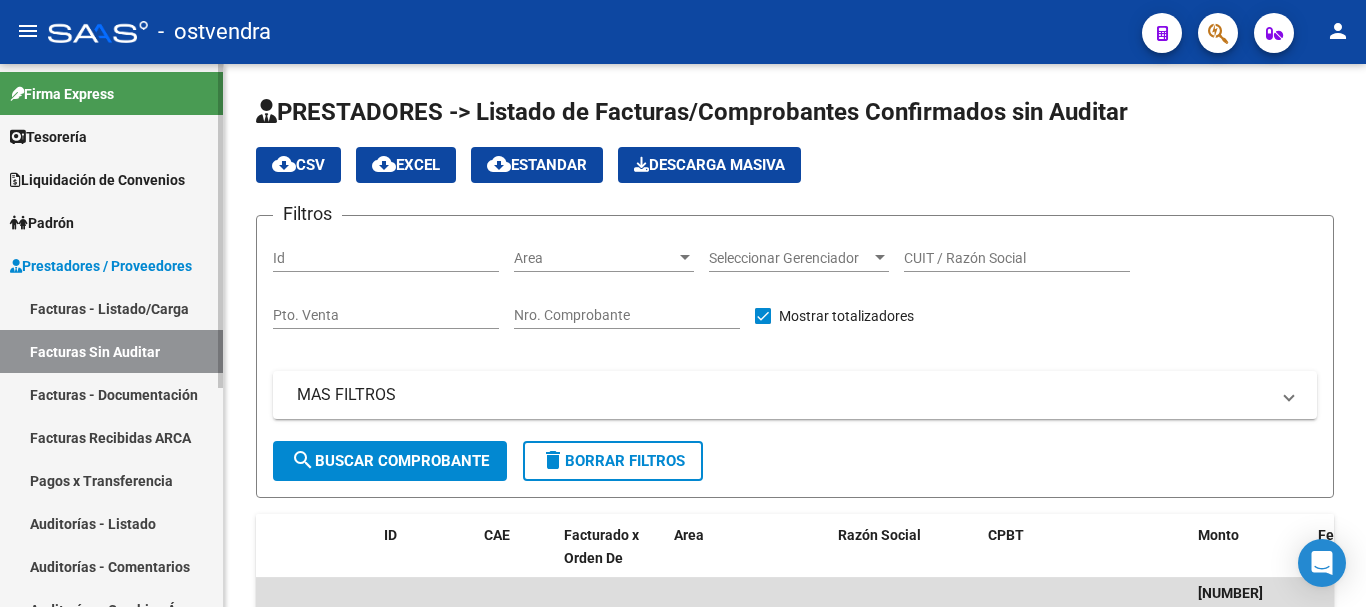 scroll, scrollTop: 0, scrollLeft: 0, axis: both 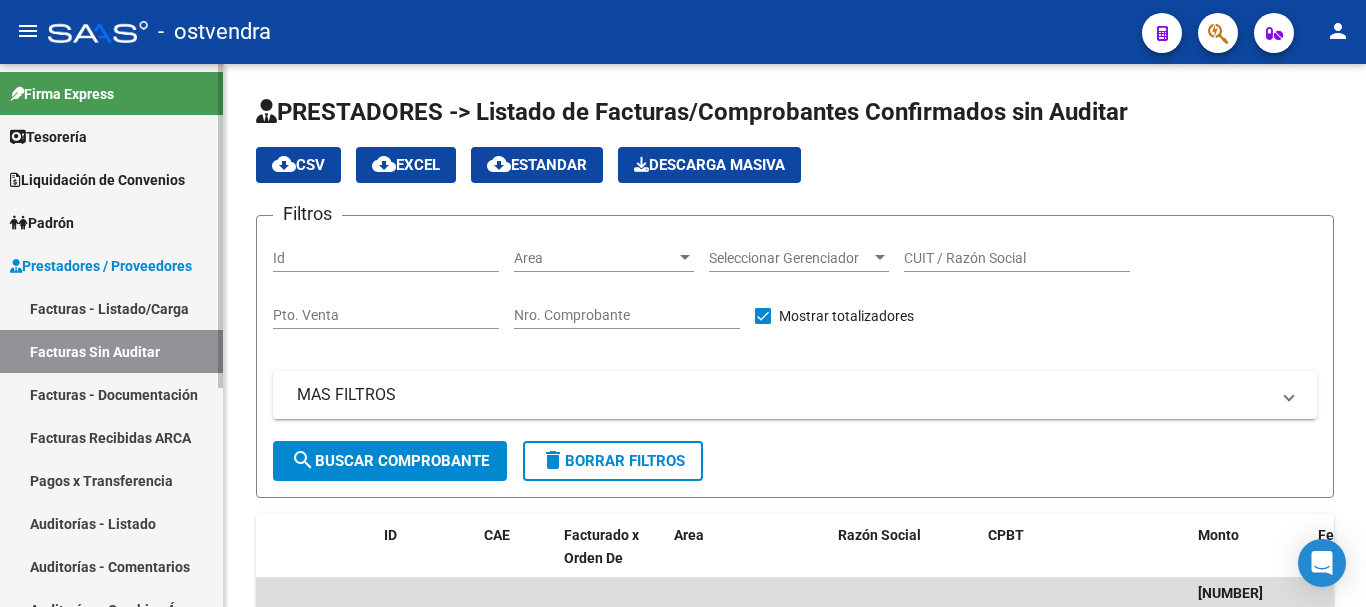 click on "Facturas - Listado/Carga" at bounding box center [111, 308] 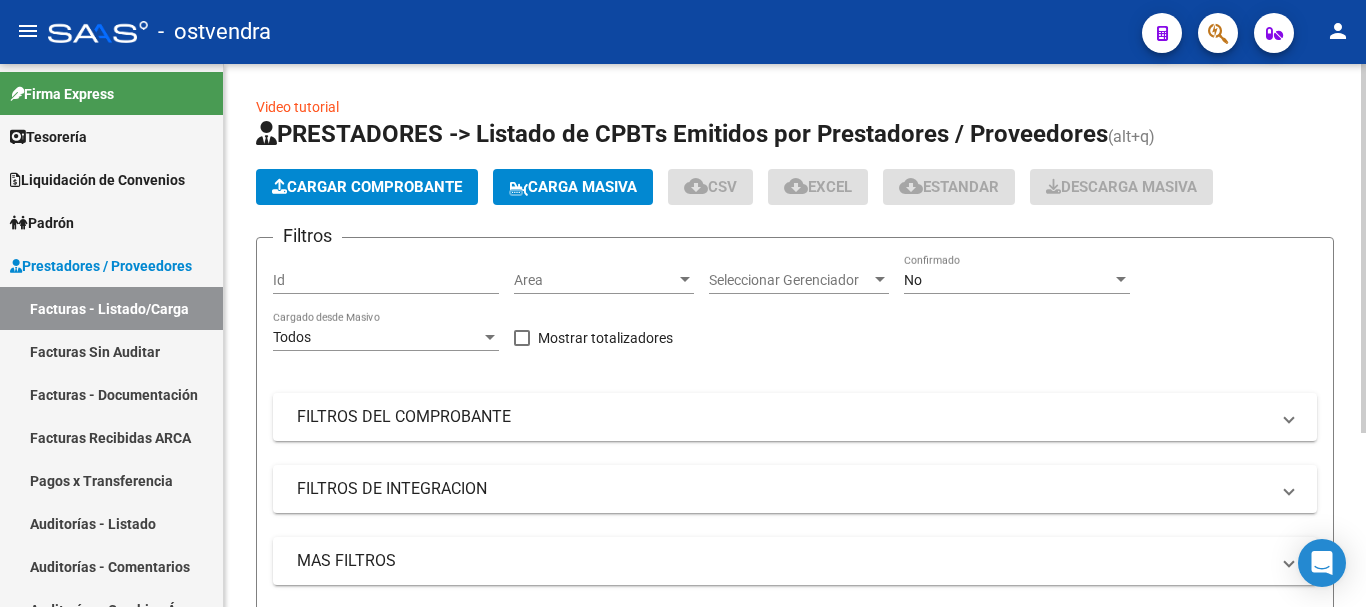 click on "Cargar Comprobante" 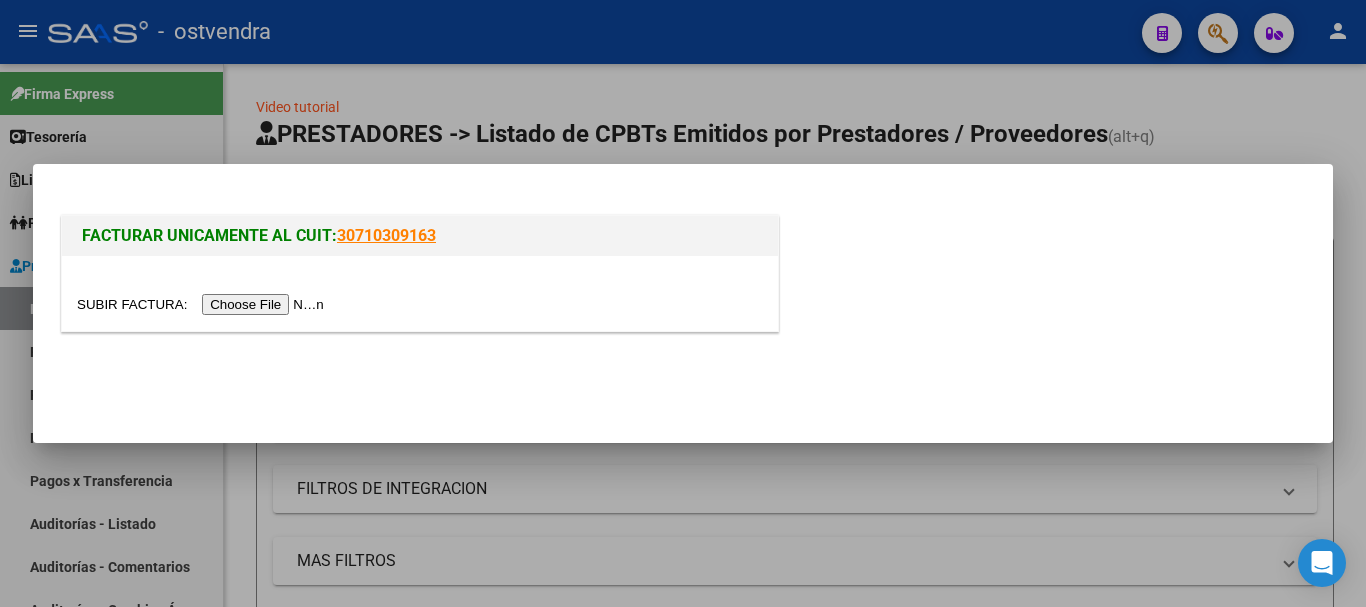 click at bounding box center (203, 304) 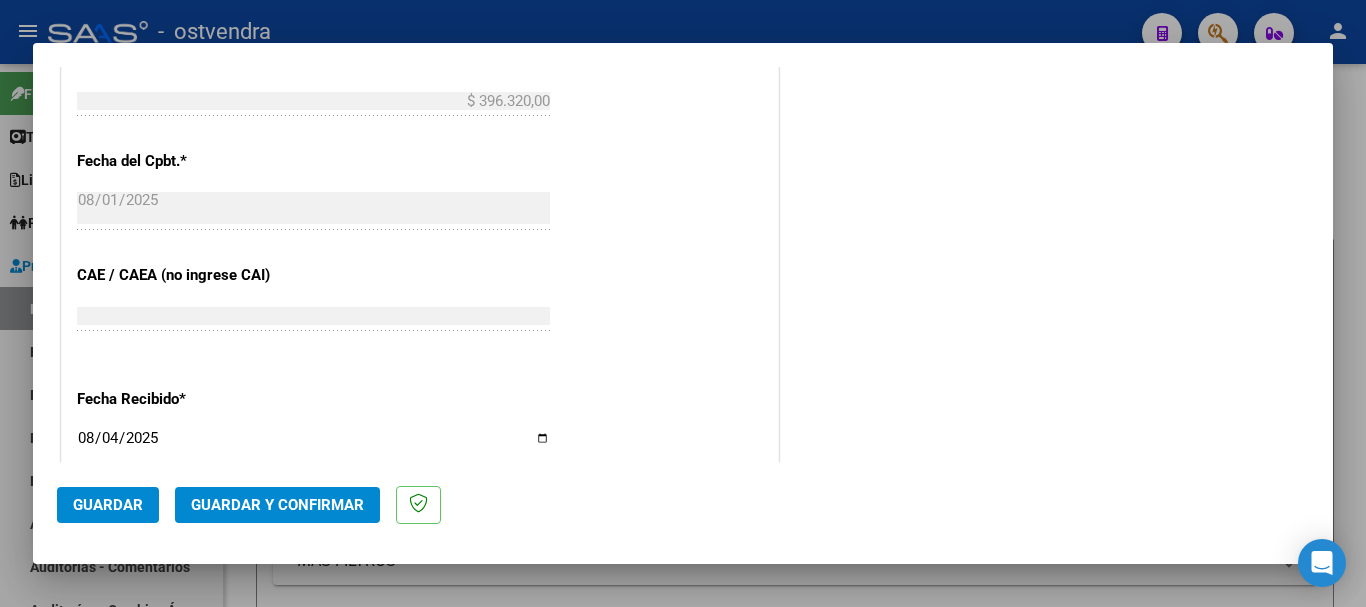 scroll, scrollTop: 1000, scrollLeft: 0, axis: vertical 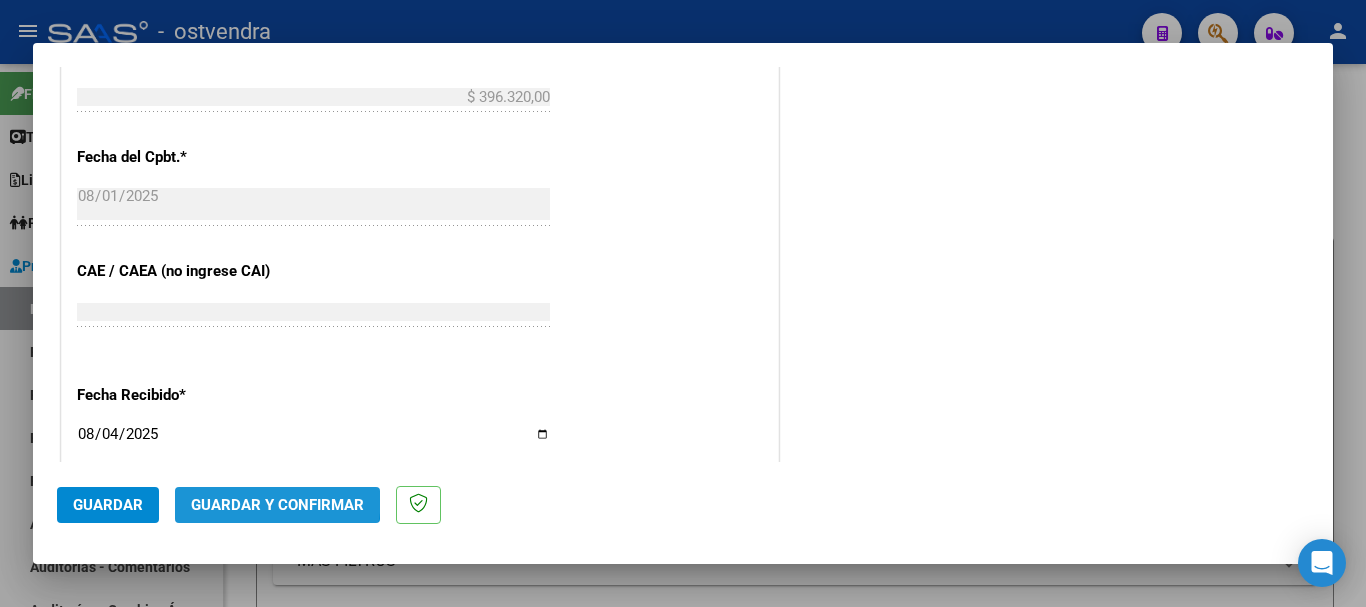 click on "Guardar y Confirmar" 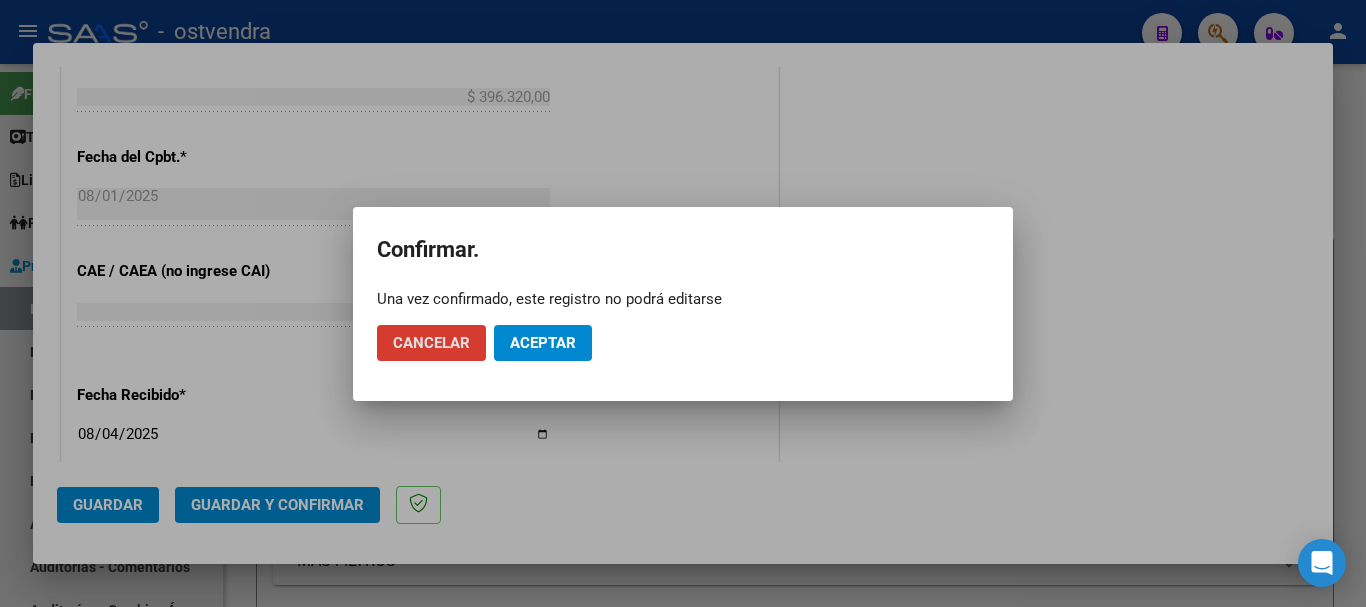 click on "Aceptar" 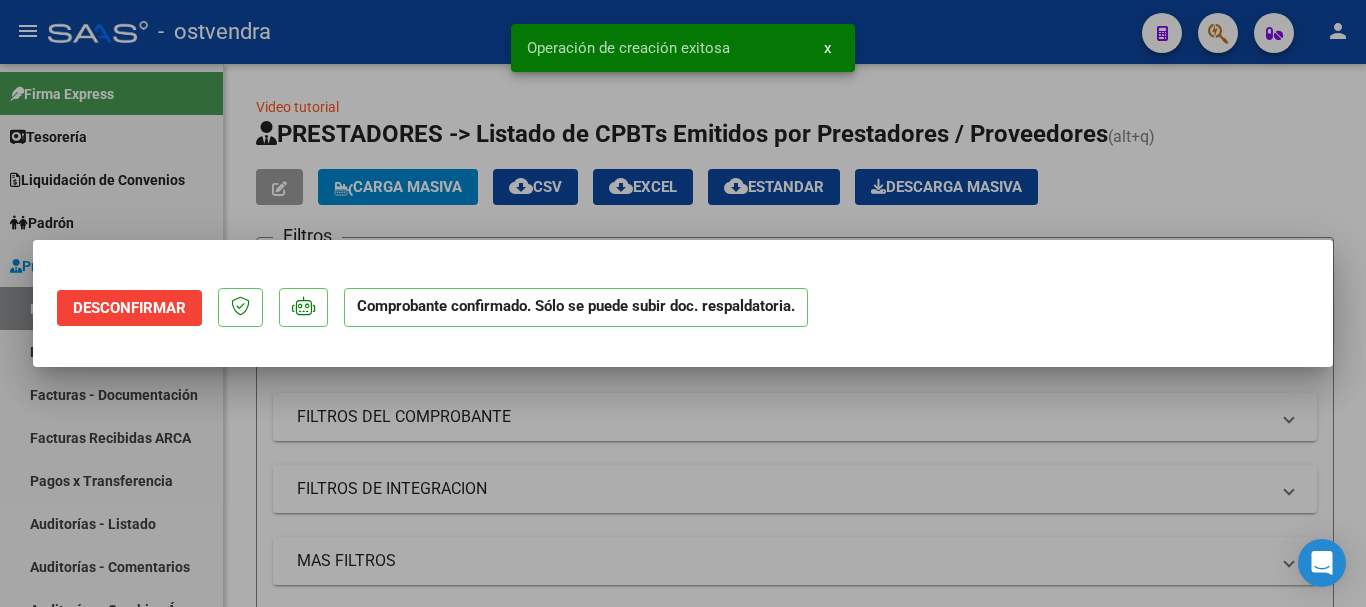 scroll, scrollTop: 0, scrollLeft: 0, axis: both 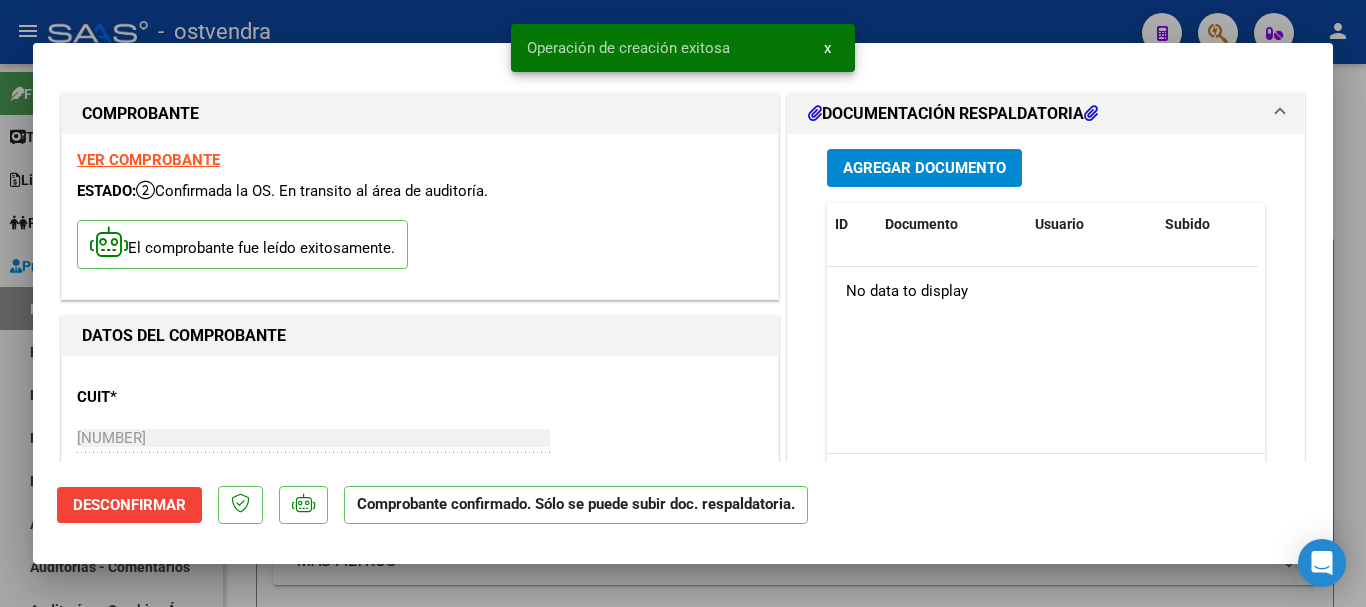 click at bounding box center (683, 303) 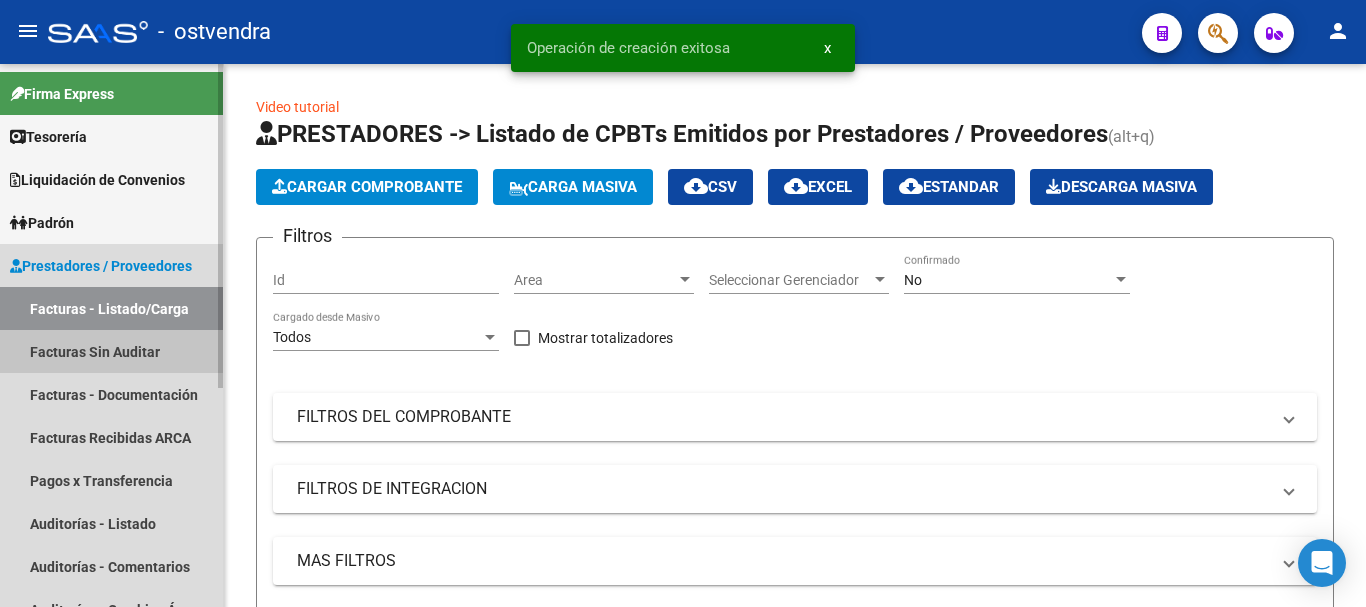 click on "Facturas Sin Auditar" at bounding box center [111, 351] 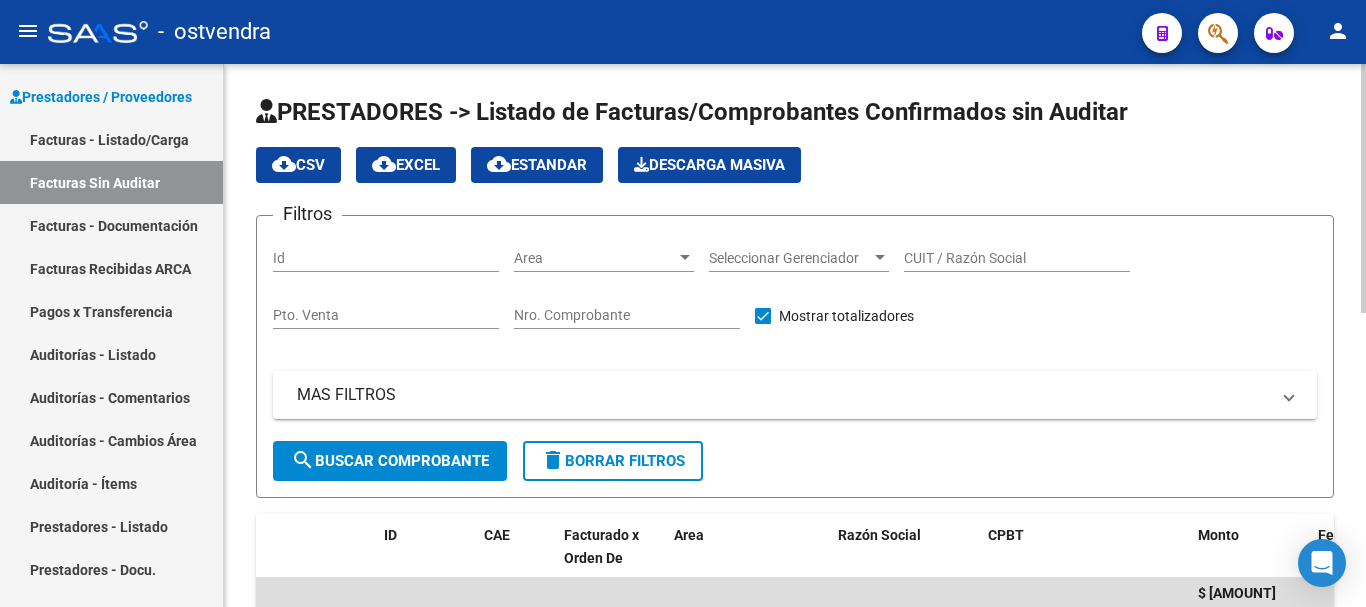 scroll, scrollTop: 200, scrollLeft: 0, axis: vertical 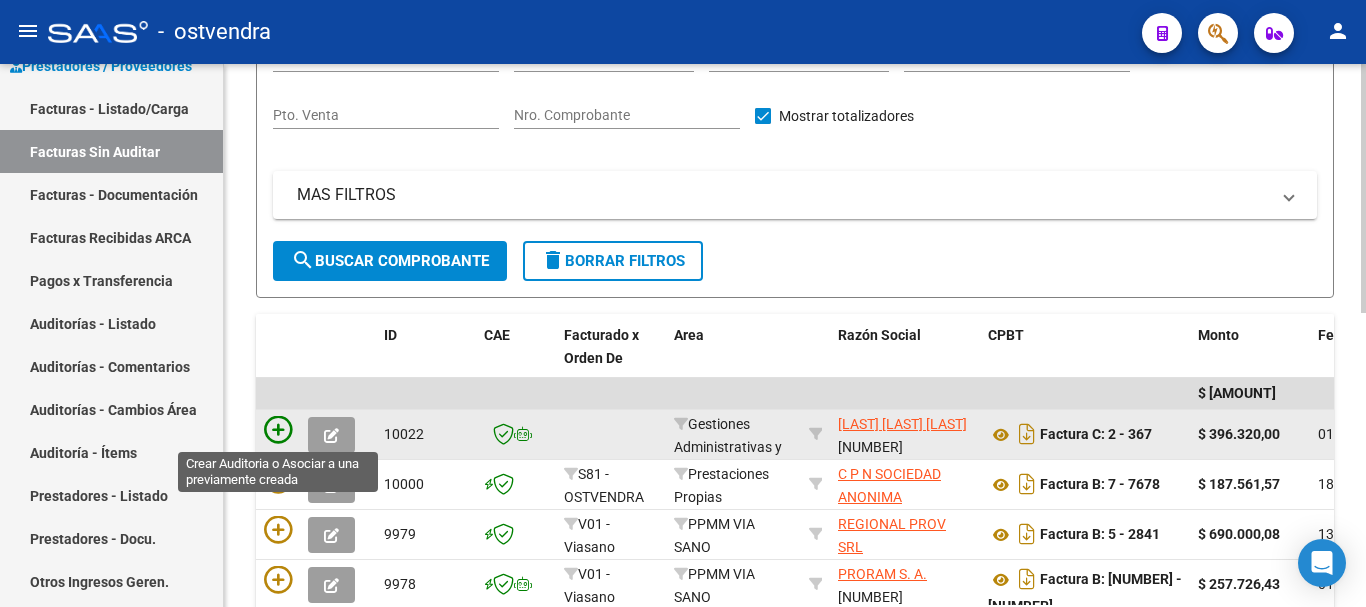 click 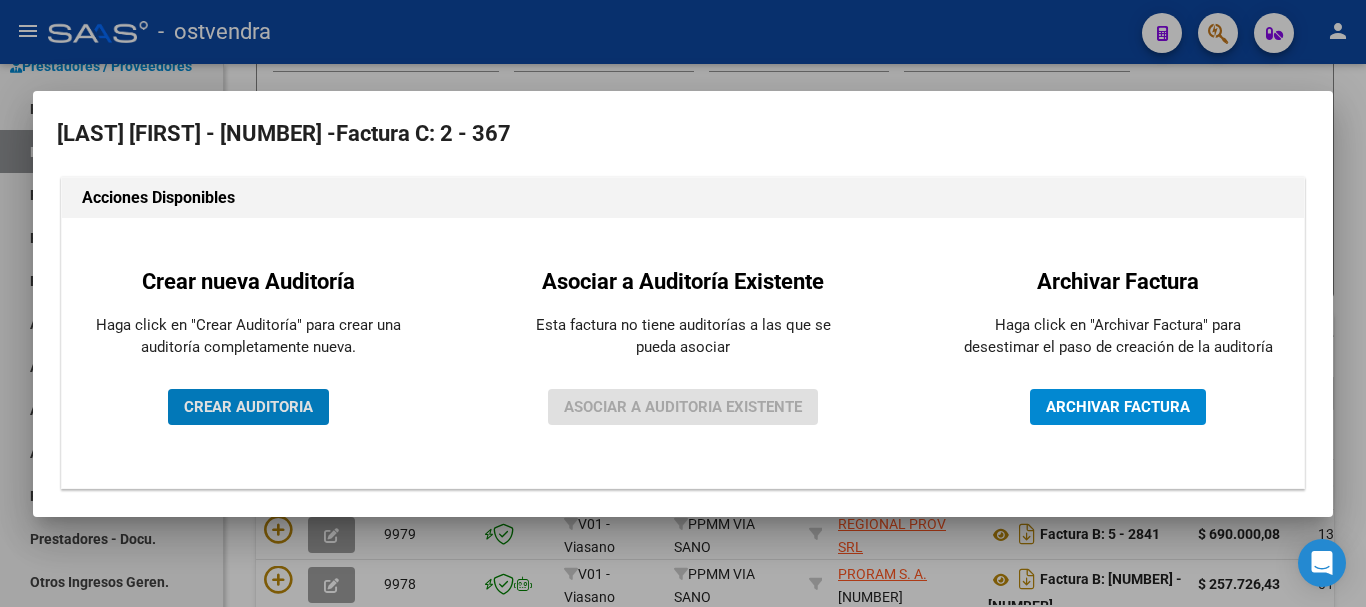 click on "CREAR AUDITORIA" at bounding box center [248, 407] 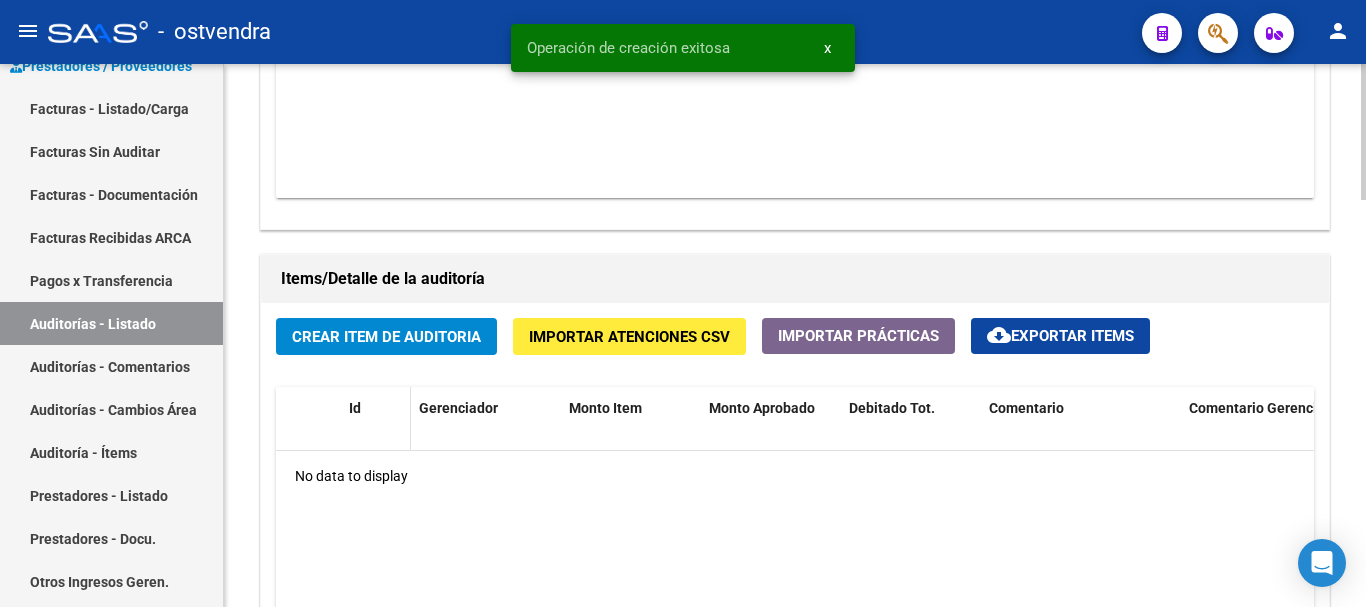 scroll, scrollTop: 1300, scrollLeft: 0, axis: vertical 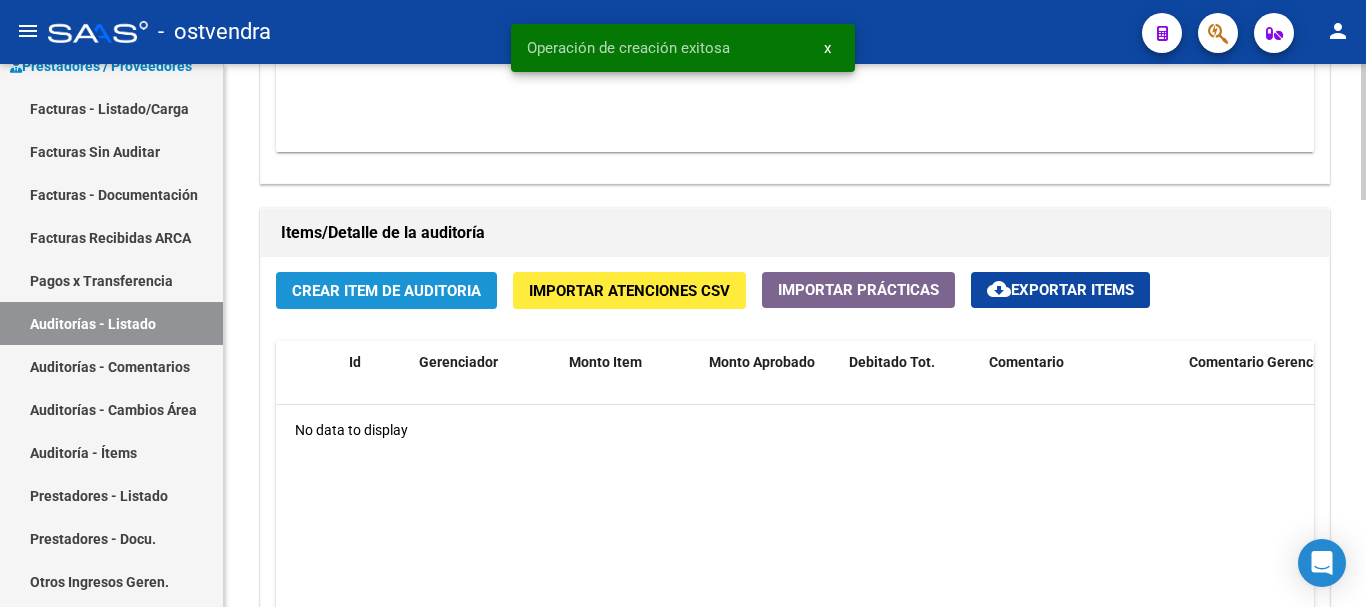 click on "Crear Item de Auditoria" 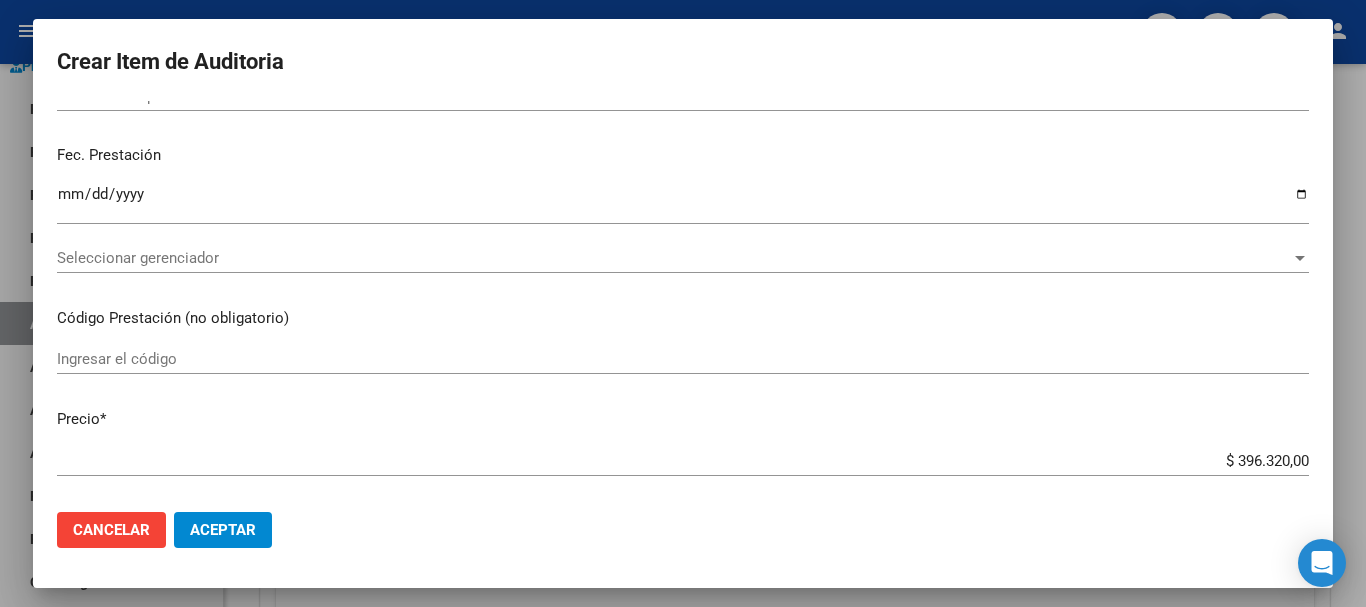scroll, scrollTop: 100, scrollLeft: 0, axis: vertical 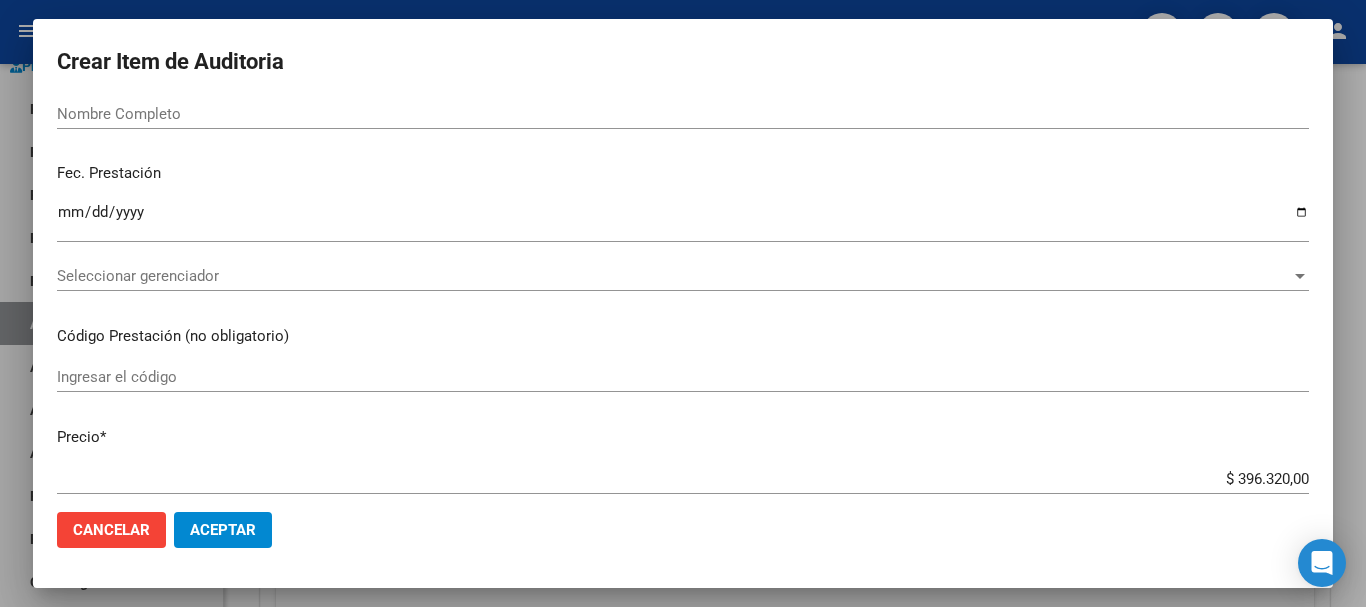 click on "Seleccionar gerenciador Seleccionar gerenciador" at bounding box center (683, 276) 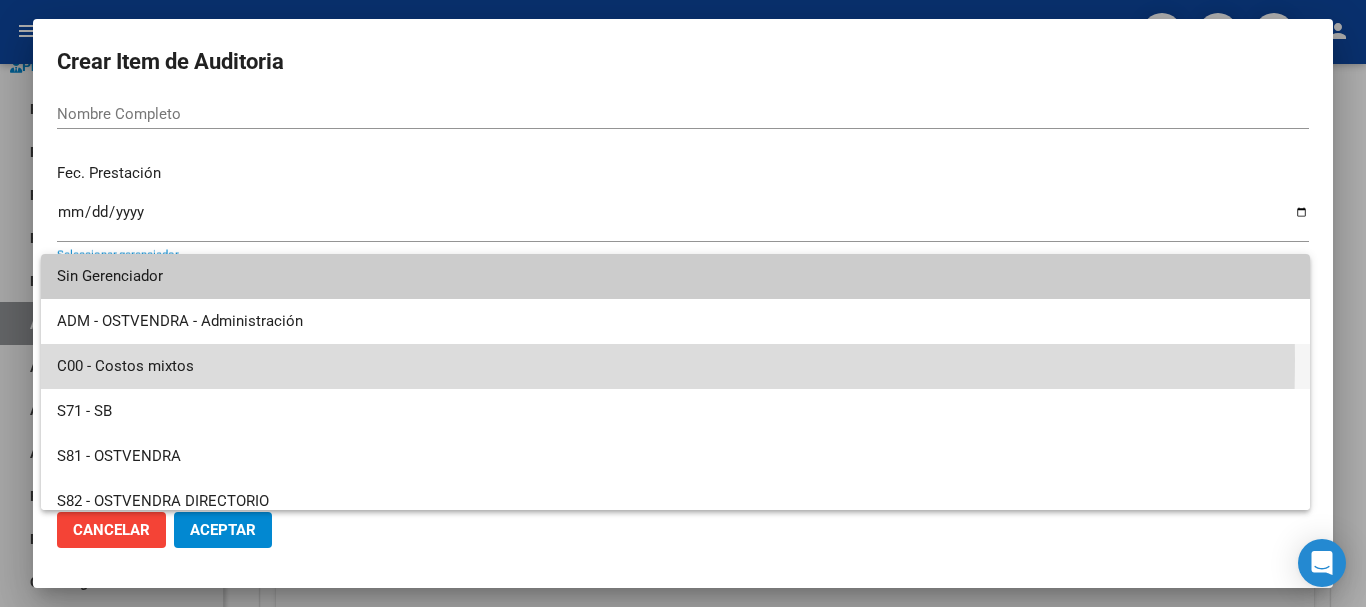 drag, startPoint x: 158, startPoint y: 360, endPoint x: 177, endPoint y: 386, distance: 32.202484 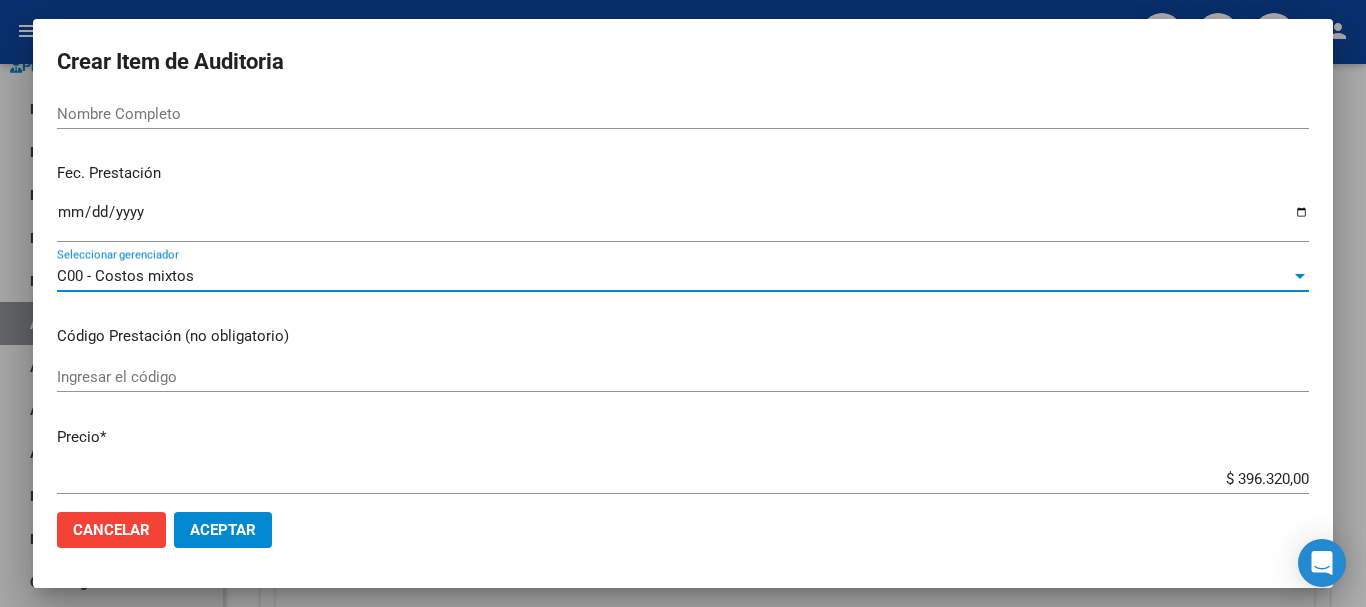 click on "Aceptar" 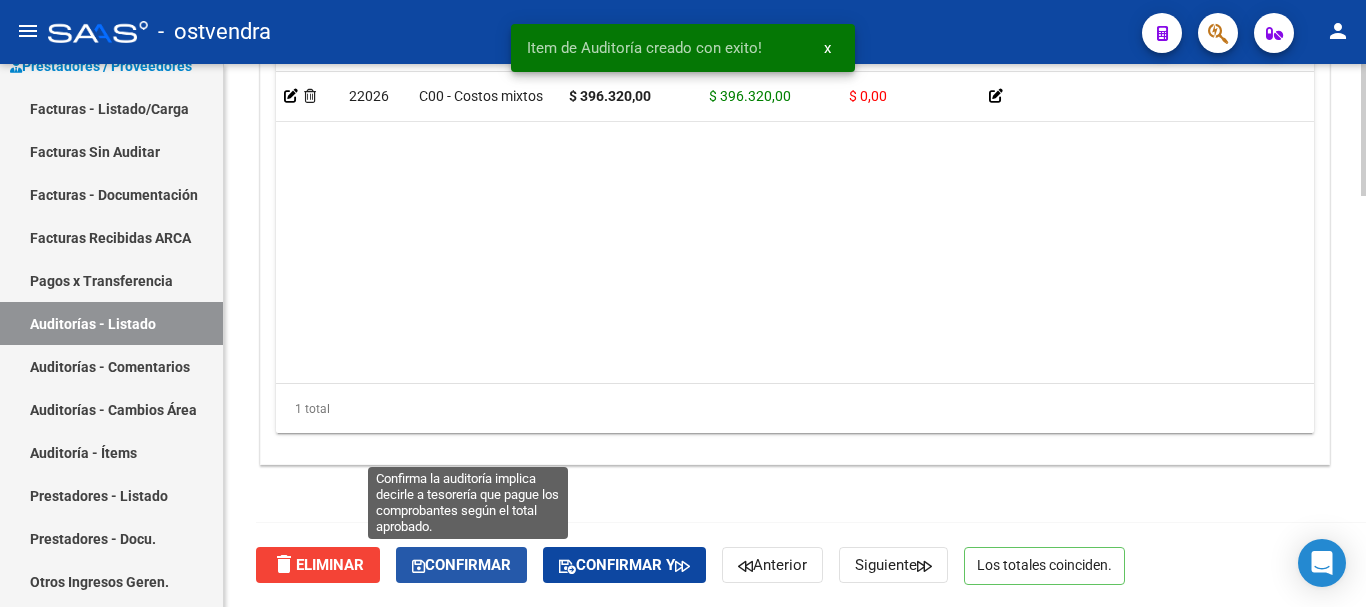 click on "Confirmar" 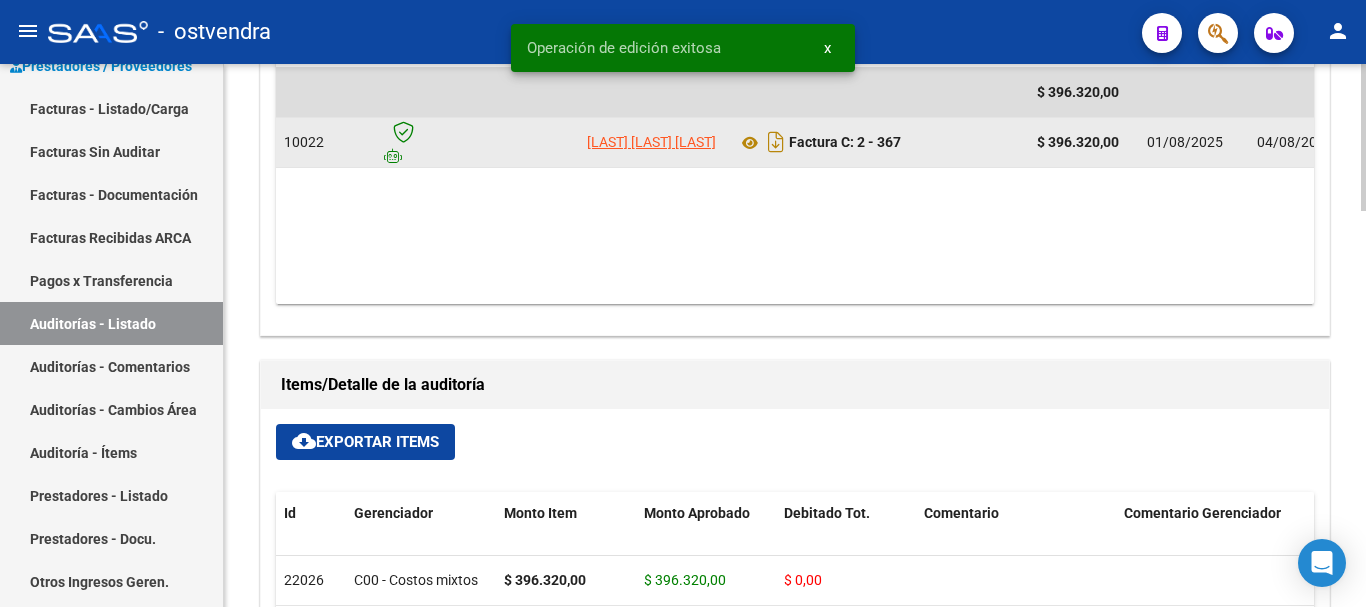 scroll, scrollTop: 861, scrollLeft: 0, axis: vertical 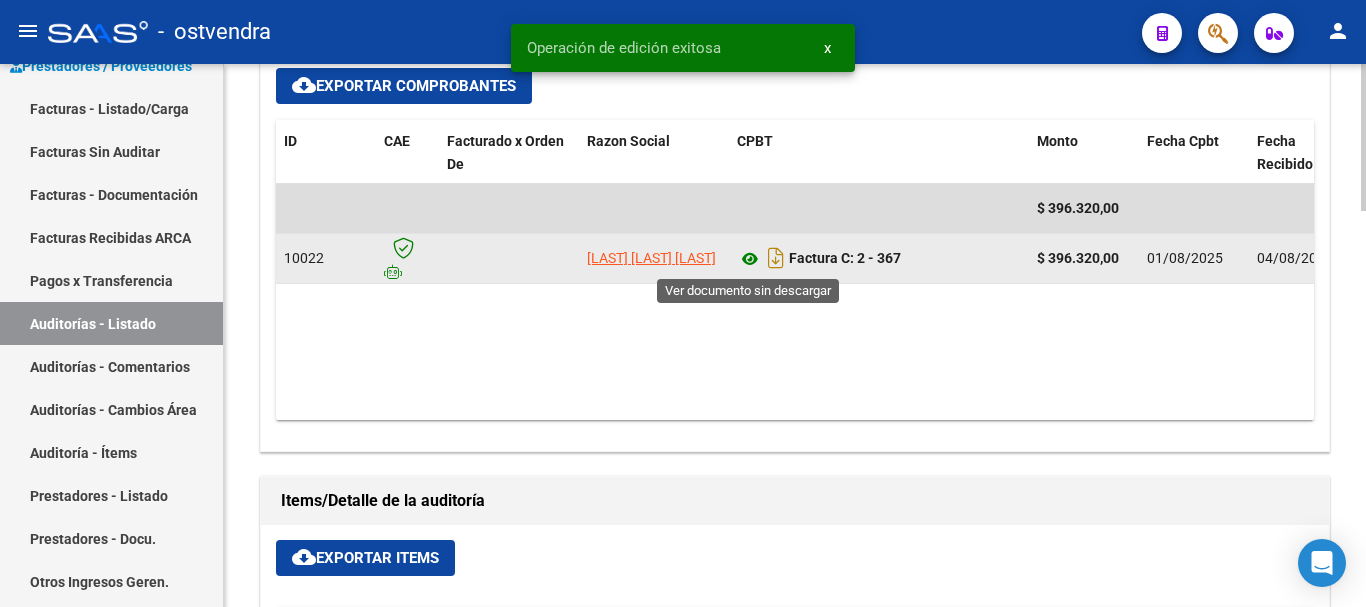 click 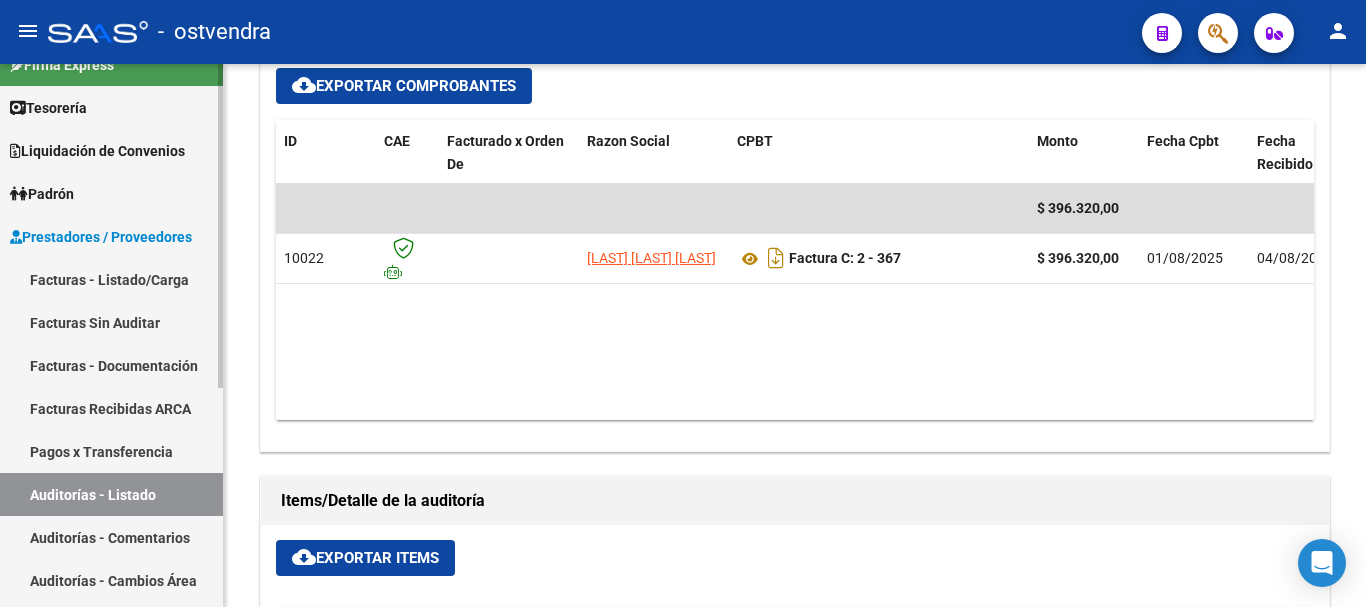 scroll, scrollTop: 0, scrollLeft: 0, axis: both 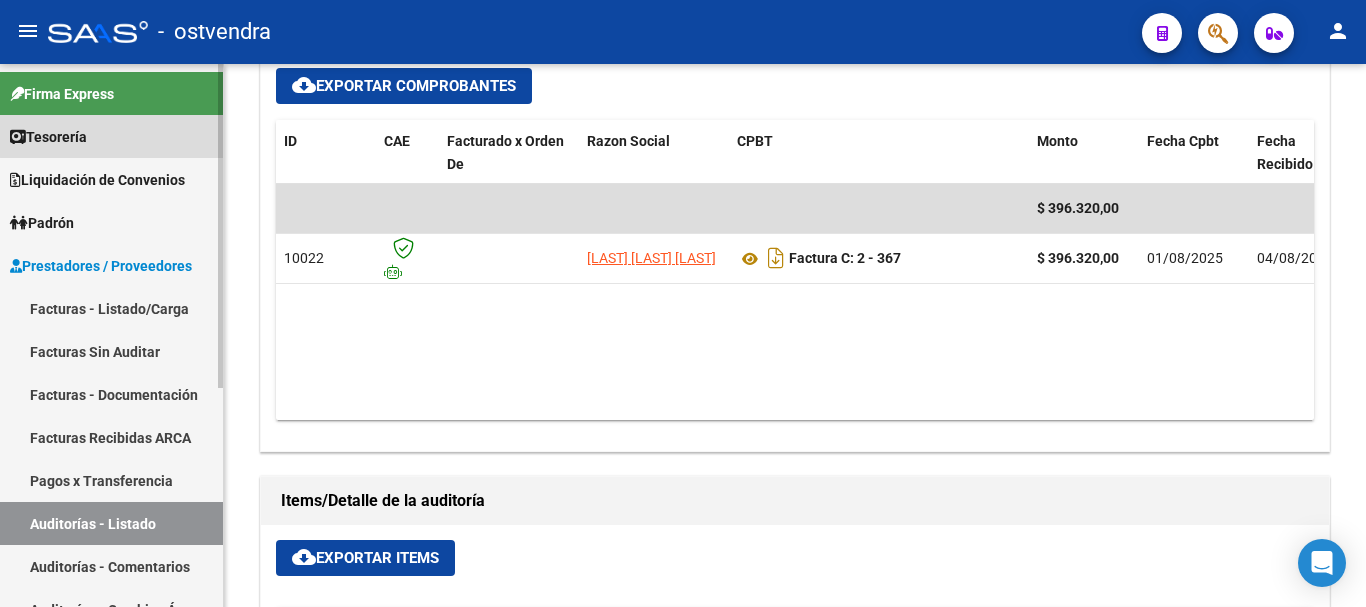 click on "Tesorería" at bounding box center [111, 136] 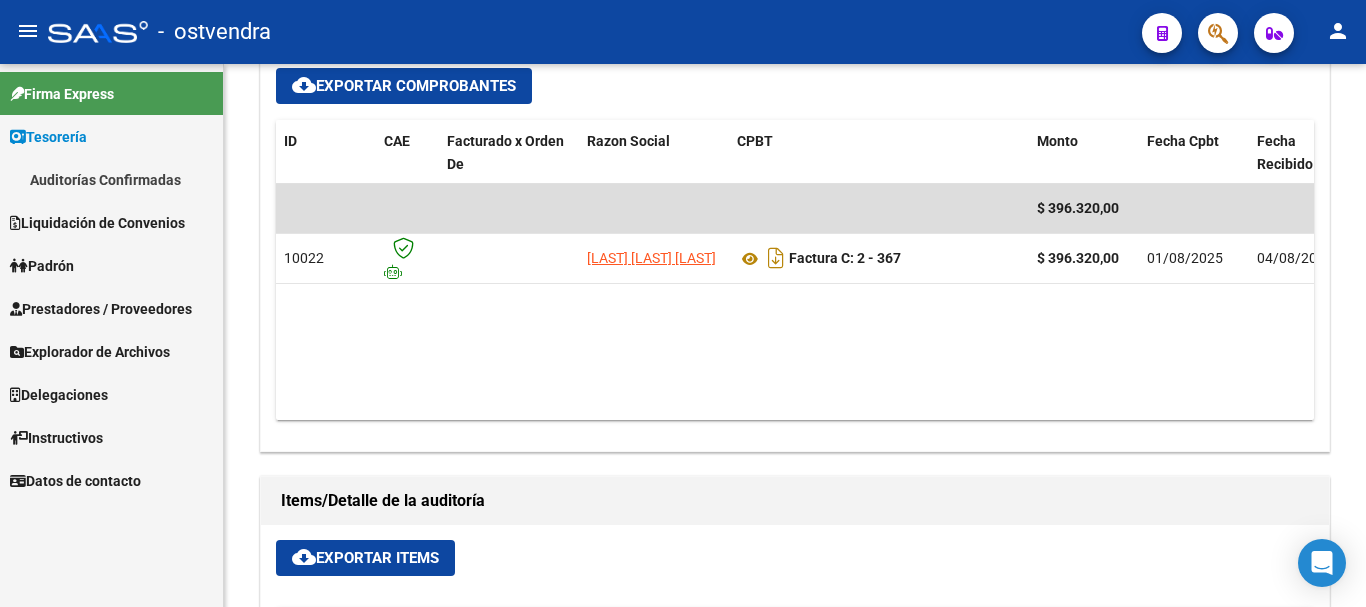 click on "Auditorías Confirmadas" at bounding box center [111, 179] 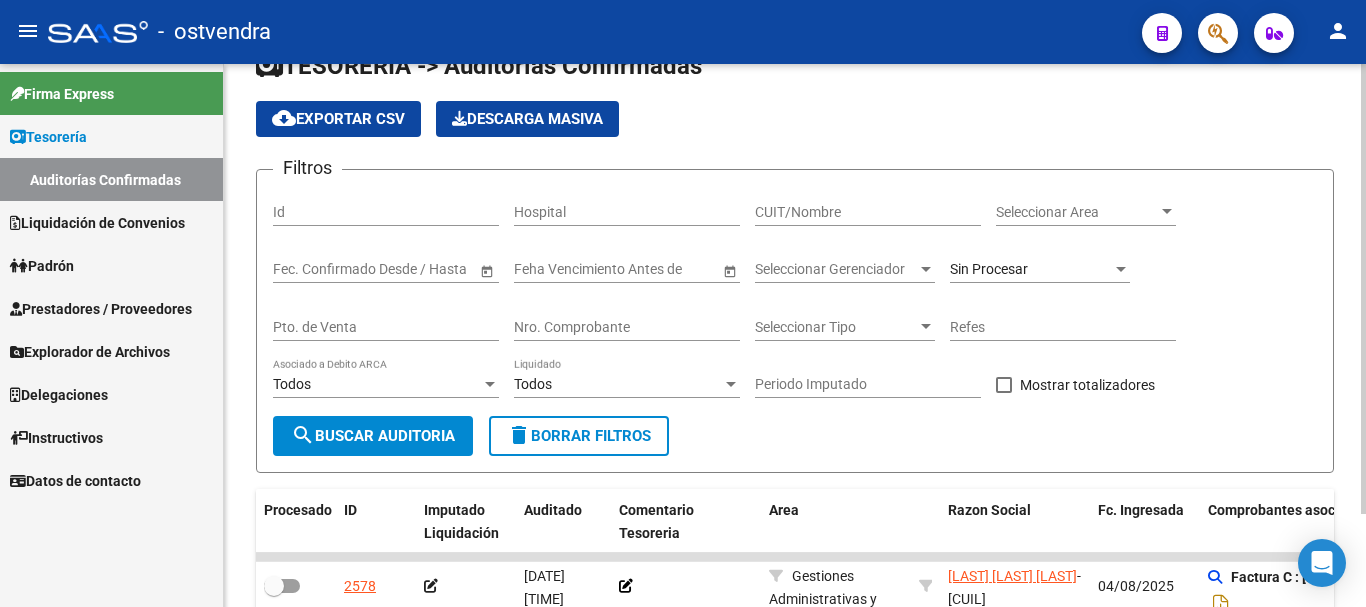 scroll, scrollTop: 12, scrollLeft: 0, axis: vertical 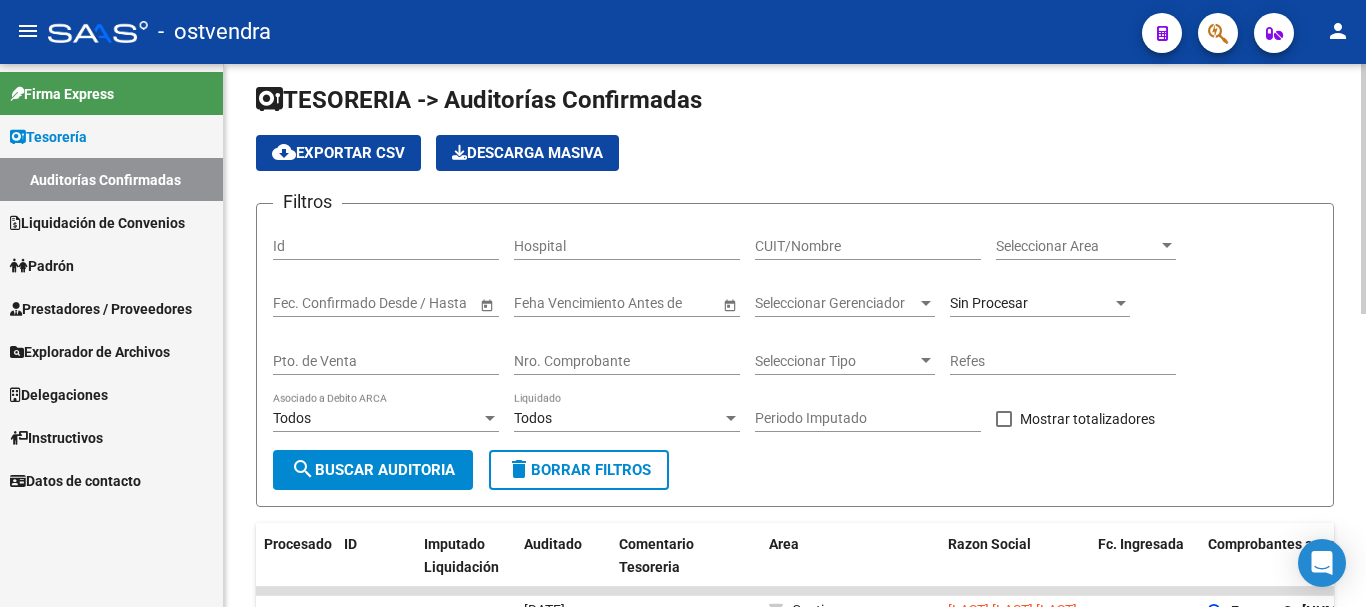 click on "Seleccionar Area Seleccionar Area" 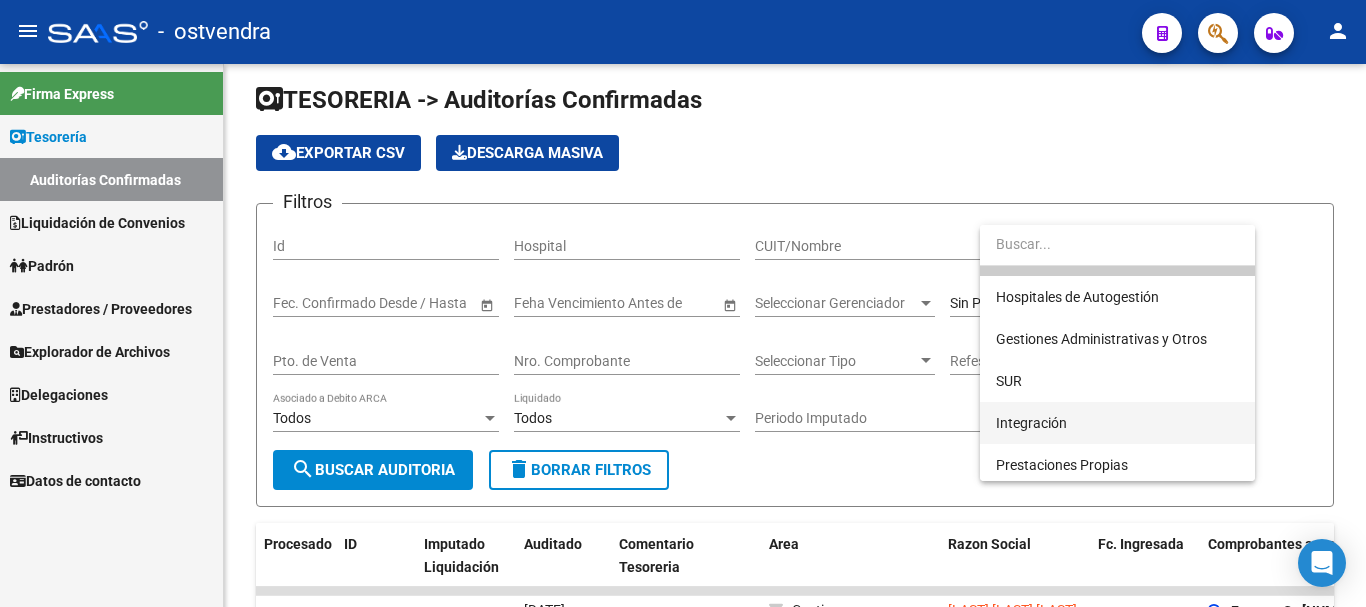 scroll, scrollTop: 0, scrollLeft: 0, axis: both 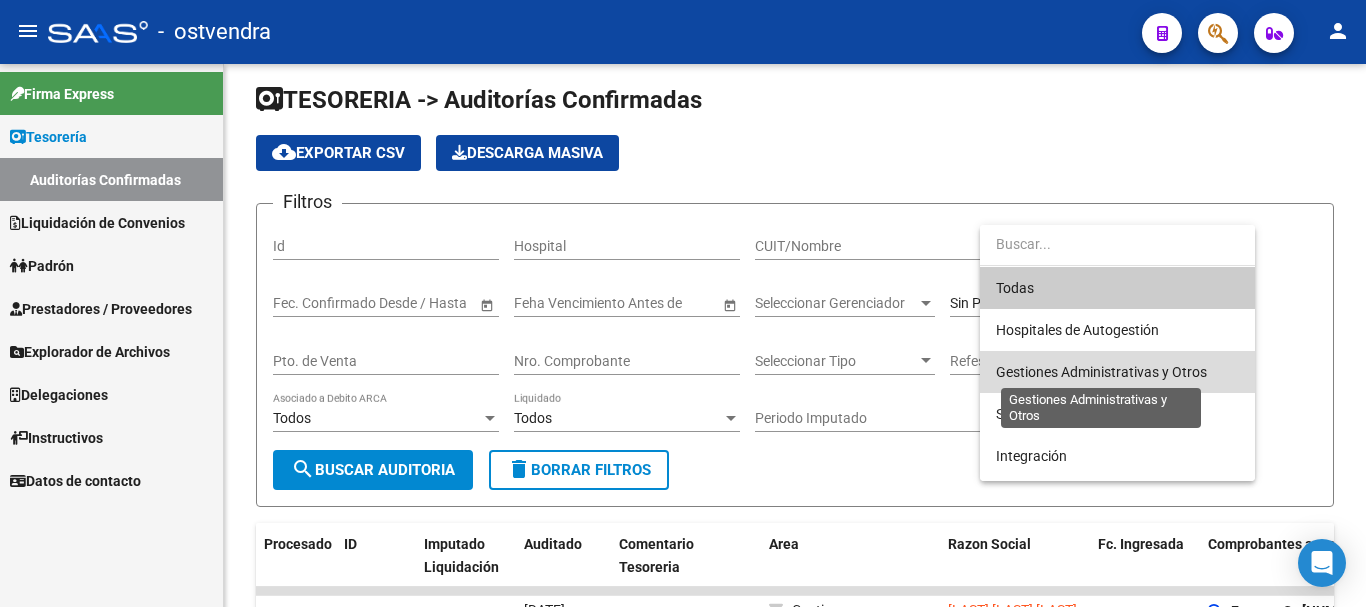 click on "Gestiones Administrativas y Otros" at bounding box center (1101, 372) 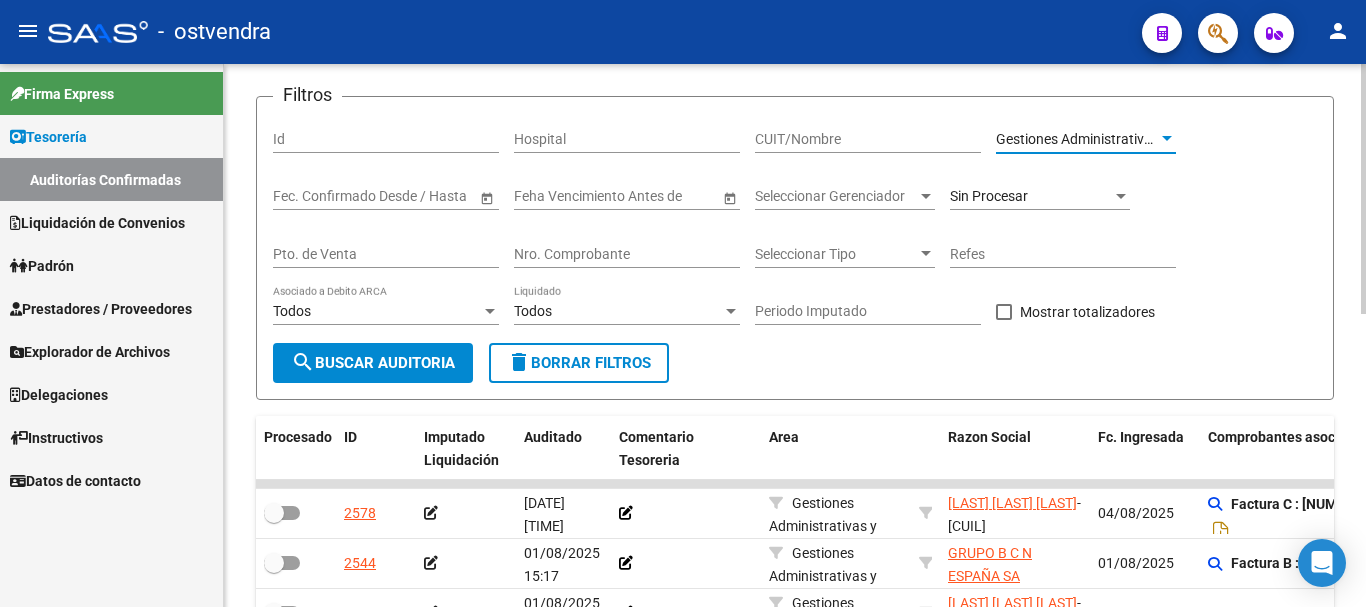 scroll, scrollTop: 312, scrollLeft: 0, axis: vertical 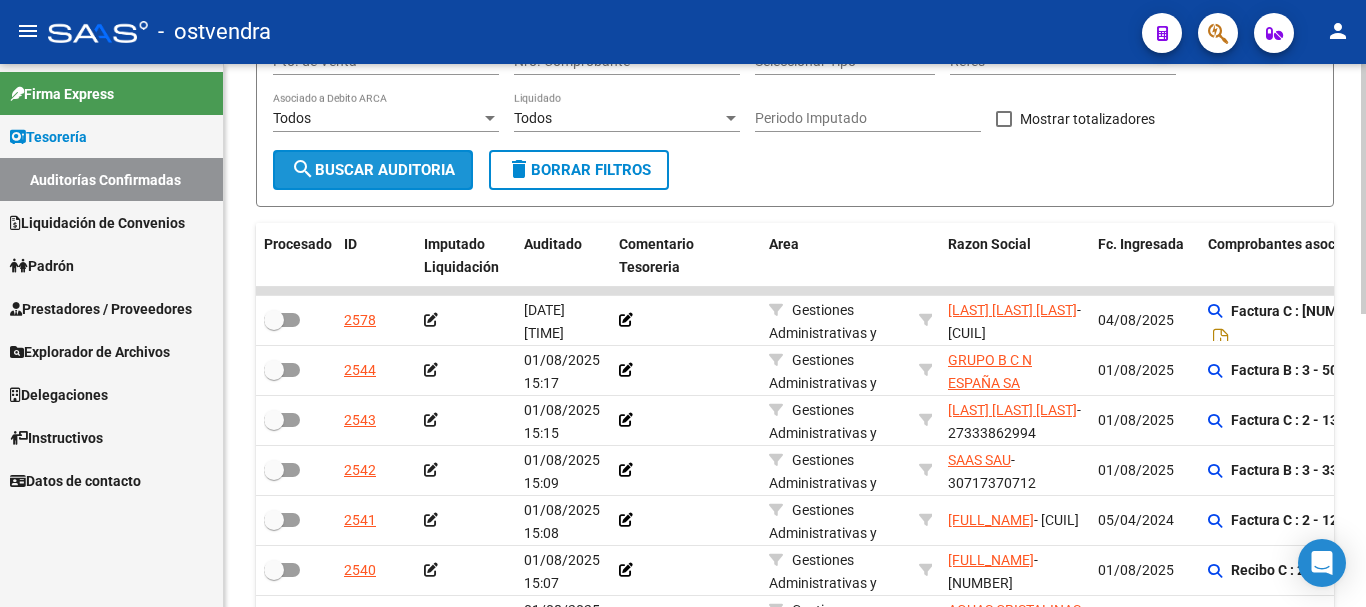 click on "search  Buscar Auditoria" 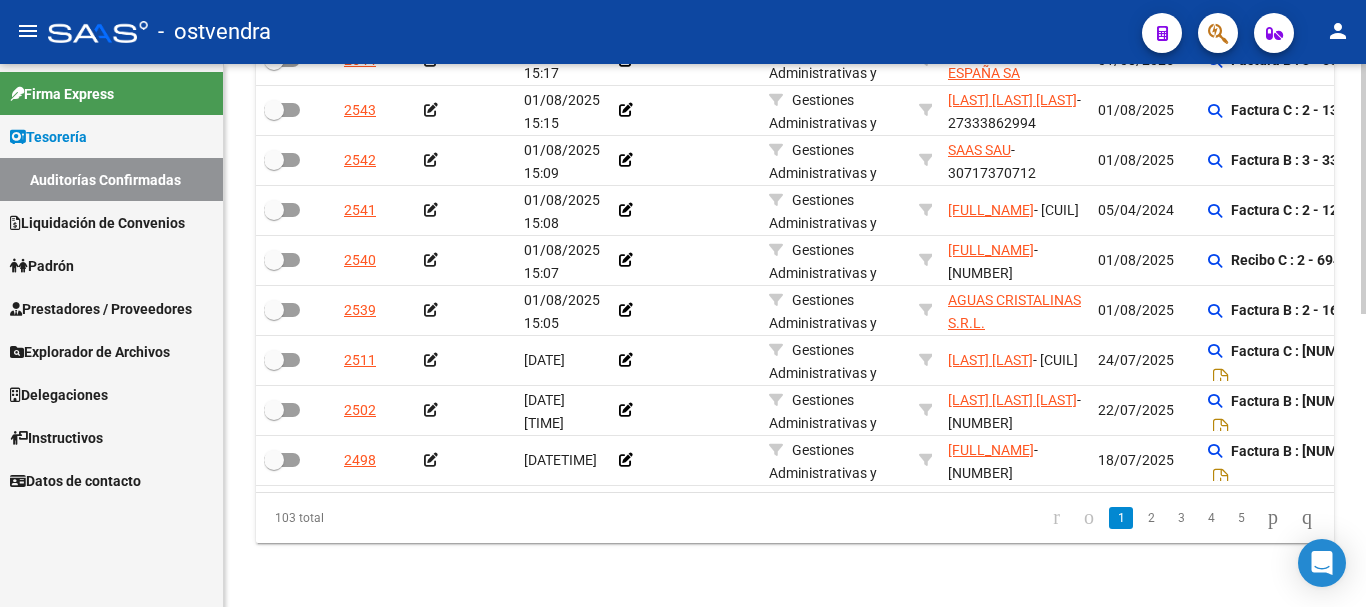 scroll, scrollTop: 638, scrollLeft: 0, axis: vertical 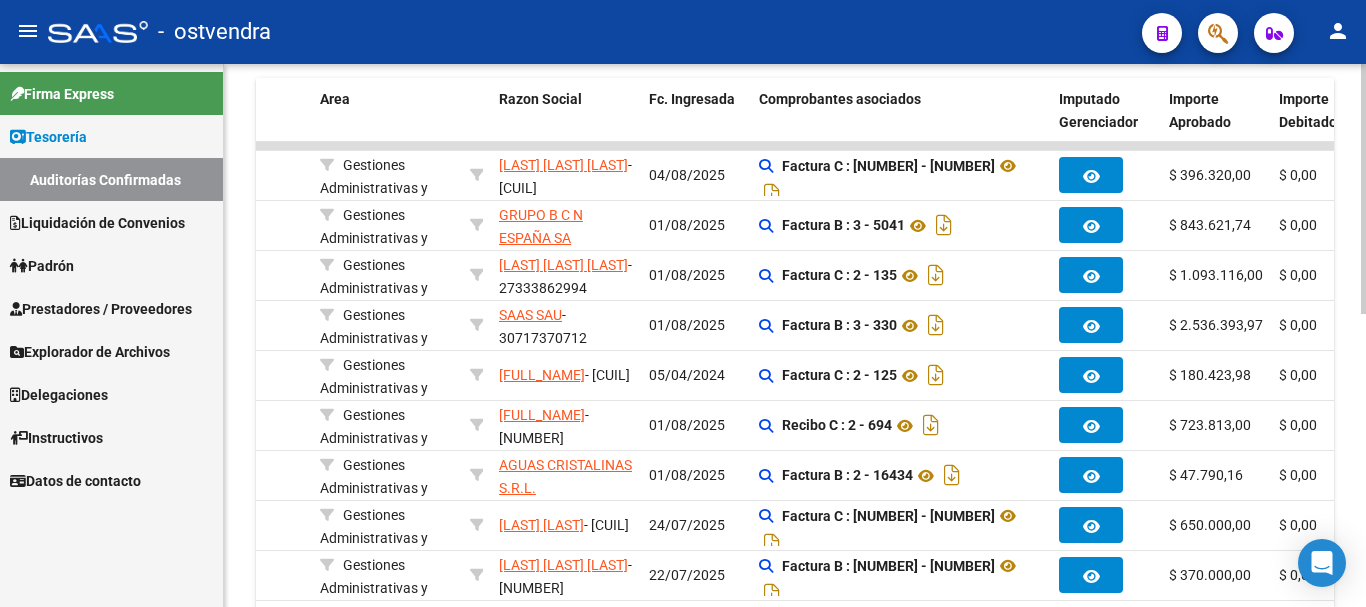 click 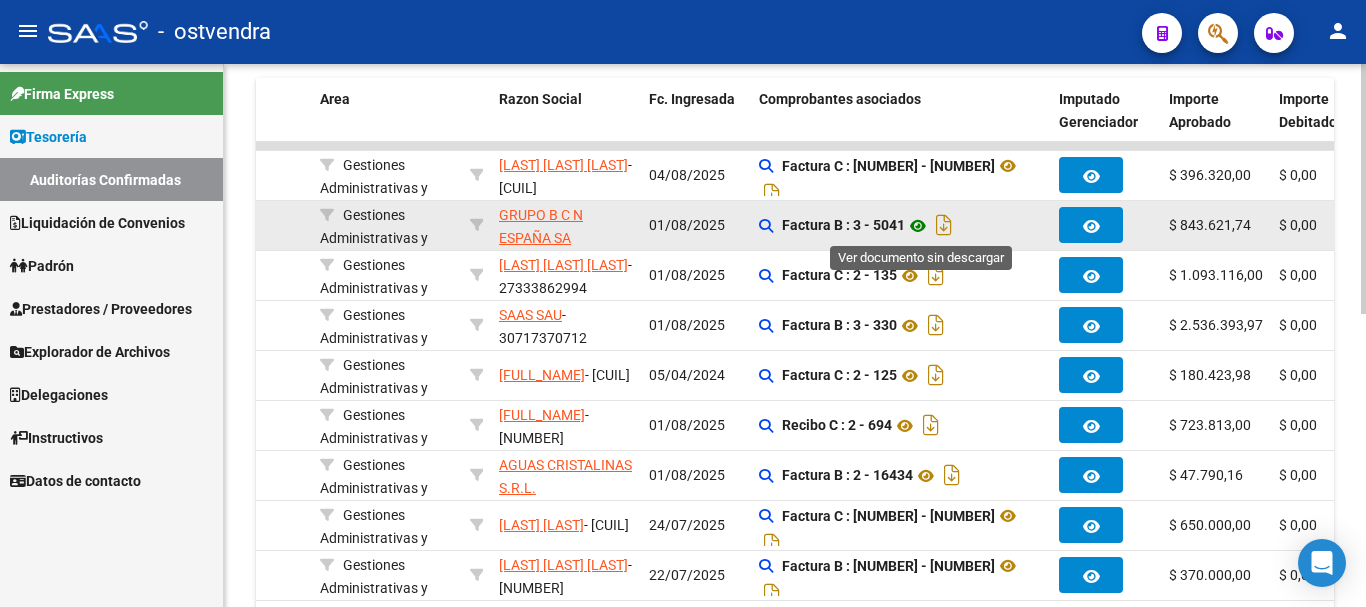 click 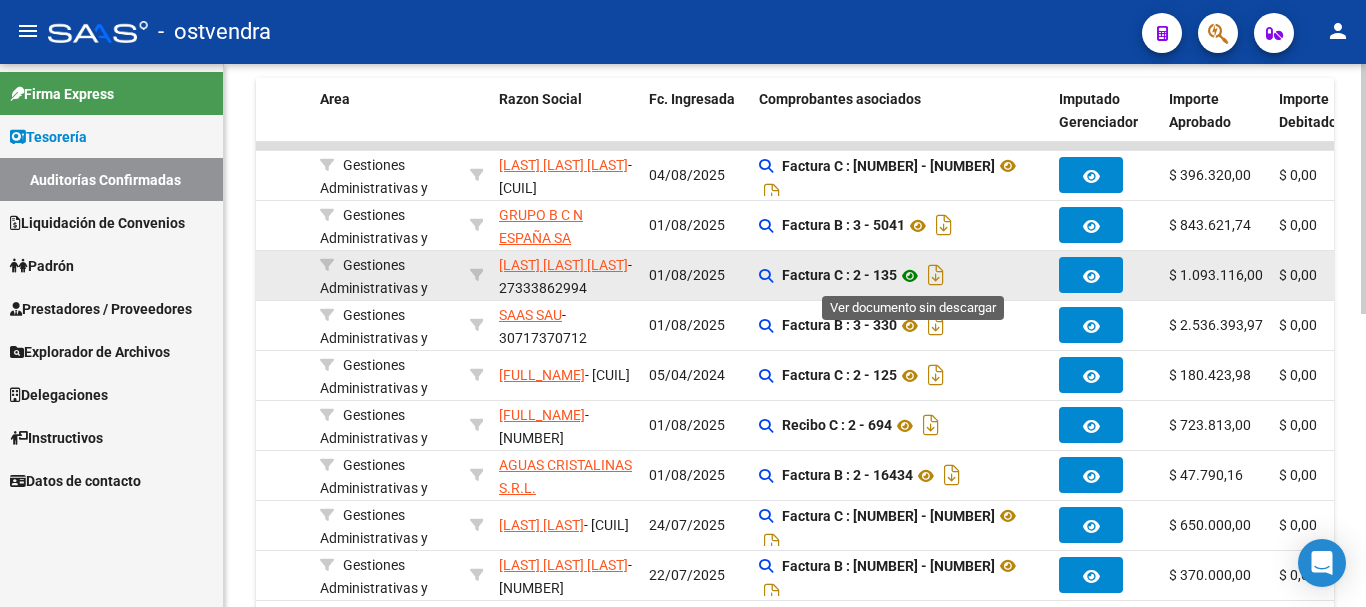 click 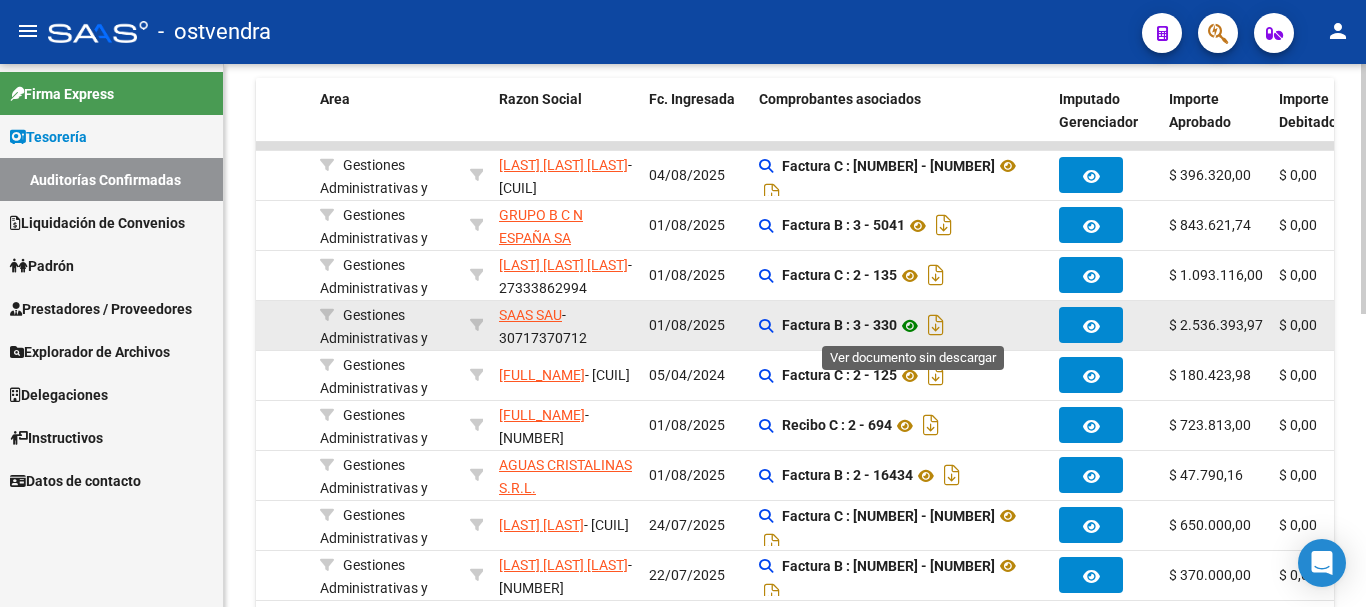 click 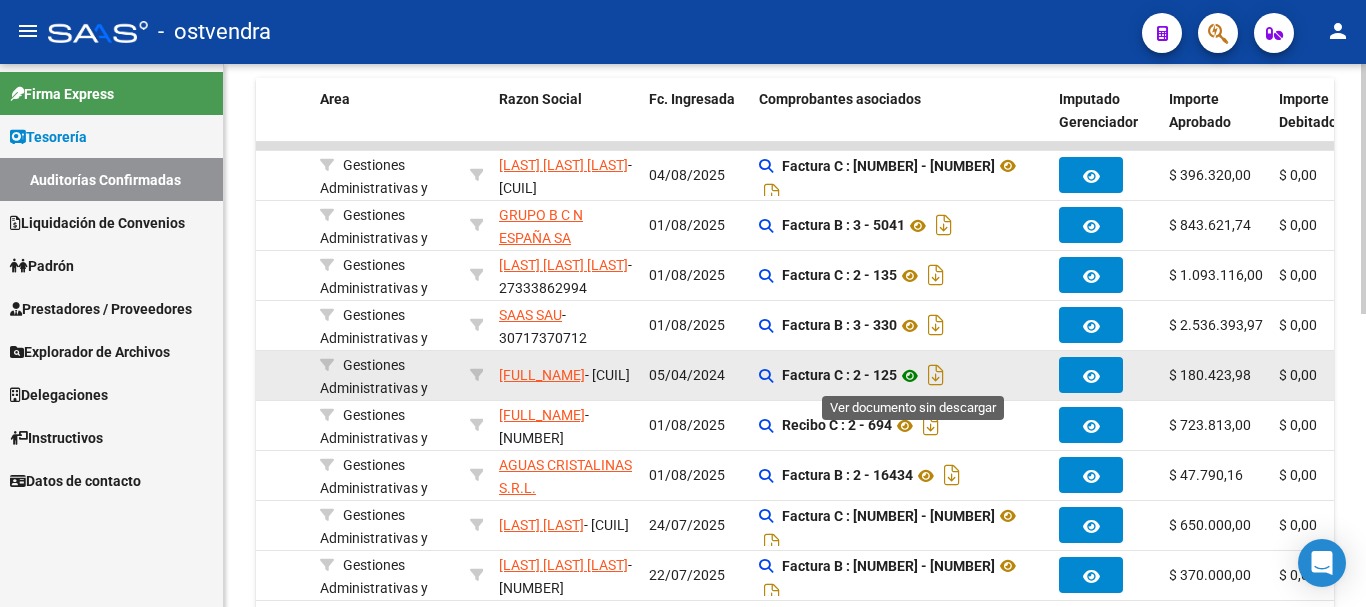 click 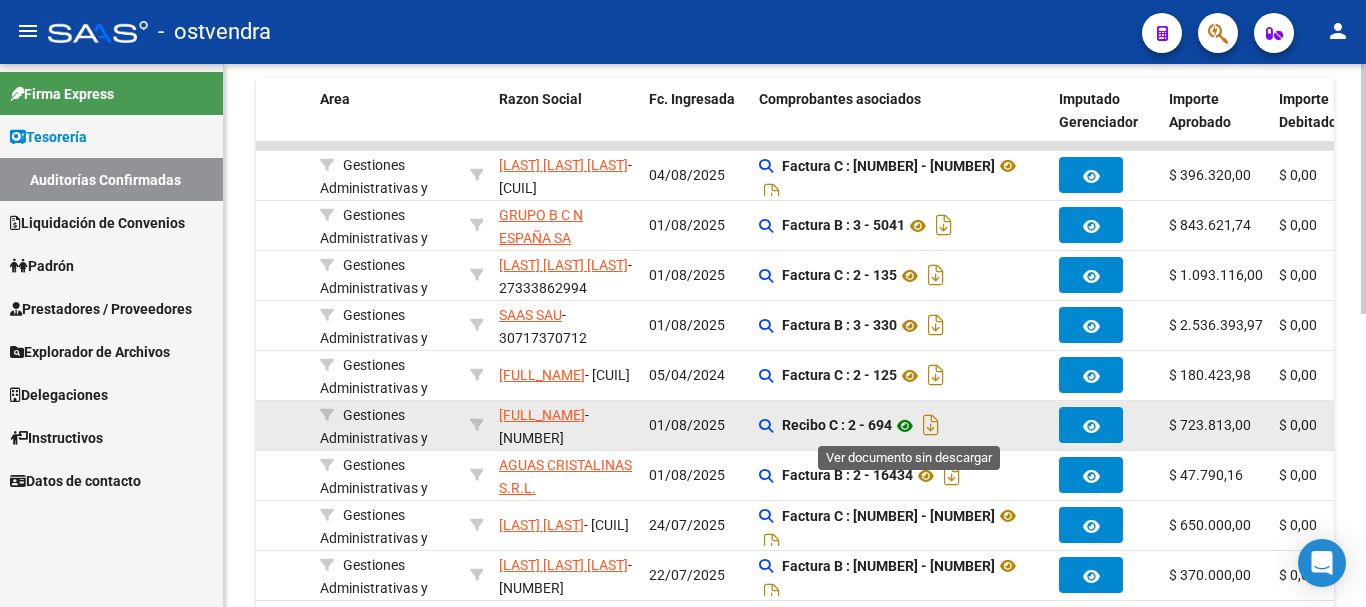 click 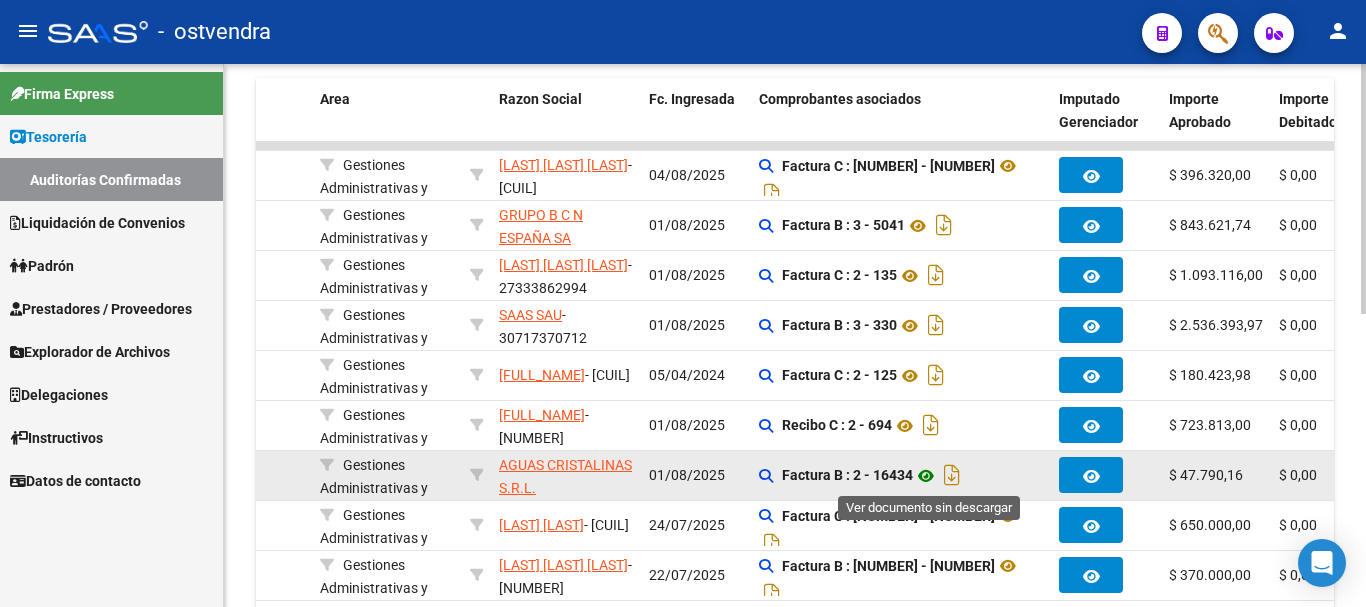 click 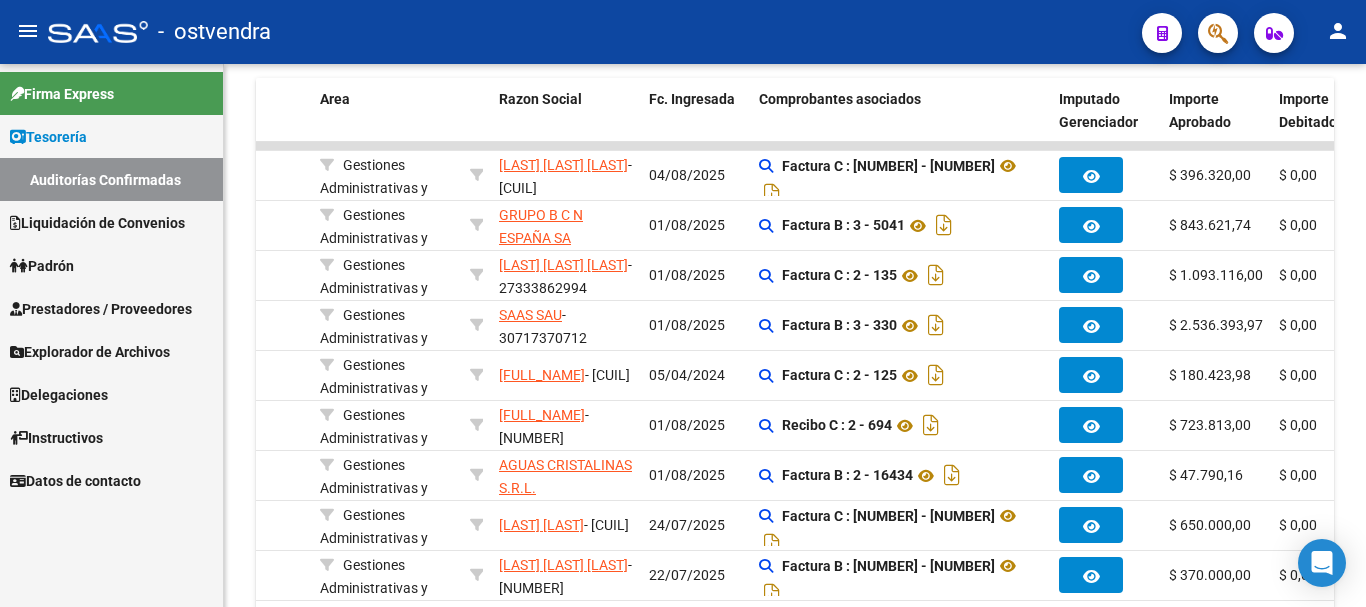 click on "Prestadores / Proveedores" at bounding box center (101, 309) 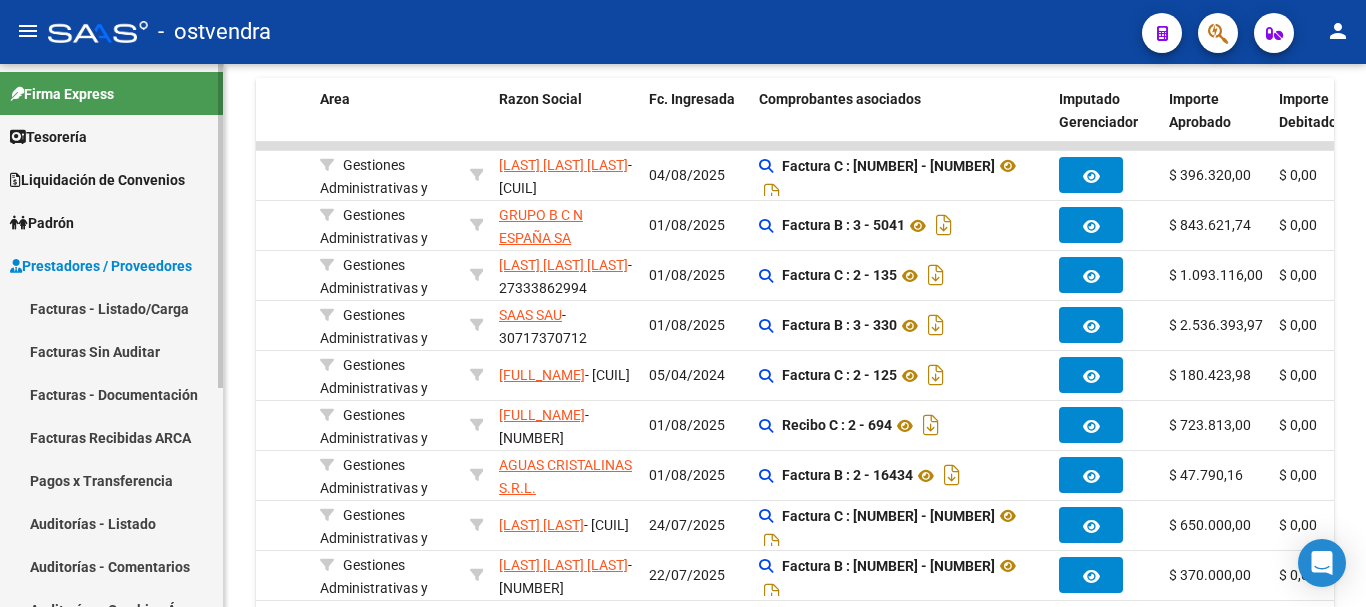 click on "Facturas - Listado/Carga" at bounding box center (111, 308) 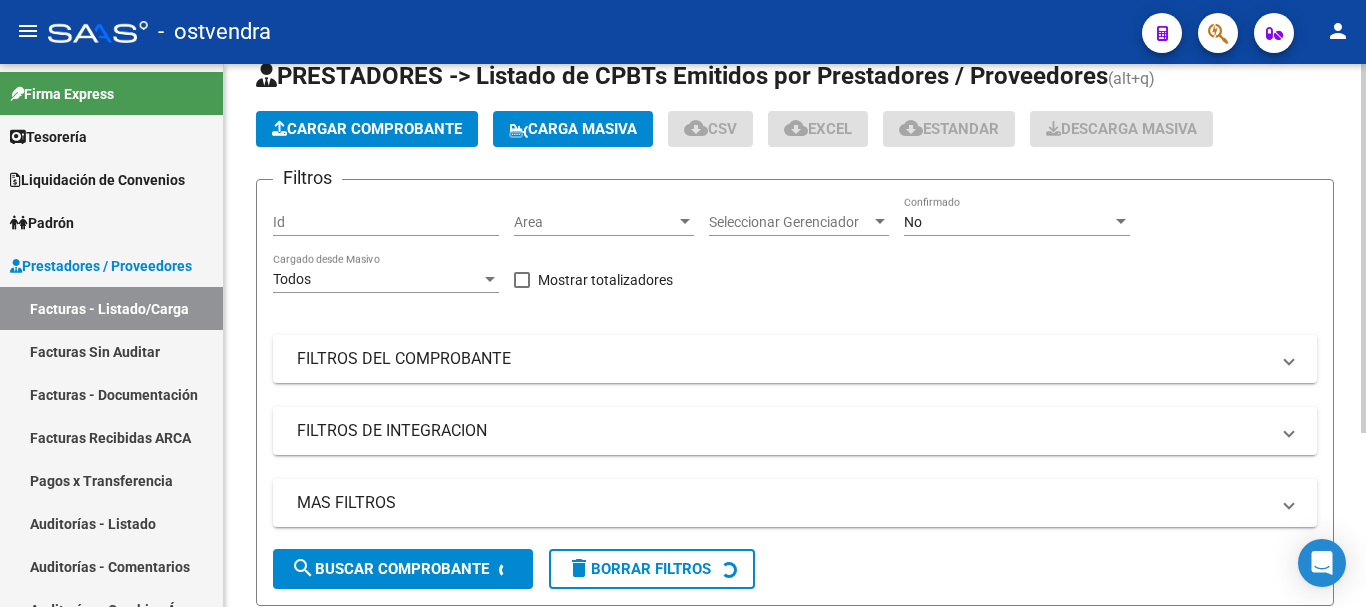 scroll, scrollTop: 57, scrollLeft: 0, axis: vertical 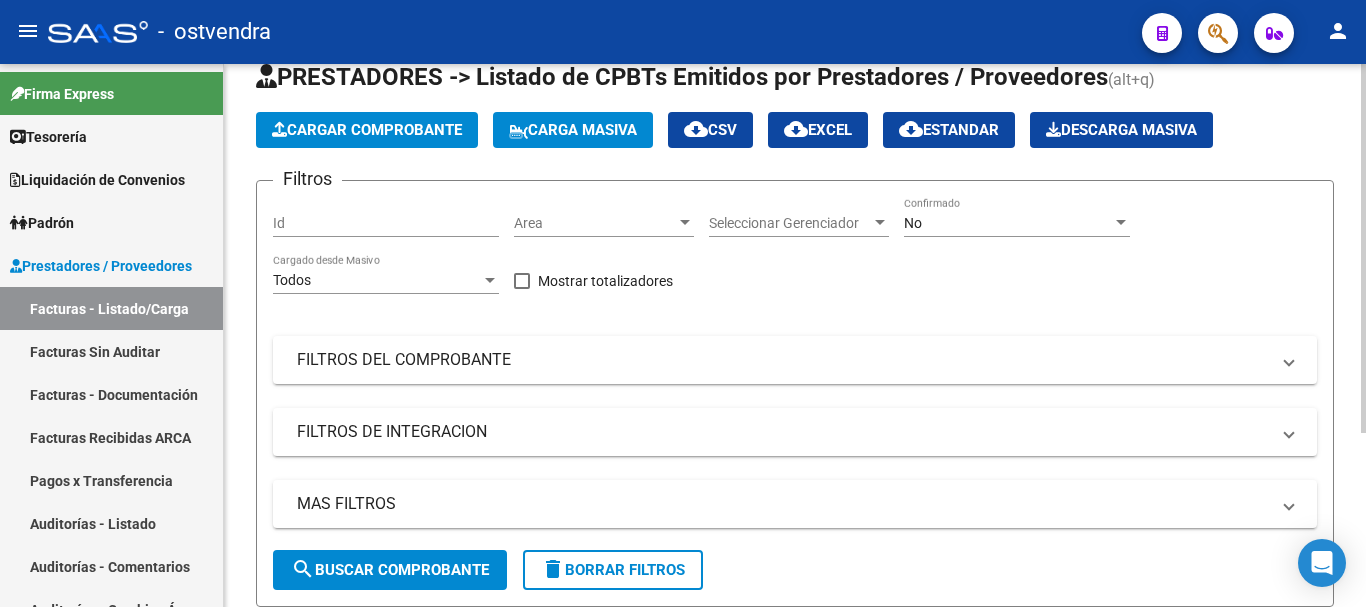 click on "Cargar Comprobante" 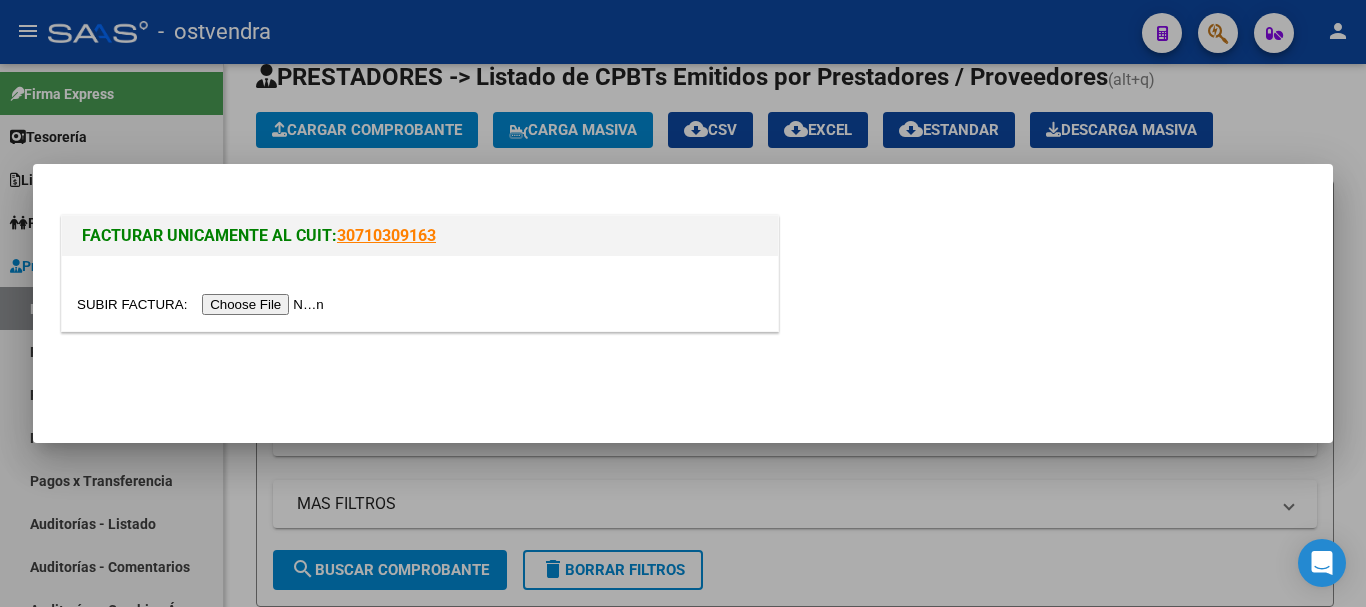 click at bounding box center (203, 304) 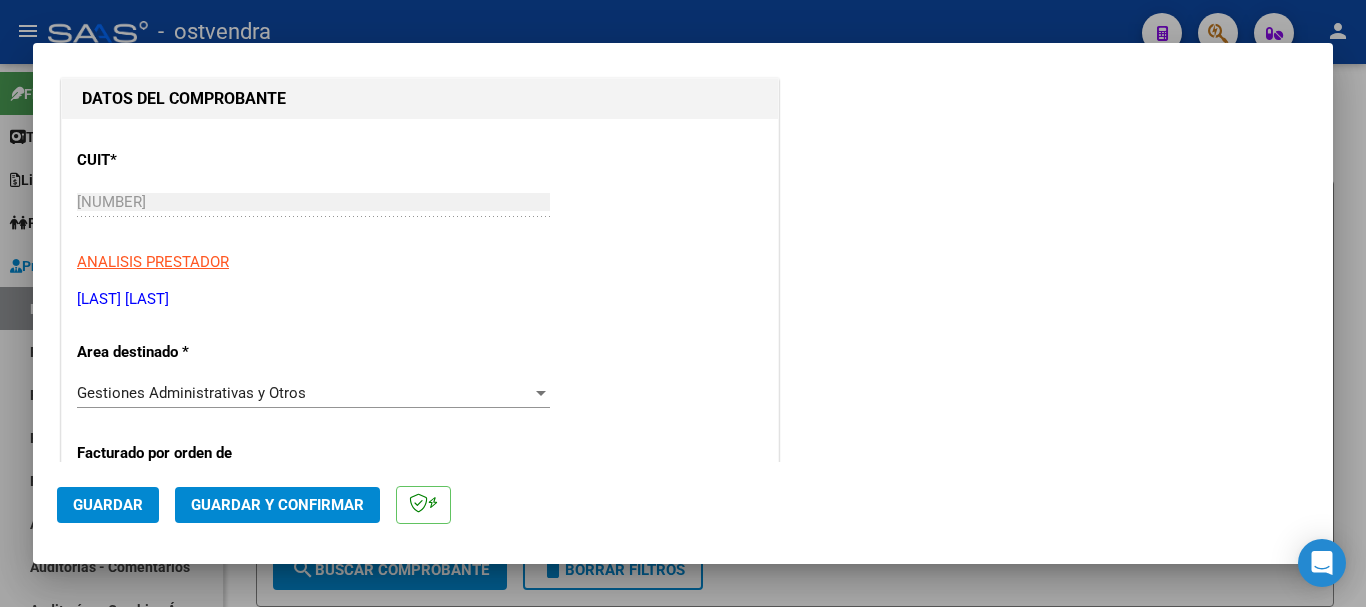 scroll, scrollTop: 300, scrollLeft: 0, axis: vertical 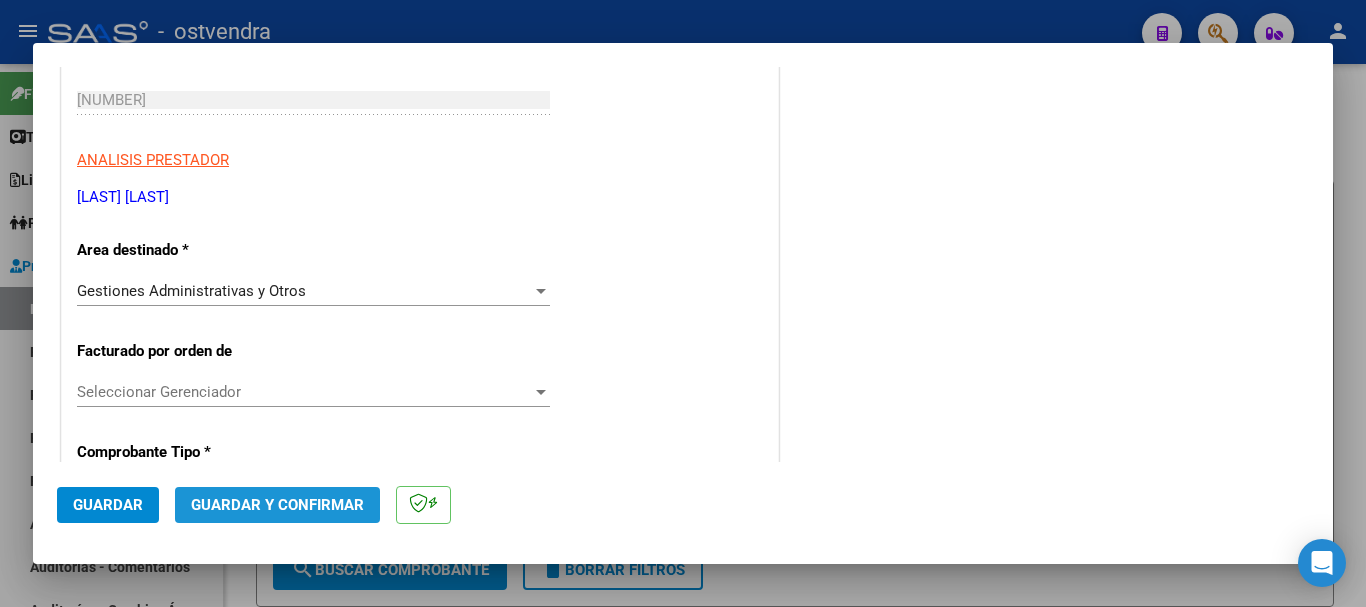 click on "Guardar y Confirmar" 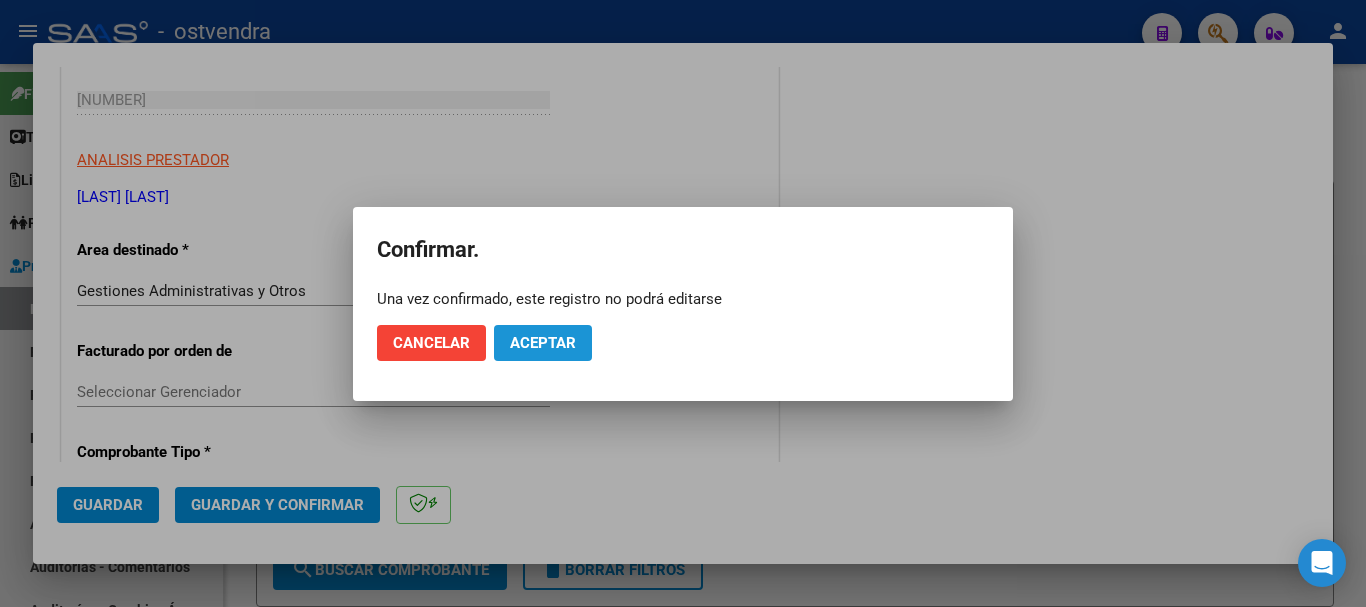 click on "Aceptar" 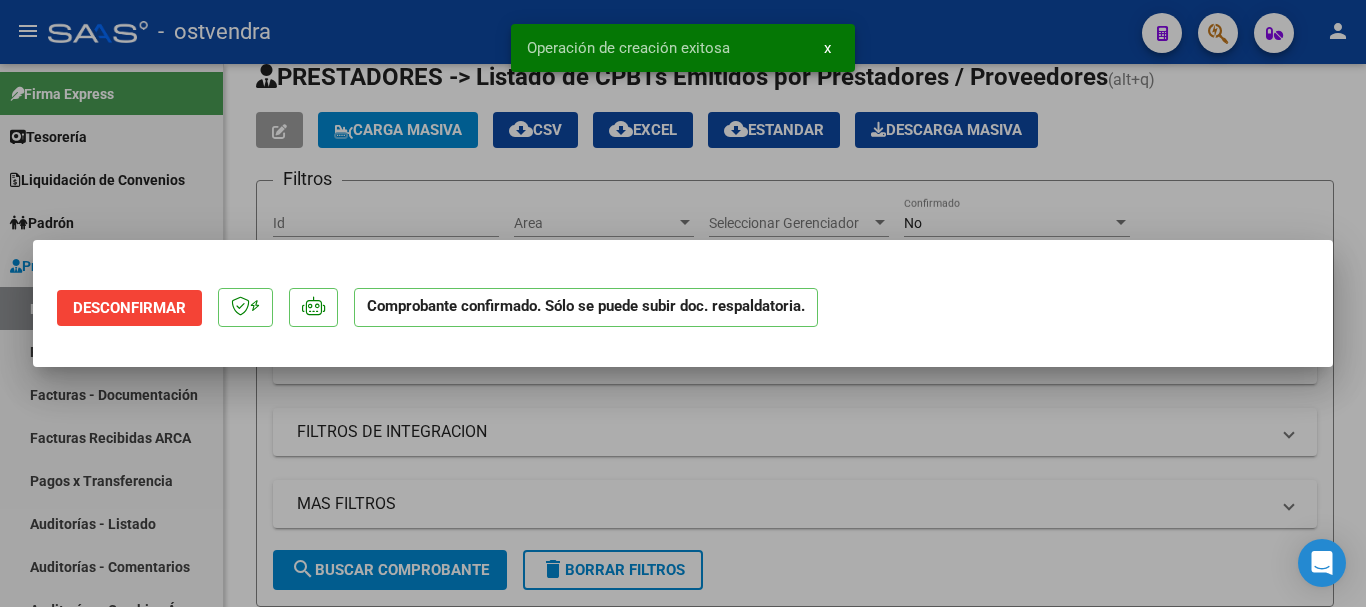 scroll, scrollTop: 0, scrollLeft: 0, axis: both 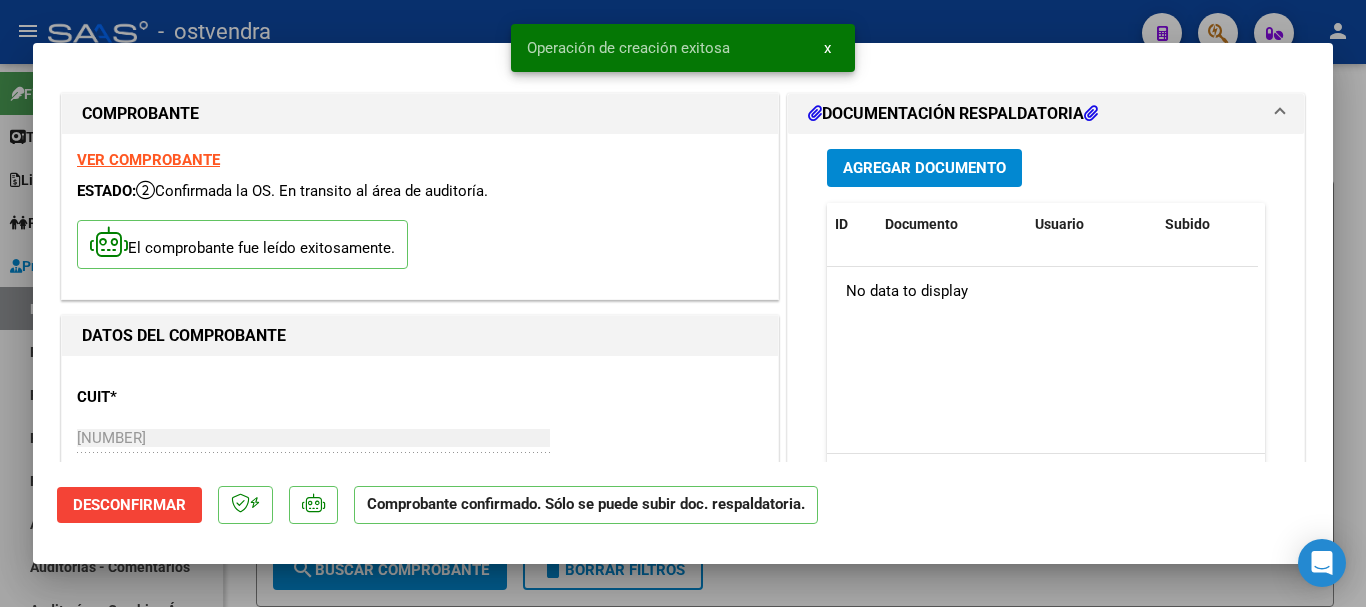 click at bounding box center (683, 303) 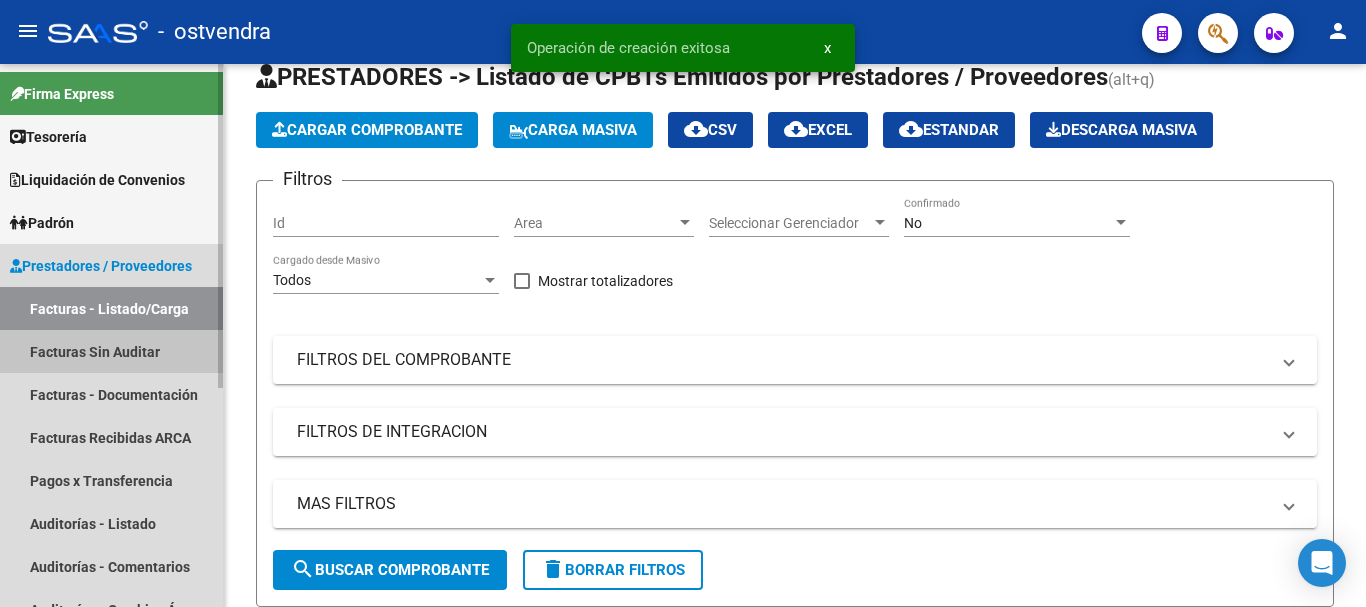 click on "Facturas Sin Auditar" at bounding box center (111, 351) 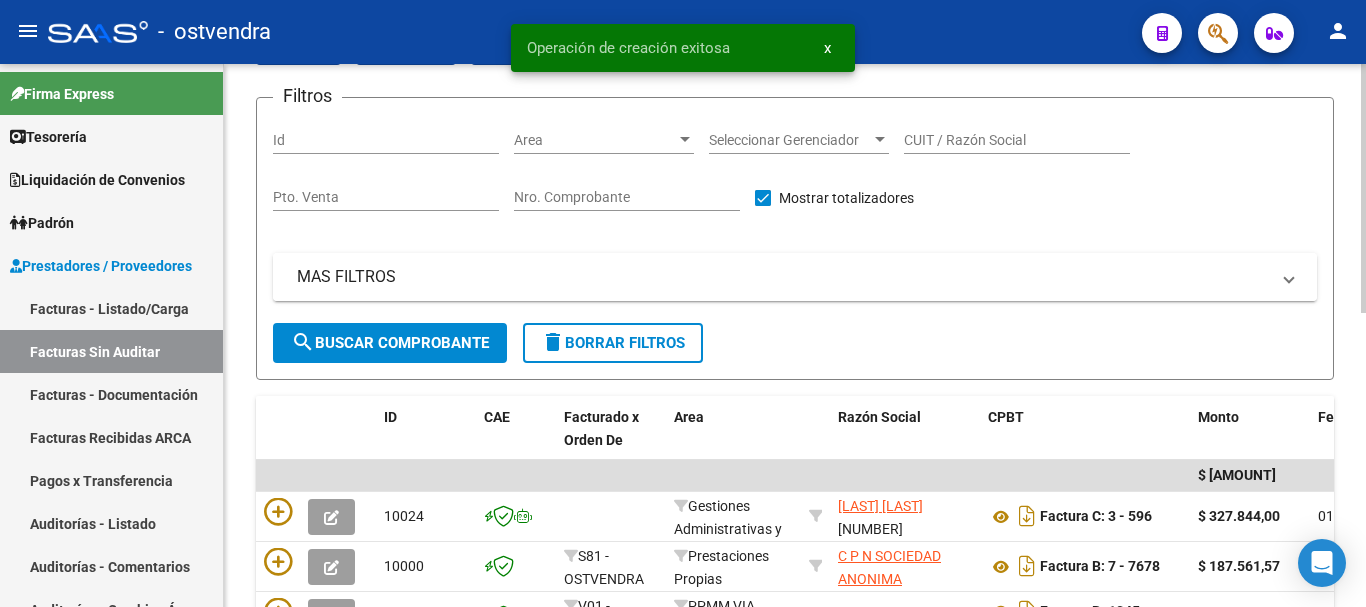 scroll, scrollTop: 157, scrollLeft: 0, axis: vertical 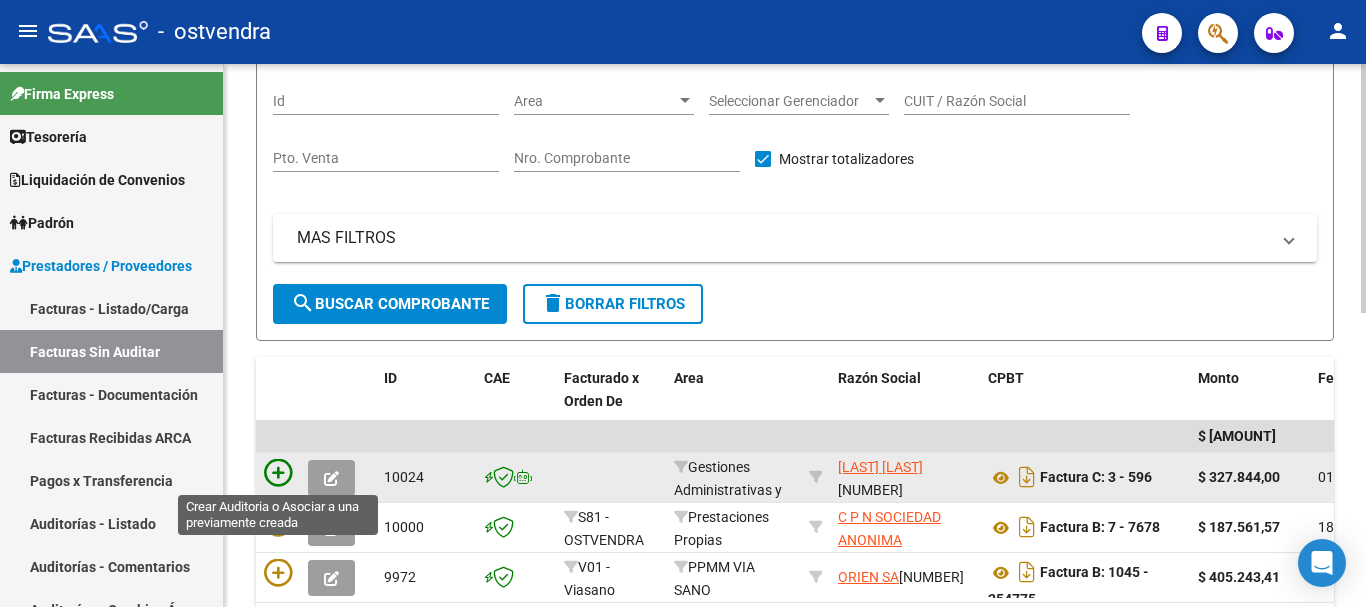 click 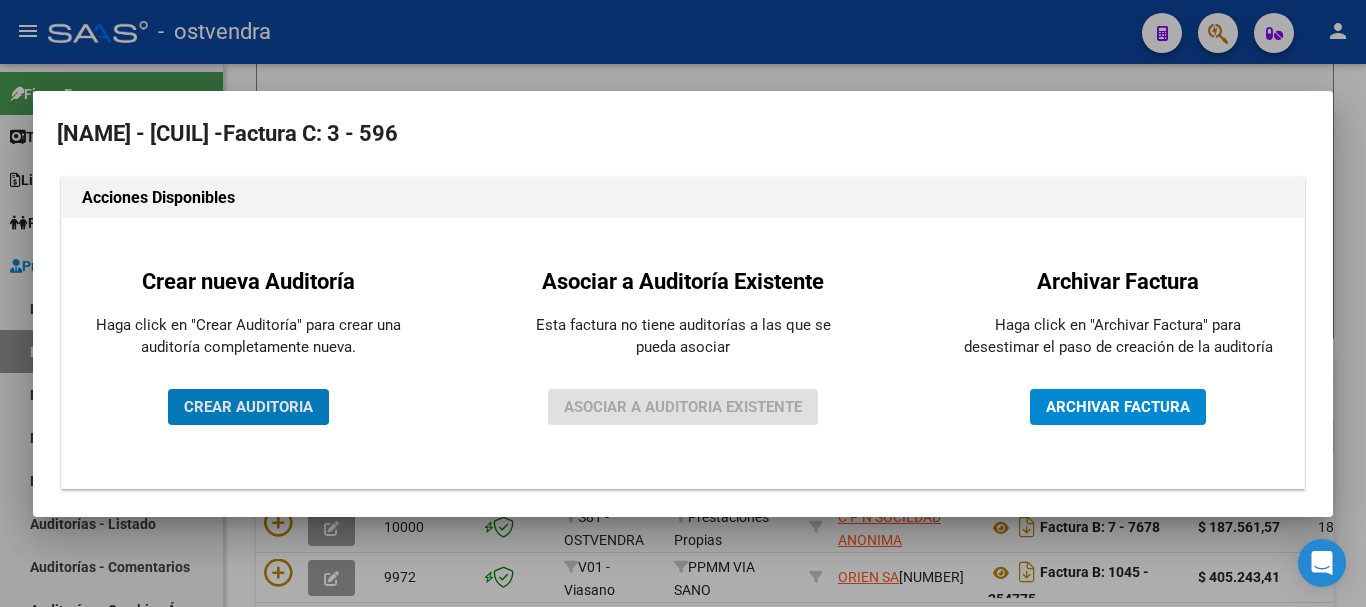 click on "CREAR AUDITORIA" at bounding box center [248, 407] 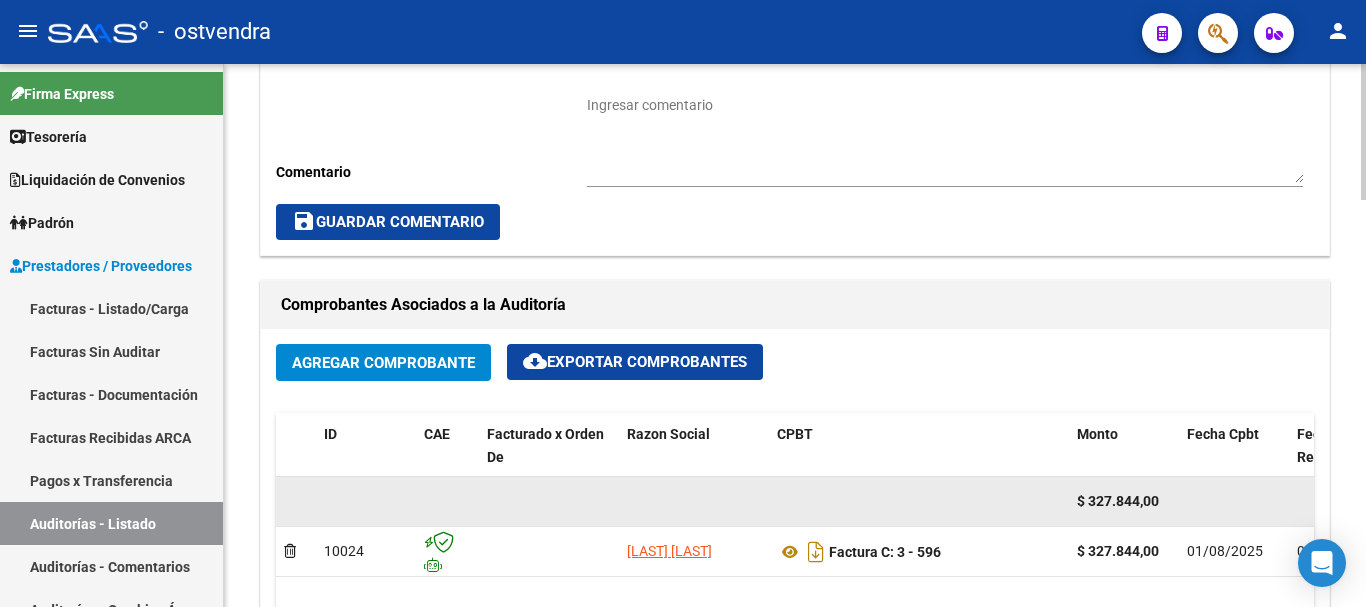scroll, scrollTop: 800, scrollLeft: 0, axis: vertical 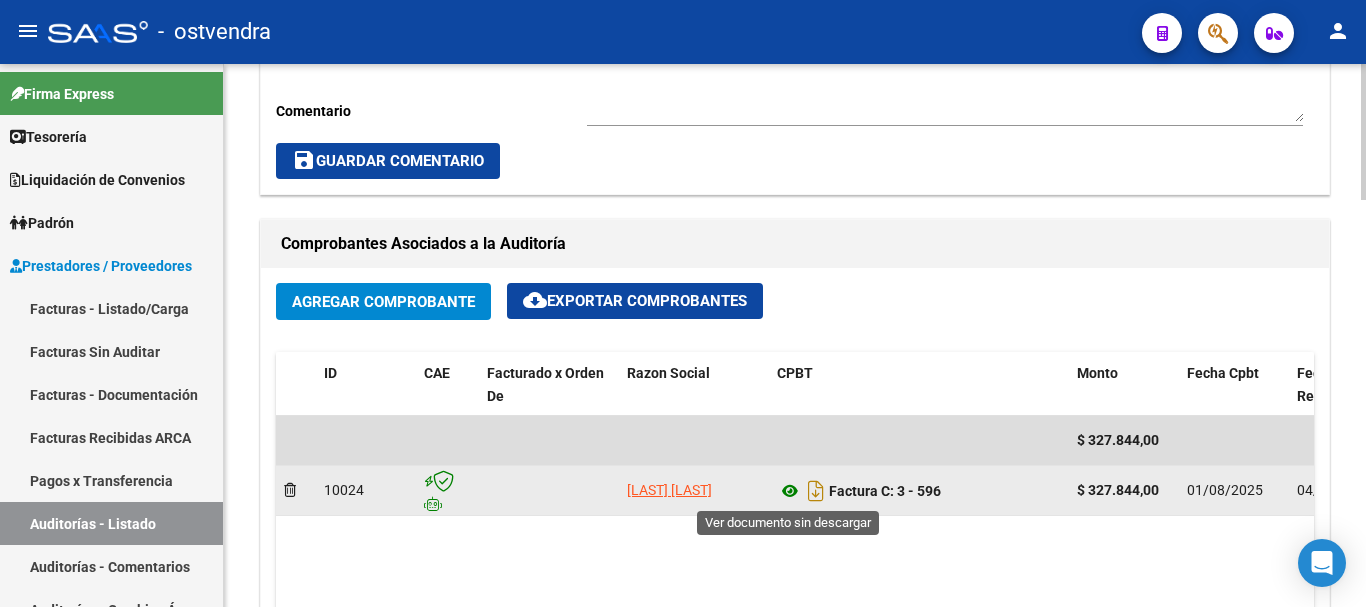 click 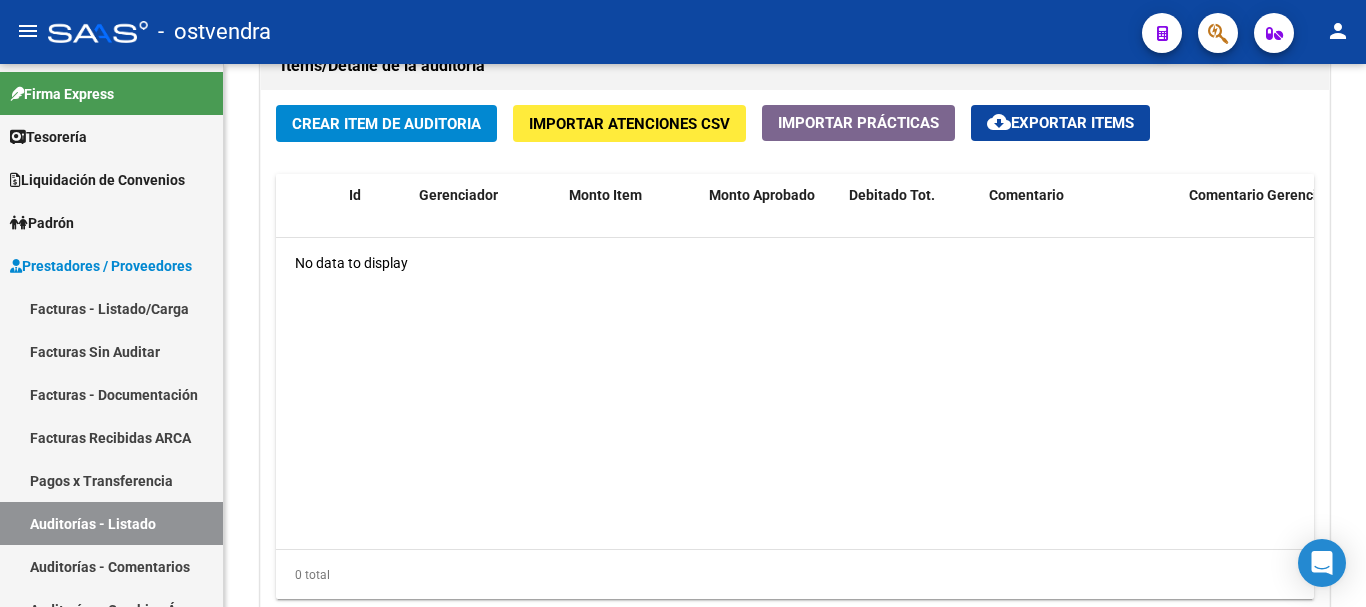 scroll, scrollTop: 1500, scrollLeft: 0, axis: vertical 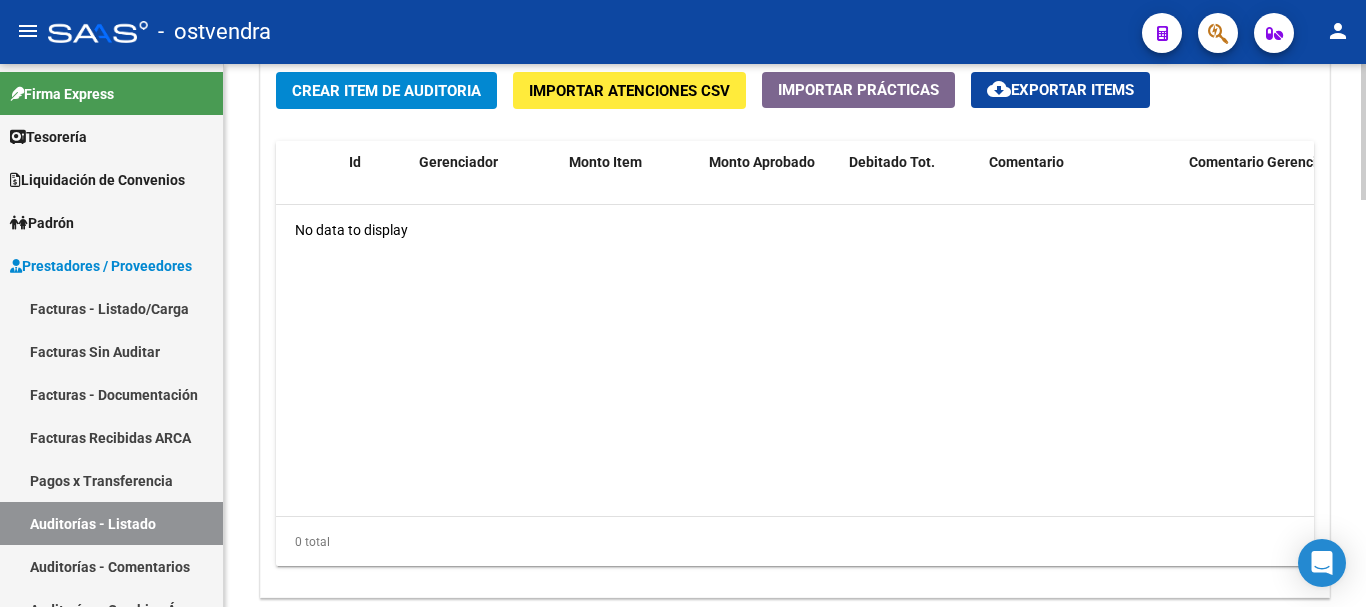 click on "Crear Item de Auditoria" 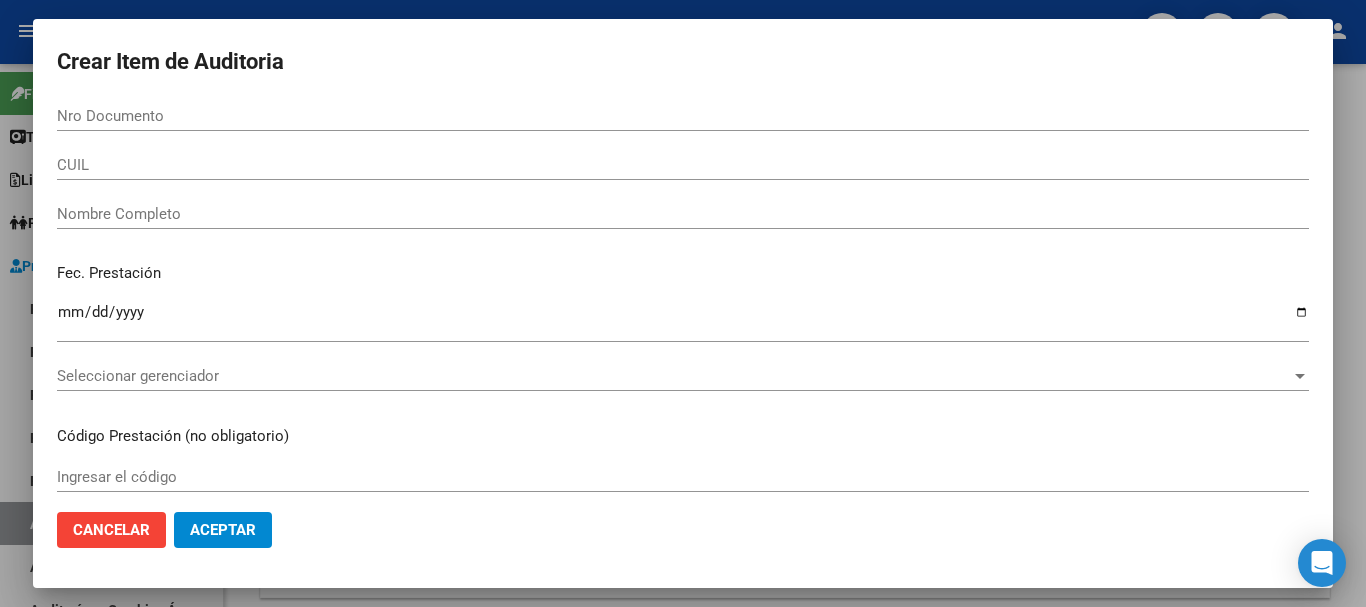 click on "Ingresar la fecha" at bounding box center (683, 330) 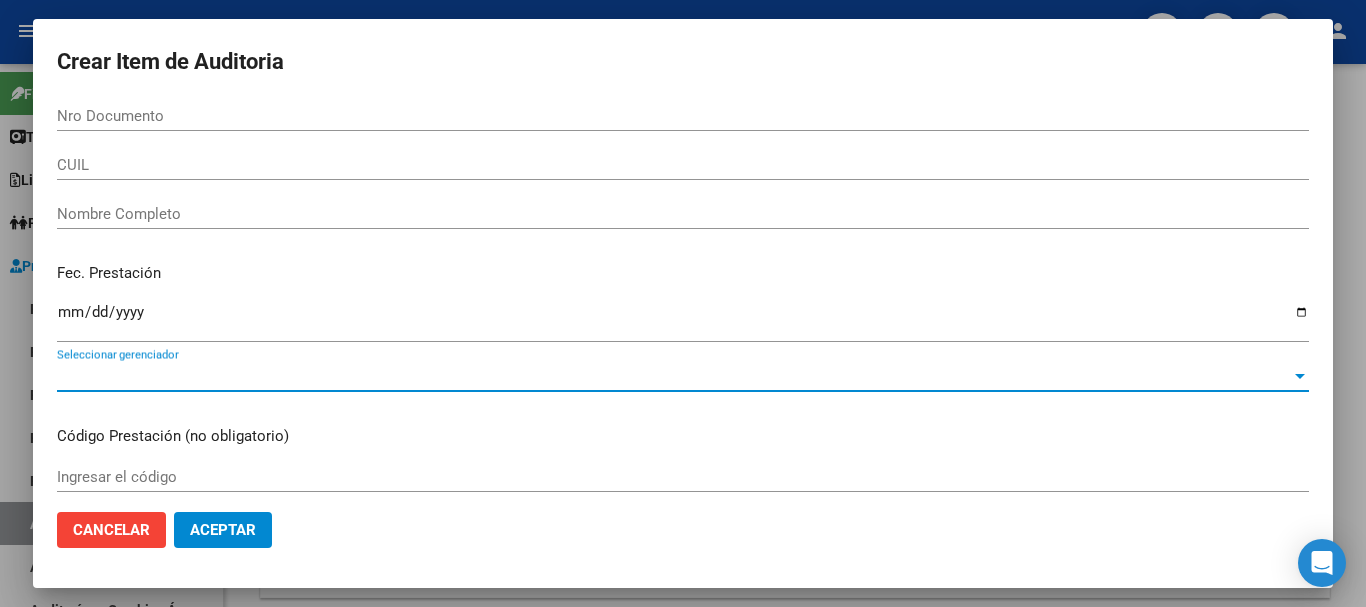 click on "Seleccionar gerenciador" at bounding box center (674, 376) 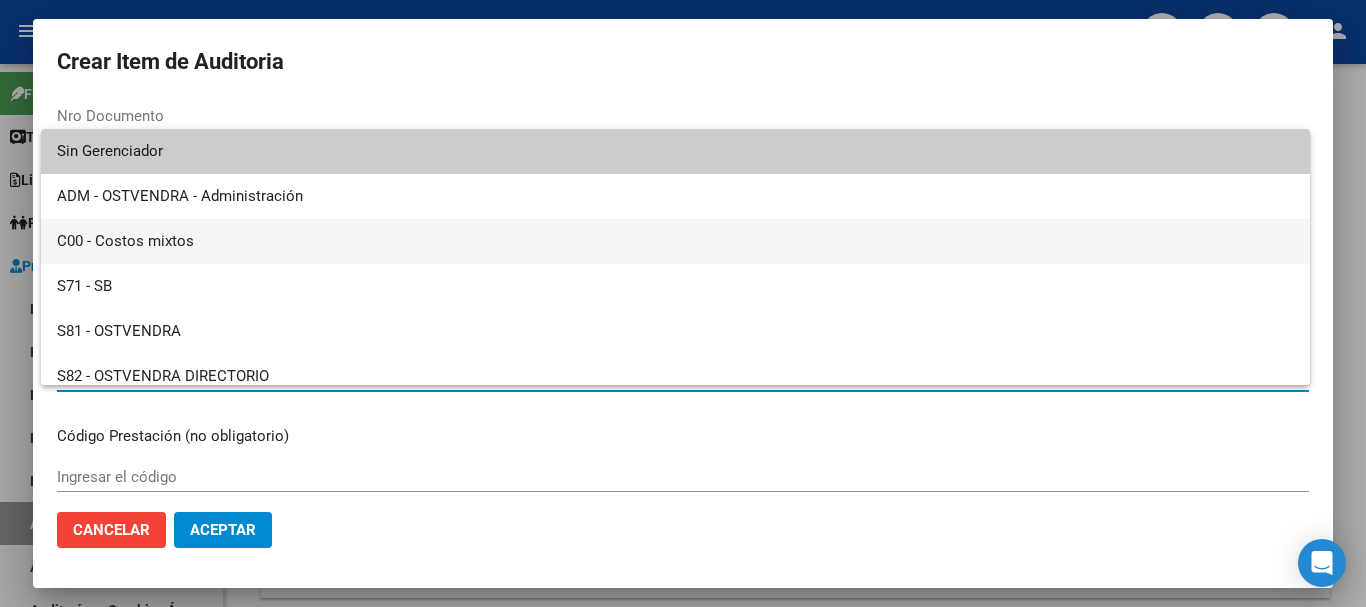 click on "C00 - Costos mixtos" at bounding box center (675, 241) 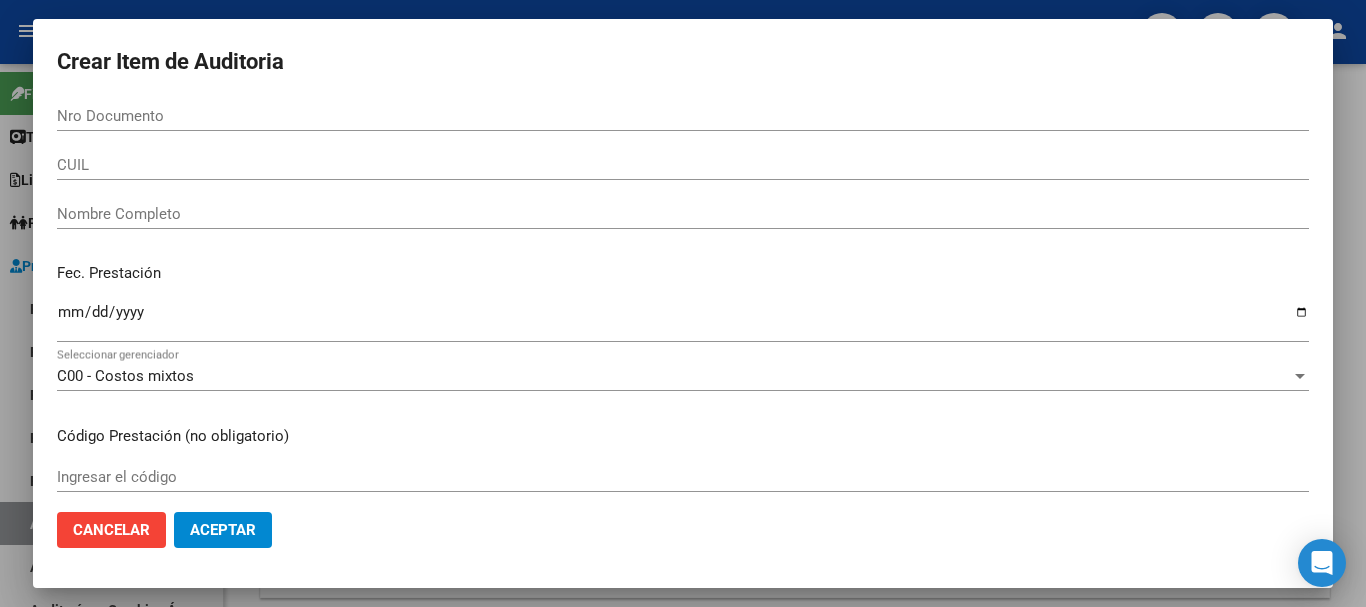 drag, startPoint x: 273, startPoint y: 528, endPoint x: 258, endPoint y: 530, distance: 15.132746 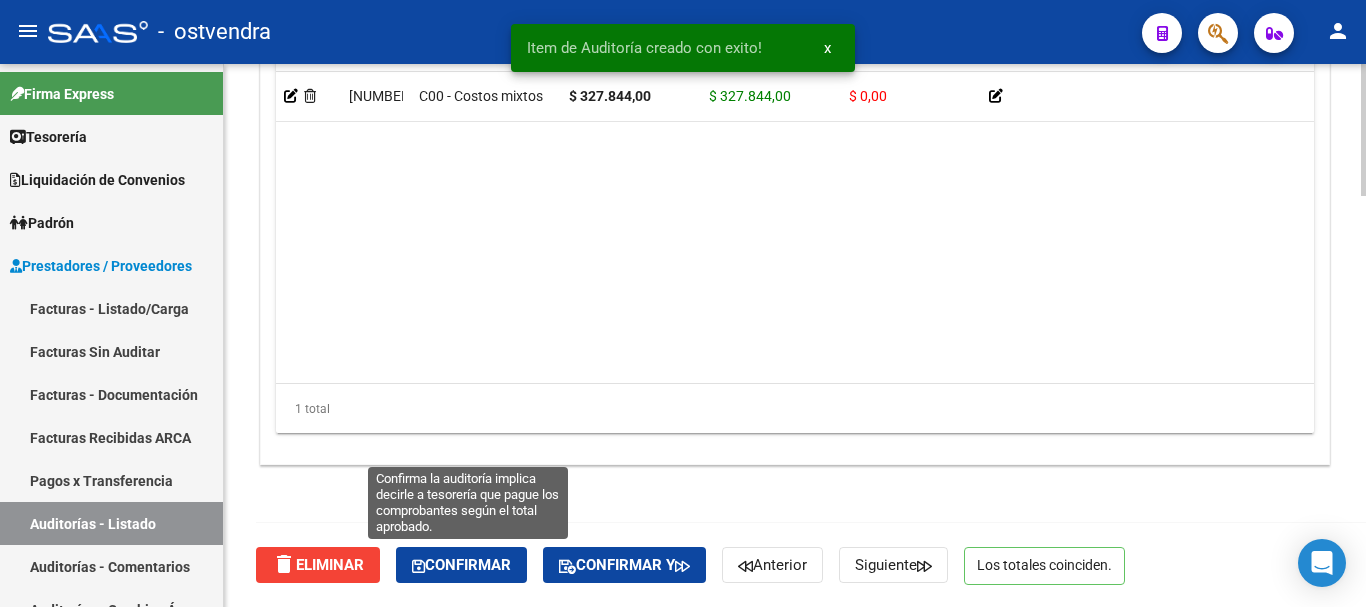 click on "Confirmar" 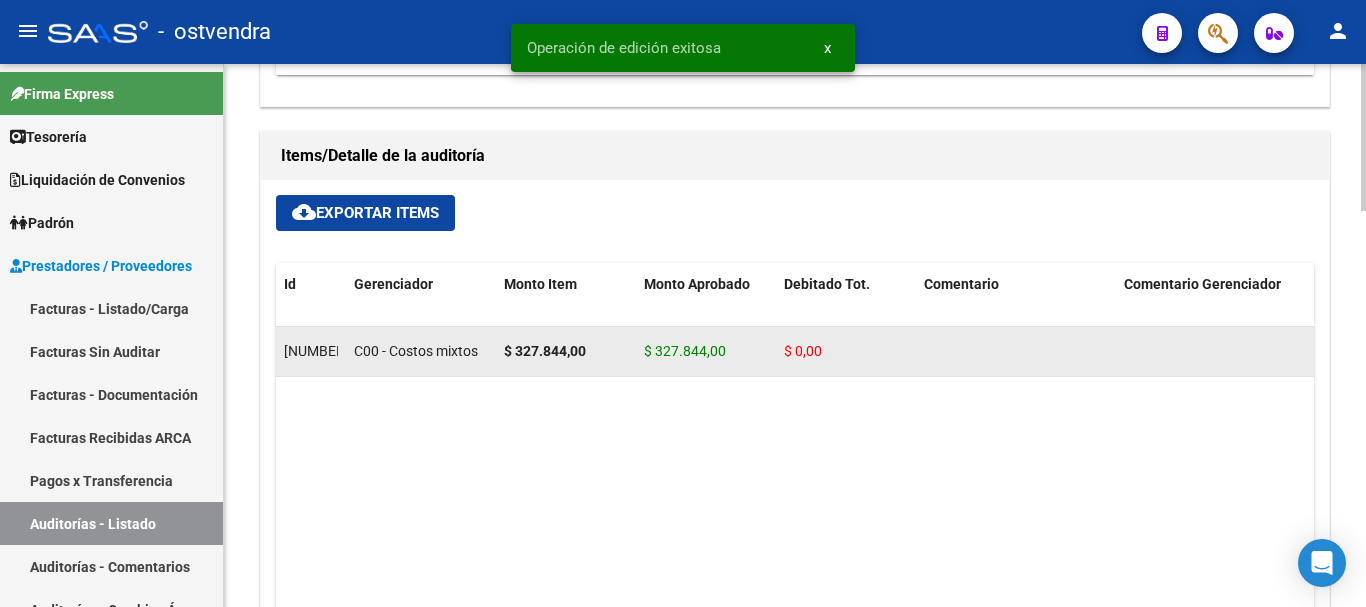 scroll, scrollTop: 1161, scrollLeft: 0, axis: vertical 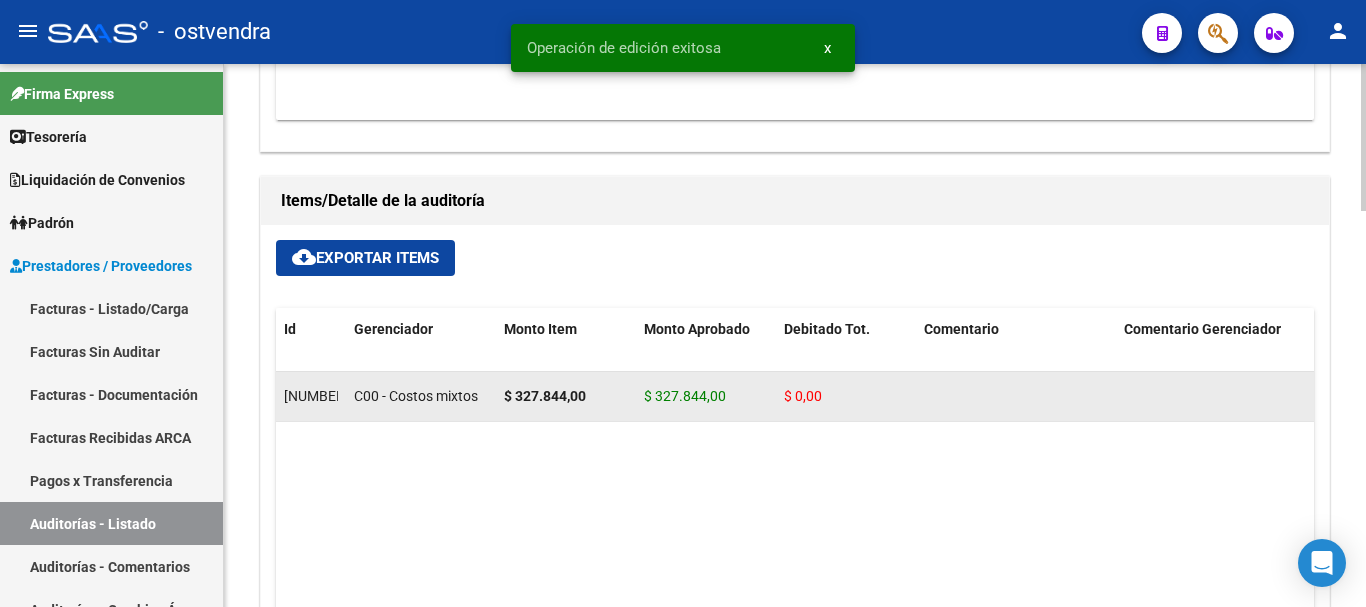 drag, startPoint x: 507, startPoint y: 390, endPoint x: 585, endPoint y: 389, distance: 78.00641 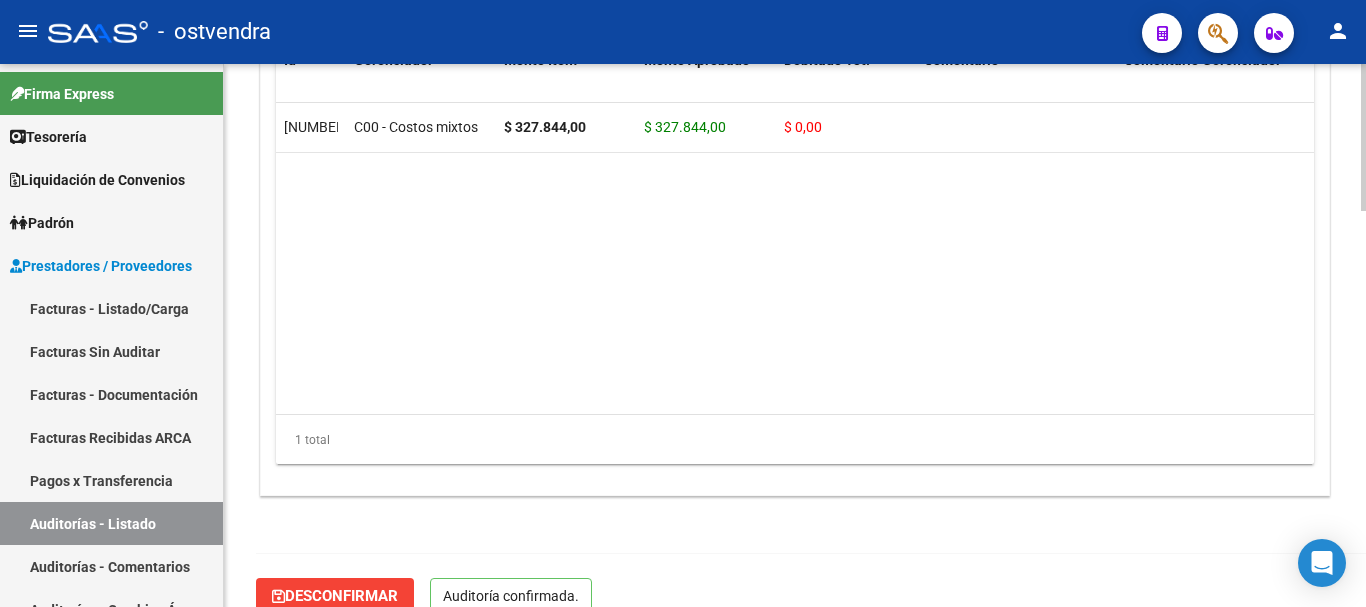 scroll, scrollTop: 1461, scrollLeft: 0, axis: vertical 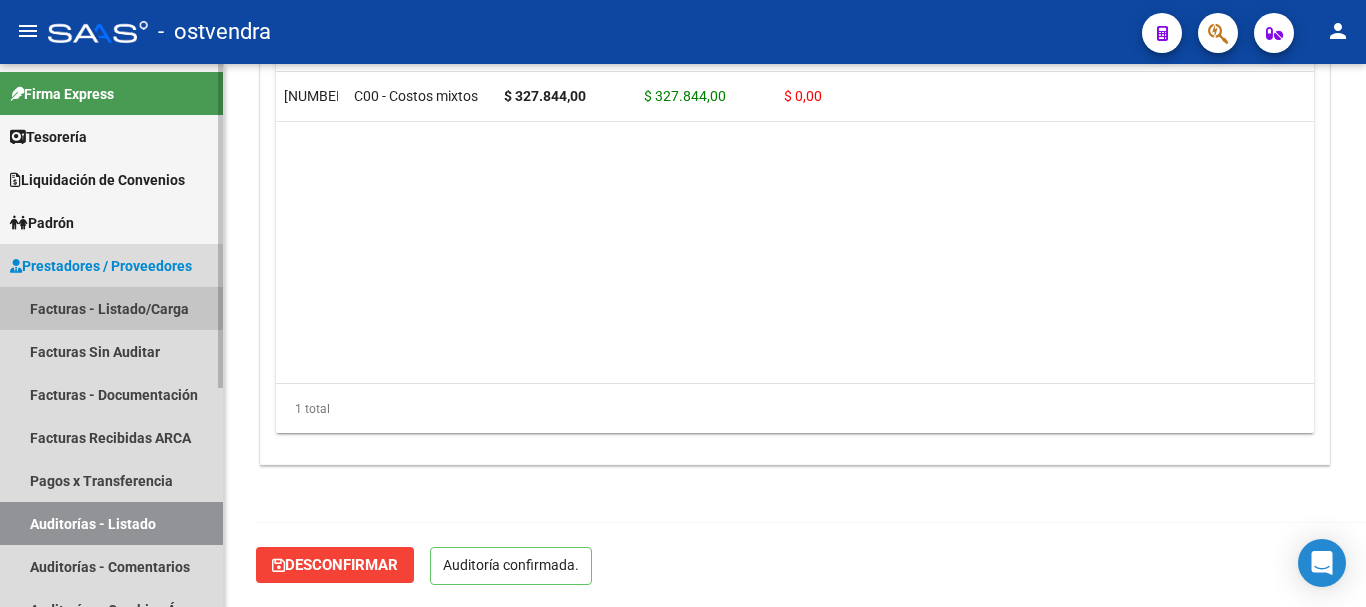 click on "Facturas - Listado/Carga" at bounding box center [111, 308] 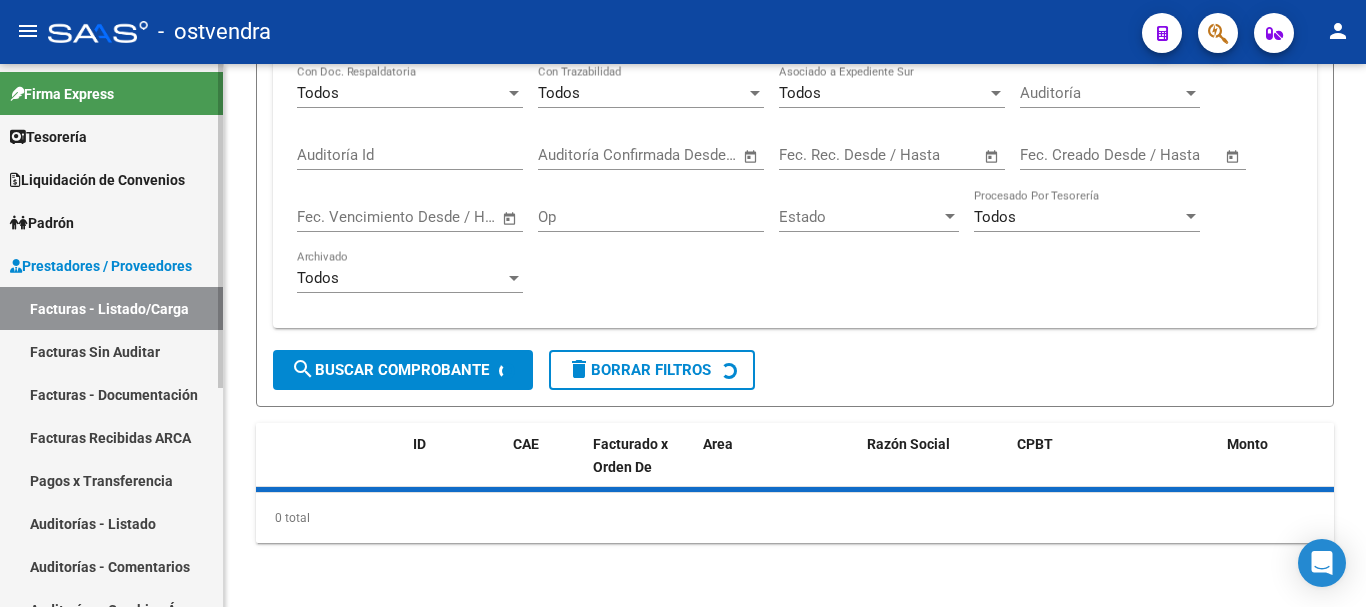 scroll, scrollTop: 0, scrollLeft: 0, axis: both 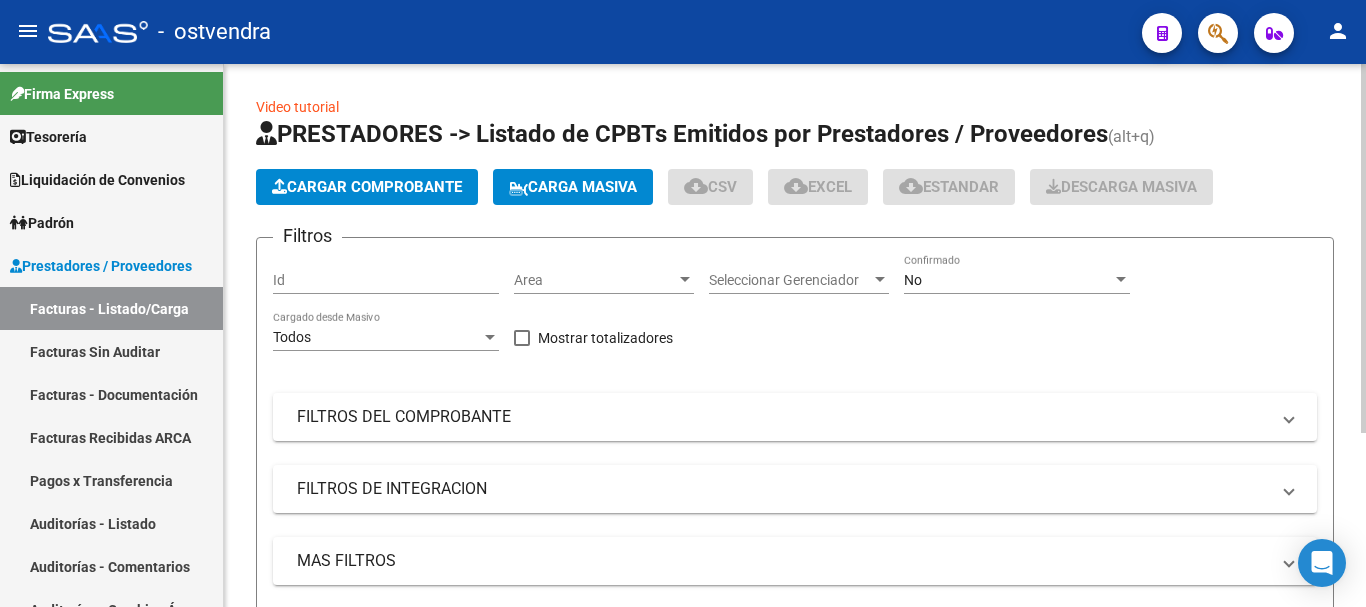 click on "Cargar Comprobante" 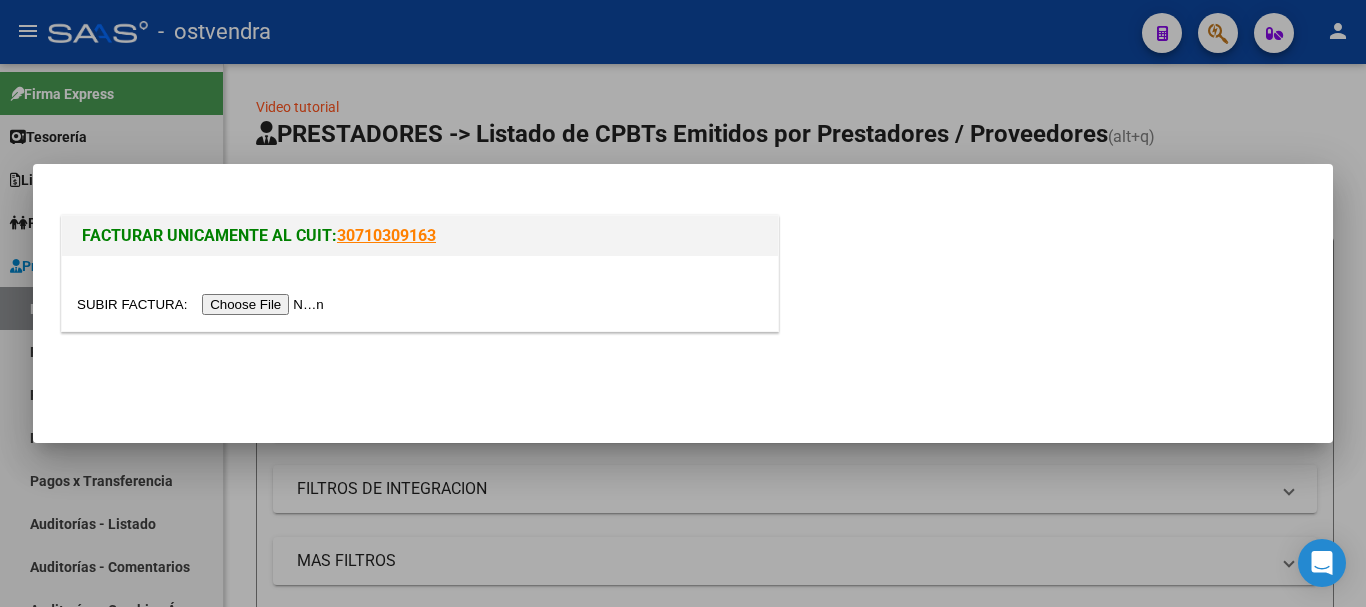 click at bounding box center [203, 304] 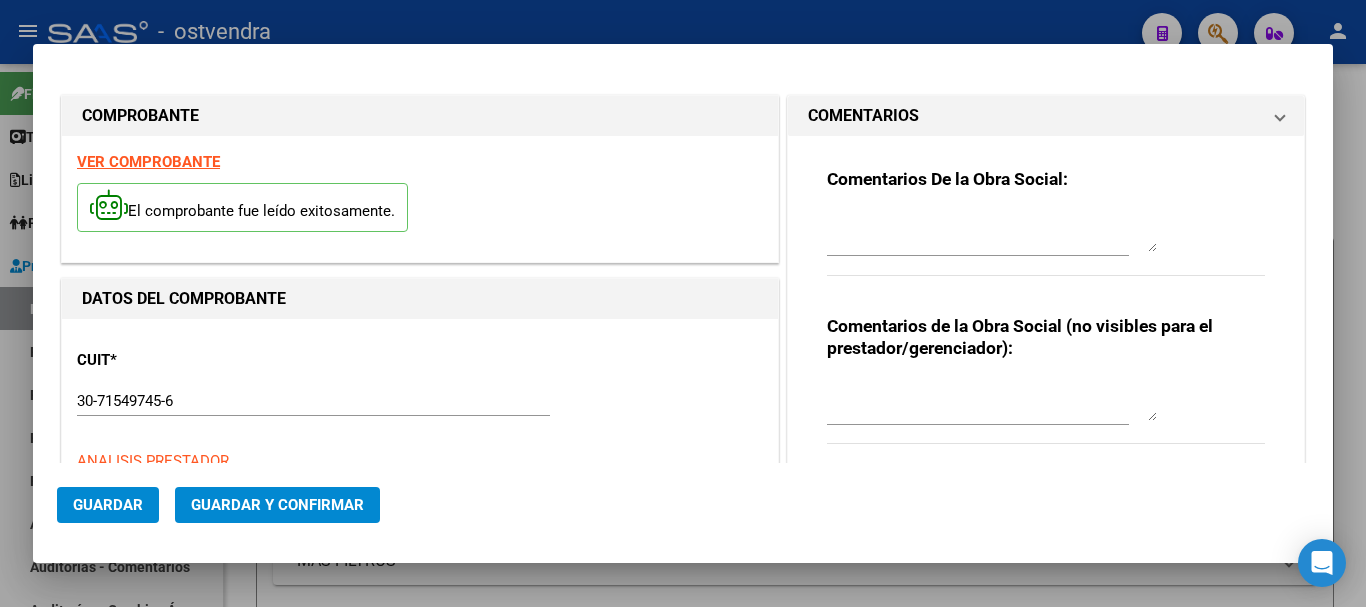 type on "[DATE]" 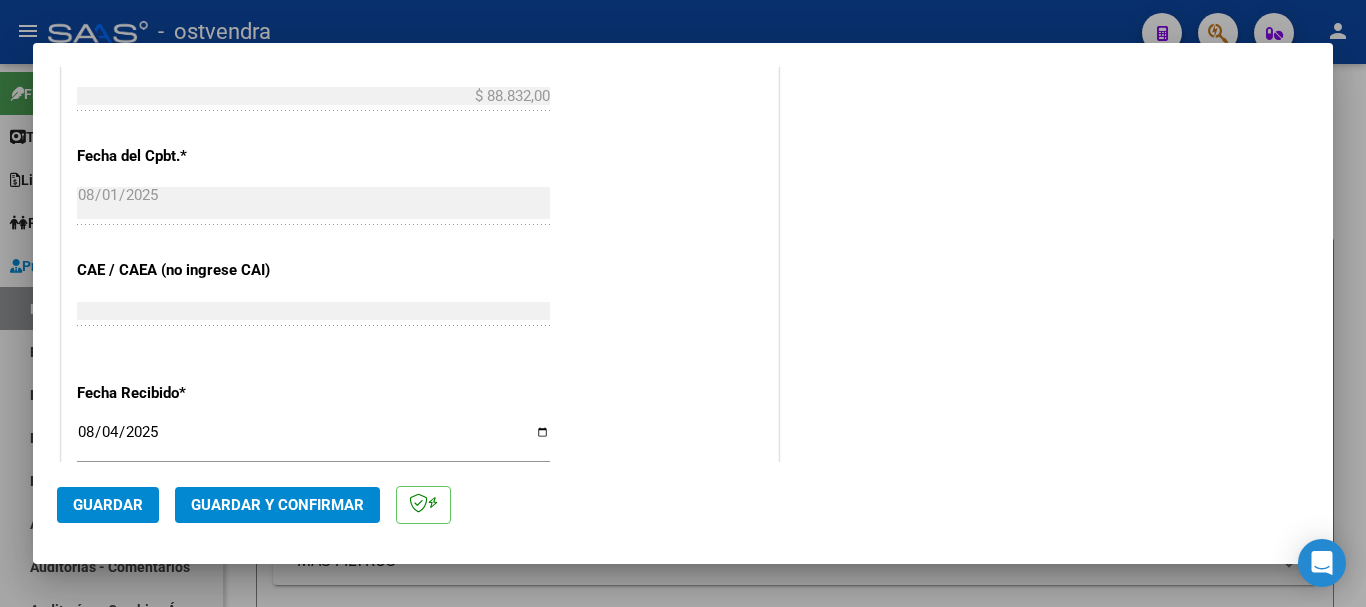 scroll, scrollTop: 1278, scrollLeft: 0, axis: vertical 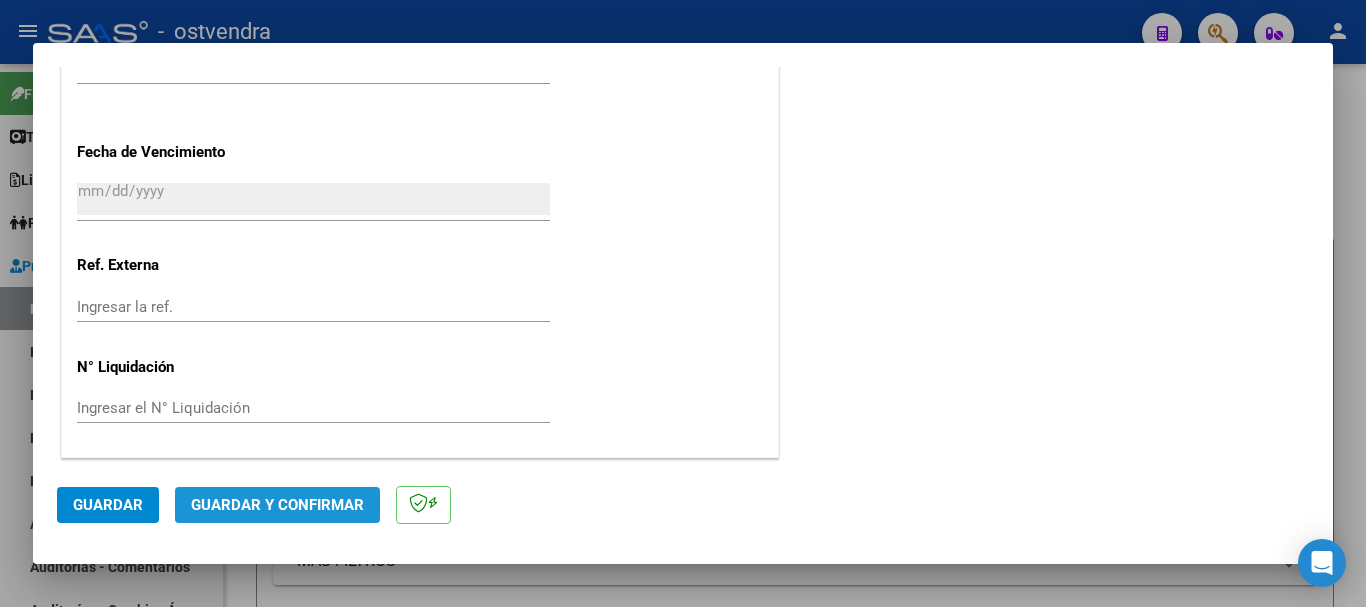 click on "Guardar y Confirmar" 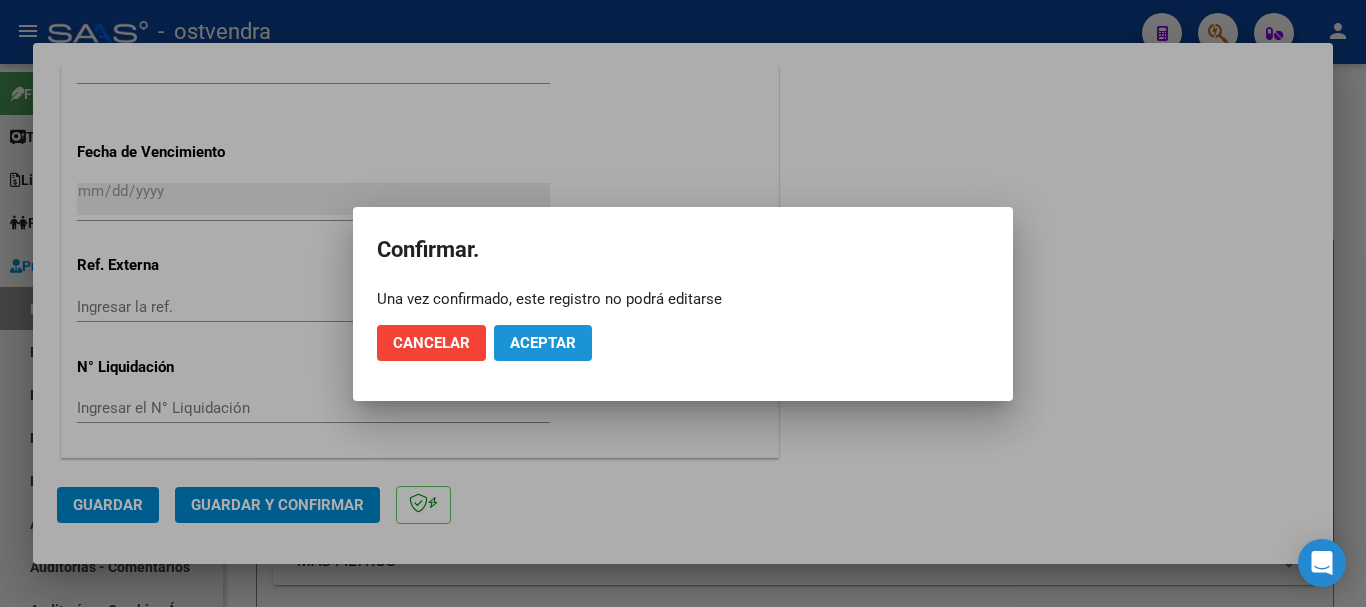 click on "Aceptar" 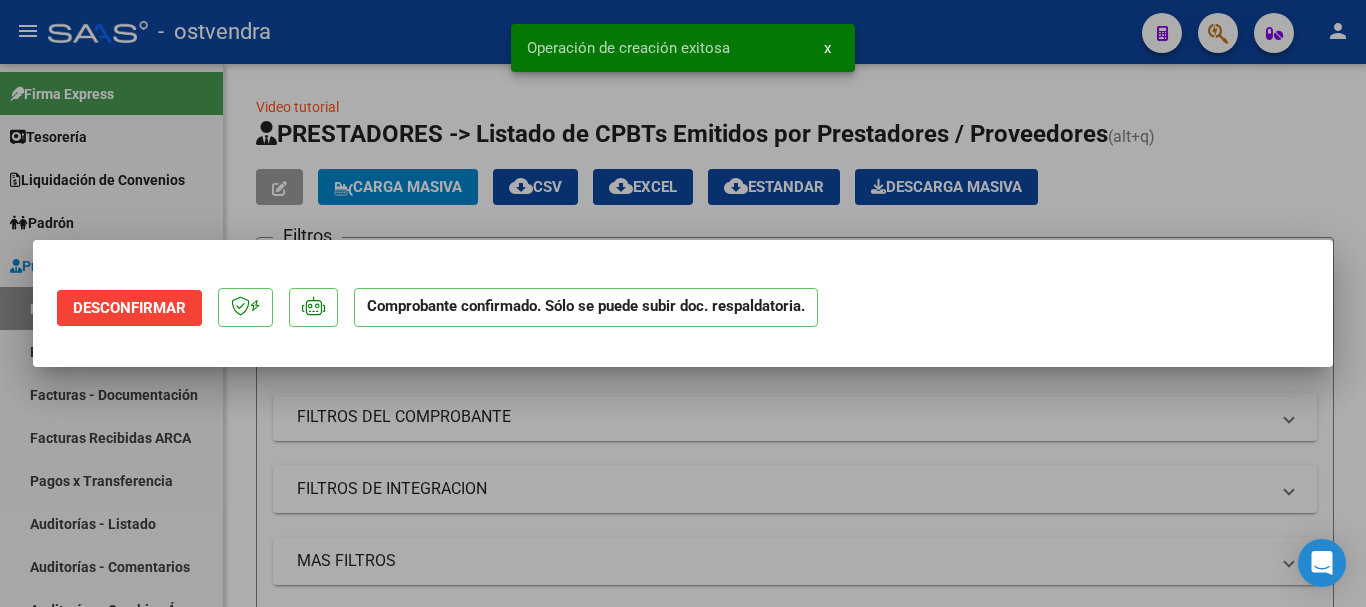 scroll, scrollTop: 0, scrollLeft: 0, axis: both 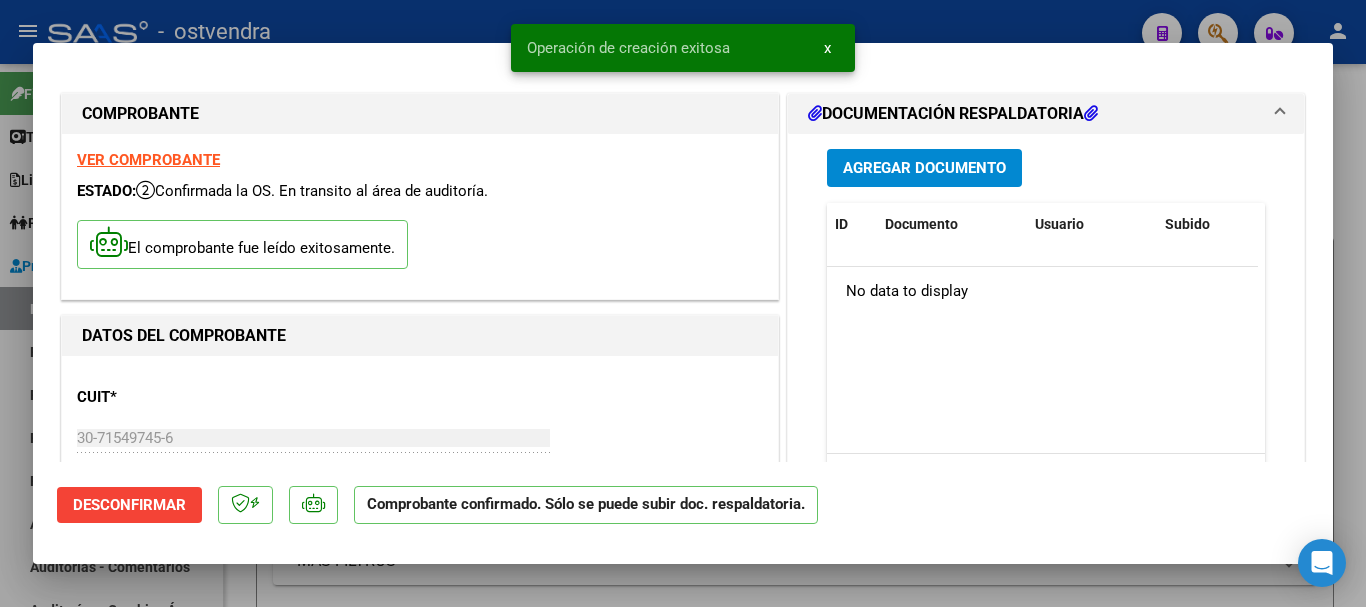 click at bounding box center [683, 303] 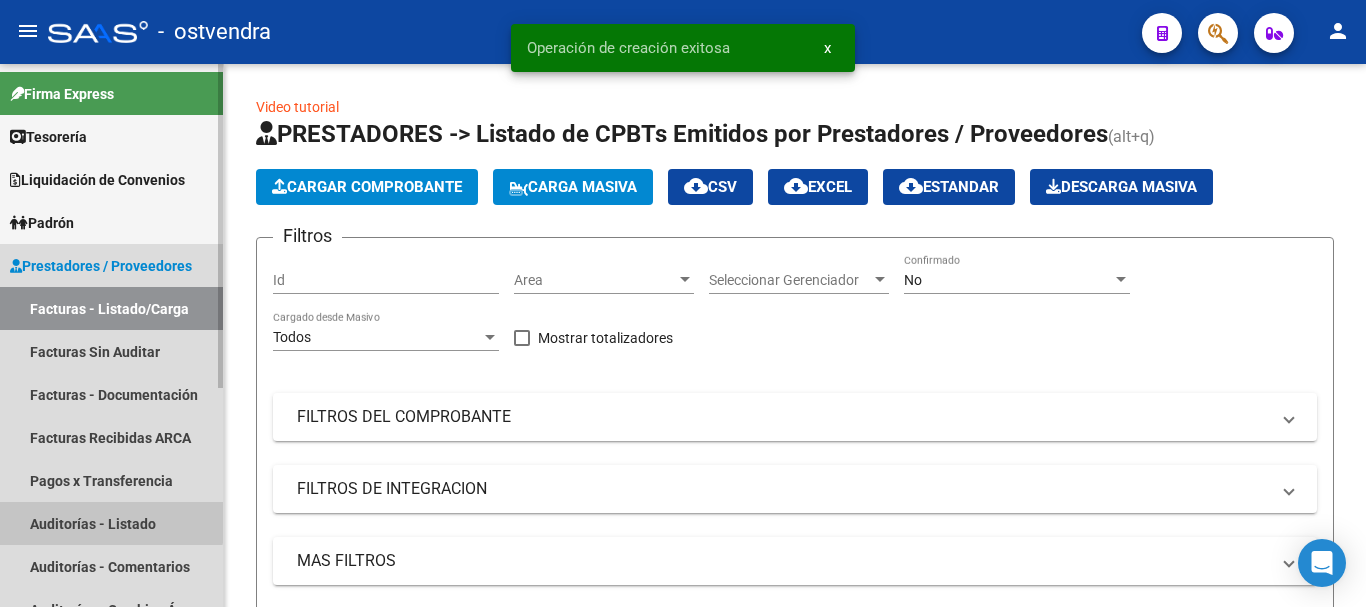 click on "Auditorías - Listado" at bounding box center [111, 523] 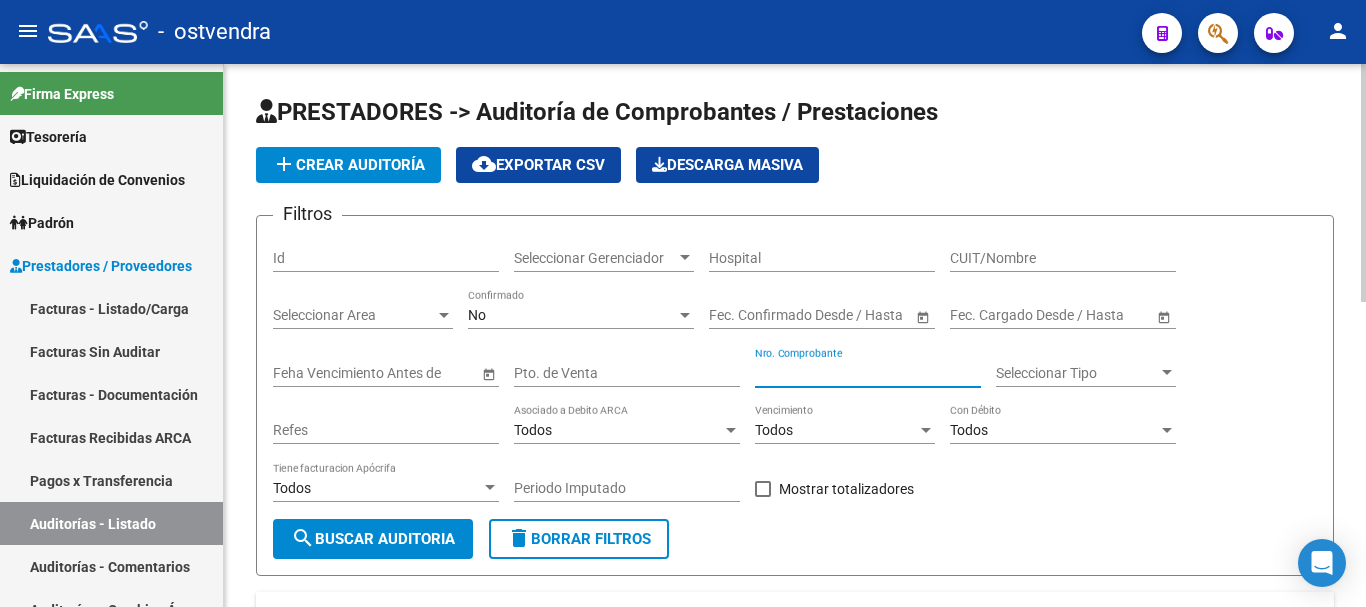 click on "Nro. Comprobante" at bounding box center (868, 373) 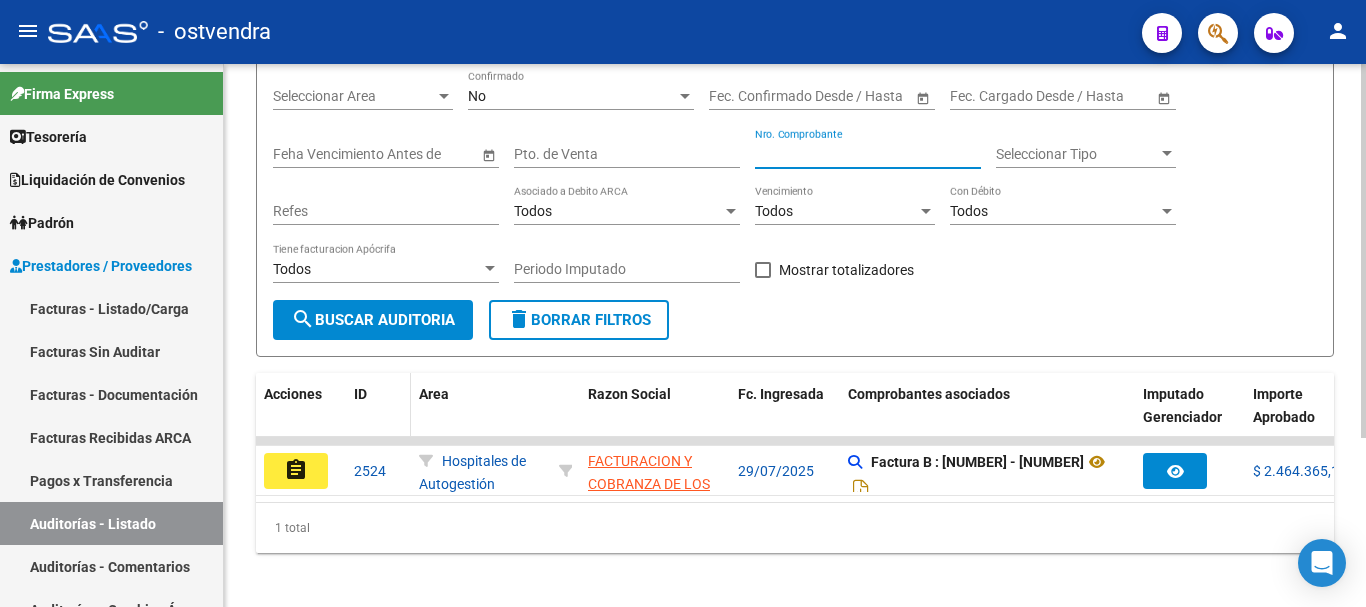 scroll, scrollTop: 245, scrollLeft: 0, axis: vertical 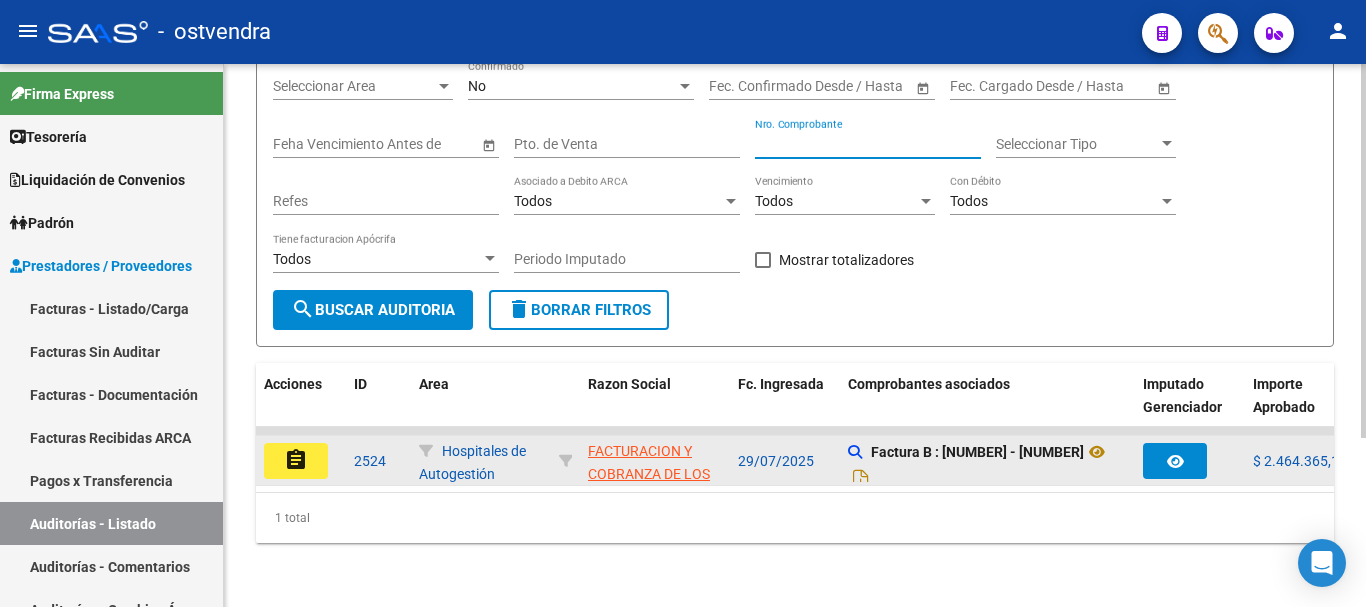 type on "[NUMBER]" 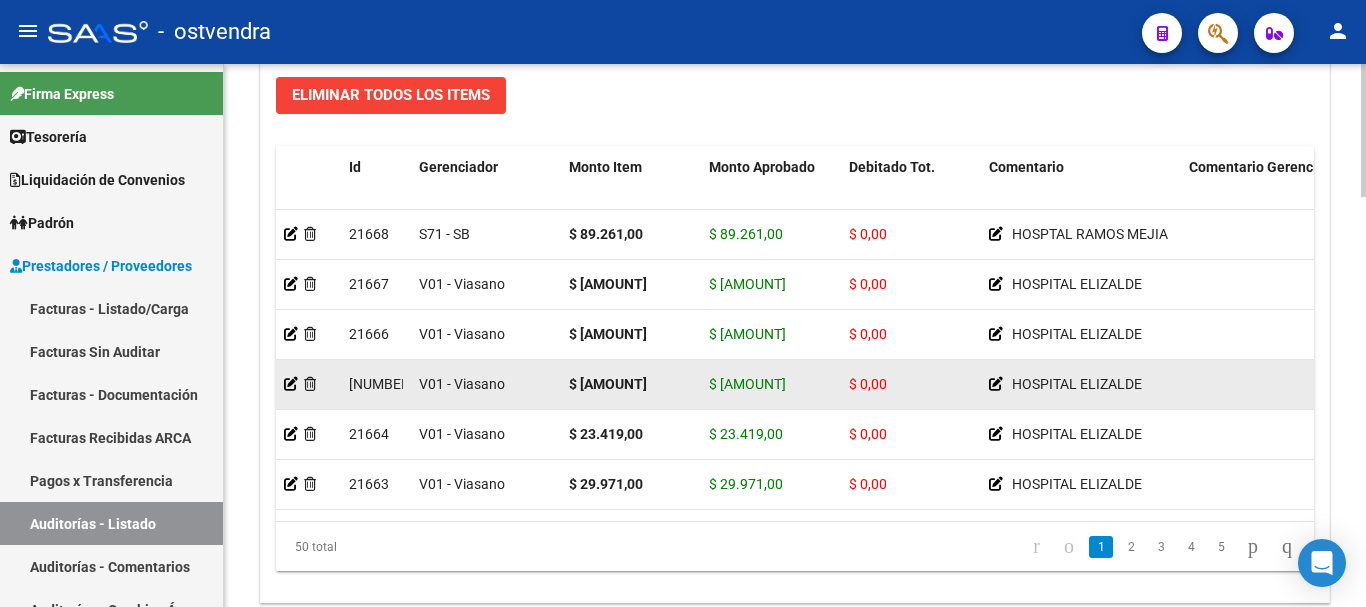 scroll, scrollTop: 1400, scrollLeft: 0, axis: vertical 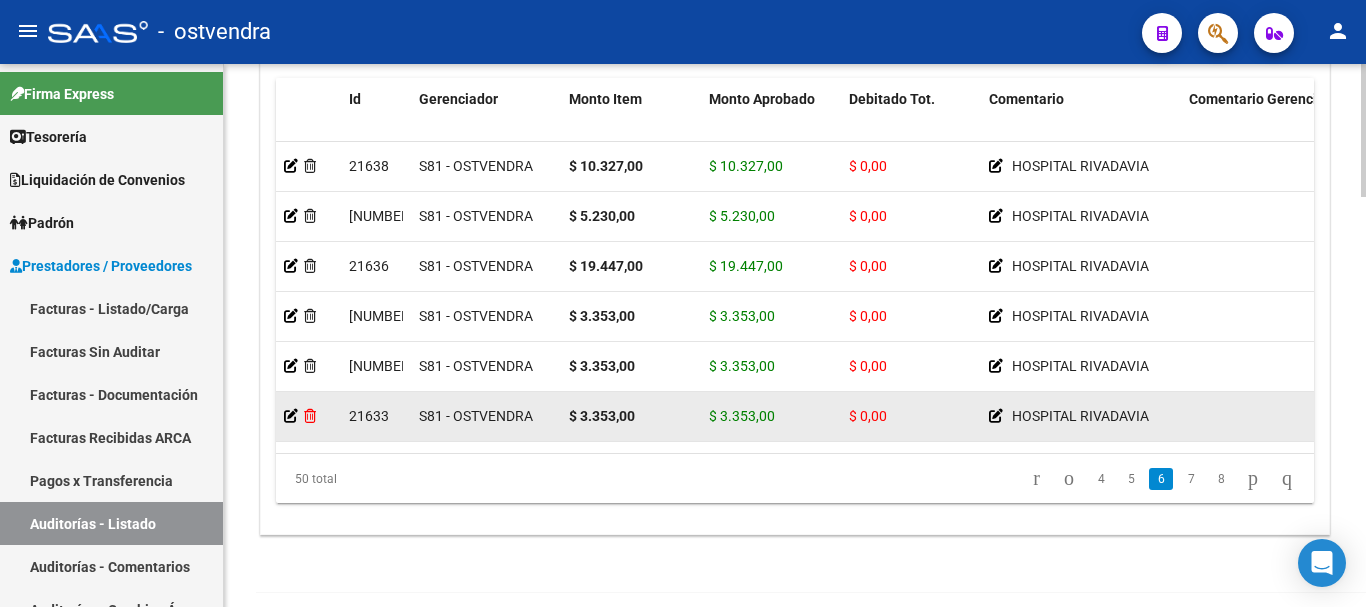 click 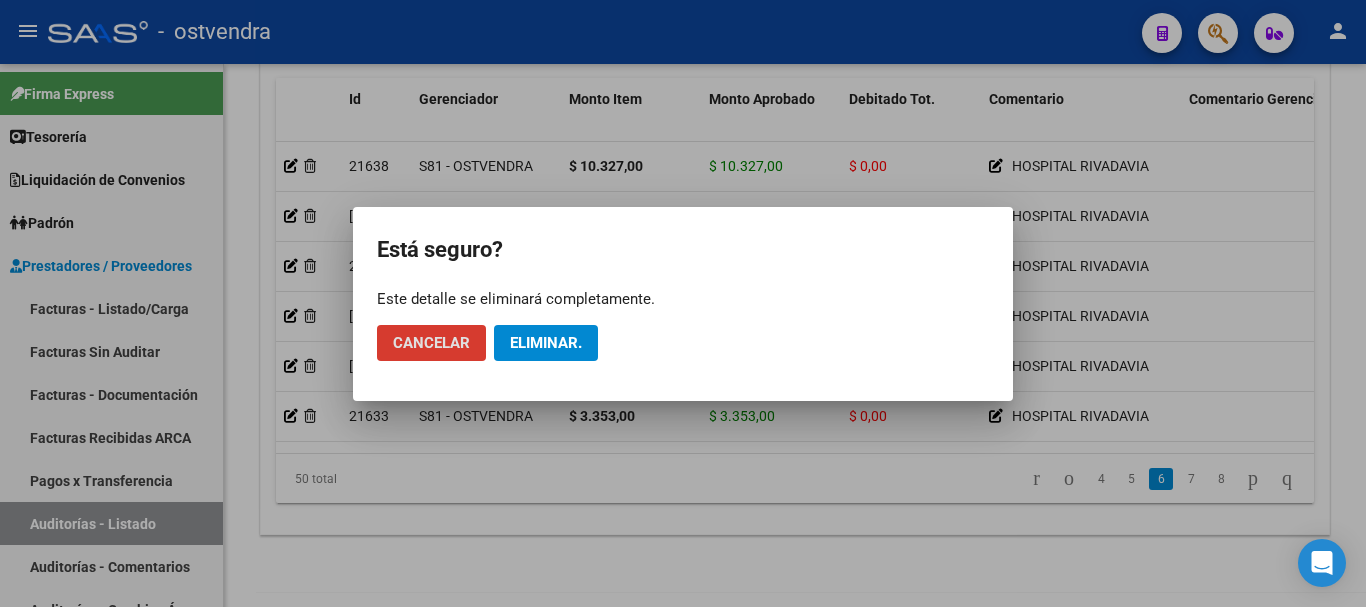 click on "Cancelar Eliminar." 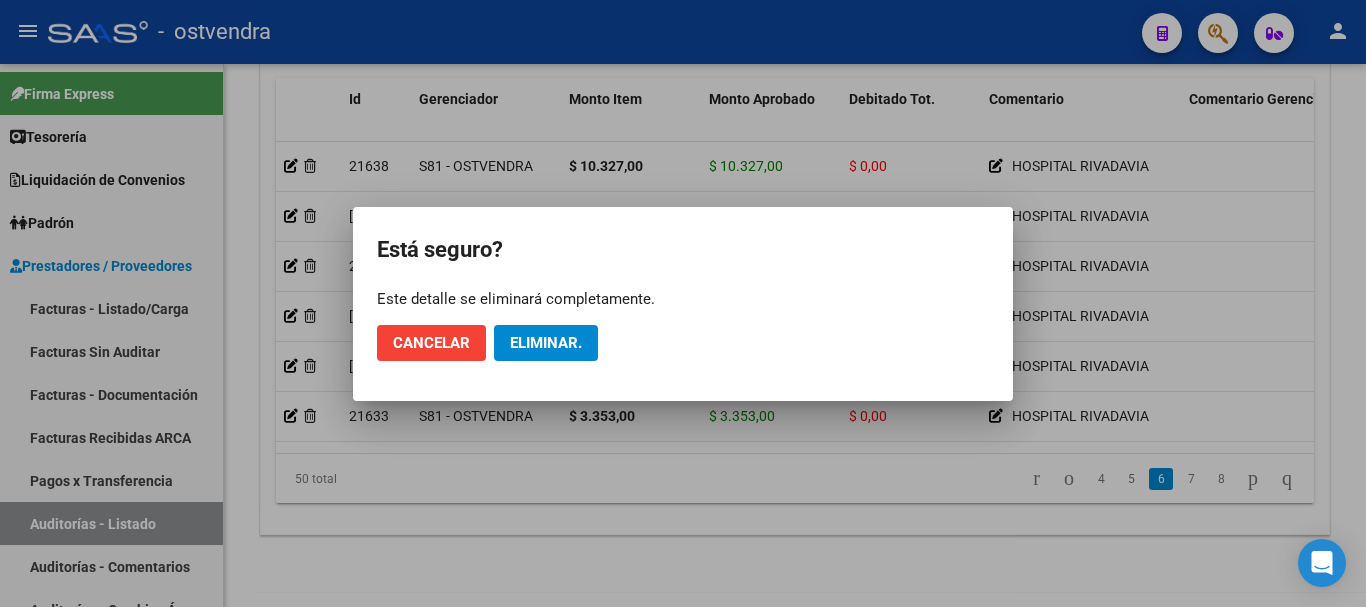 click on "Eliminar." 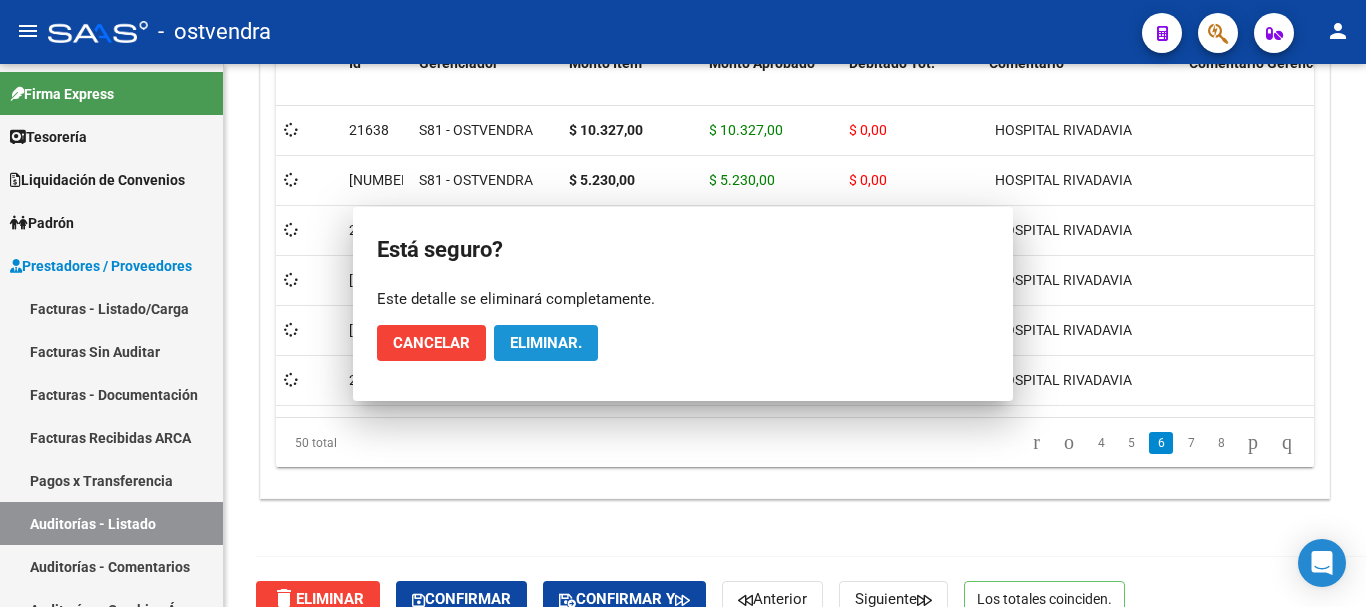 scroll, scrollTop: 1564, scrollLeft: 0, axis: vertical 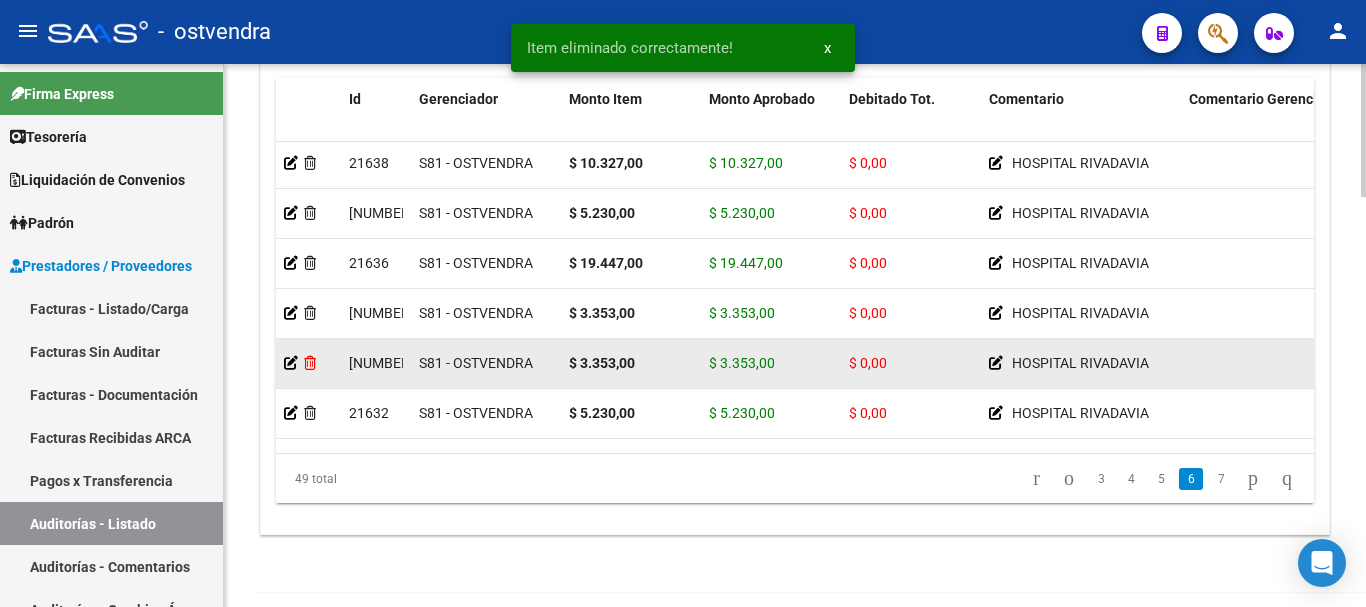 click 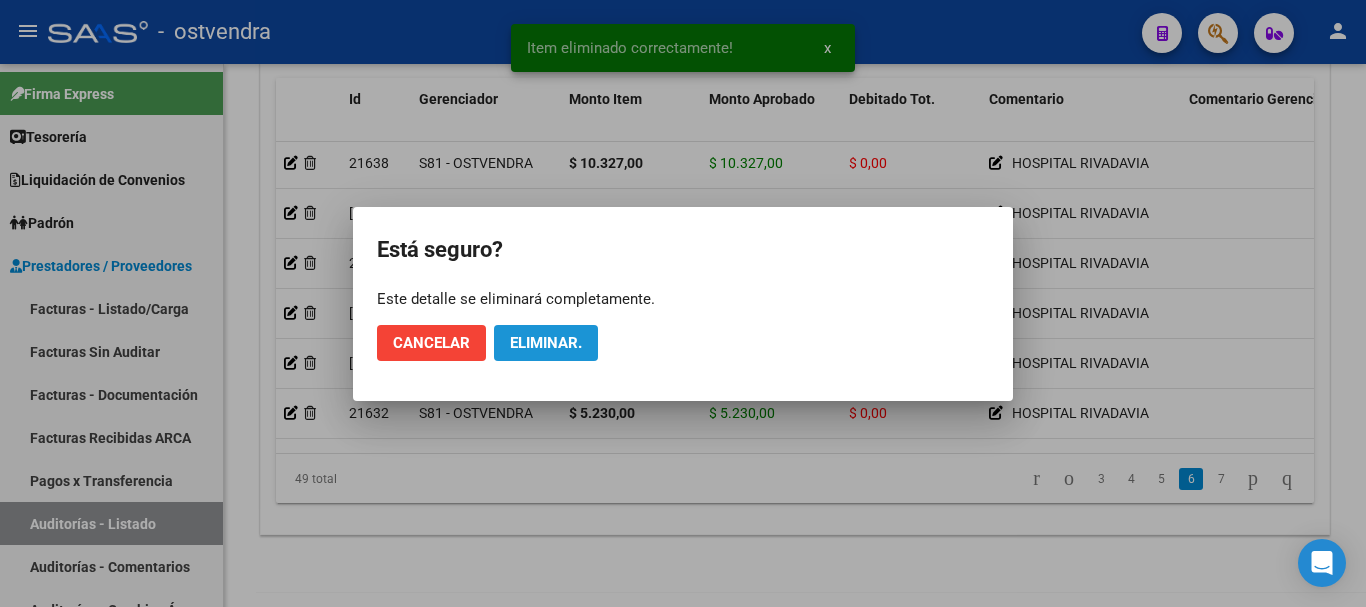 click on "Eliminar." 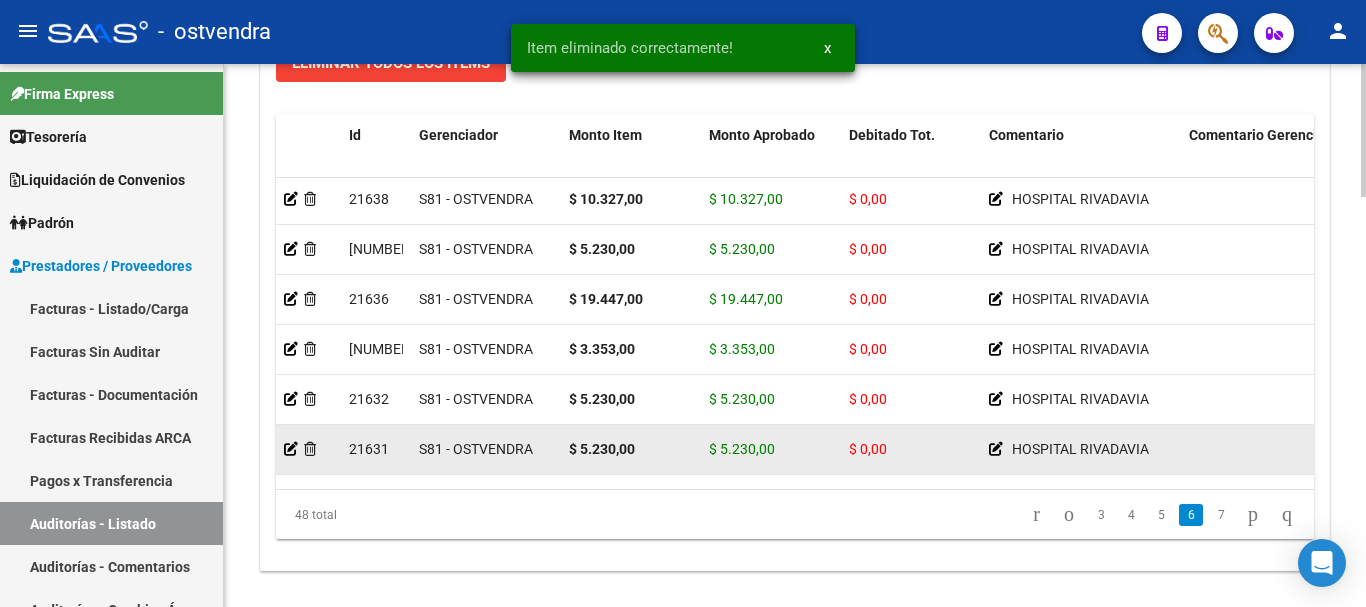 scroll, scrollTop: 1600, scrollLeft: 0, axis: vertical 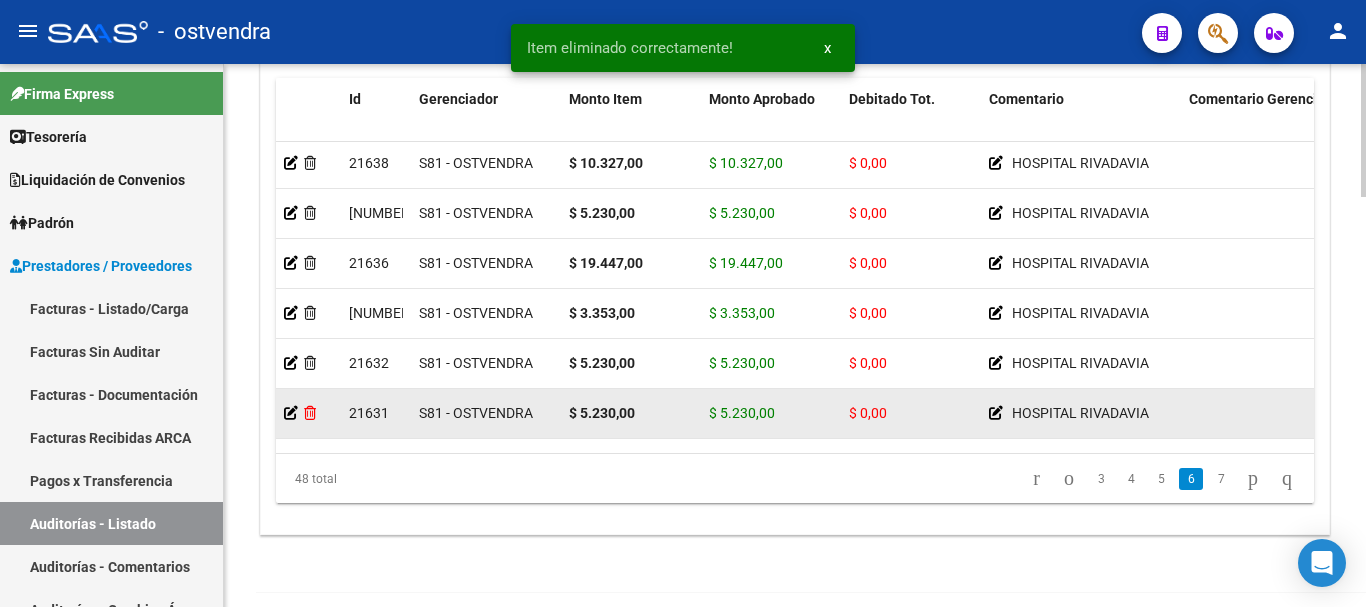 click 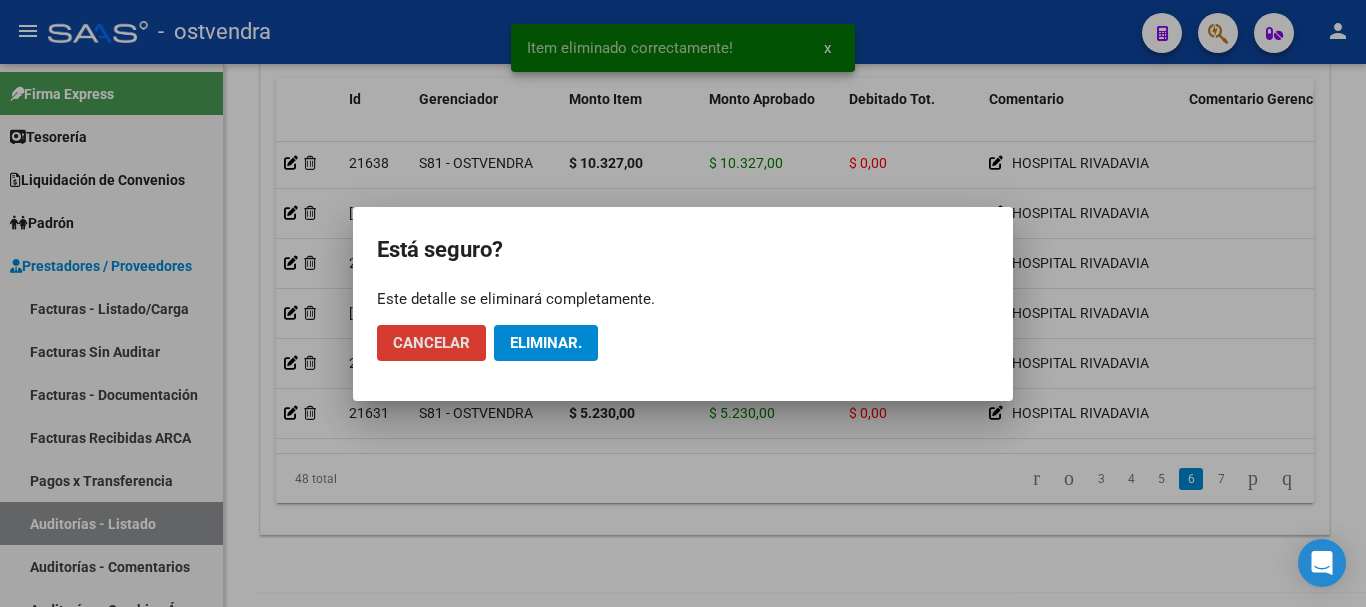 click on "Eliminar." 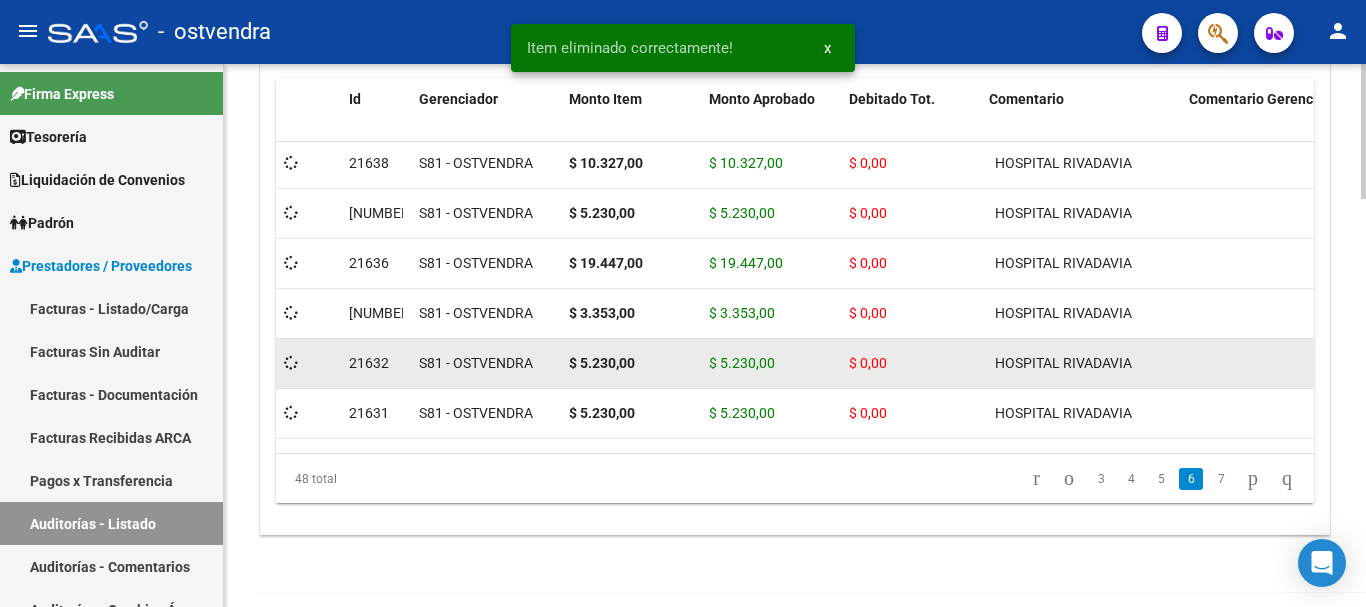 scroll, scrollTop: 1600, scrollLeft: 0, axis: vertical 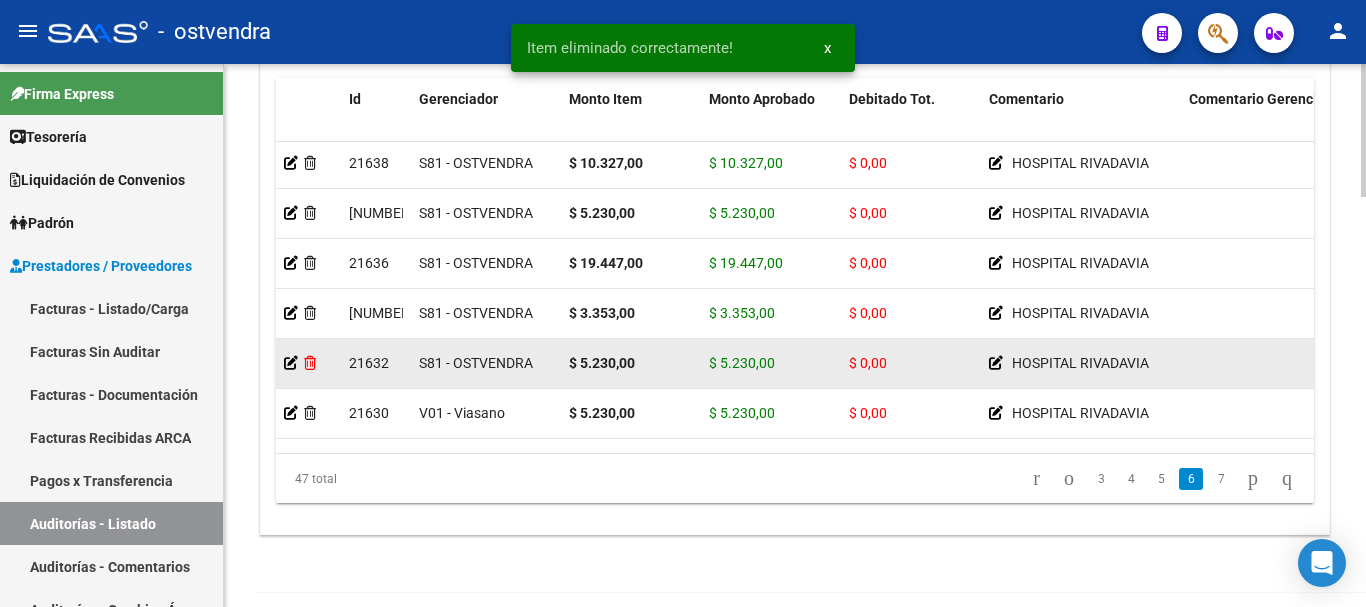 click 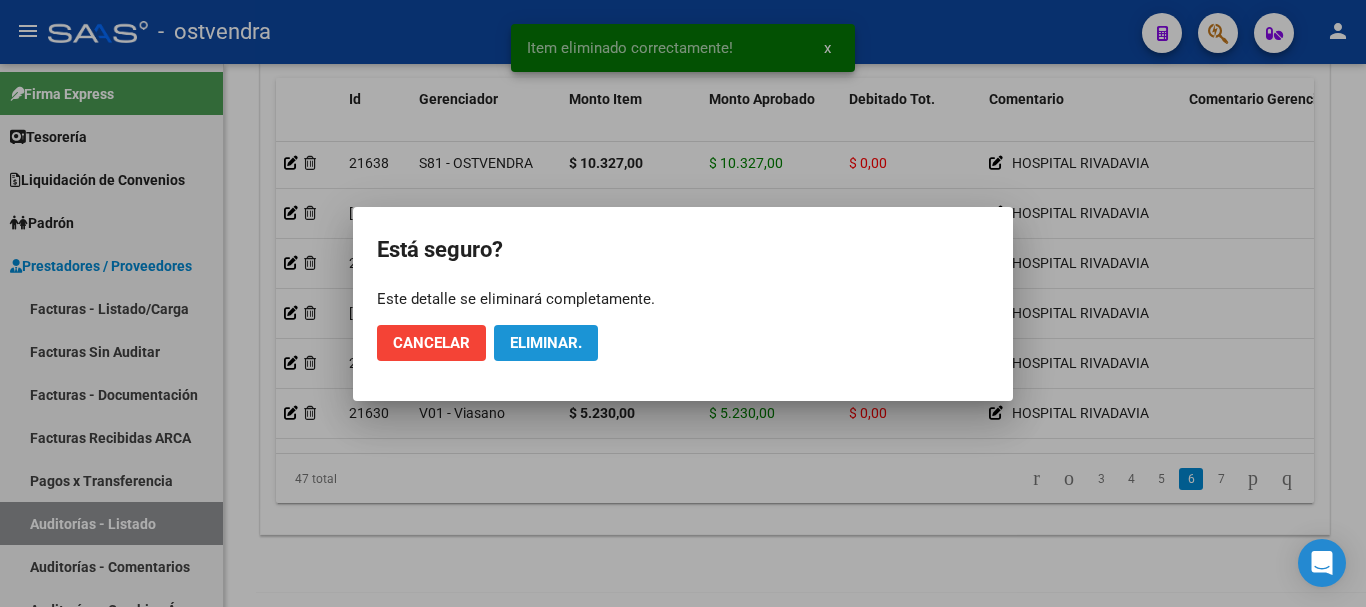click on "Eliminar." 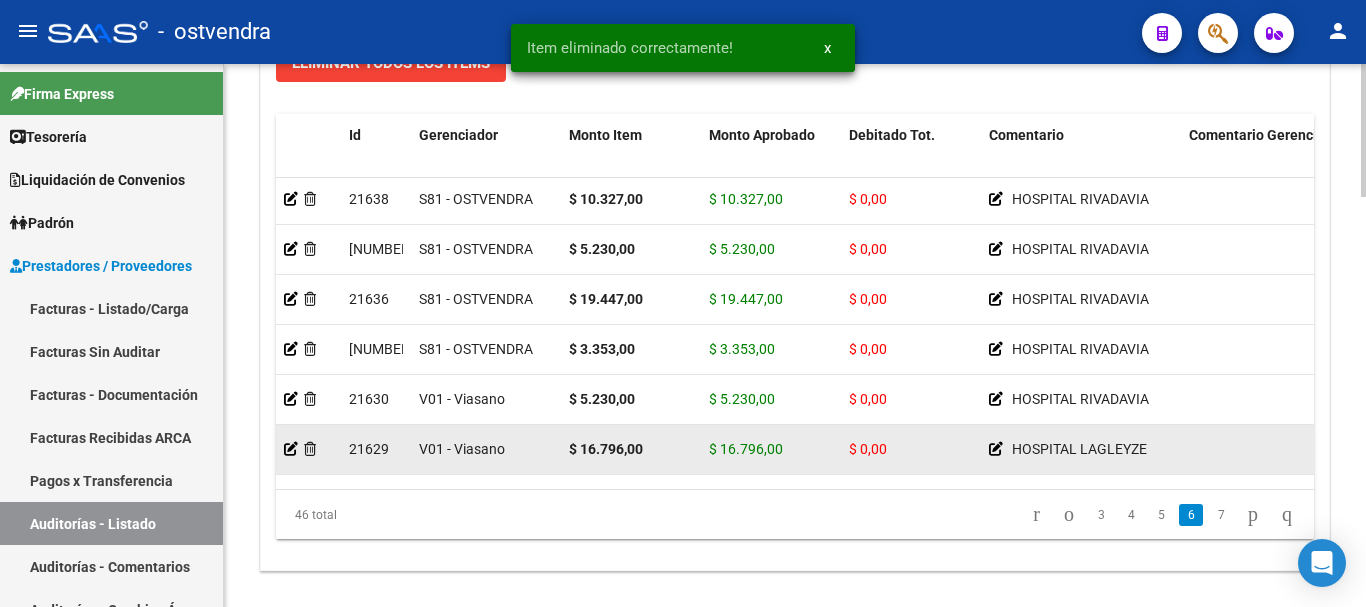 scroll, scrollTop: 1600, scrollLeft: 0, axis: vertical 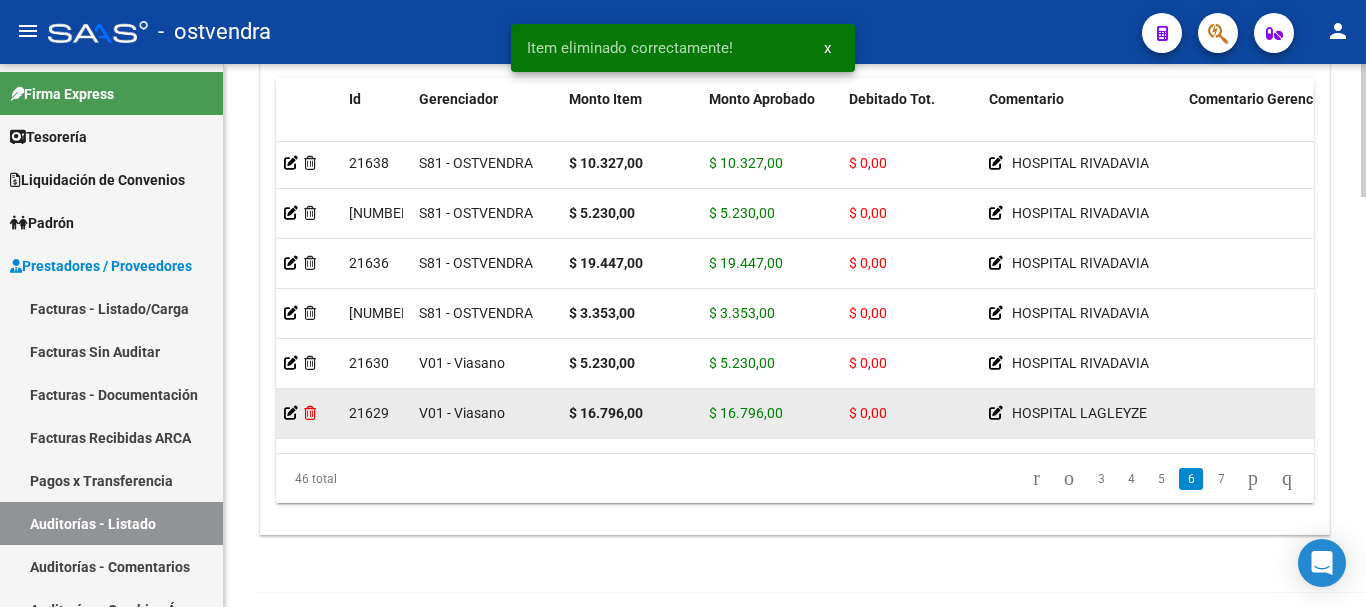 click 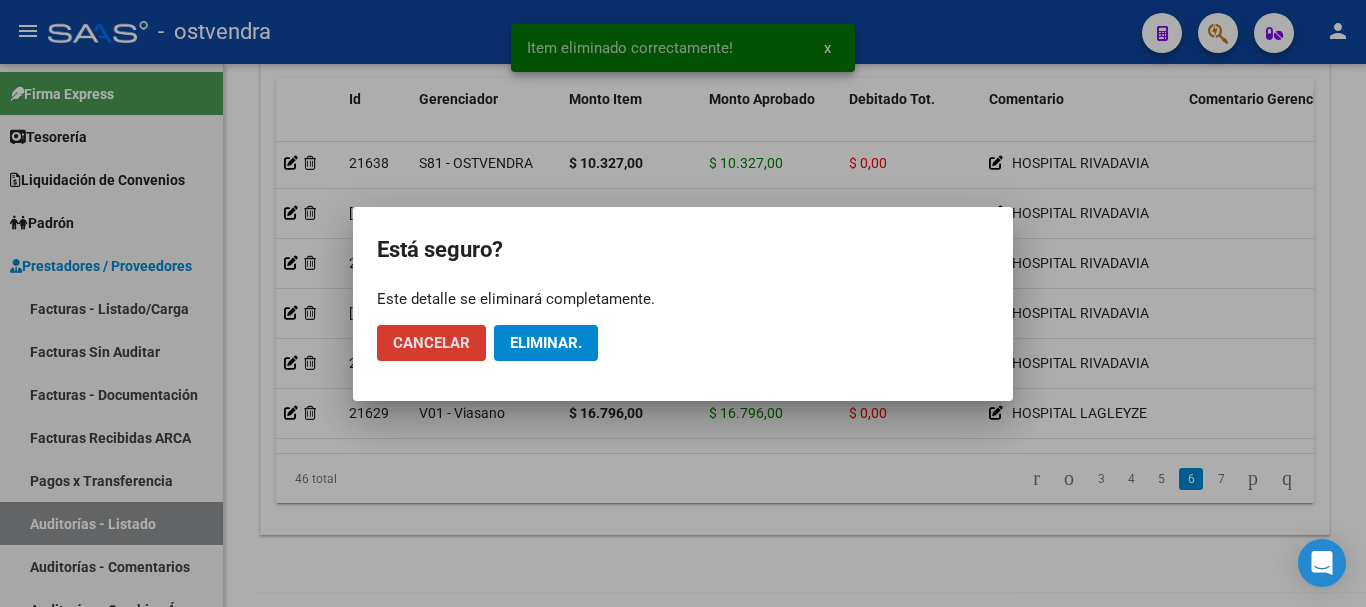 click at bounding box center (683, 303) 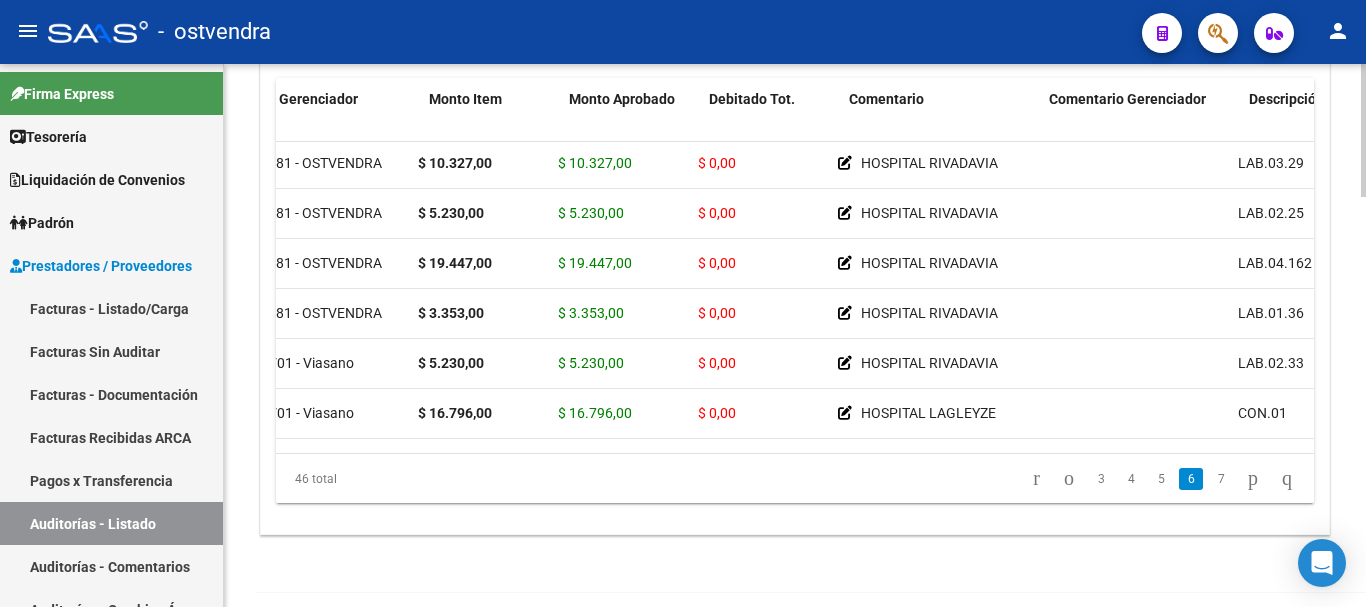 scroll, scrollTop: 1503, scrollLeft: 0, axis: vertical 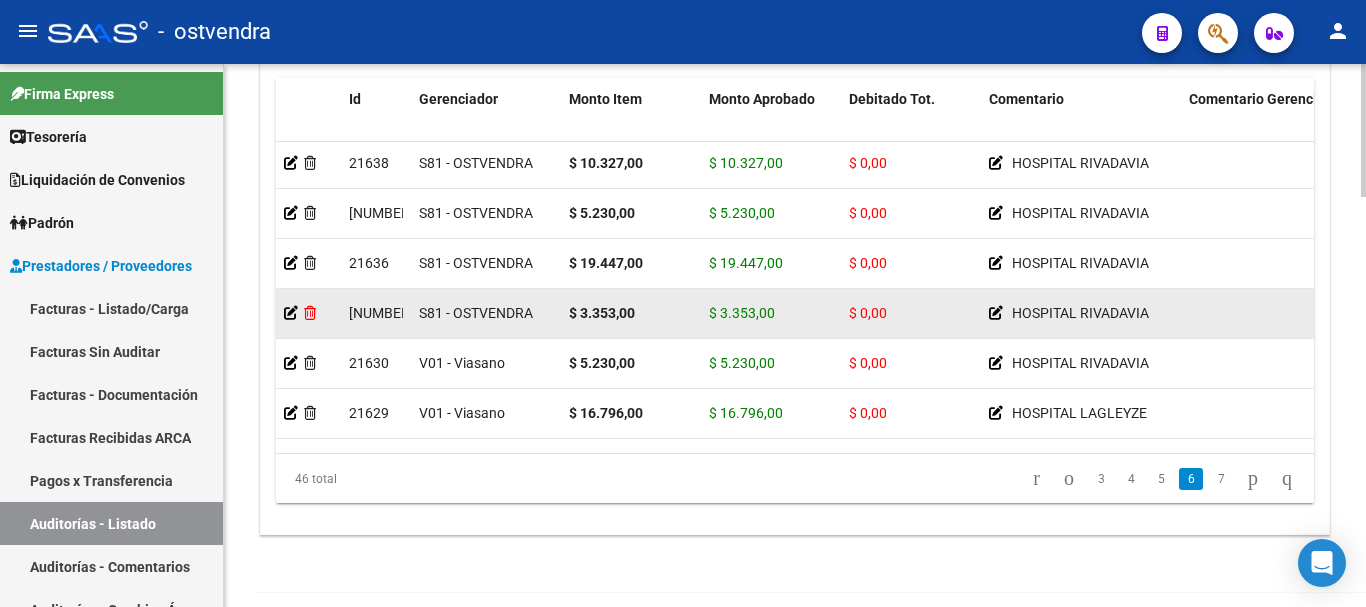 click 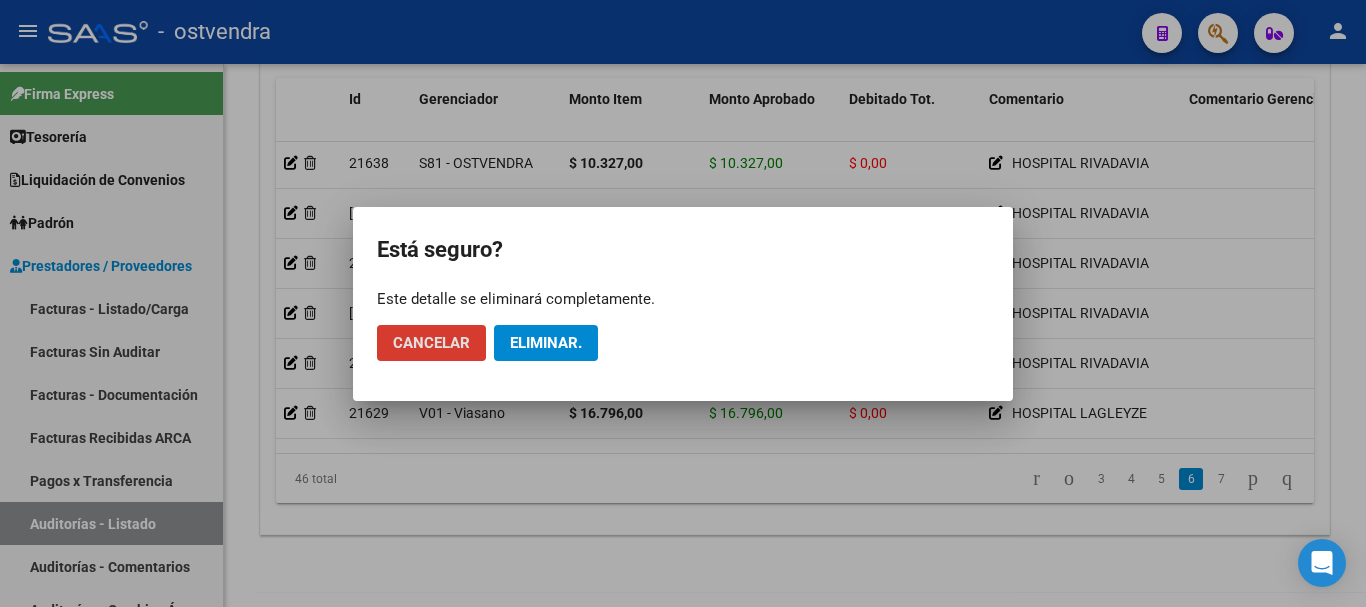 click on "Eliminar." 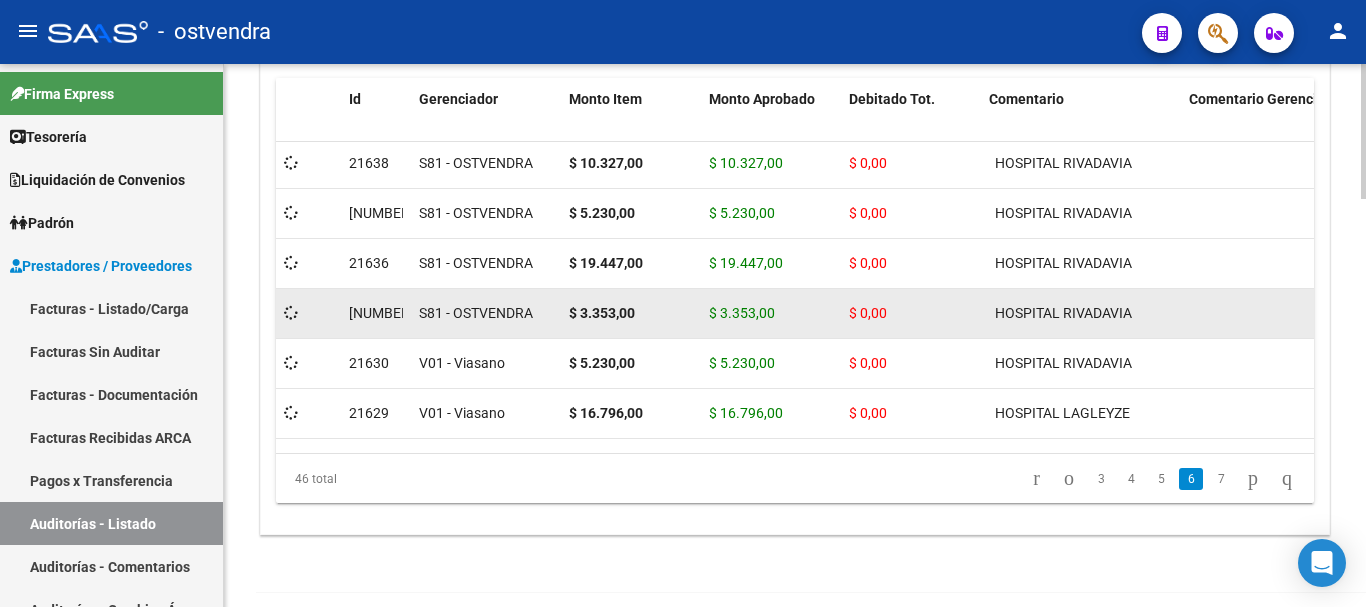 scroll, scrollTop: 1600, scrollLeft: 0, axis: vertical 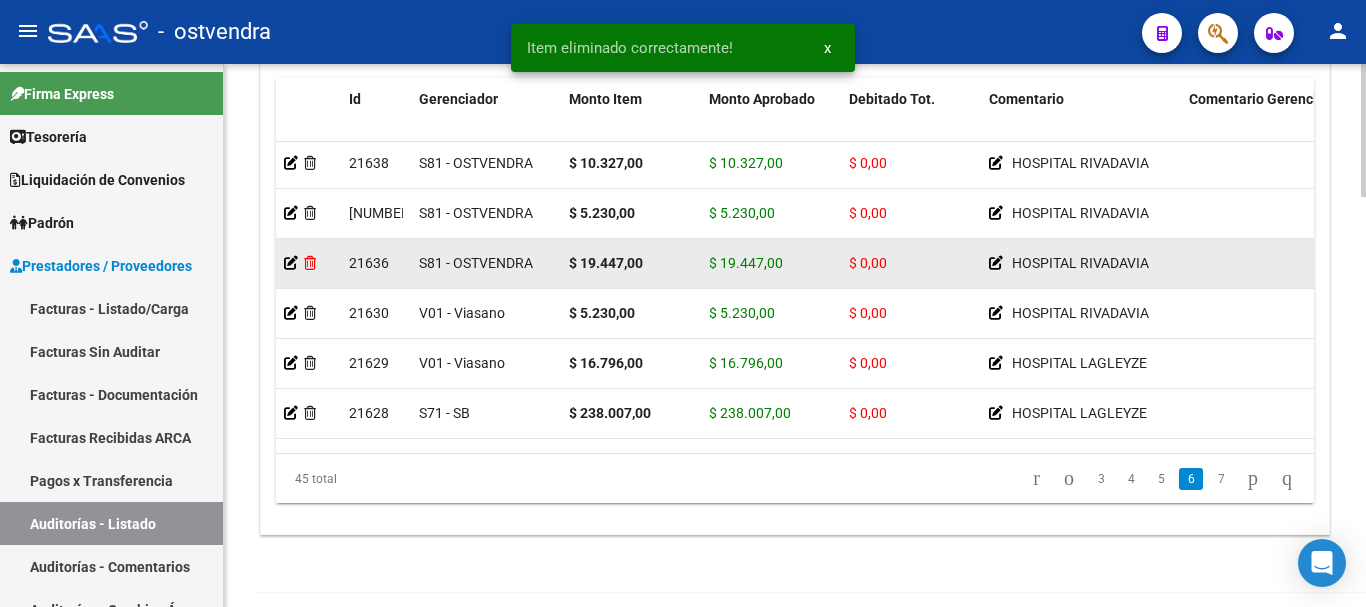 click 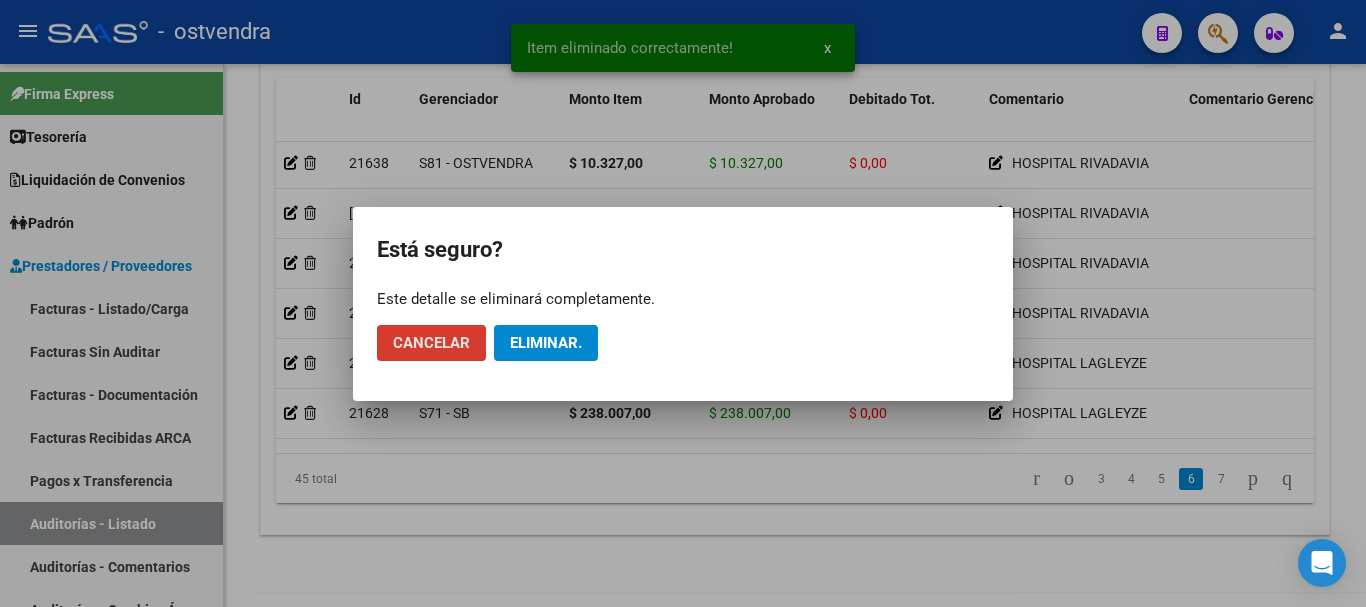 click at bounding box center [683, 303] 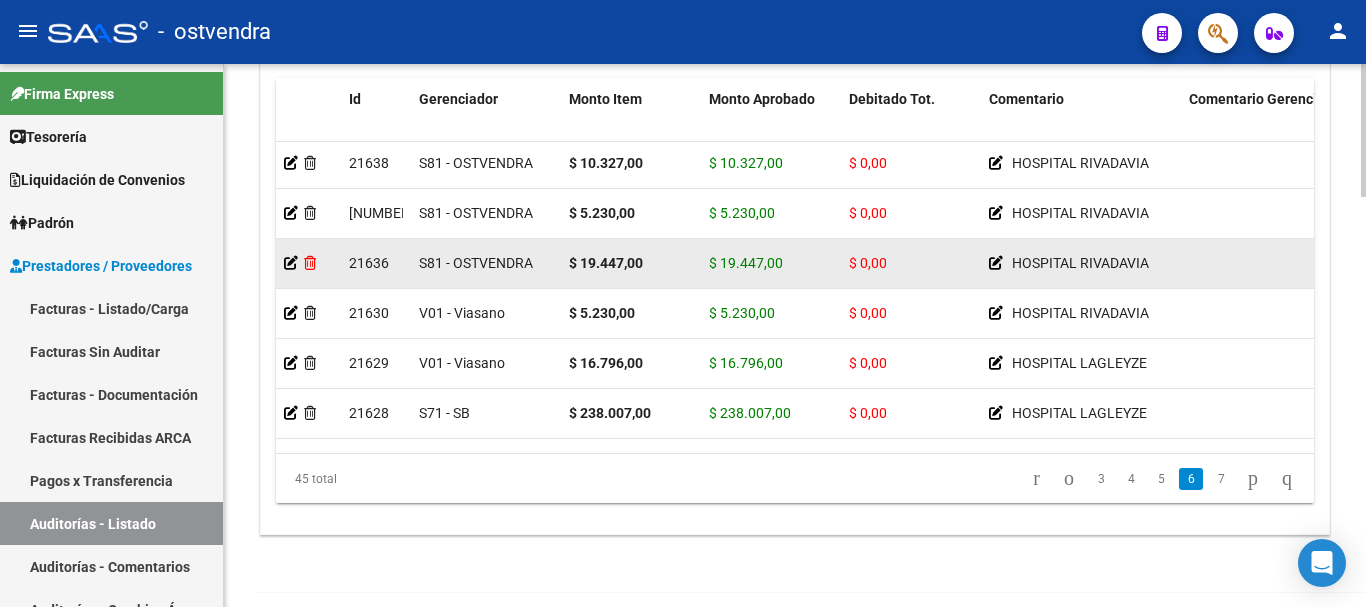 click 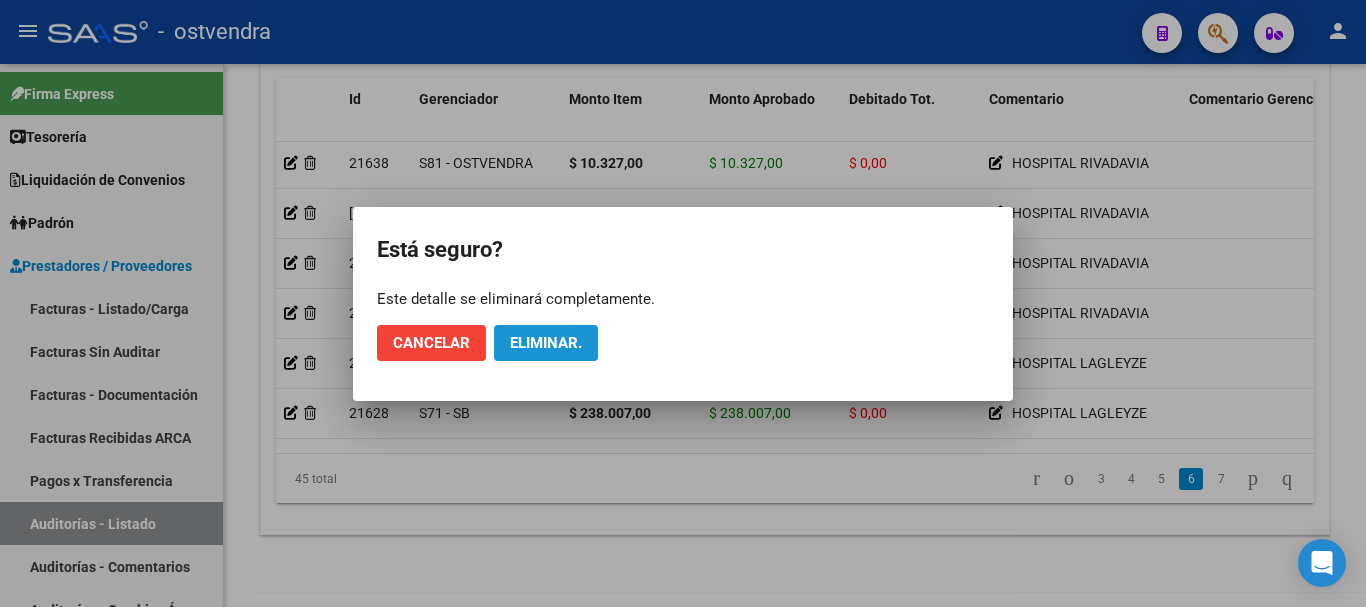 click on "Eliminar." 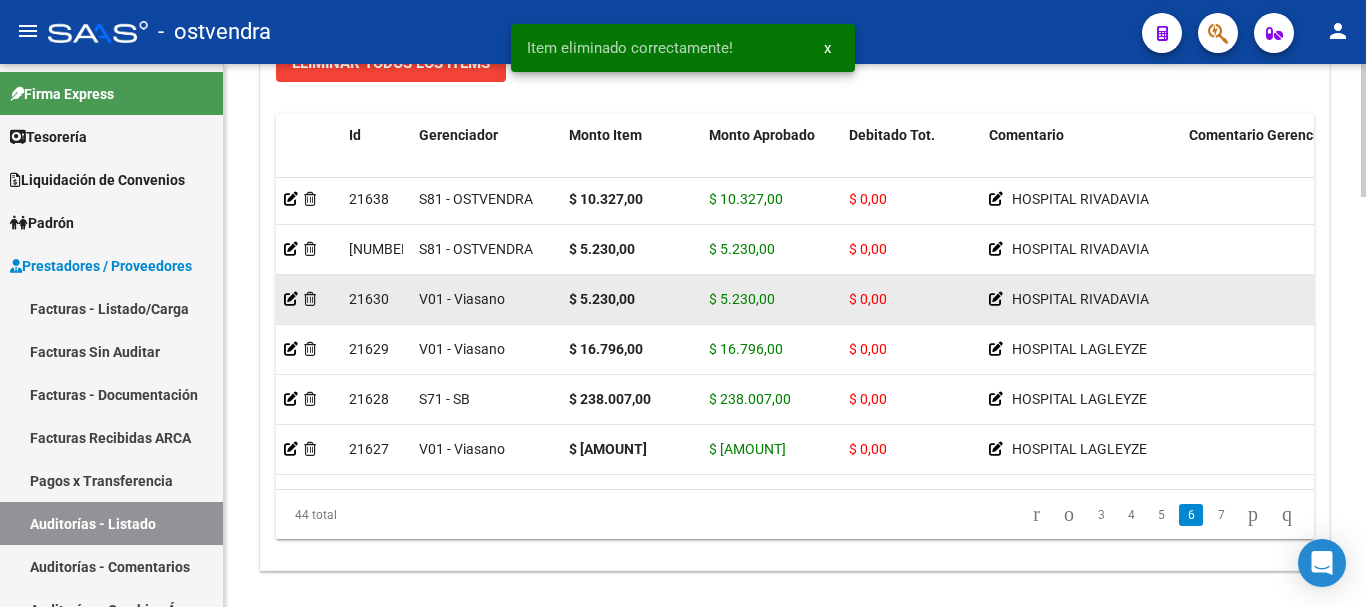 scroll, scrollTop: 1600, scrollLeft: 0, axis: vertical 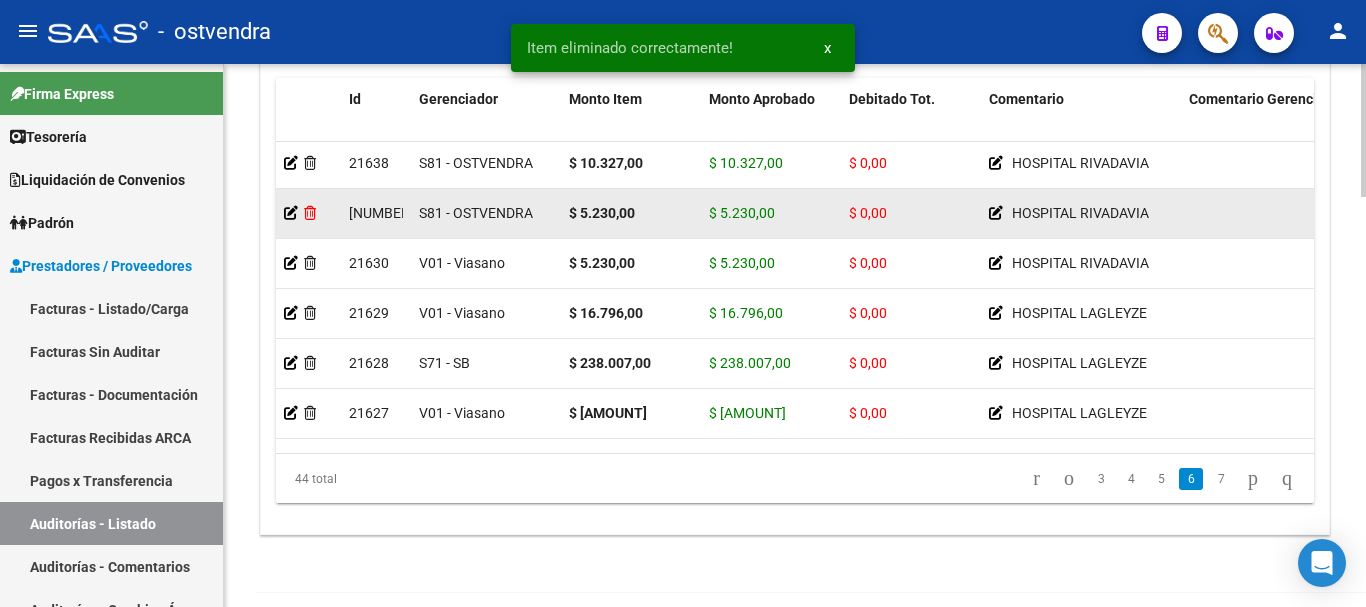 click 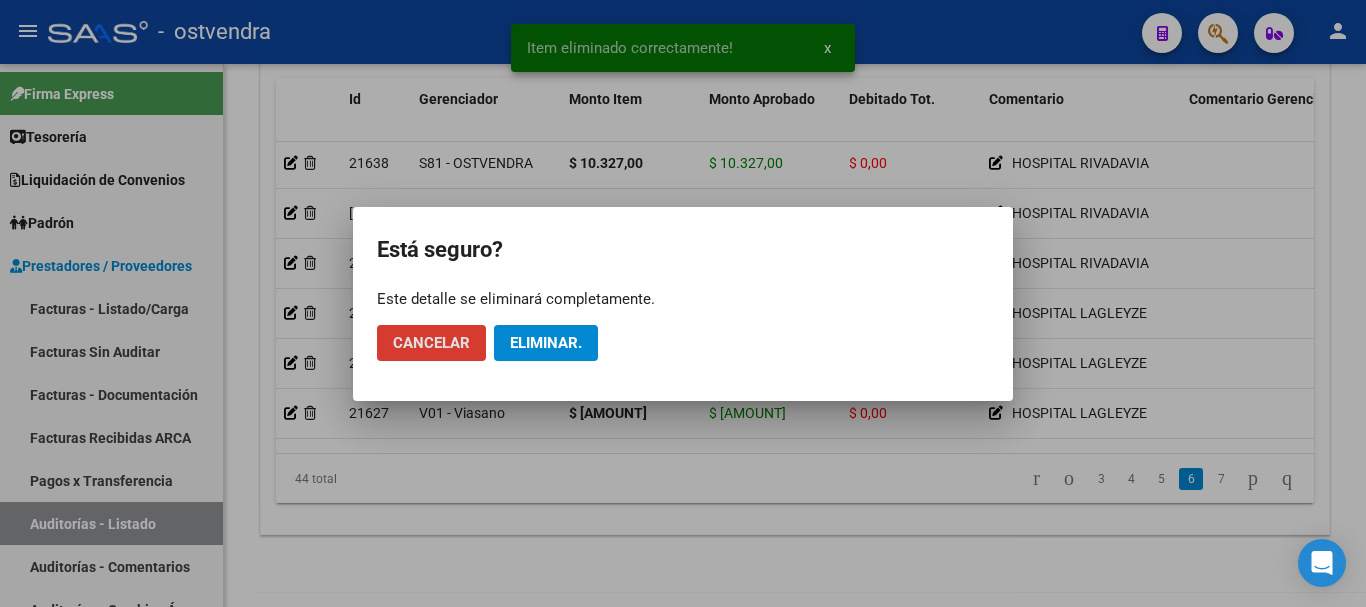 click on "Eliminar." 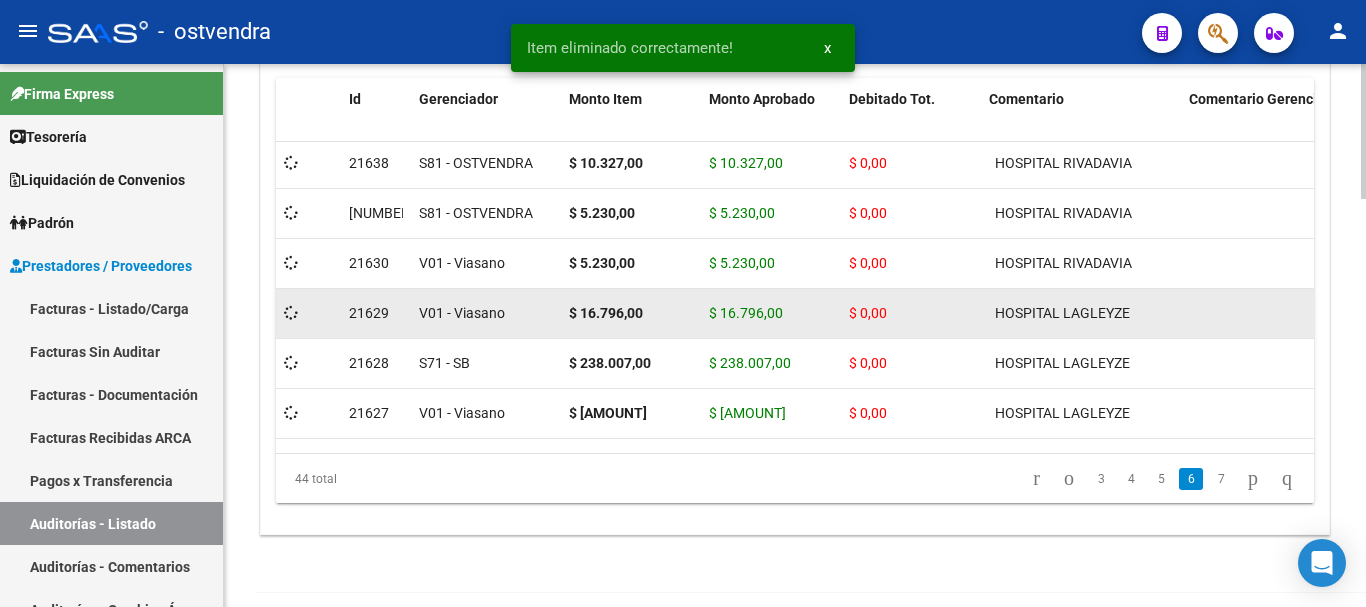 scroll, scrollTop: 1600, scrollLeft: 0, axis: vertical 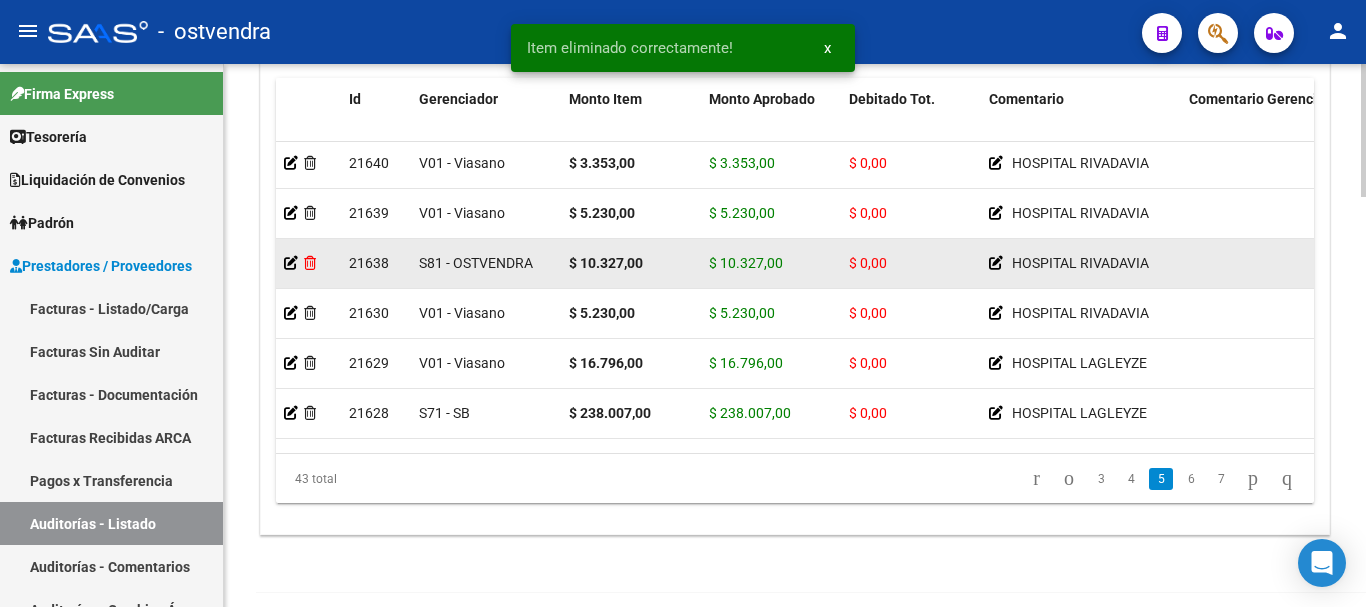click 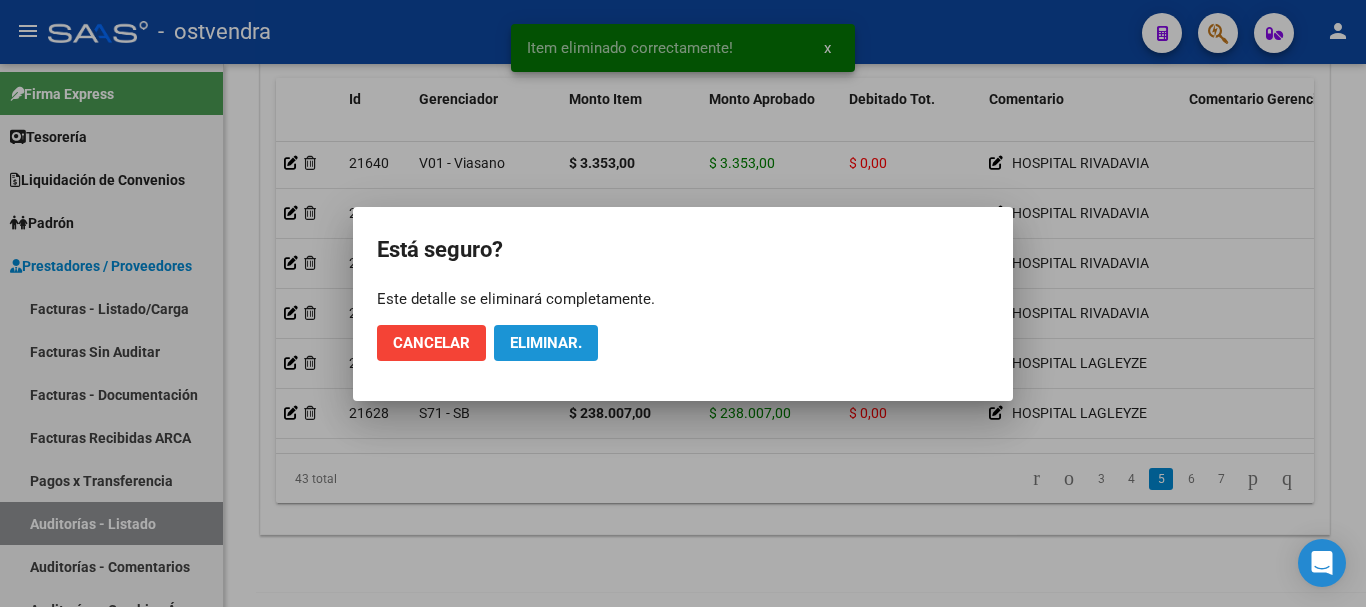 click on "Eliminar." 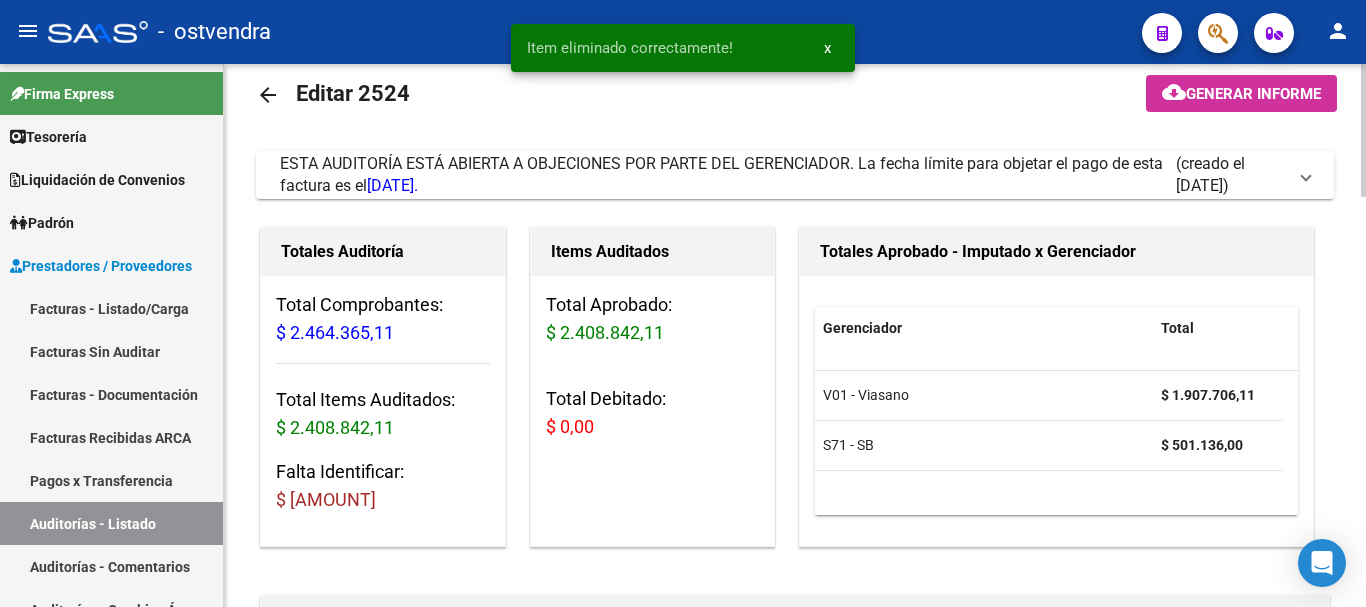 scroll, scrollTop: 0, scrollLeft: 0, axis: both 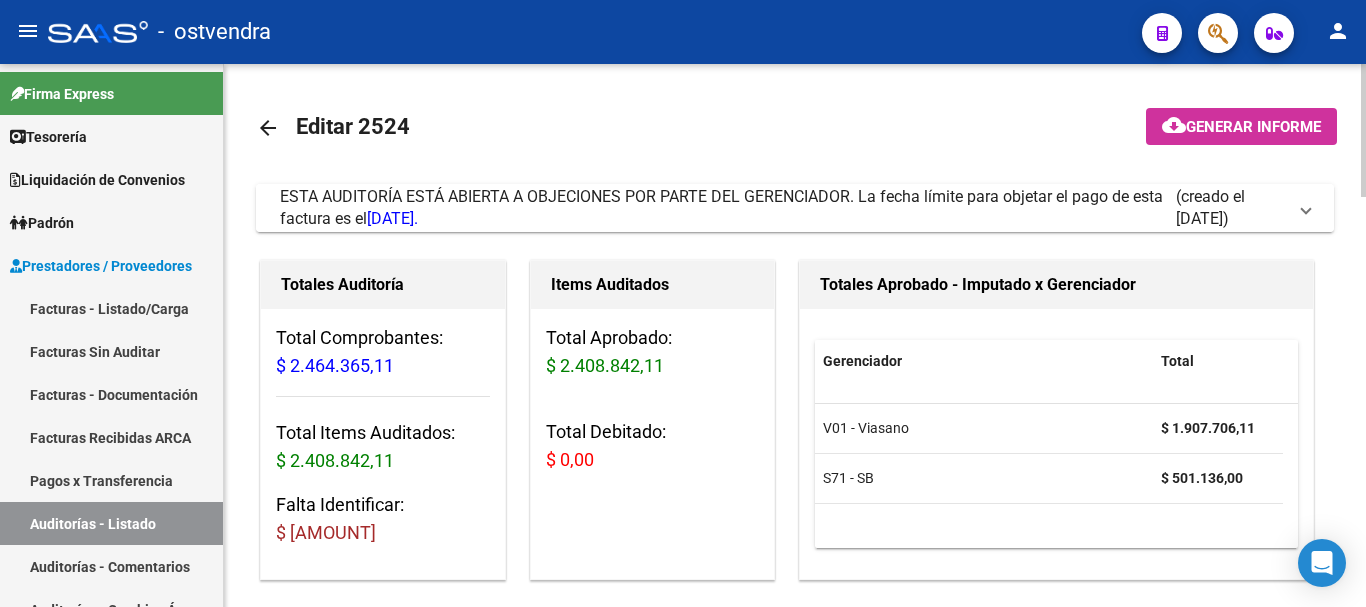 click on "ESTA AUDITORÍA ESTÁ ABIERTA A OBJECIONES POR PARTE DEL GERENCIADOR. La fecha límite para objetar el pago de esta factura es el [DATE]." at bounding box center [728, 208] 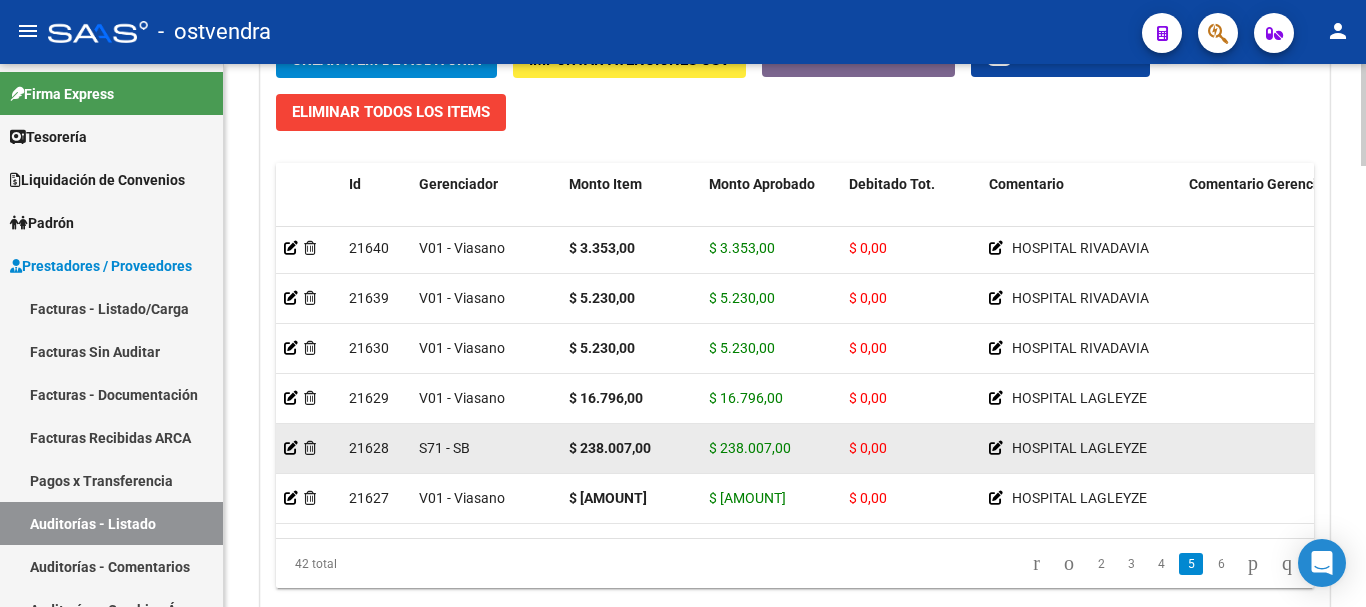 scroll, scrollTop: 2341, scrollLeft: 0, axis: vertical 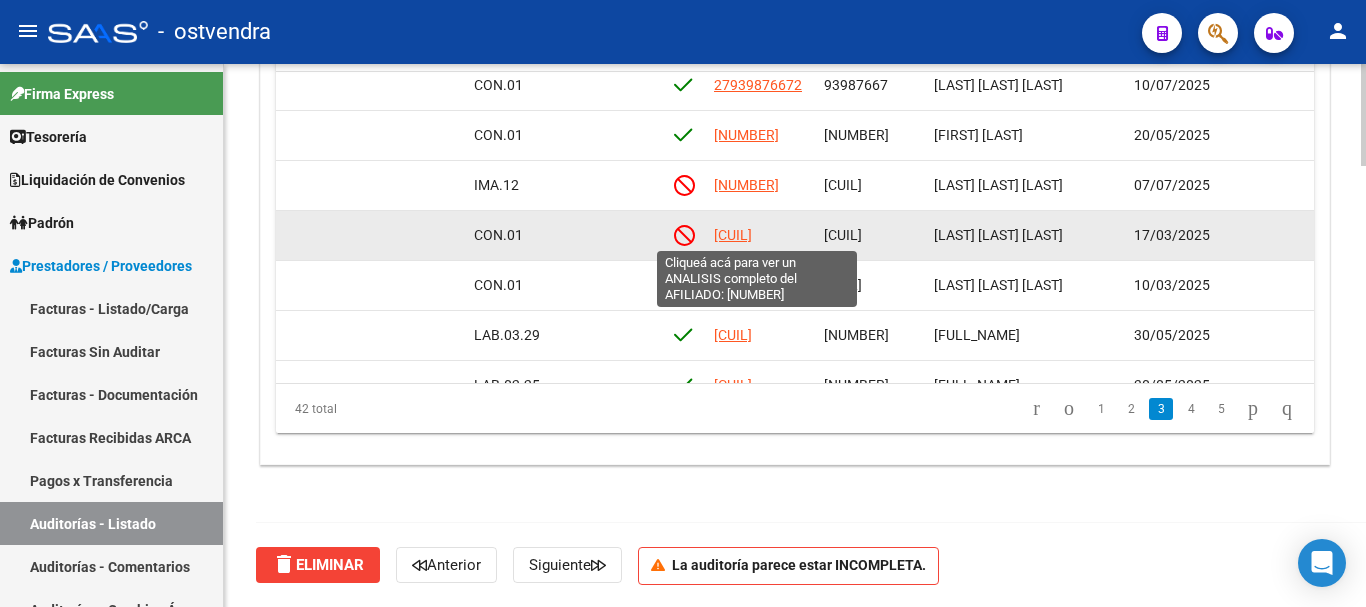 click on "[CUIL]" 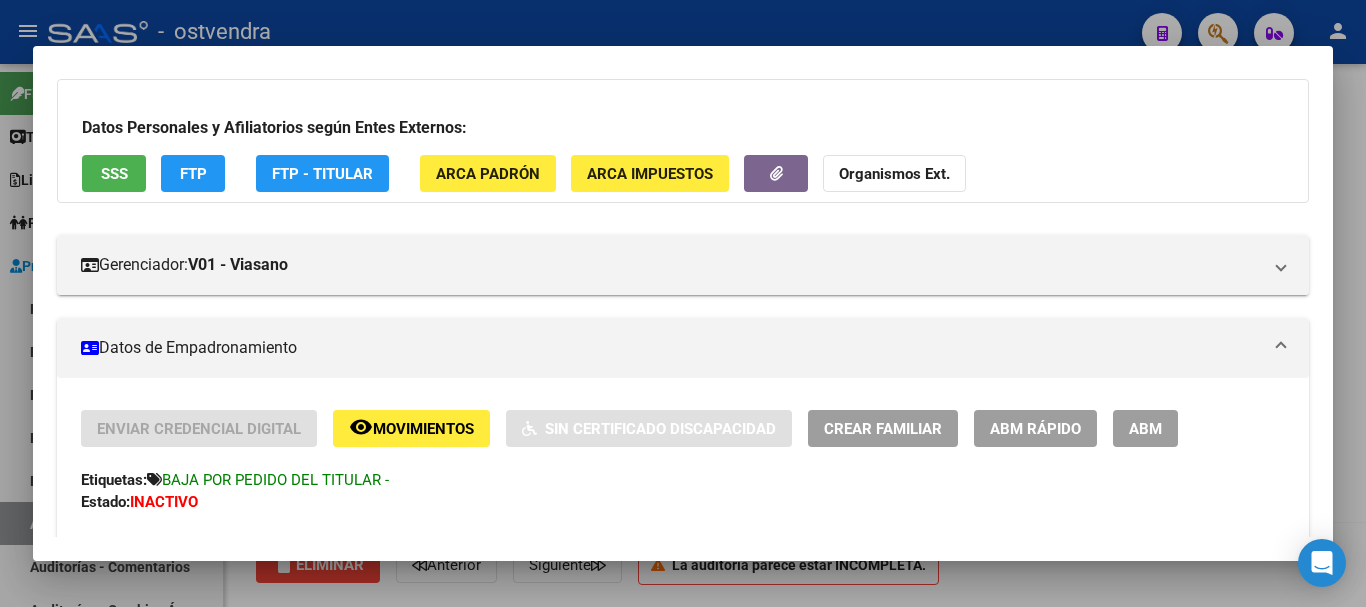 scroll, scrollTop: 200, scrollLeft: 0, axis: vertical 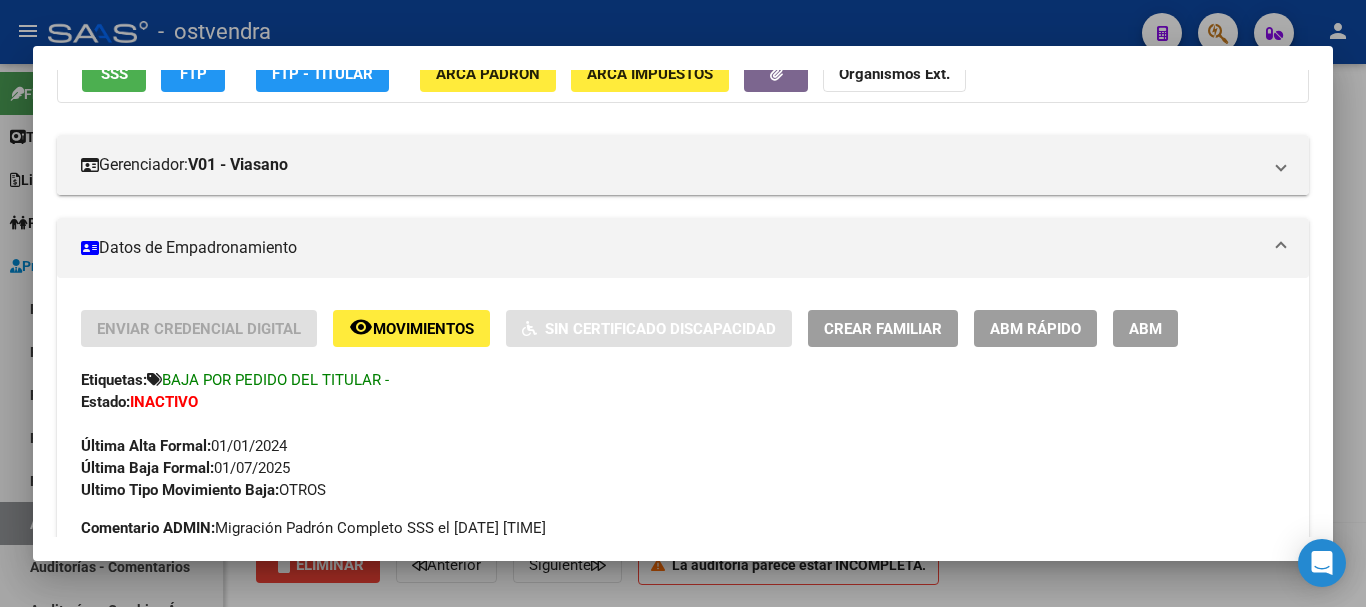 click at bounding box center [683, 303] 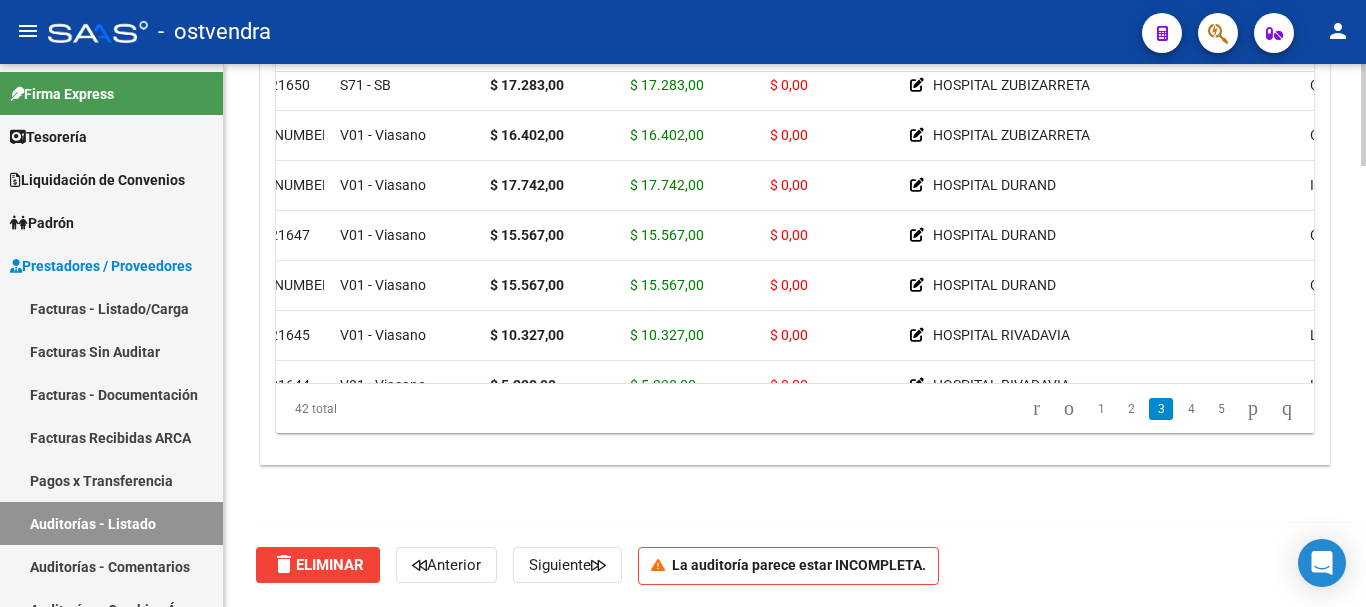 scroll, scrollTop: 911, scrollLeft: 0, axis: vertical 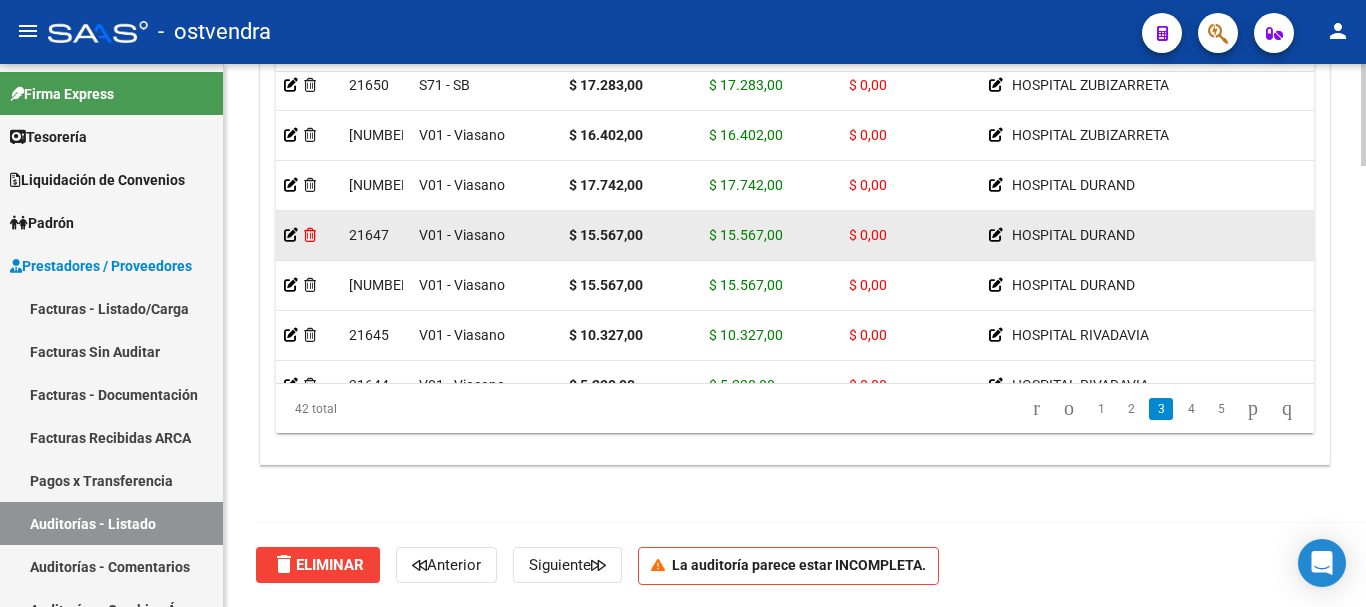 click 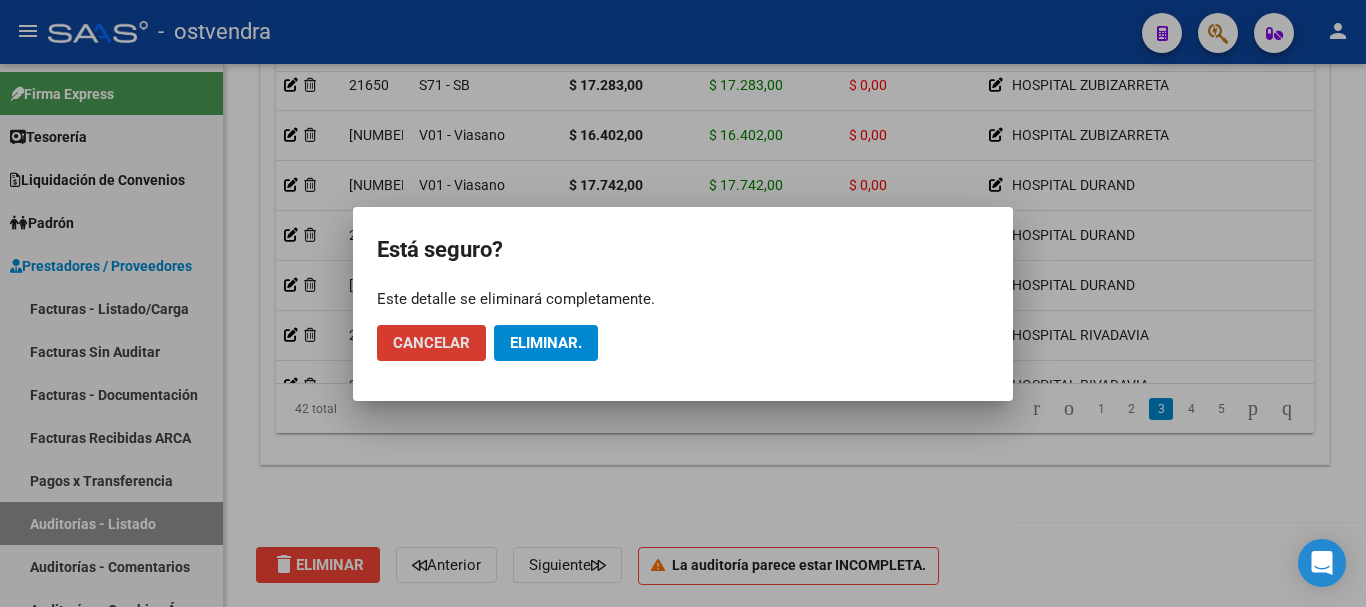 click on "Eliminar." 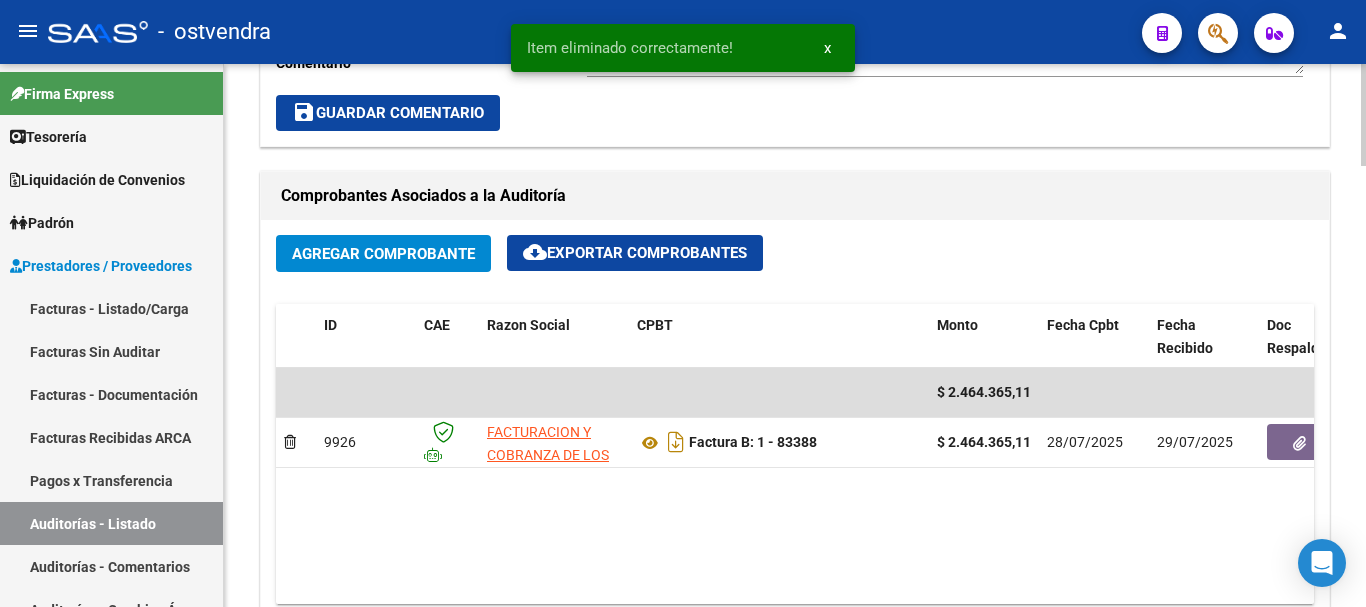 scroll, scrollTop: 1505, scrollLeft: 0, axis: vertical 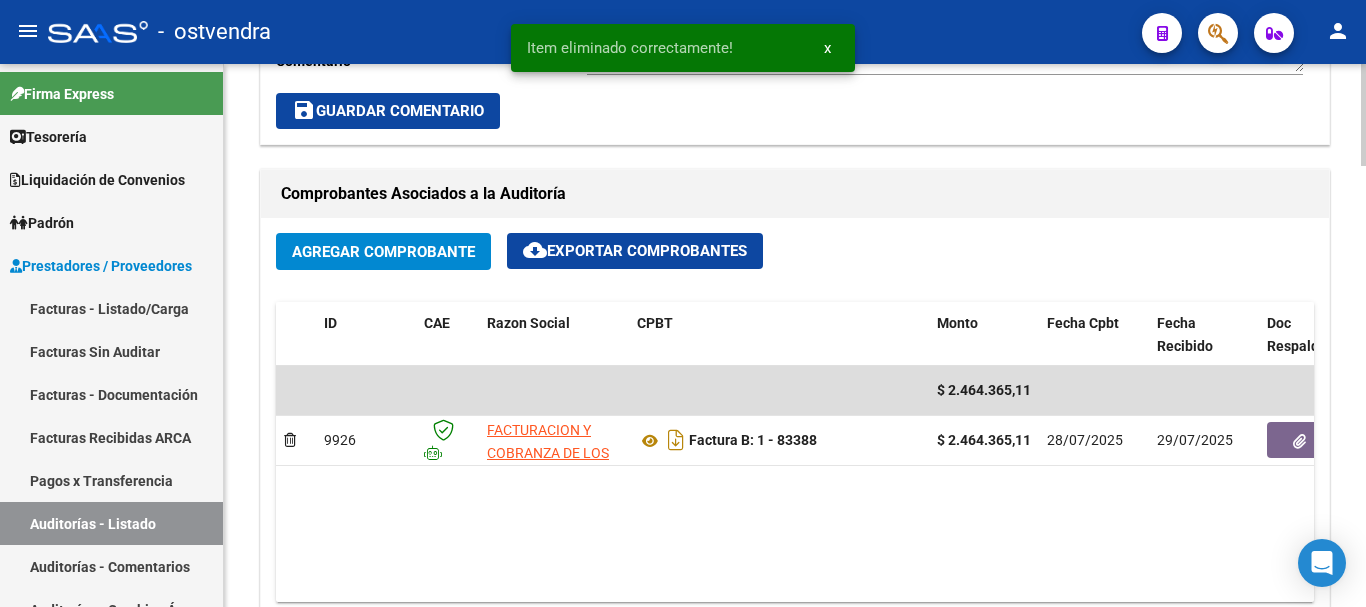 click on "Agregar Comprobante" 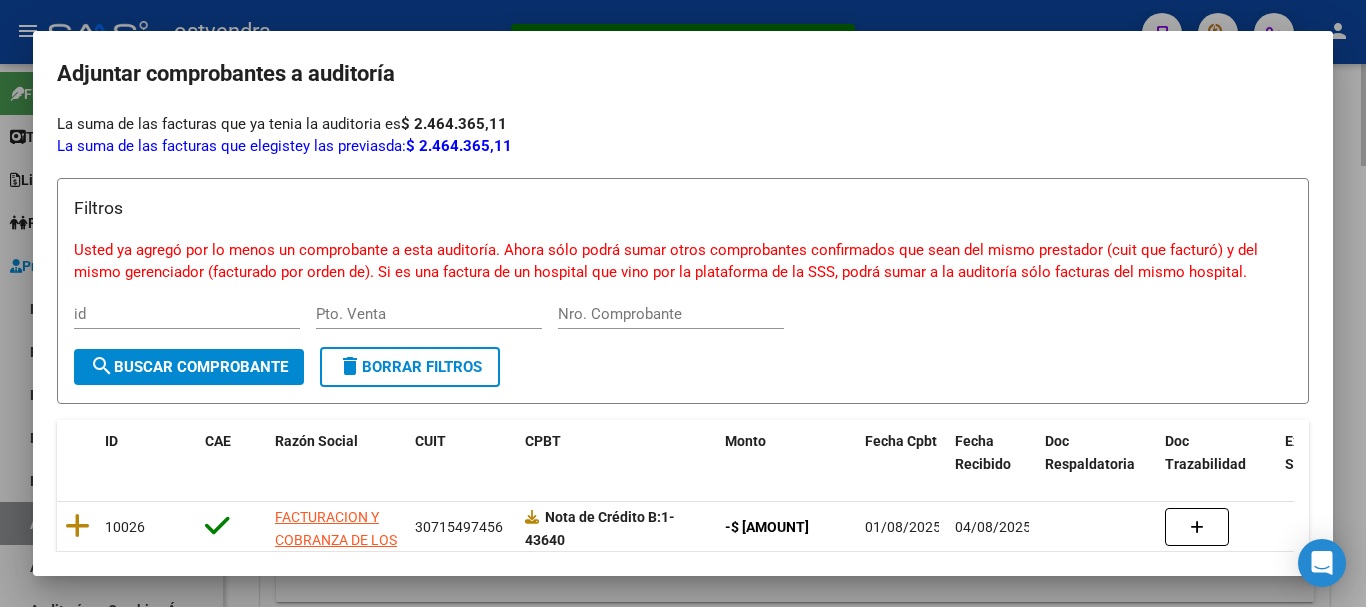 drag, startPoint x: 646, startPoint y: 598, endPoint x: 754, endPoint y: 583, distance: 109.03669 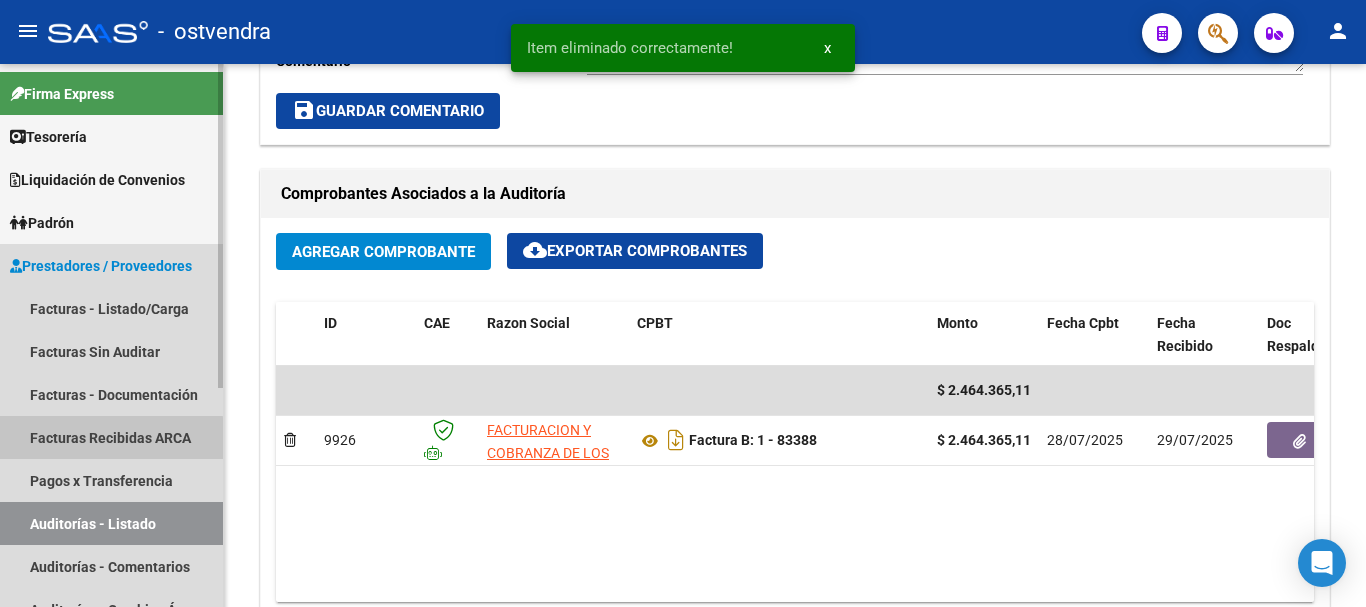 click on "Facturas Recibidas ARCA" at bounding box center (111, 437) 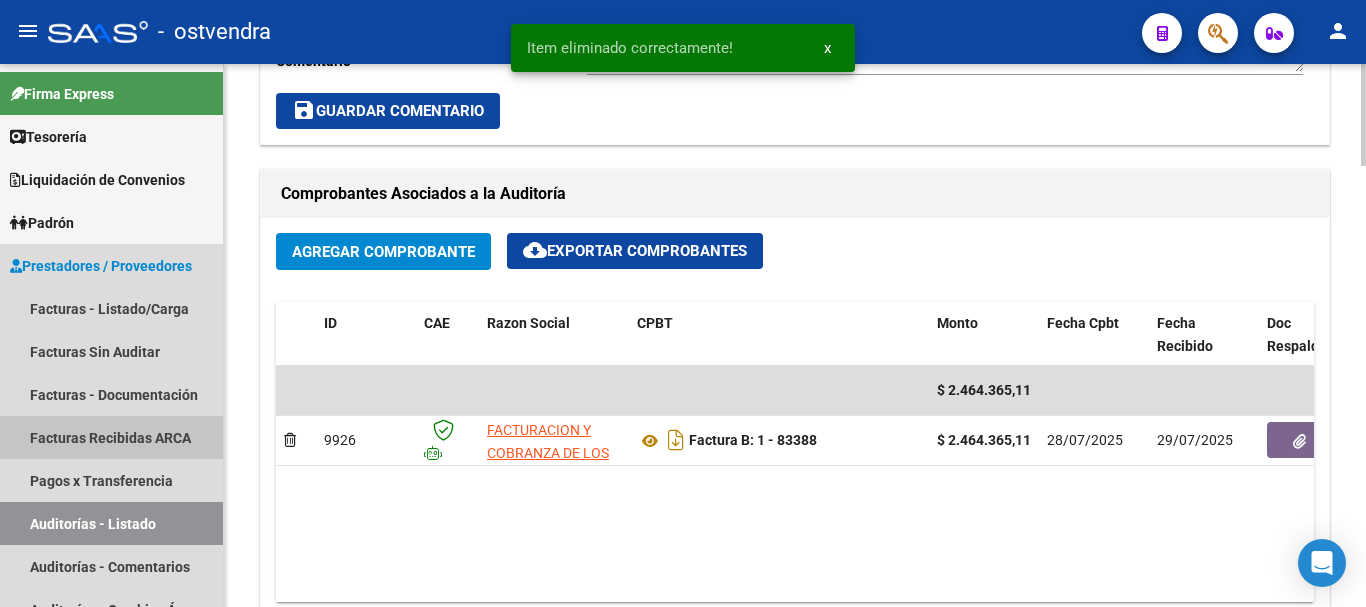 click on "Facturas Sin Auditar" at bounding box center [111, 351] 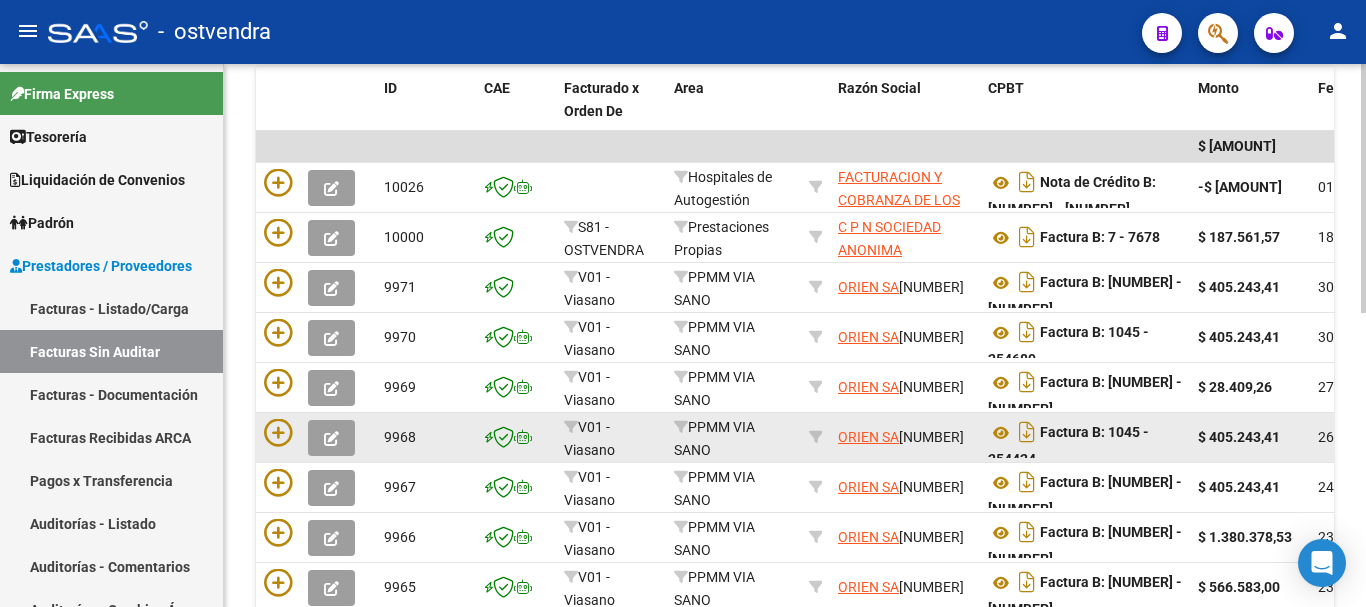 scroll, scrollTop: 440, scrollLeft: 0, axis: vertical 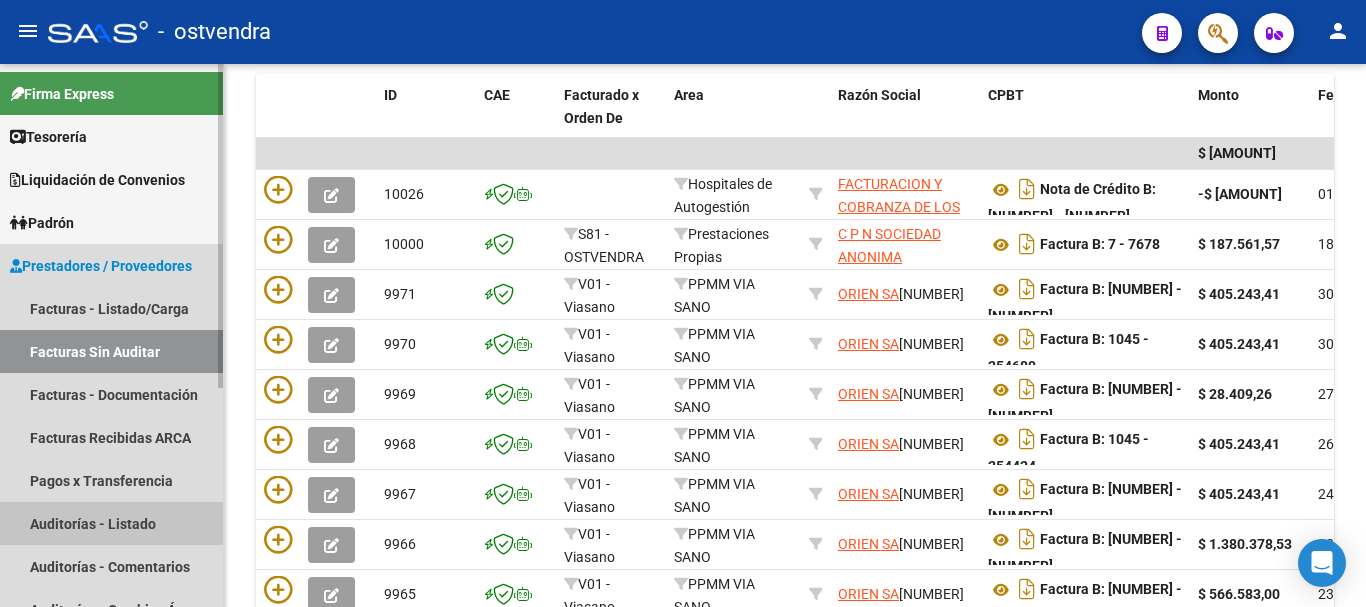 click on "Auditorías - Listado" at bounding box center [111, 523] 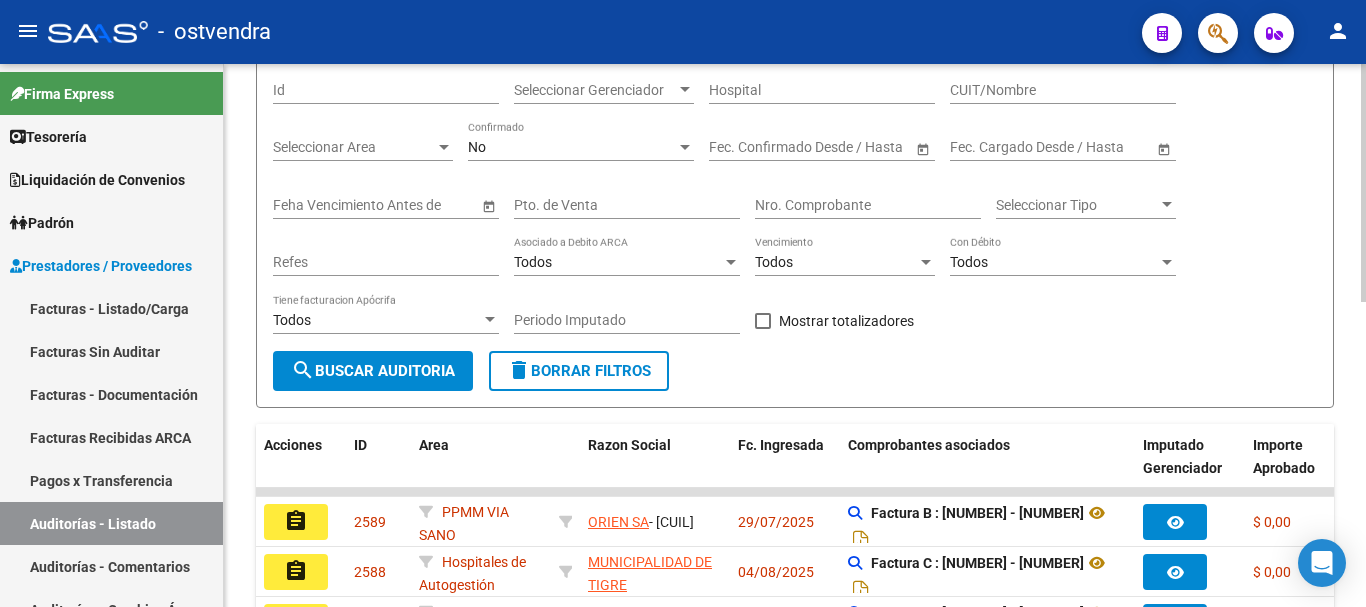 scroll, scrollTop: 140, scrollLeft: 0, axis: vertical 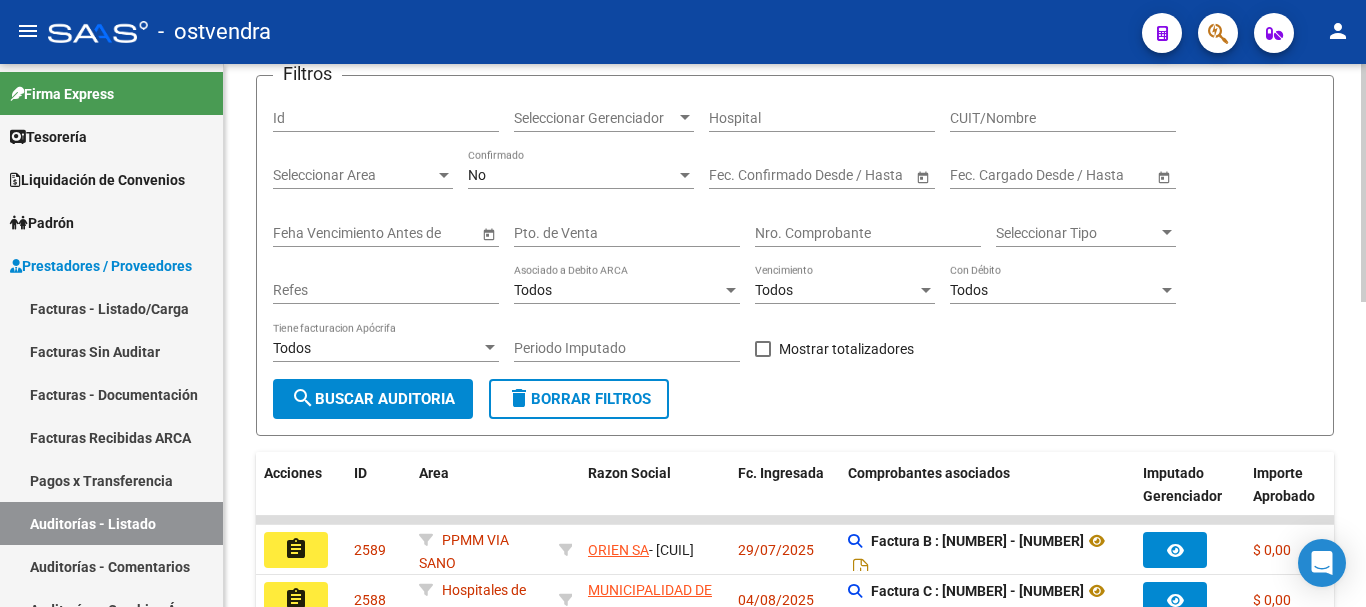 click on "Nro. Comprobante" at bounding box center [868, 233] 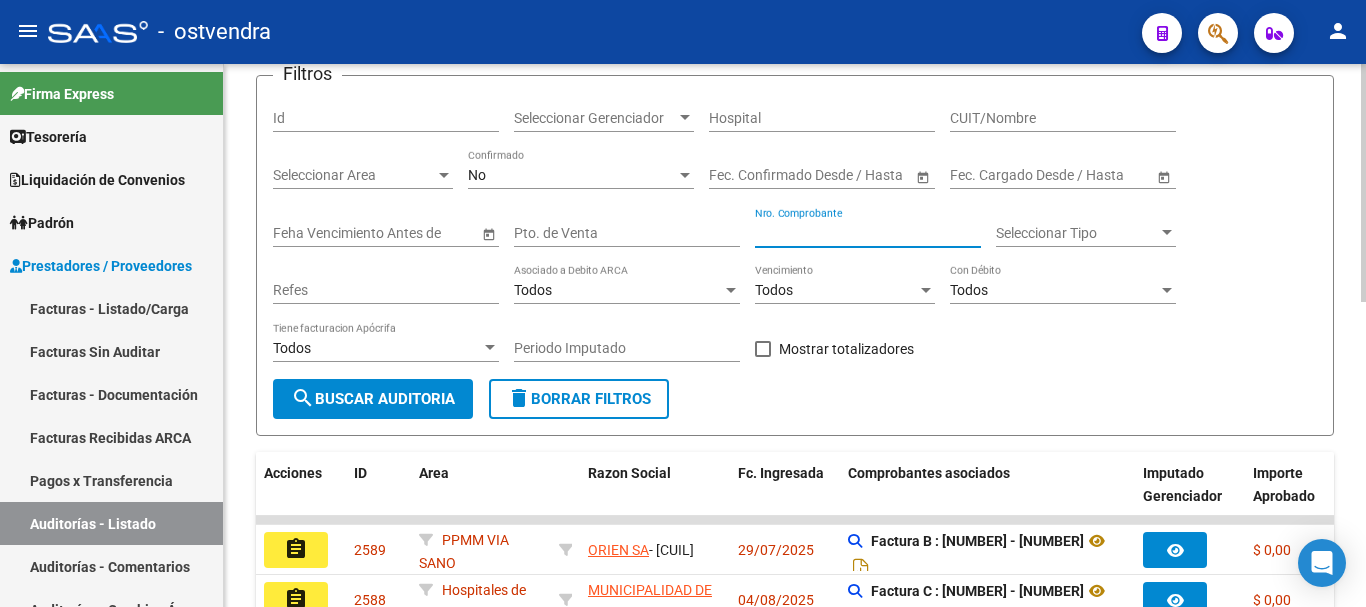 type on "1" 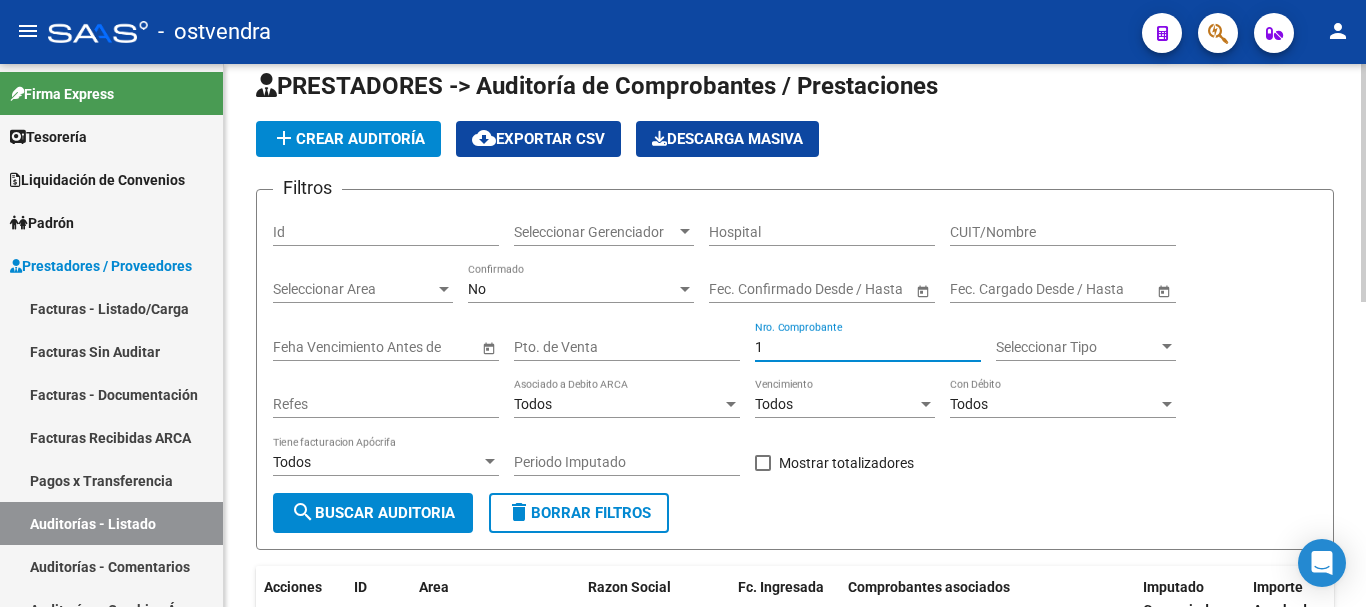 scroll, scrollTop: 0, scrollLeft: 0, axis: both 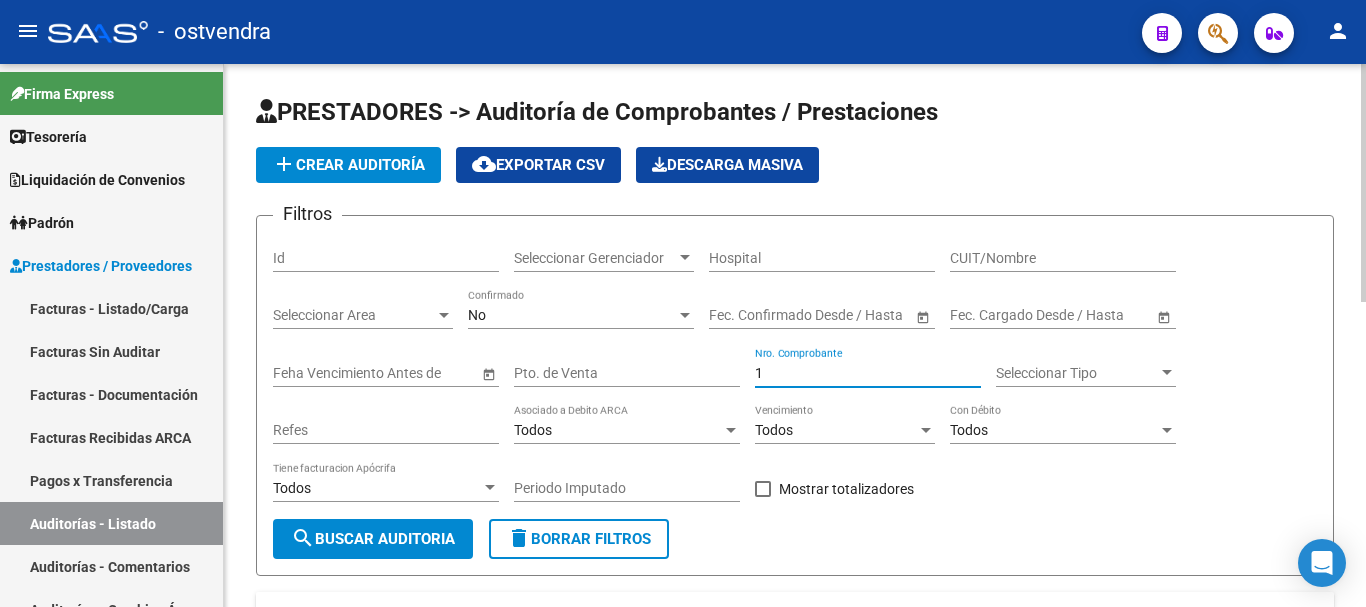 click on "1" at bounding box center [868, 373] 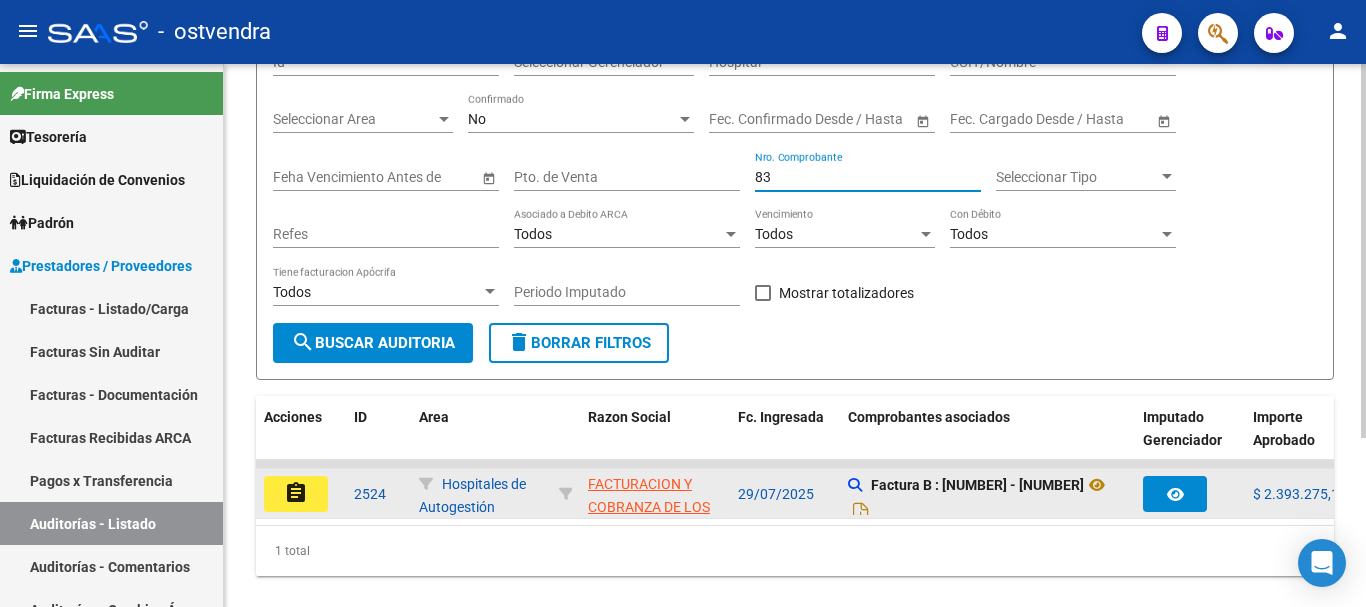 scroll, scrollTop: 200, scrollLeft: 0, axis: vertical 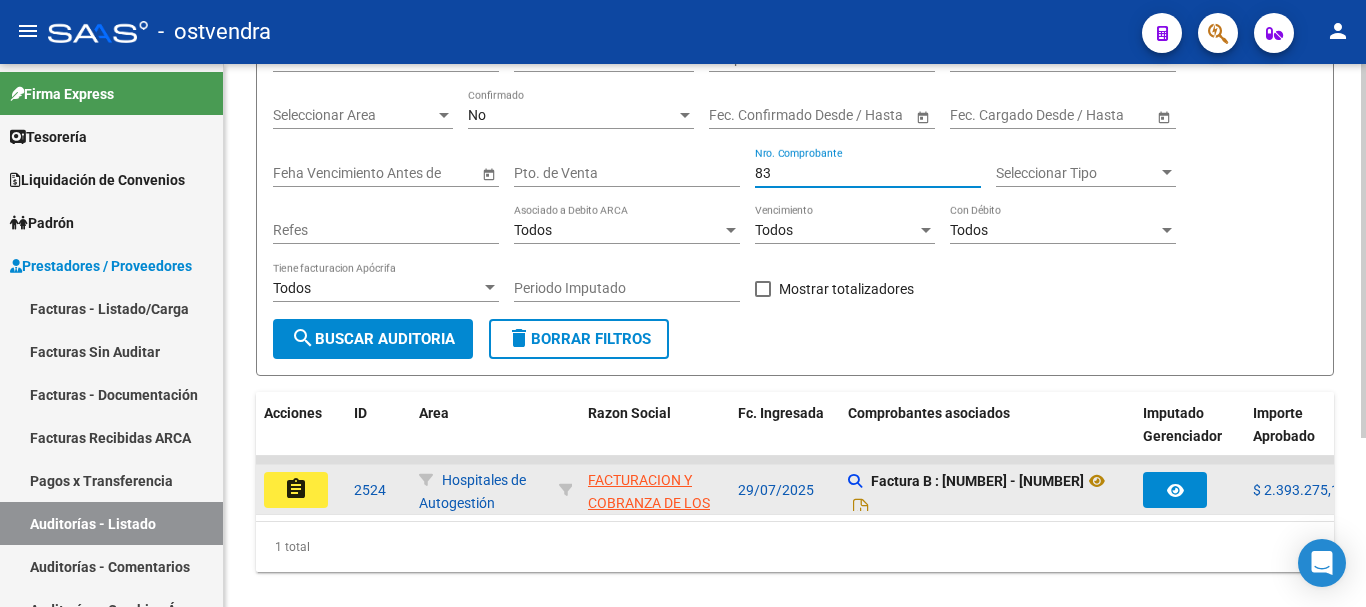 type on "[NUMBER]" 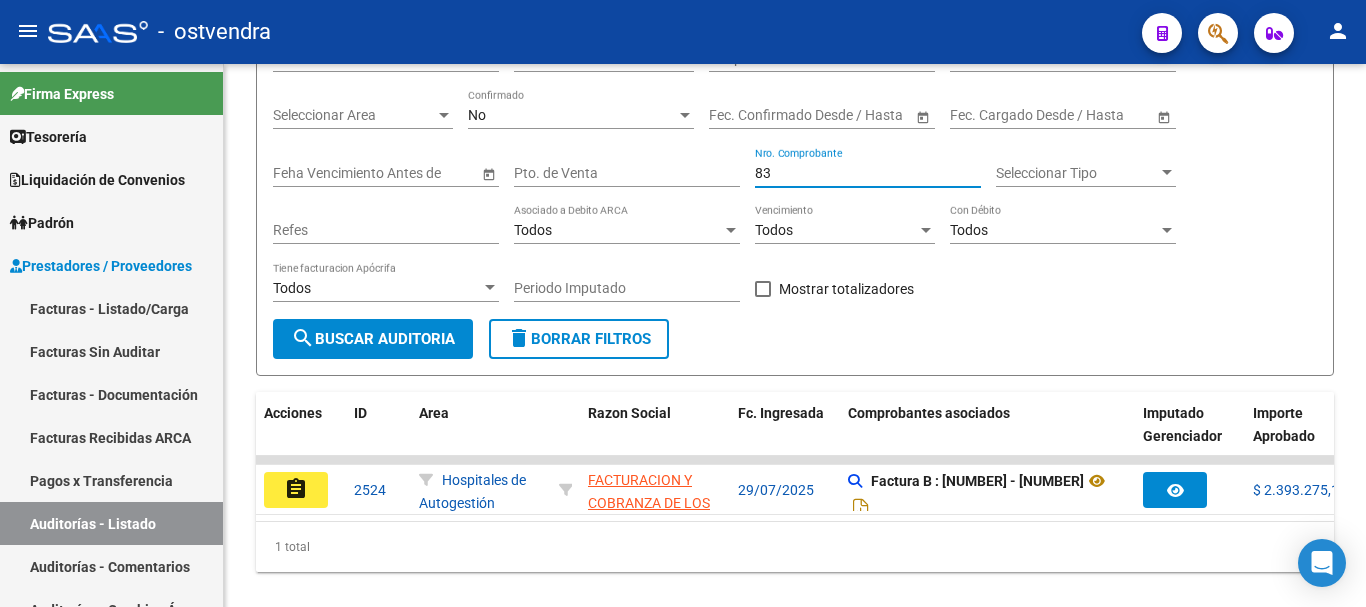 click on "assignment" 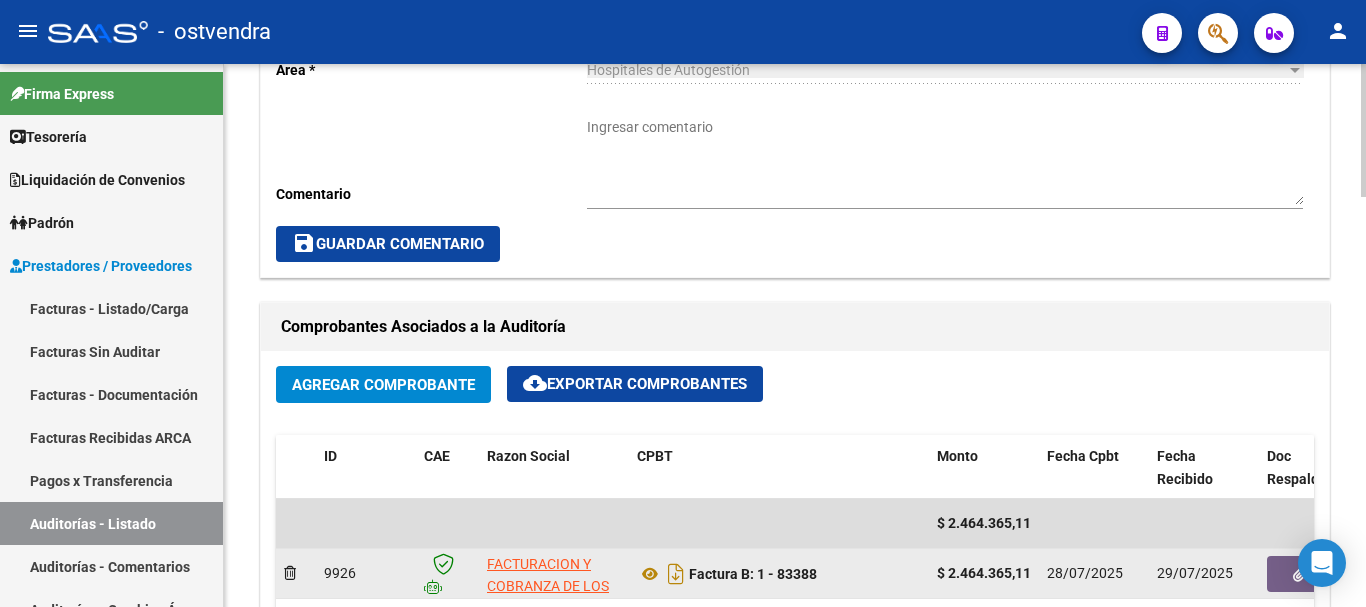 scroll, scrollTop: 900, scrollLeft: 0, axis: vertical 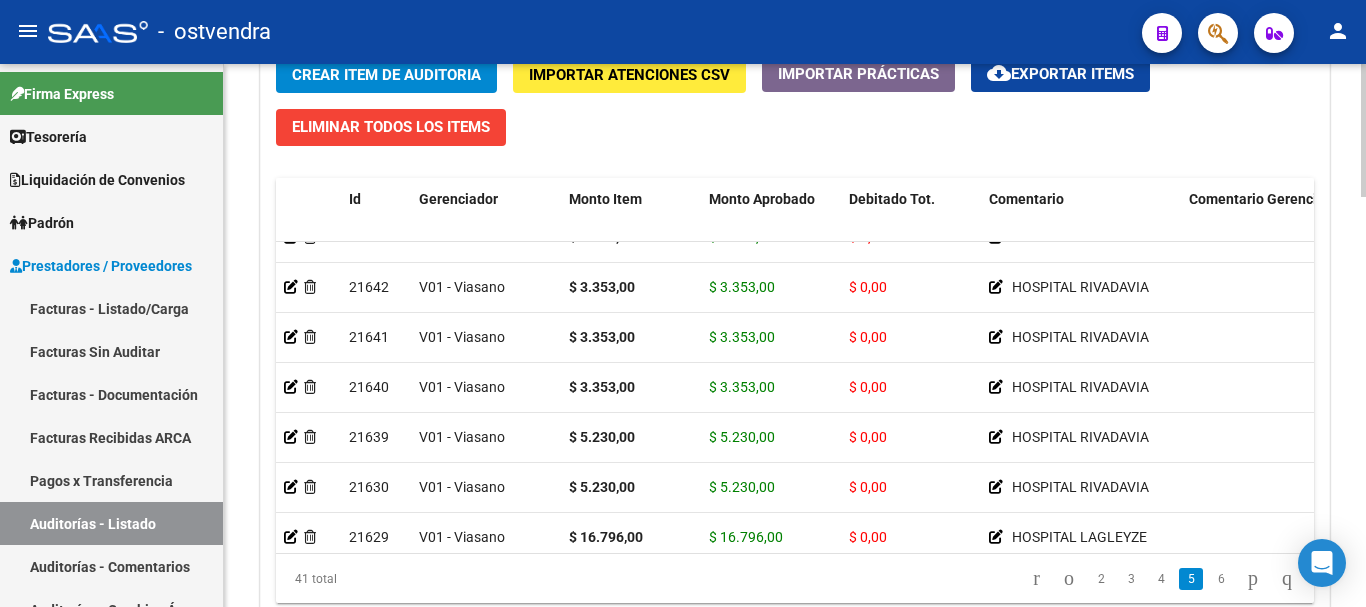 drag, startPoint x: 599, startPoint y: 537, endPoint x: 866, endPoint y: 557, distance: 267.74802 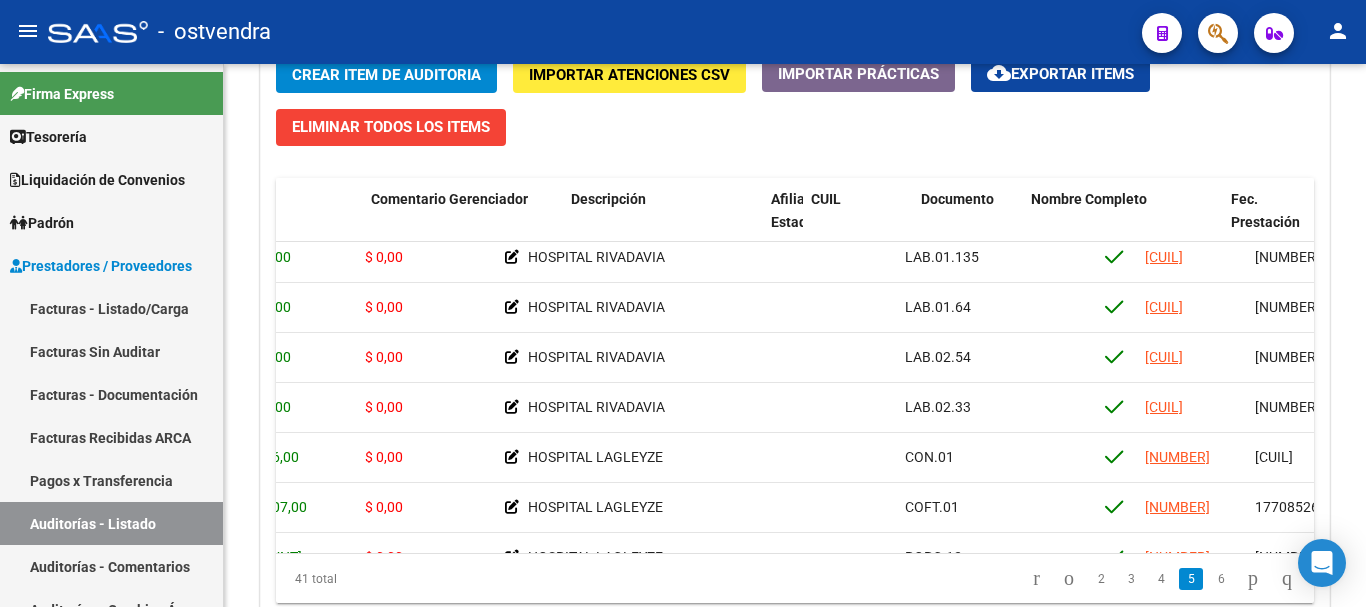 scroll, scrollTop: 1309, scrollLeft: 832, axis: both 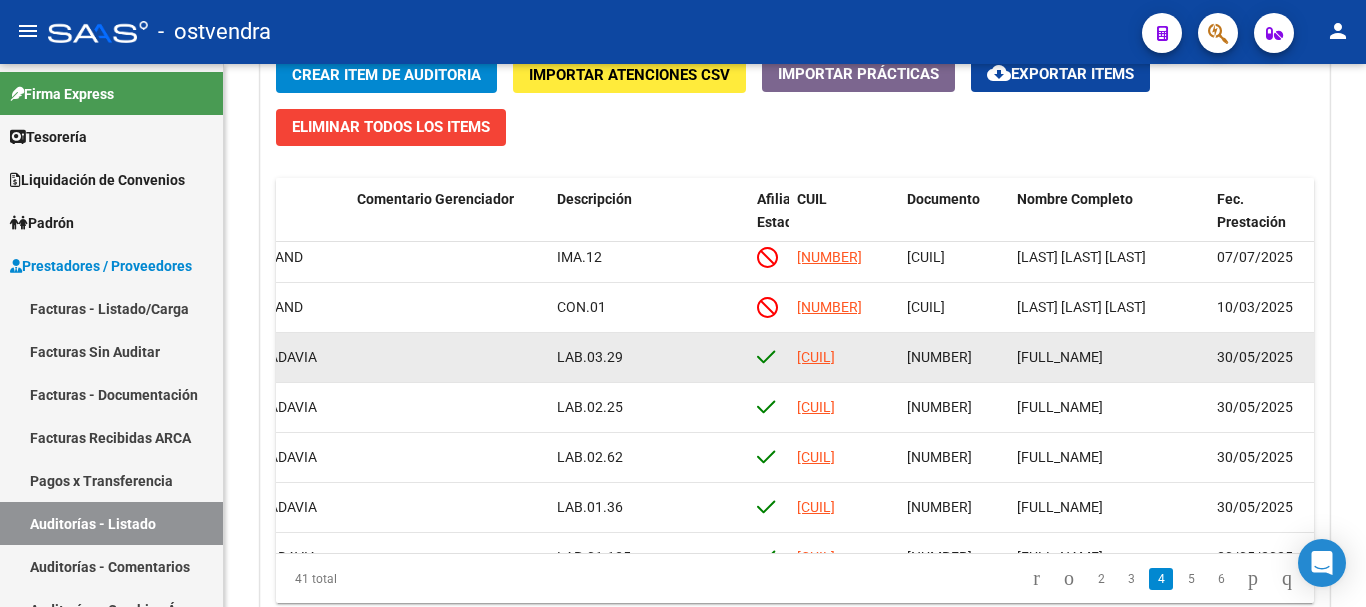 click on "LAB.03.29" 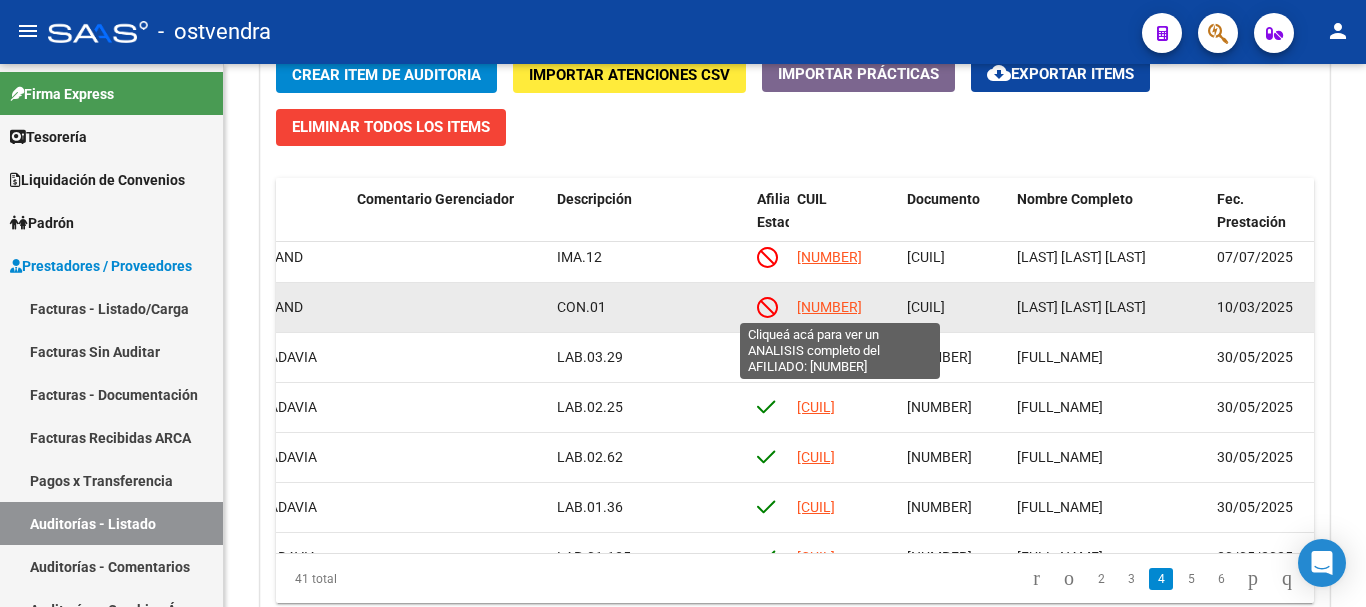 click on "[NUMBER]" 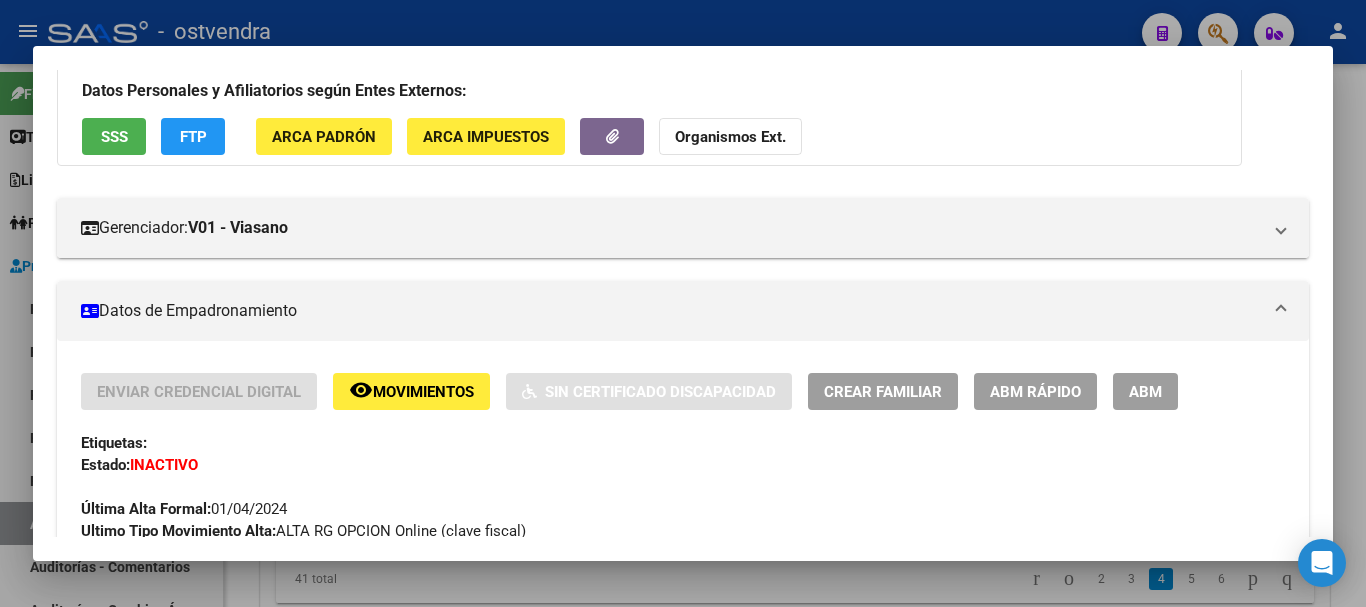 scroll, scrollTop: 200, scrollLeft: 0, axis: vertical 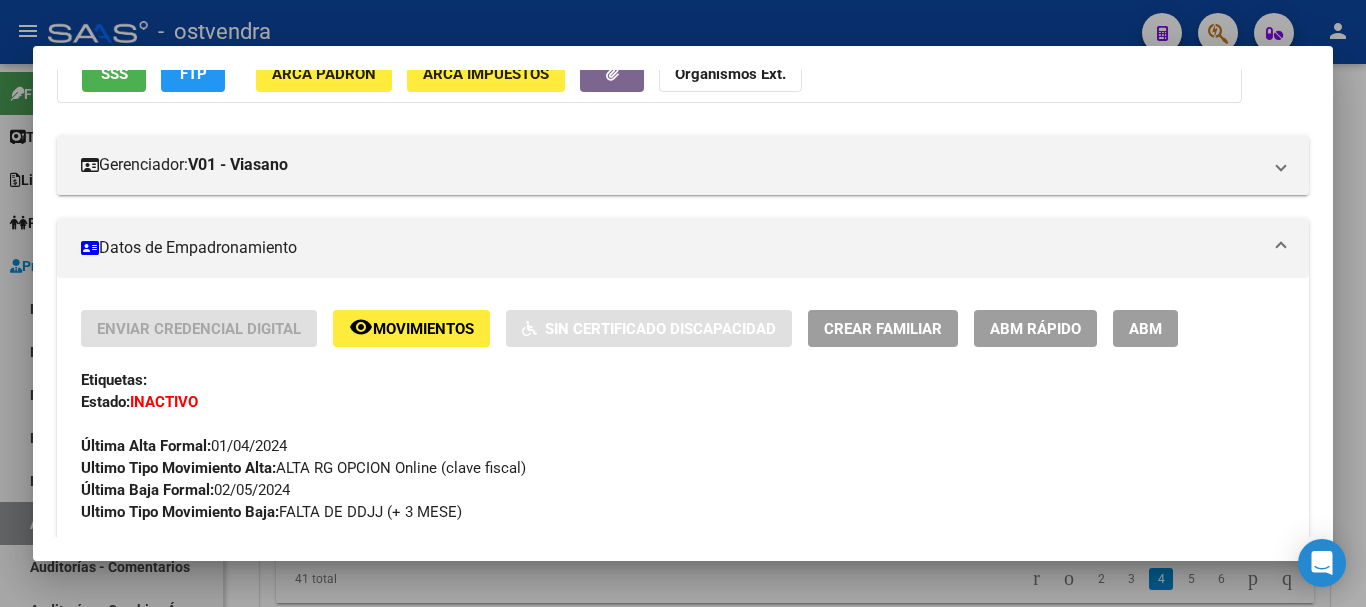 click at bounding box center (683, 303) 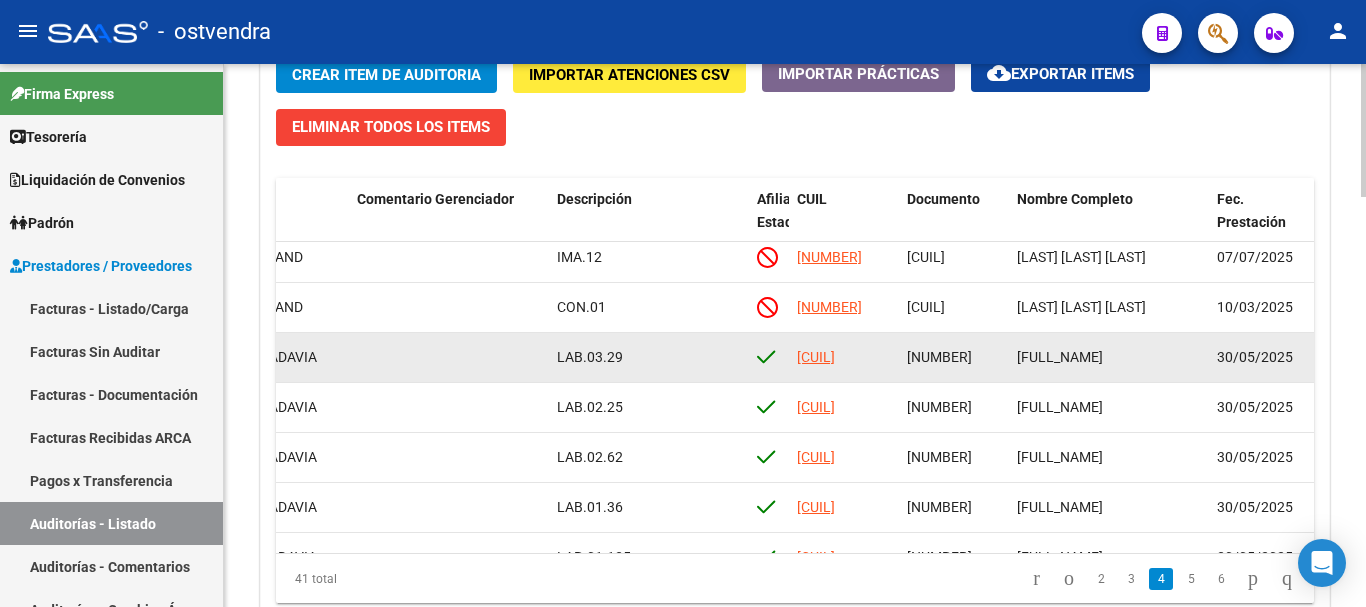 scroll, scrollTop: 909, scrollLeft: 832, axis: both 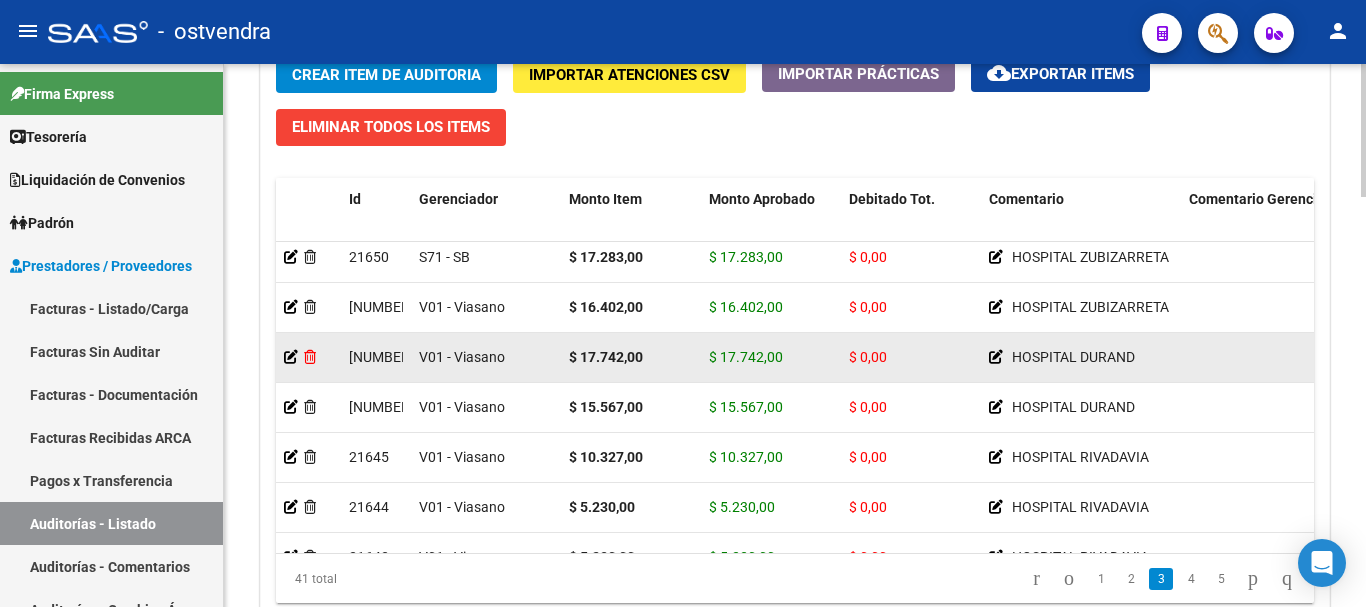 click 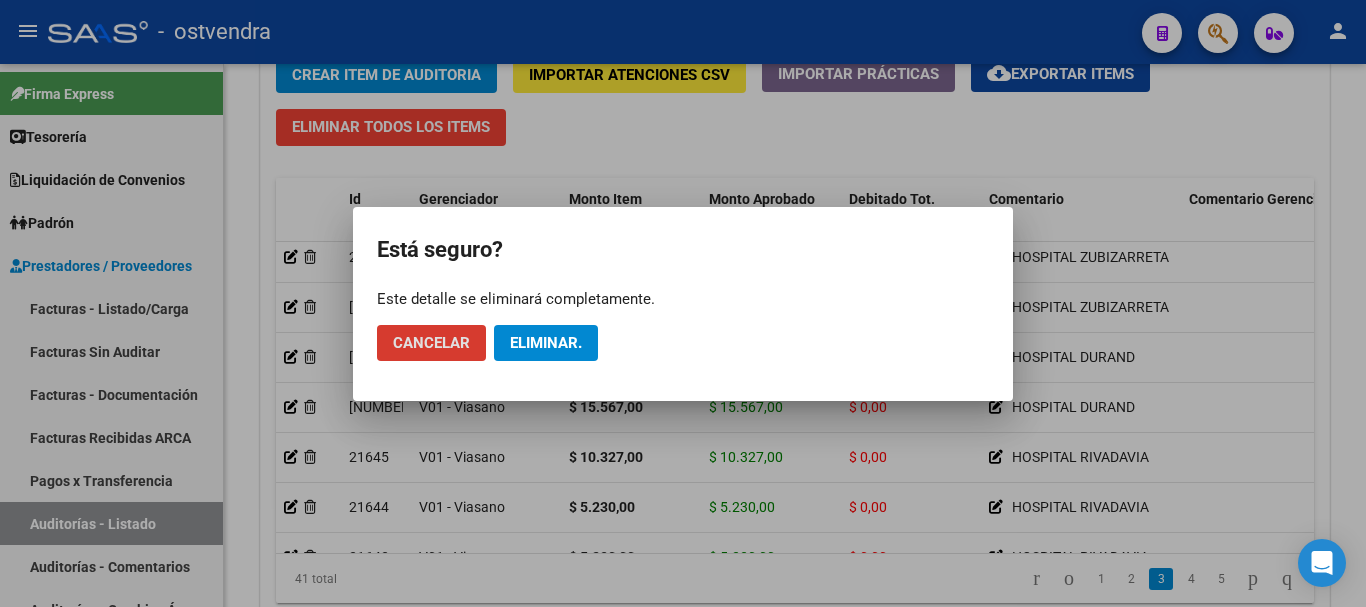 click on "Eliminar." 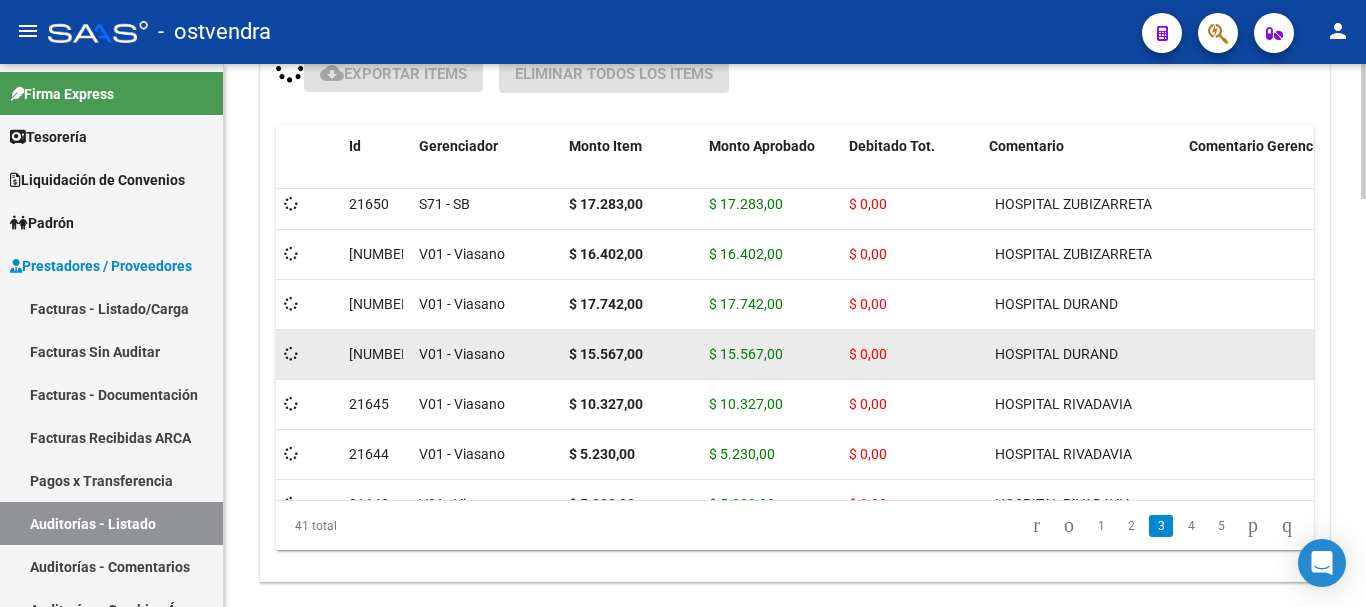 scroll, scrollTop: 1483, scrollLeft: 0, axis: vertical 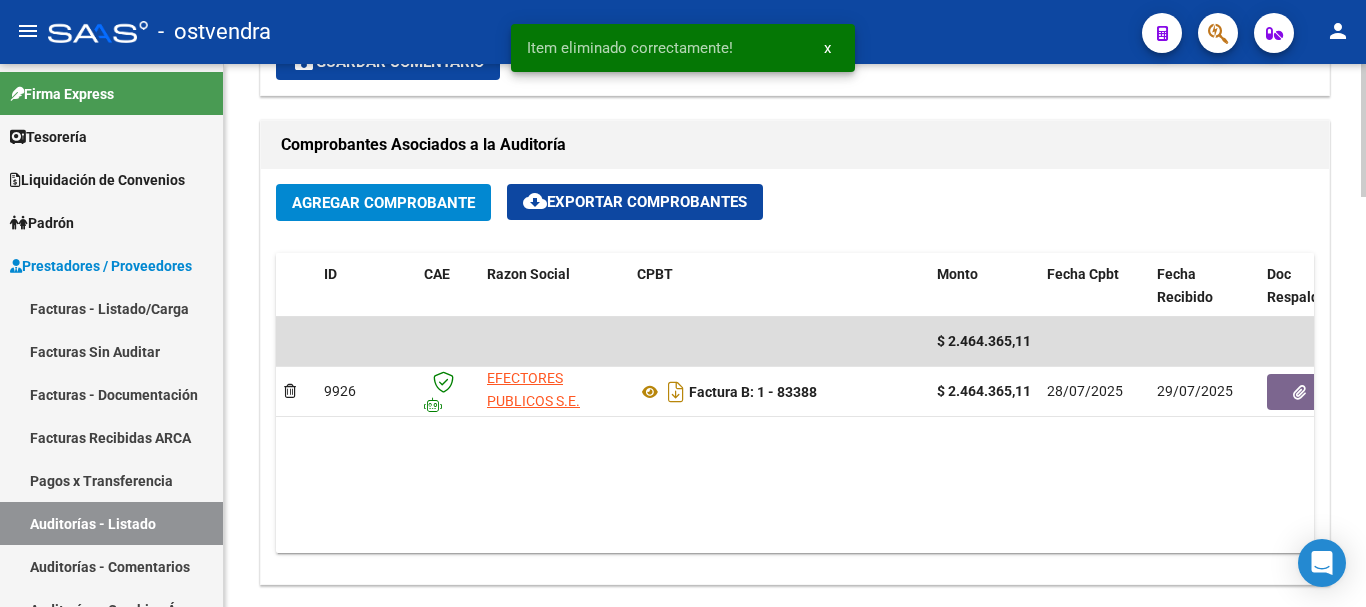 click on "Agregar Comprobante" 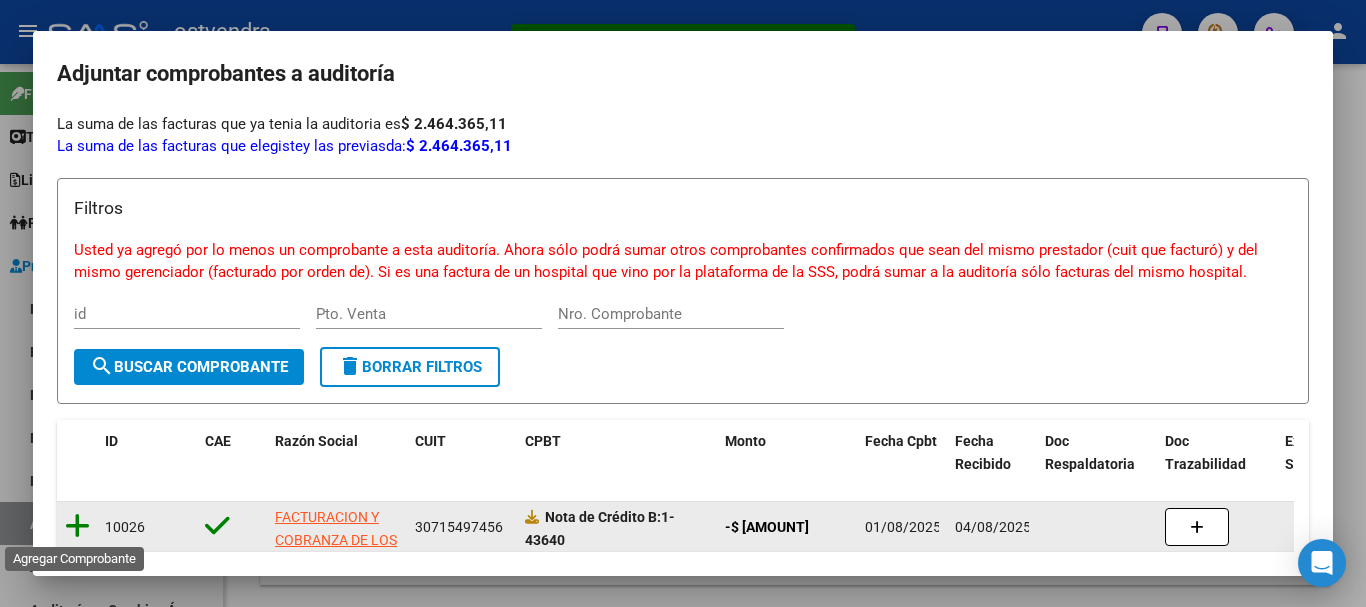 click 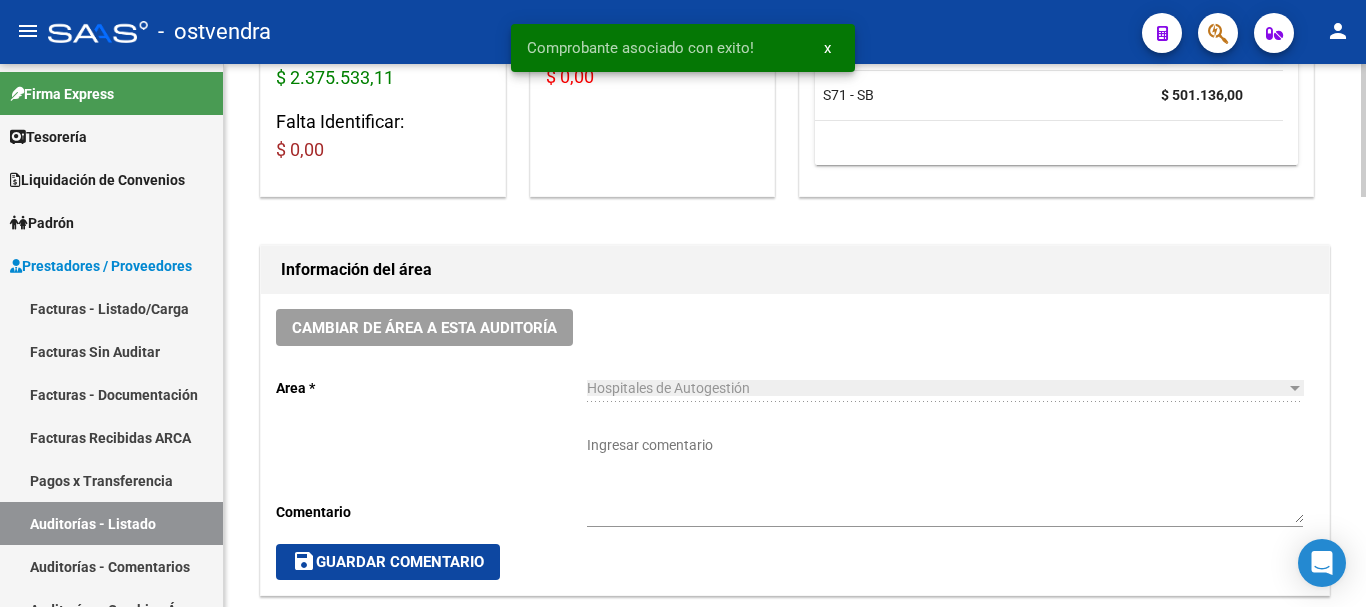 scroll, scrollTop: 0, scrollLeft: 0, axis: both 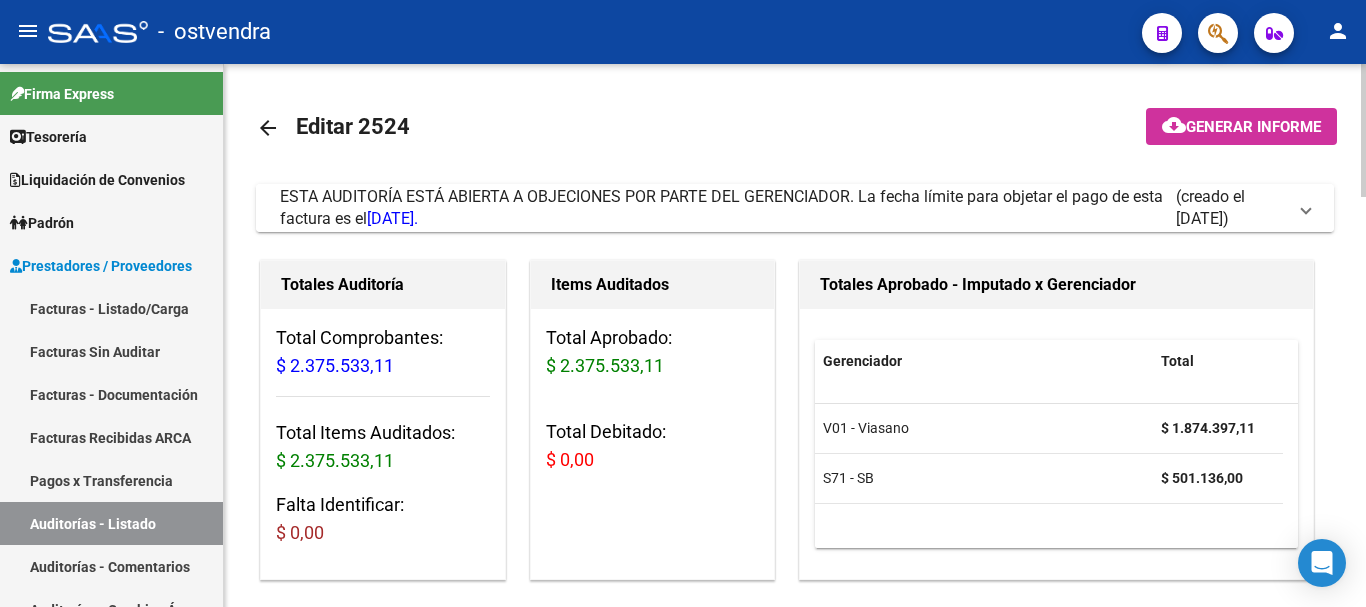 click on "ESTA AUDITORÍA ESTÁ ABIERTA A OBJECIONES POR PARTE DEL GERENCIADOR. La fecha límite para objetar el pago de esta factura es el [DATE]." at bounding box center [728, 208] 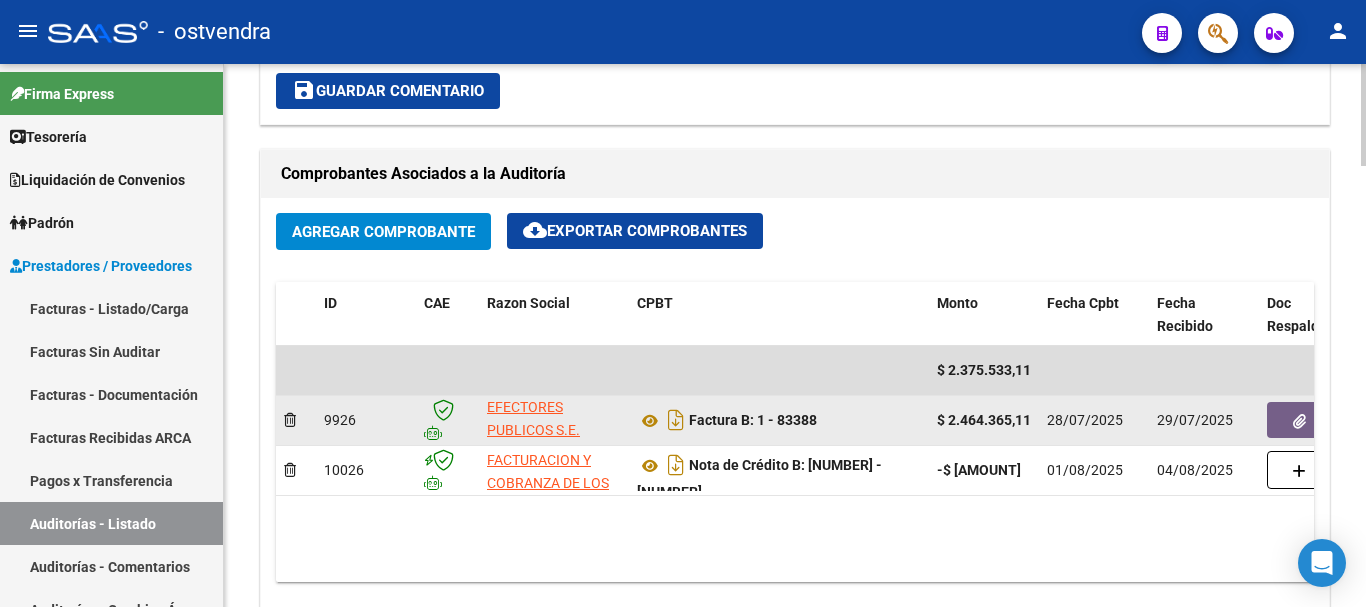 scroll, scrollTop: 1800, scrollLeft: 0, axis: vertical 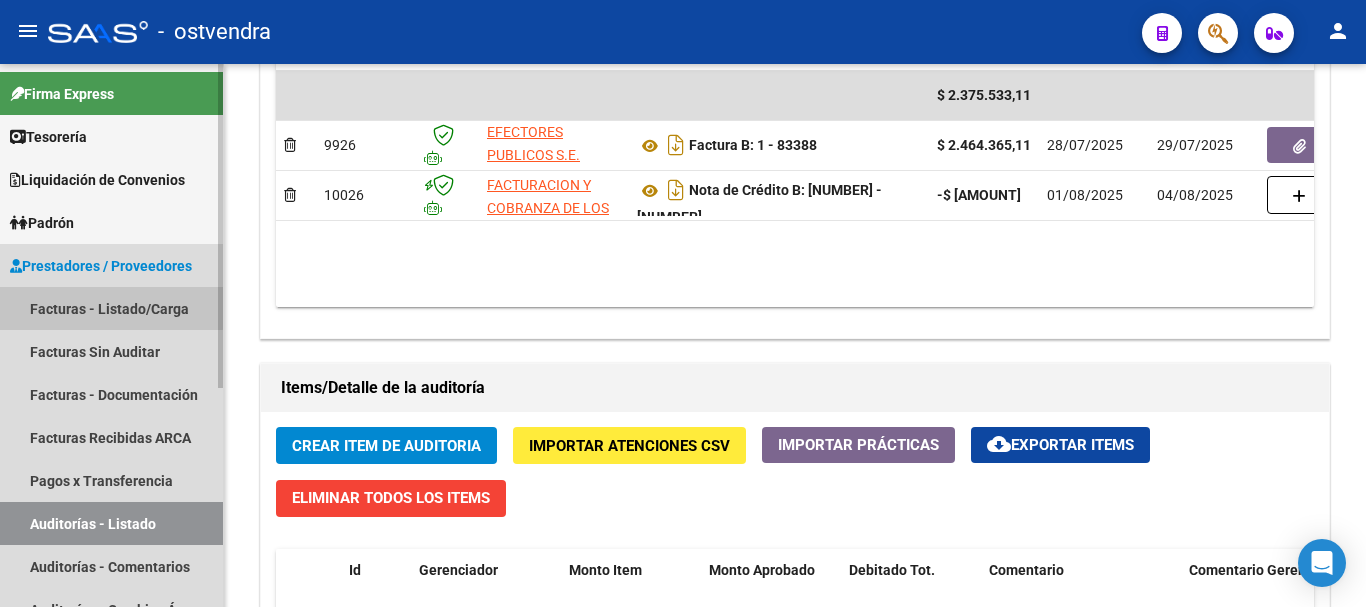 click on "Facturas - Listado/Carga" at bounding box center (111, 308) 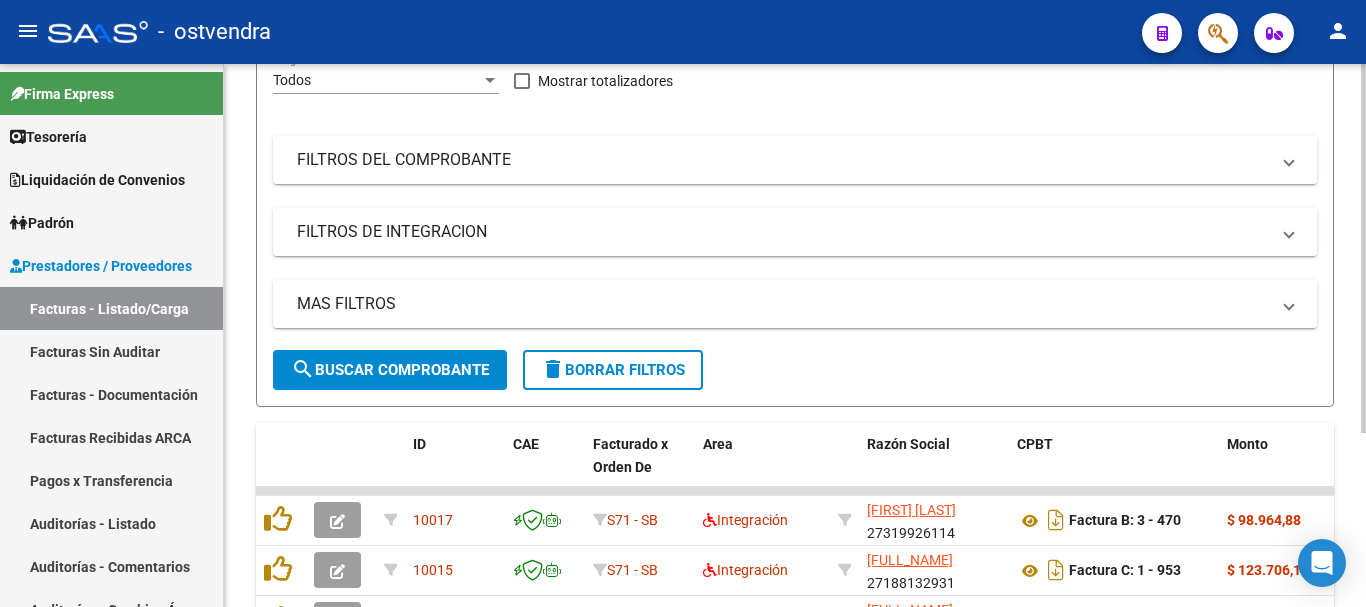 scroll, scrollTop: 783, scrollLeft: 0, axis: vertical 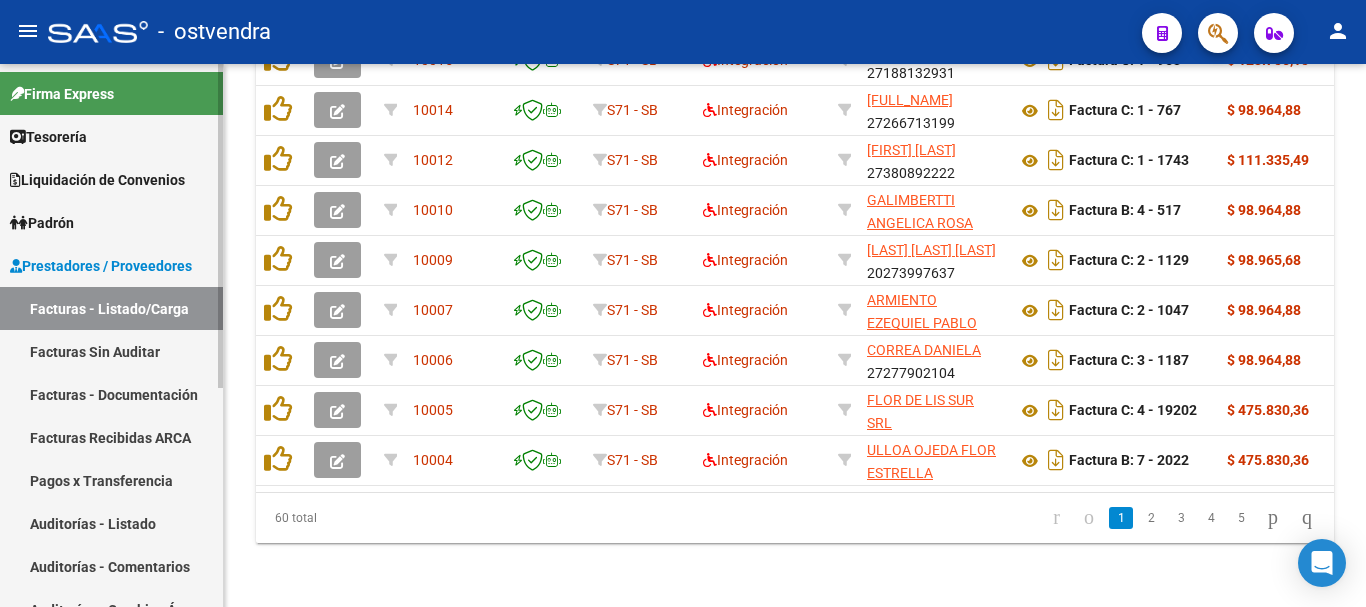 click on "Auditorías - Listado" at bounding box center [111, 523] 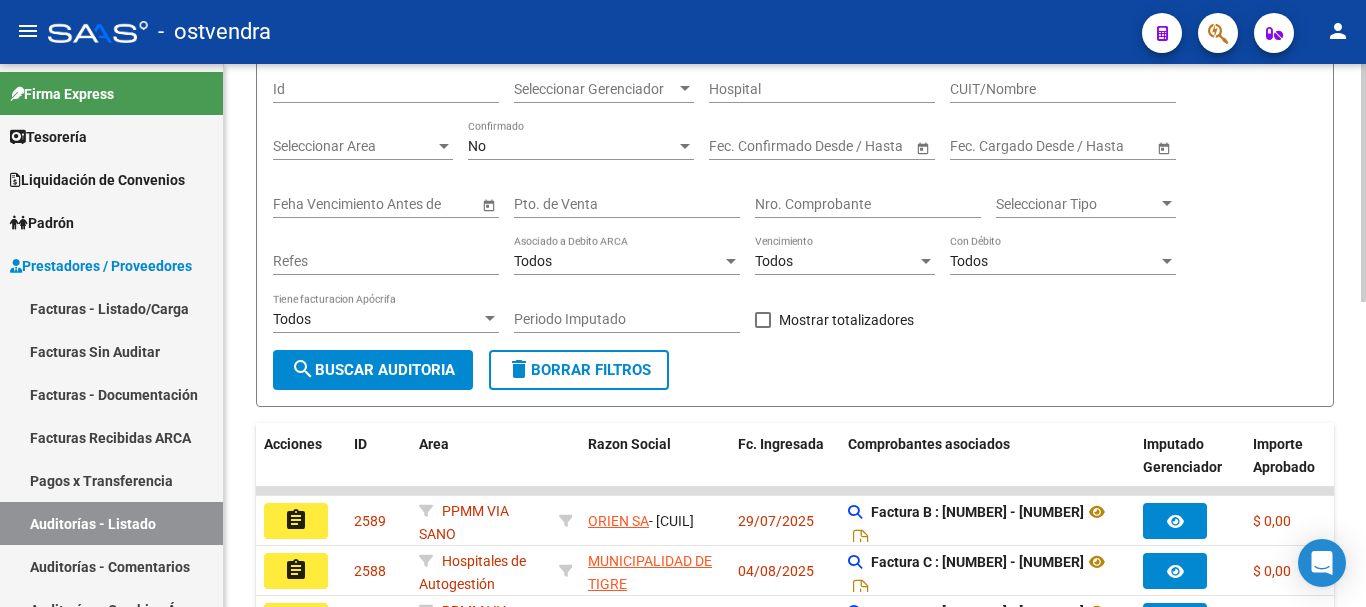 scroll, scrollTop: 695, scrollLeft: 0, axis: vertical 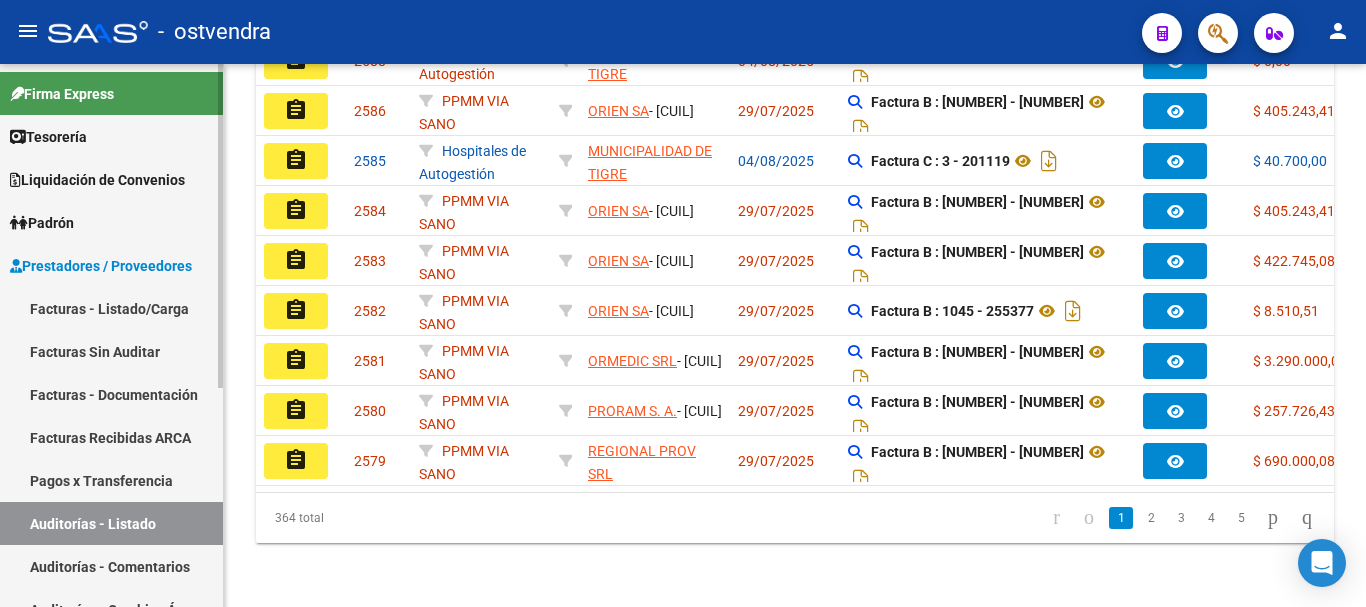 click on "Auditorías - Listado" at bounding box center (111, 523) 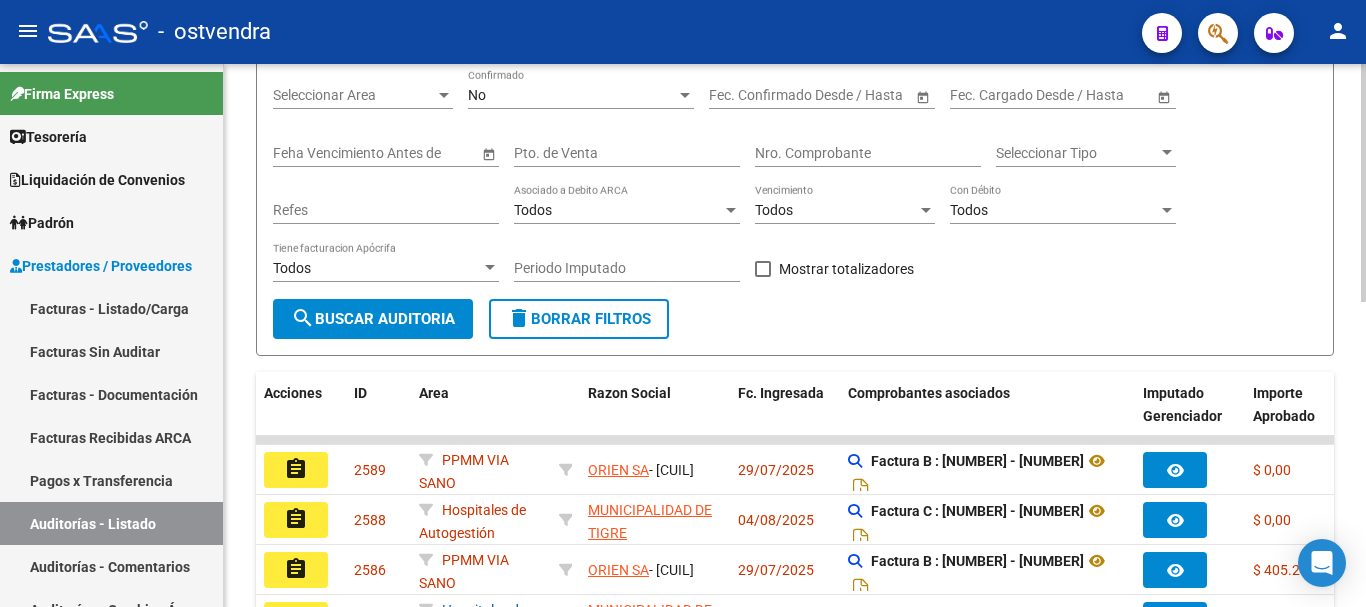 scroll, scrollTop: 195, scrollLeft: 0, axis: vertical 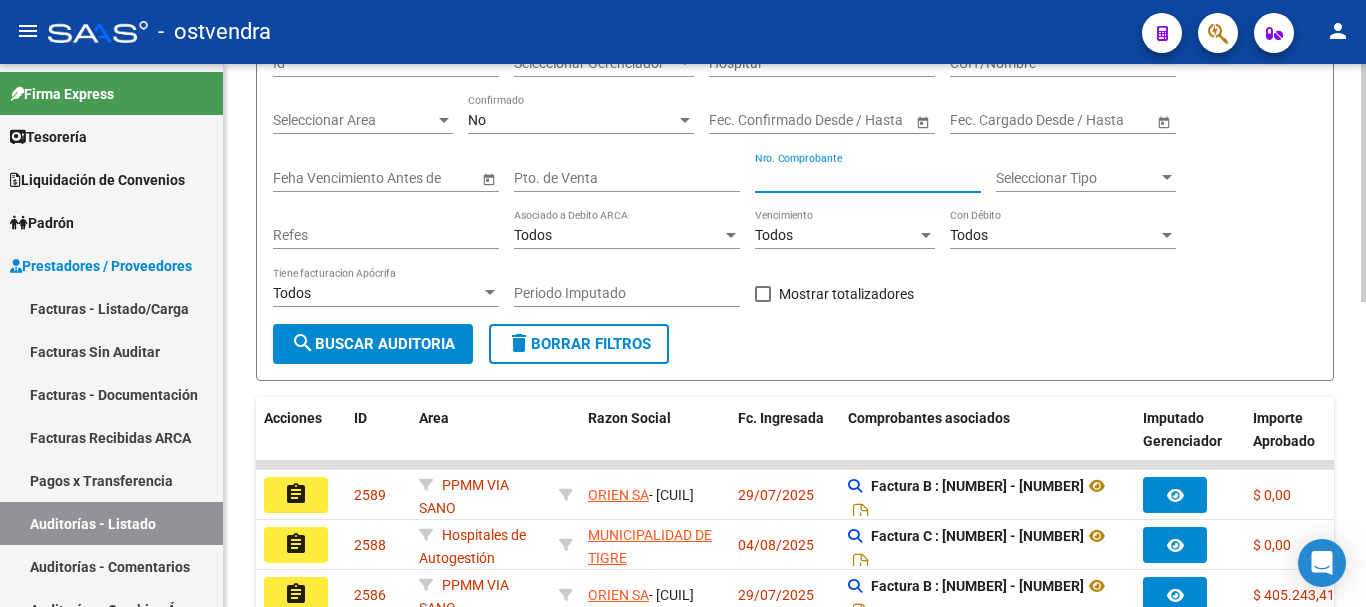 click on "Nro. Comprobante" at bounding box center [868, 178] 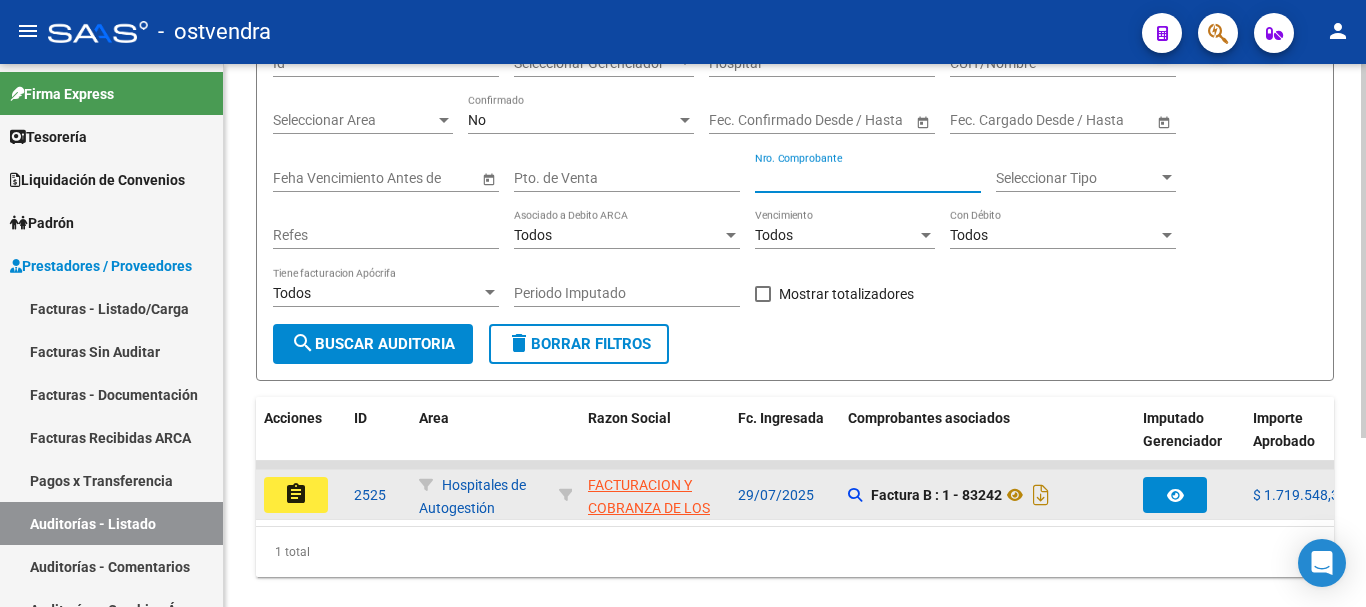 type on "[NUMBER]" 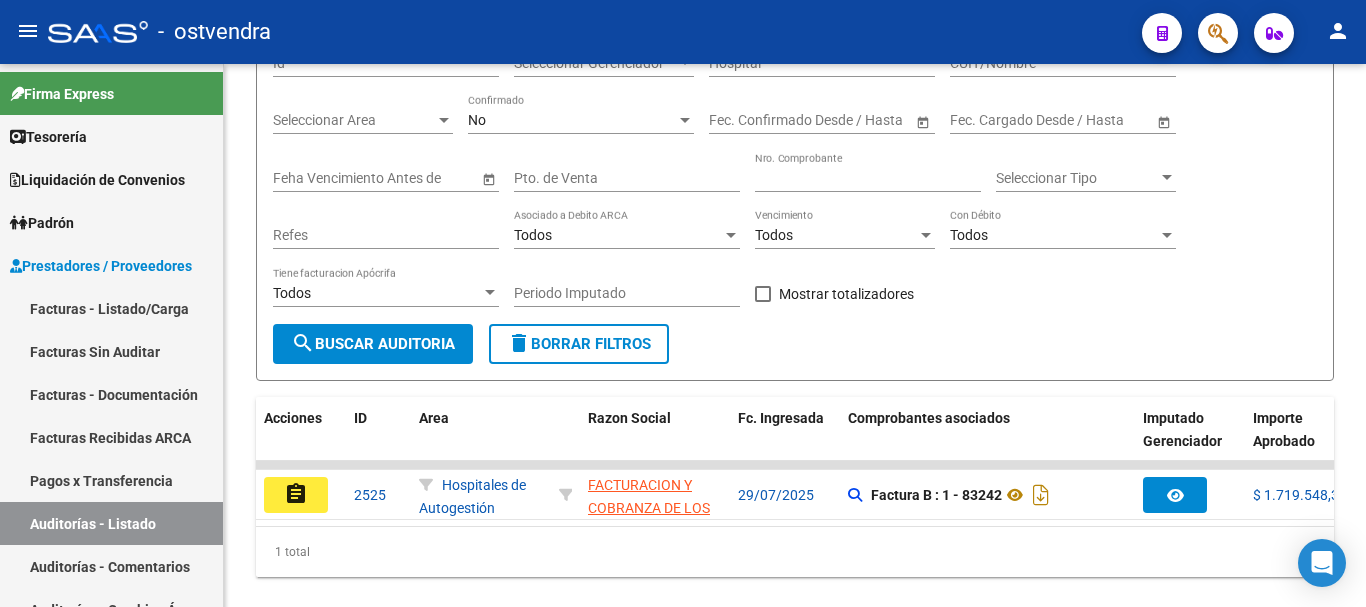 click on "assignment" 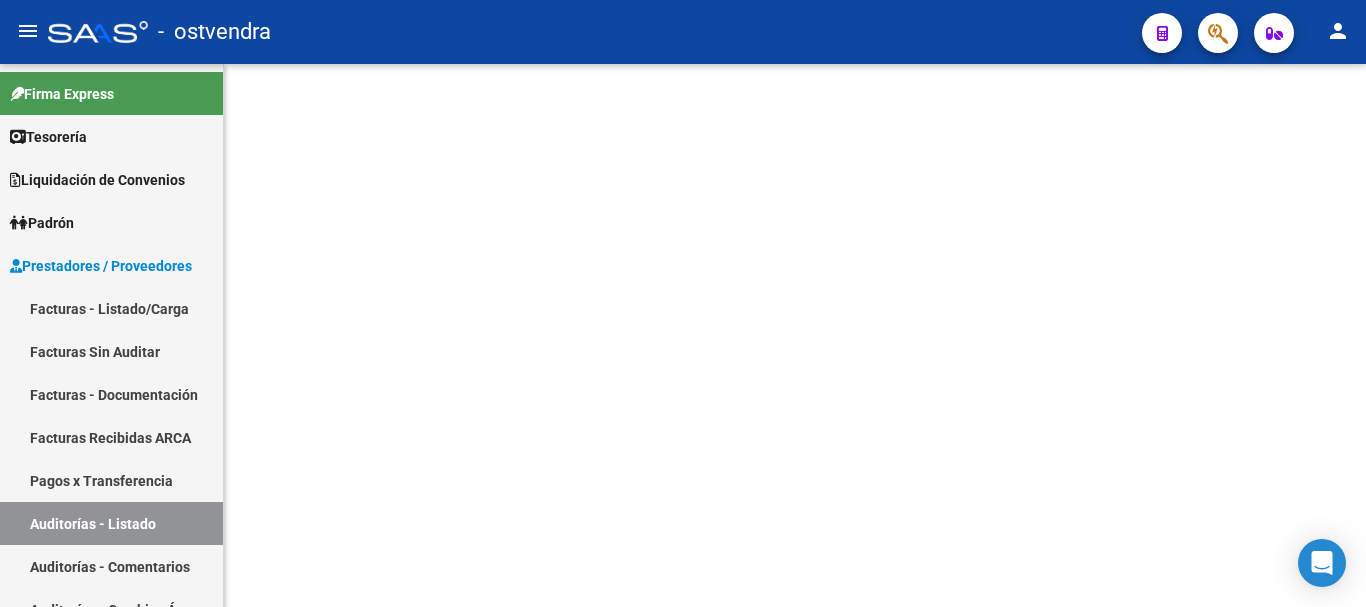 scroll, scrollTop: 0, scrollLeft: 0, axis: both 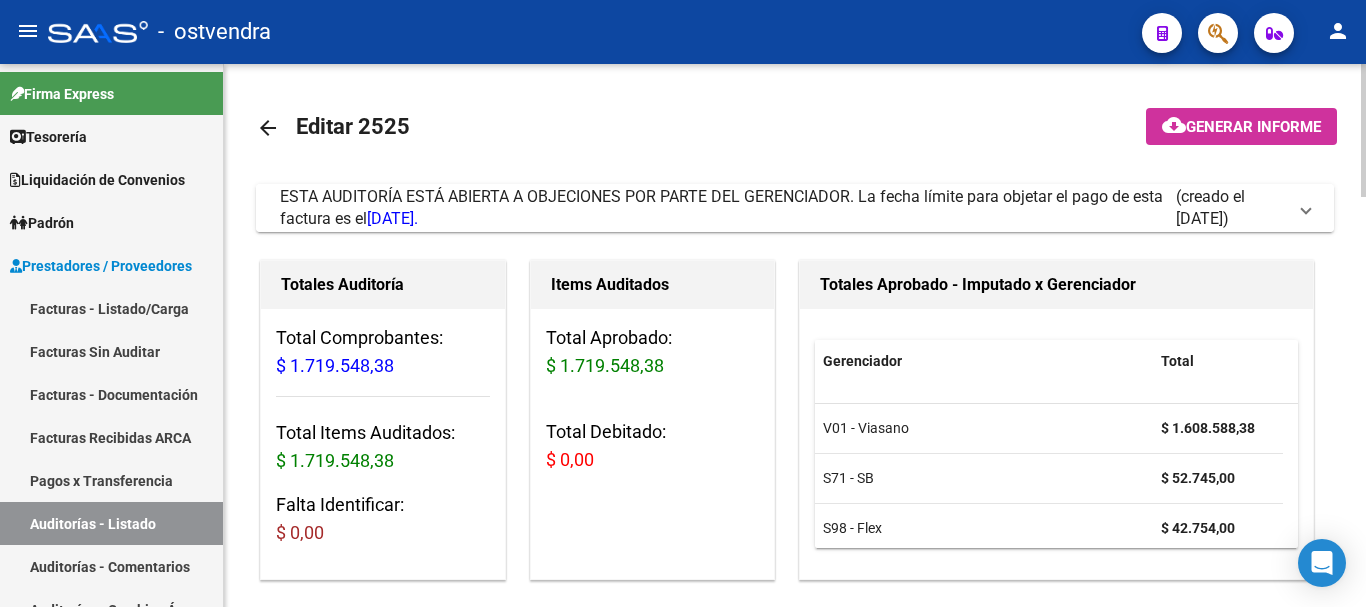 click on "ESTA AUDITORÍA ESTÁ ABIERTA A OBJECIONES POR PARTE DEL GERENCIADOR. La fecha límite para objetar el pago de esta factura es el [DATE]." at bounding box center (721, 207) 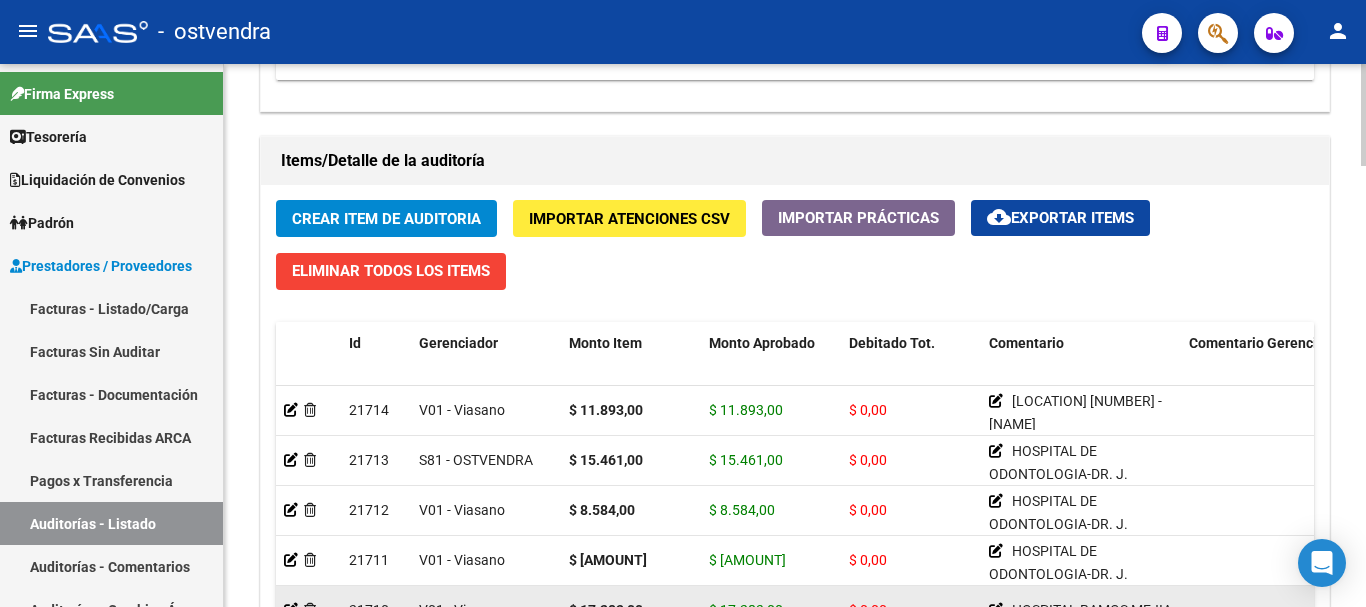 scroll, scrollTop: 2300, scrollLeft: 0, axis: vertical 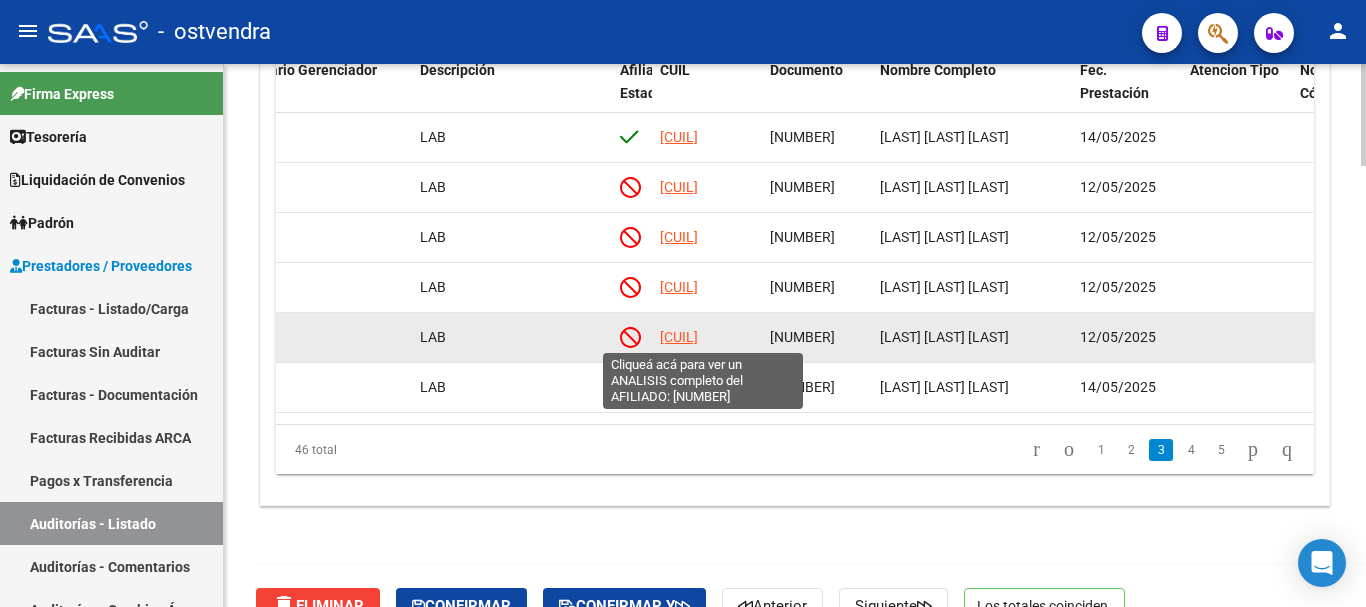 click on "[CUIL]" 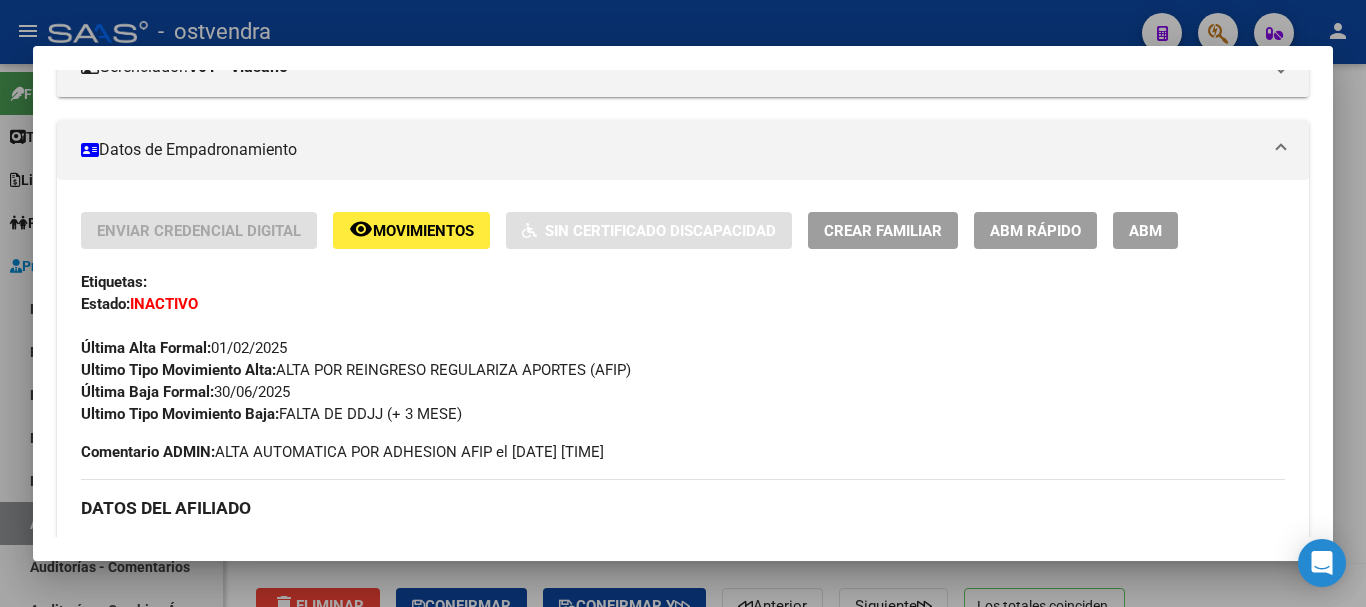scroll, scrollTop: 300, scrollLeft: 0, axis: vertical 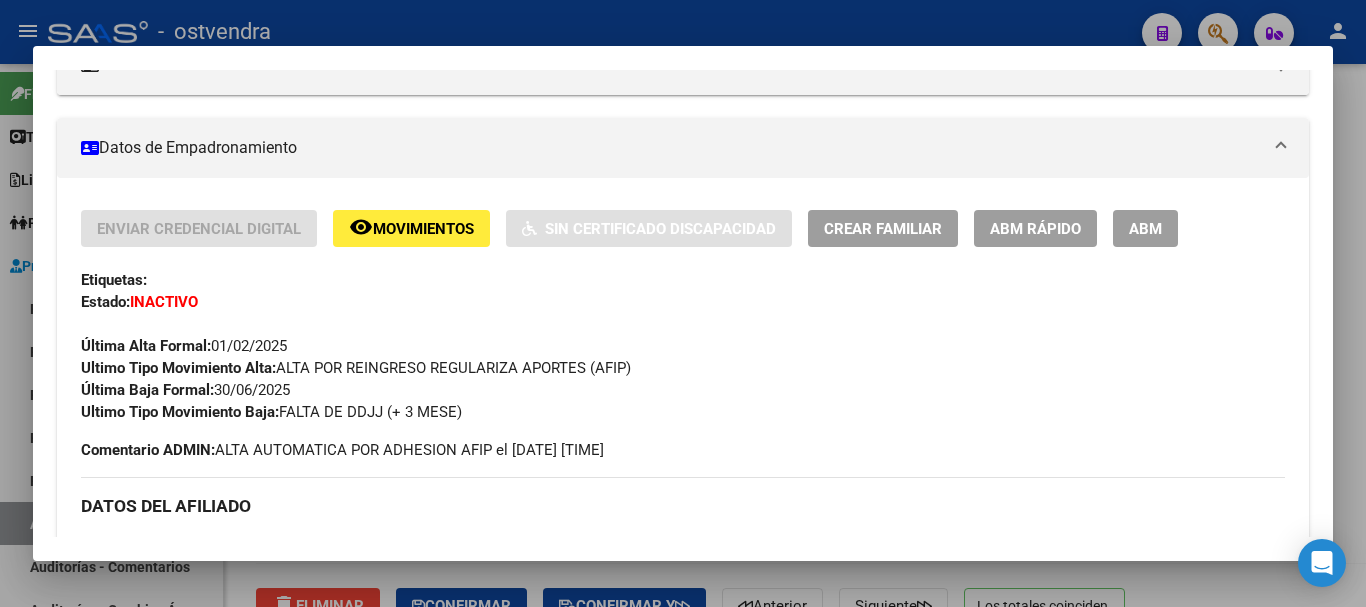 click at bounding box center (683, 303) 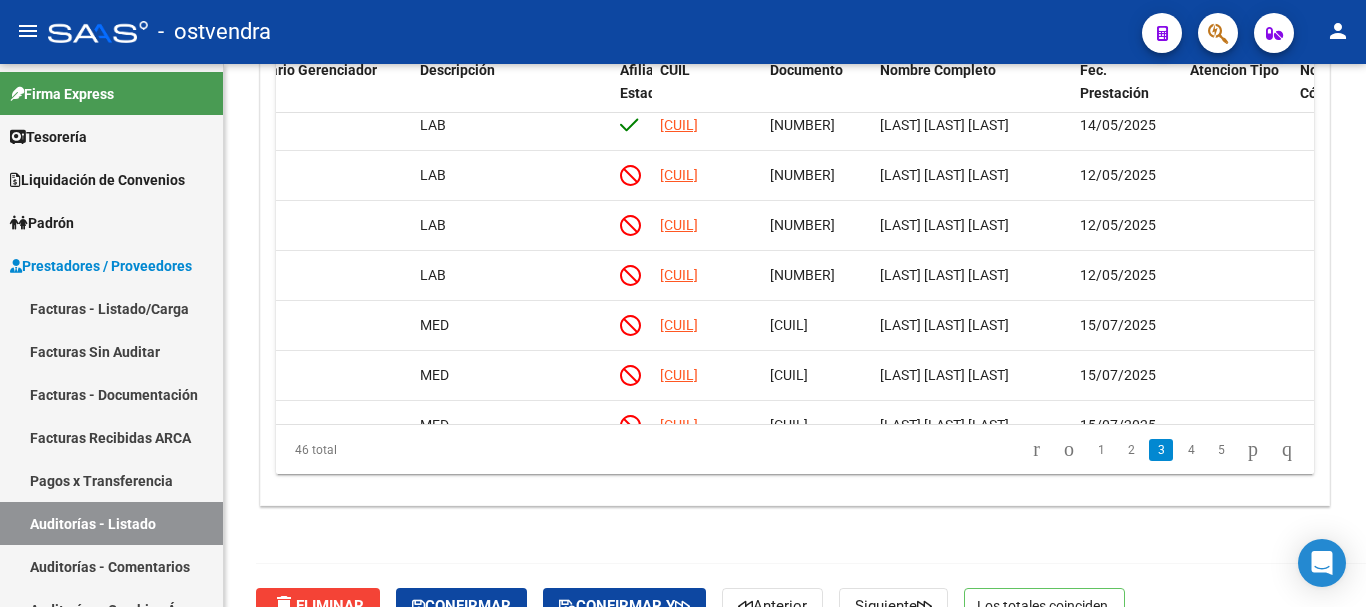 scroll, scrollTop: 800, scrollLeft: 969, axis: both 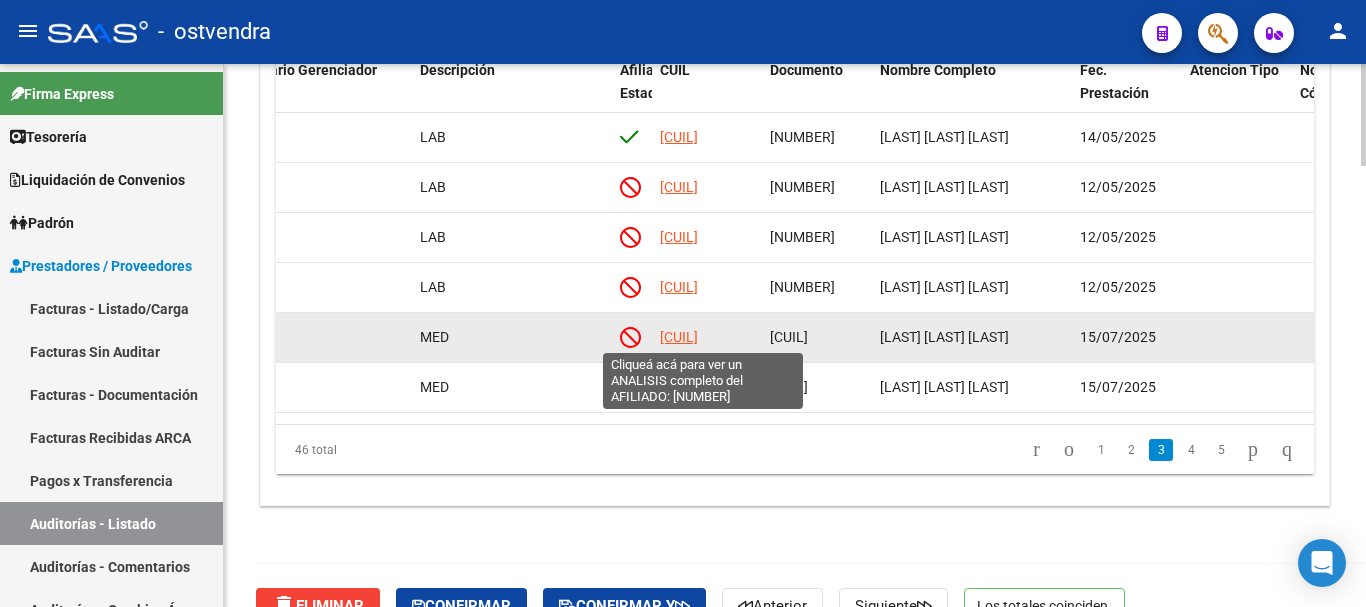 click on "[CUIL]" 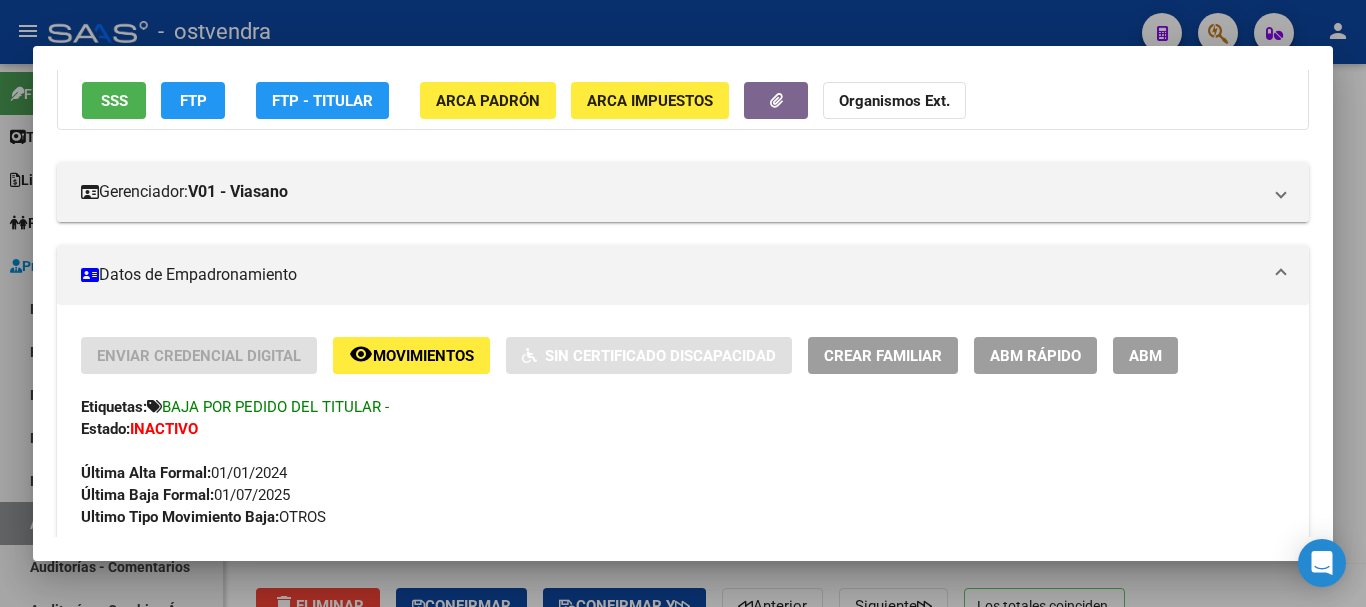 scroll, scrollTop: 200, scrollLeft: 0, axis: vertical 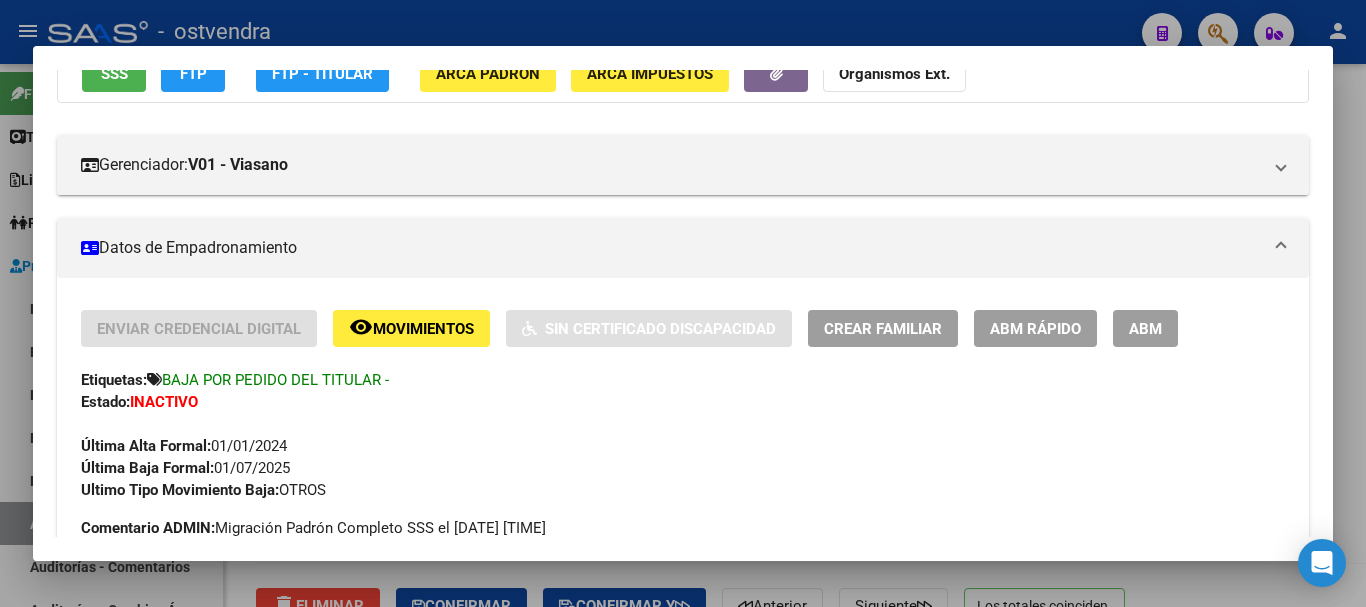 click at bounding box center (683, 303) 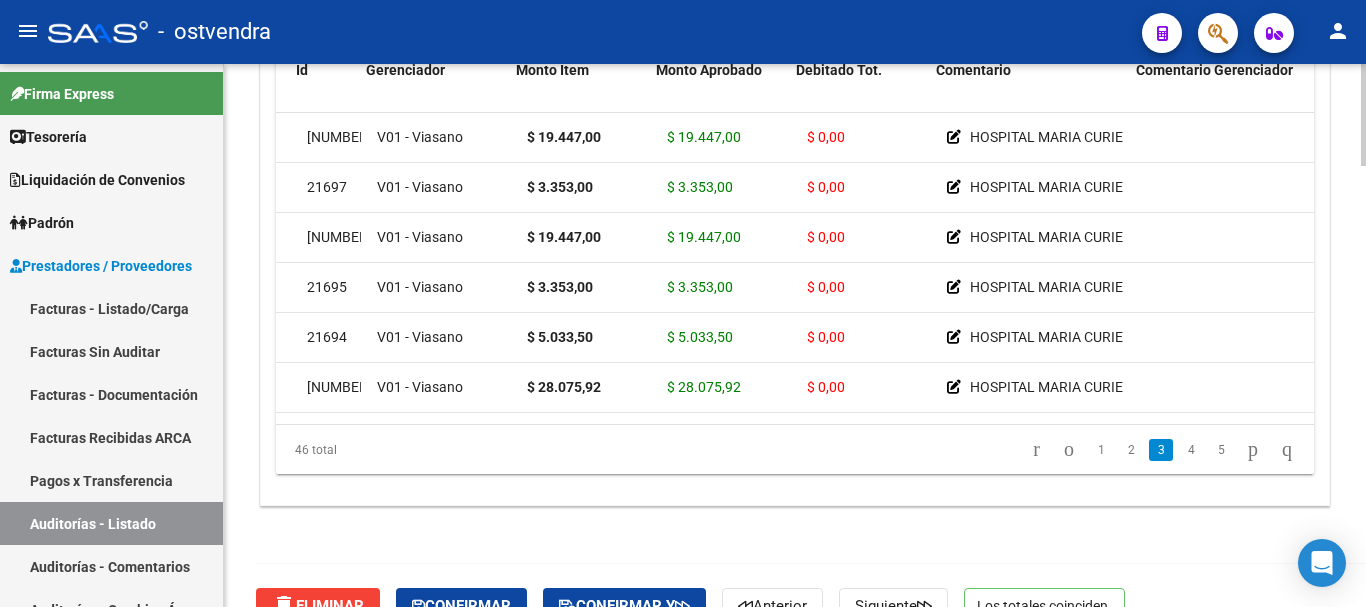 scroll, scrollTop: 800, scrollLeft: 0, axis: vertical 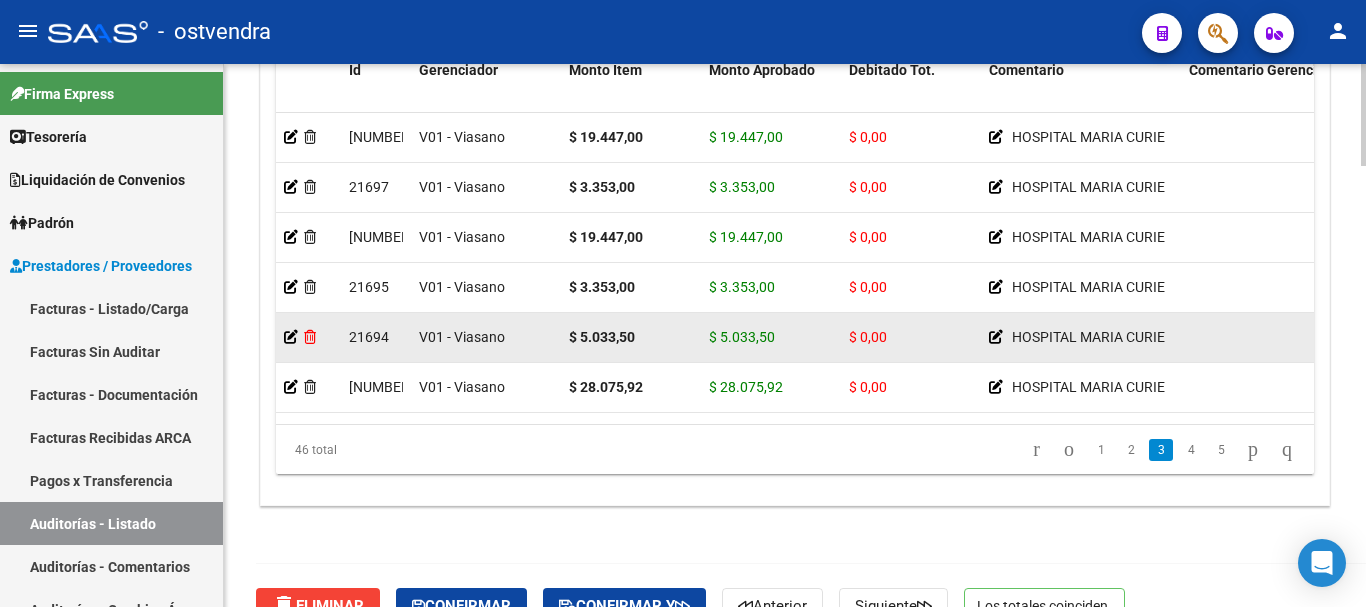 click 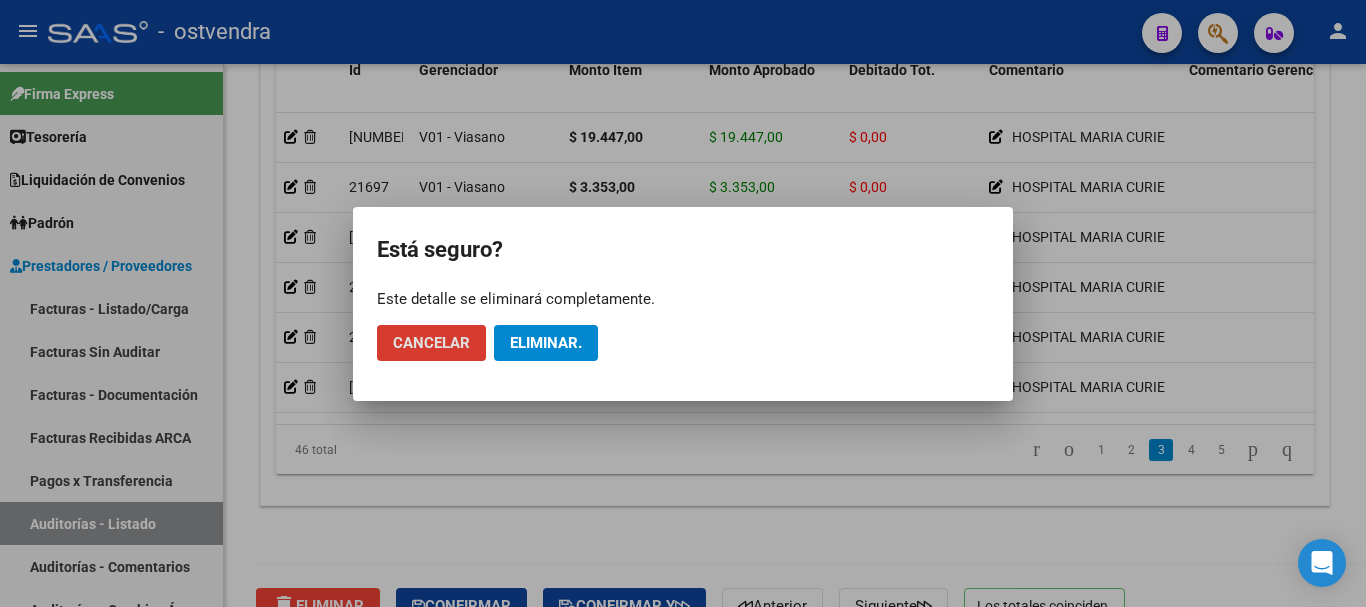 click on "Eliminar." 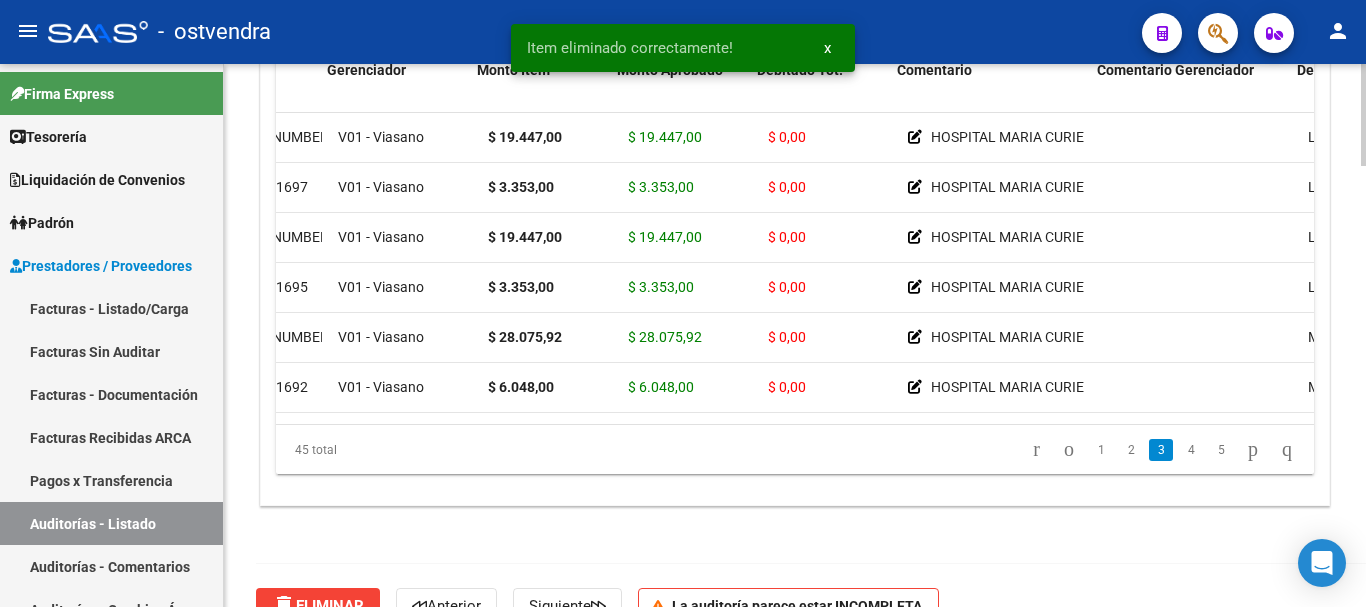 scroll, scrollTop: 800, scrollLeft: 0, axis: vertical 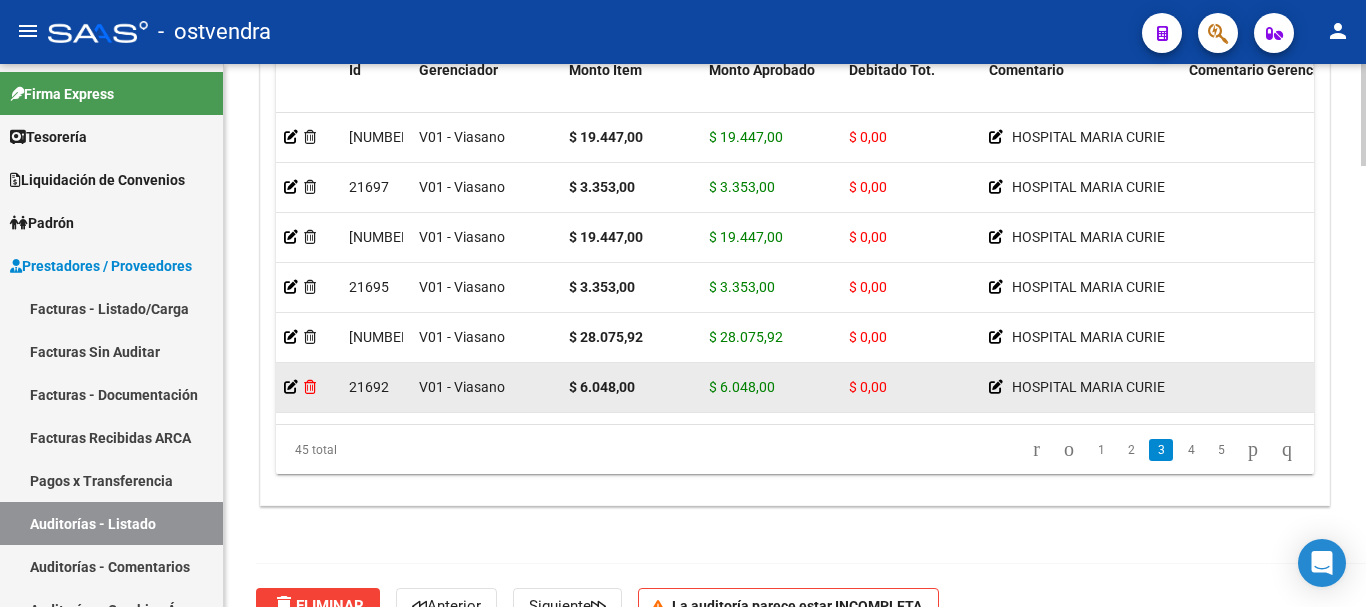 click 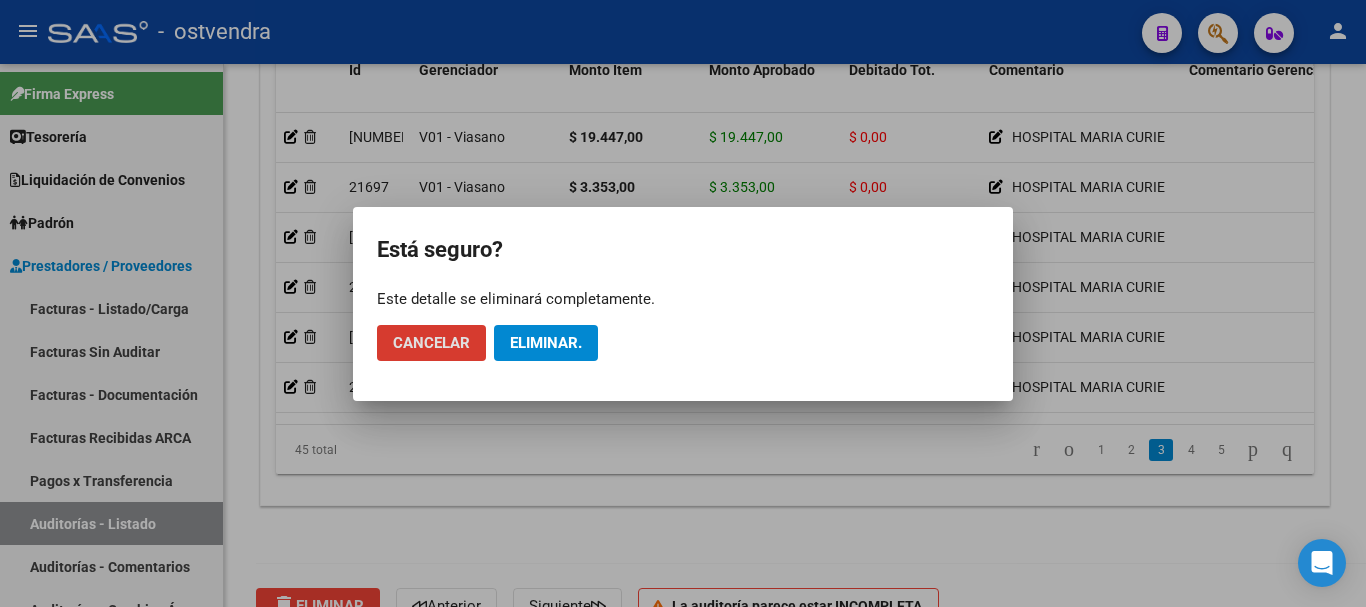 click on "Eliminar." 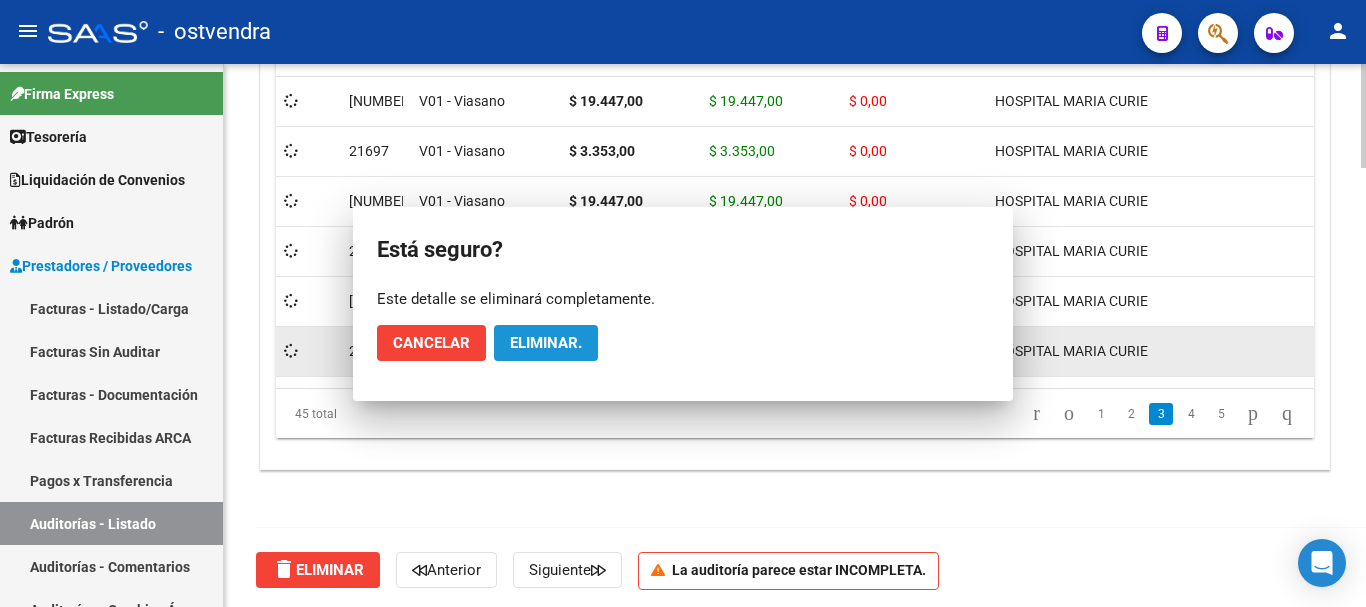 scroll, scrollTop: 803, scrollLeft: 0, axis: vertical 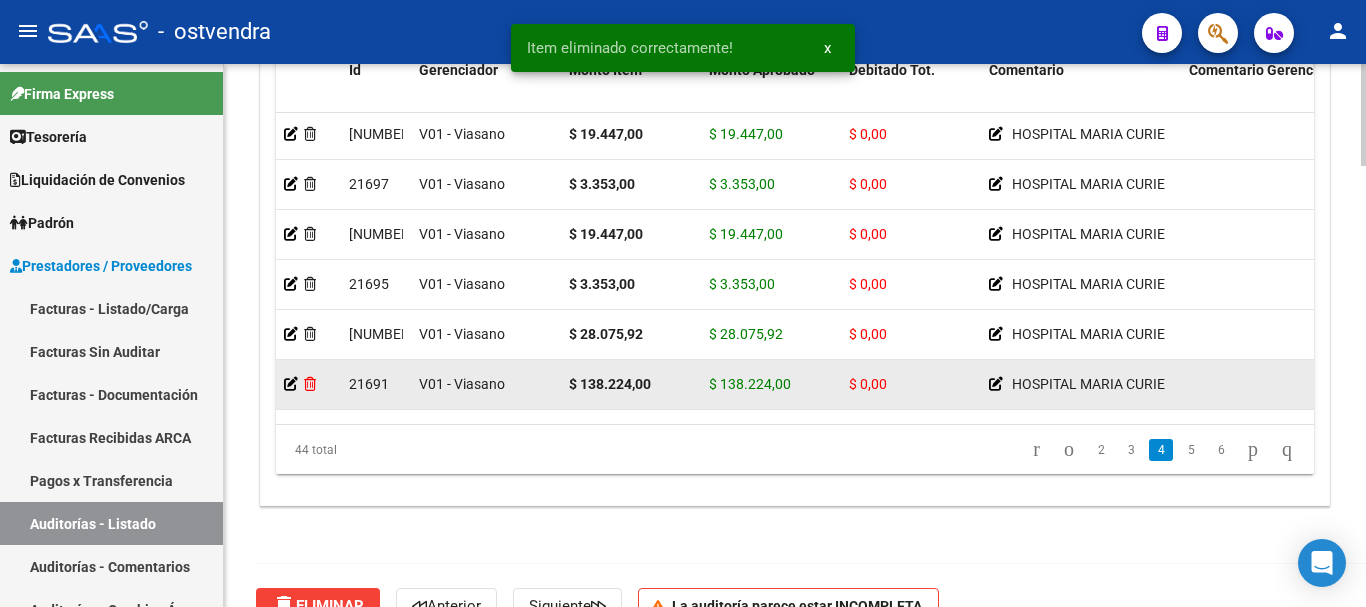 click 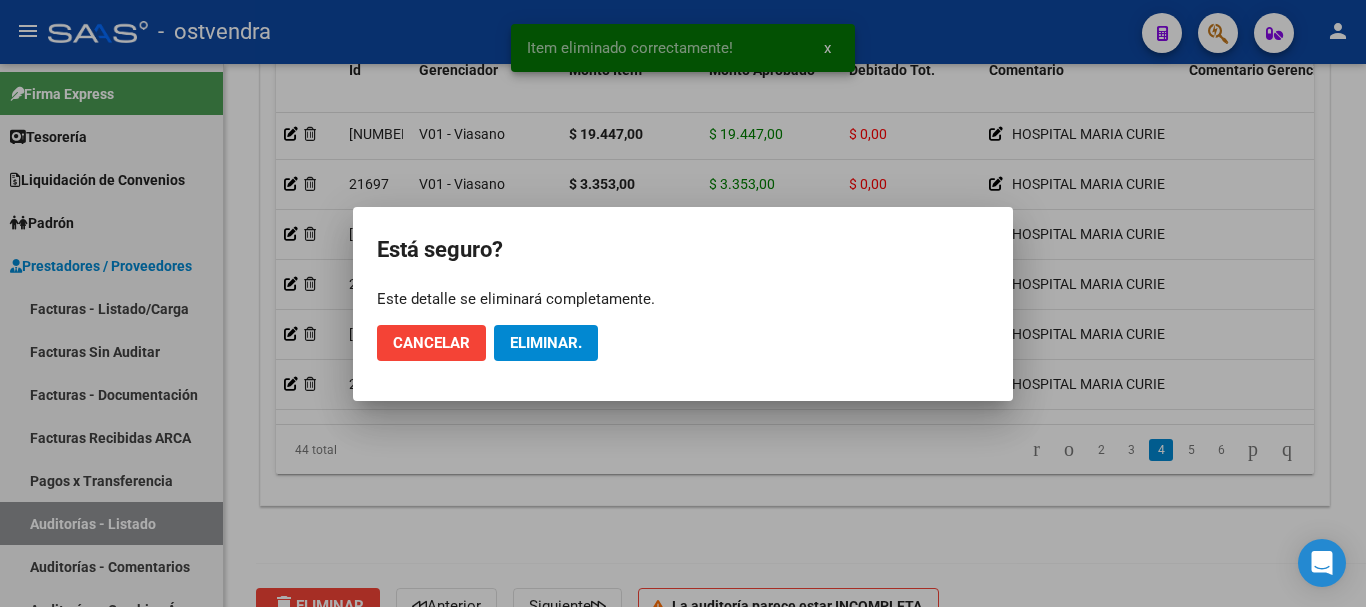 click at bounding box center [683, 303] 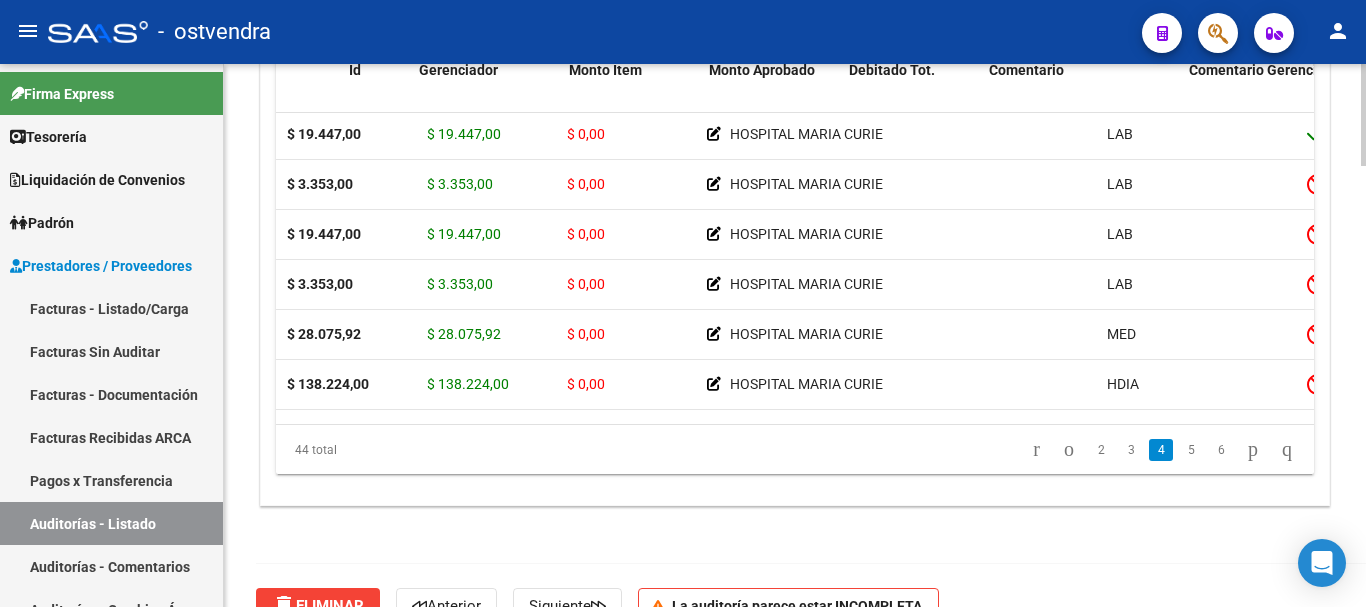 scroll, scrollTop: 803, scrollLeft: 0, axis: vertical 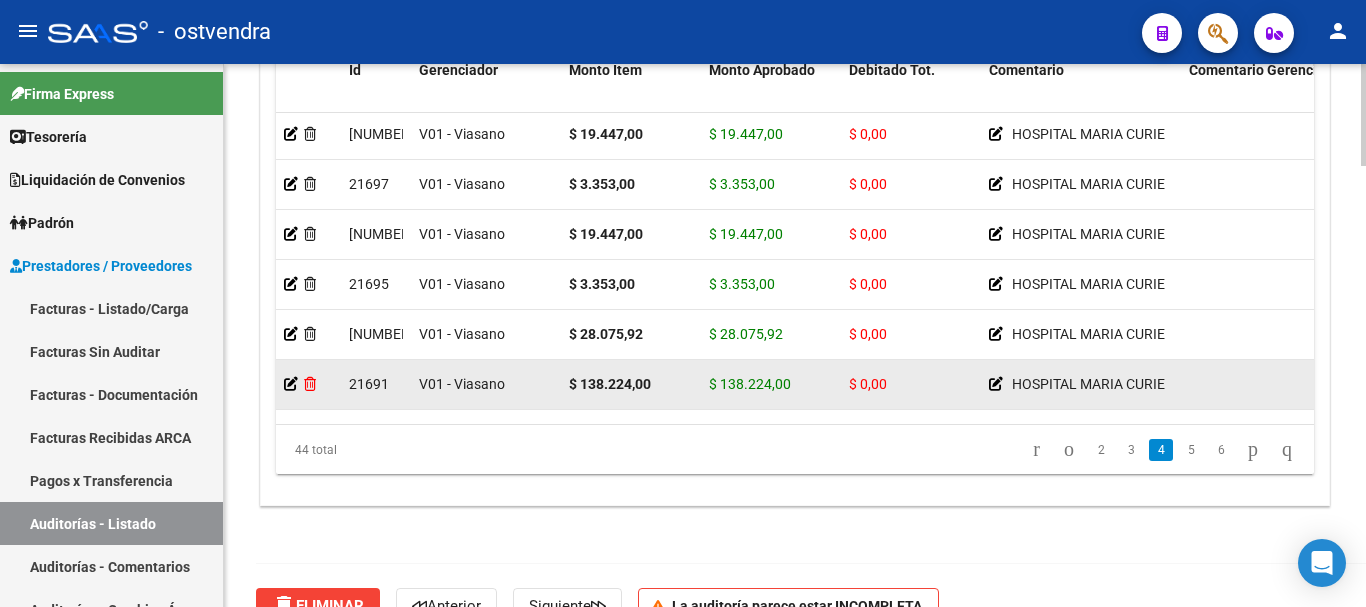 click 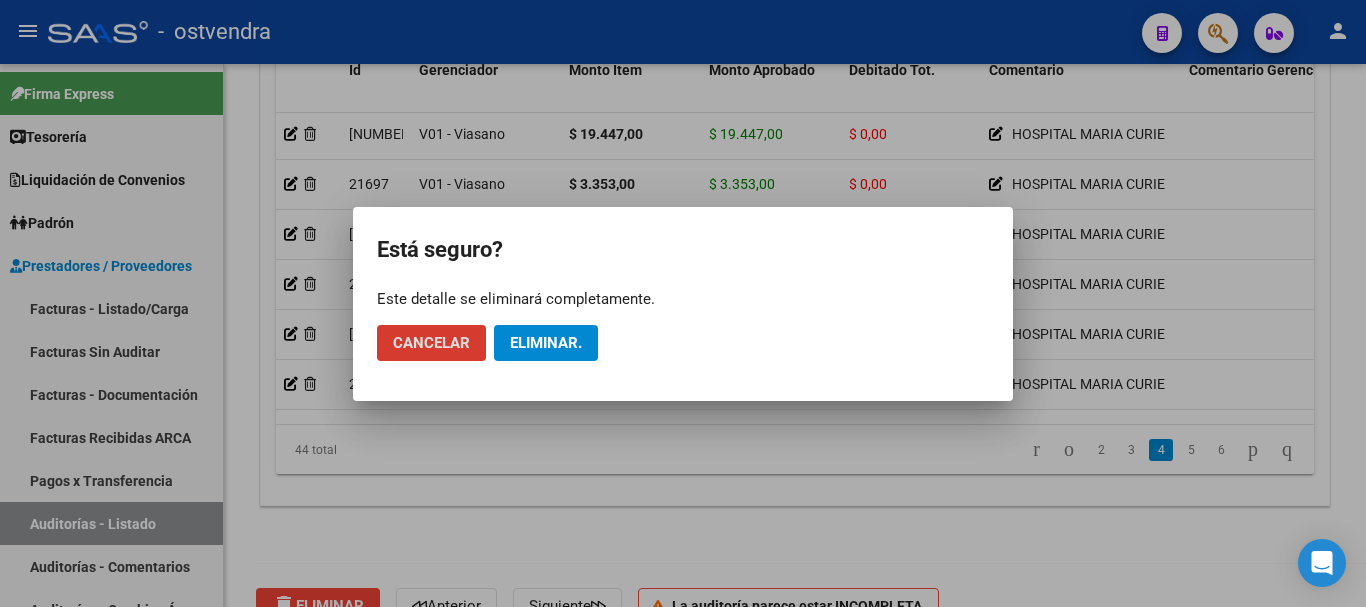 click on "Eliminar." 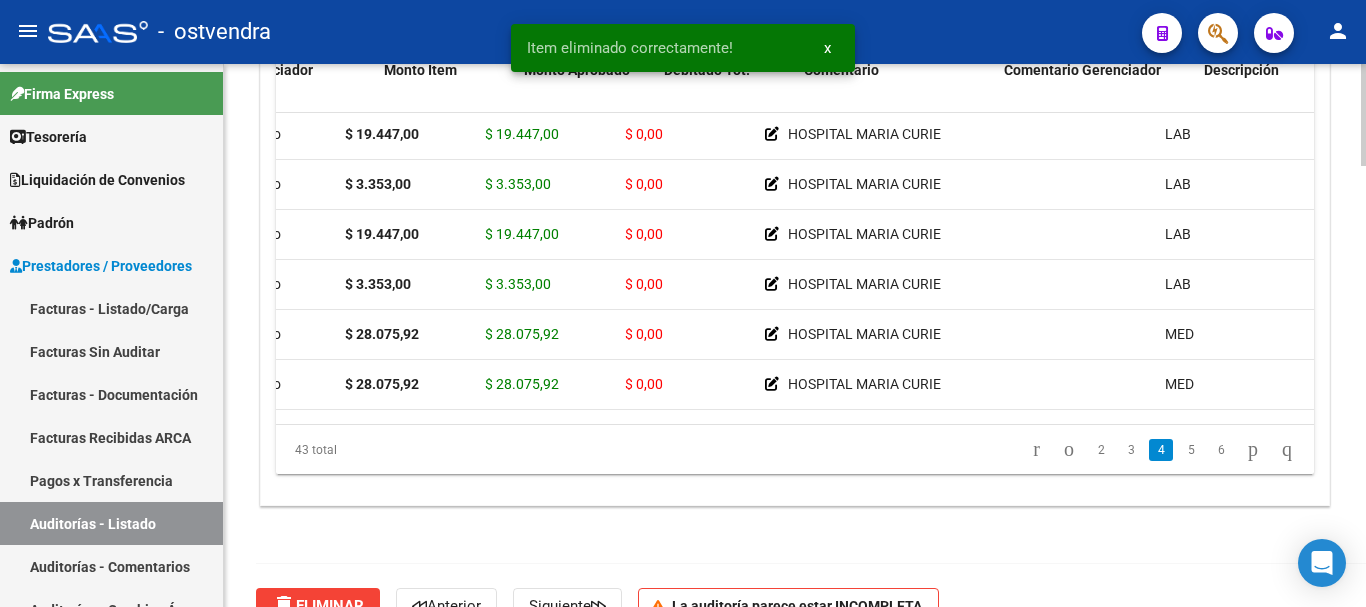 scroll, scrollTop: 803, scrollLeft: 0, axis: vertical 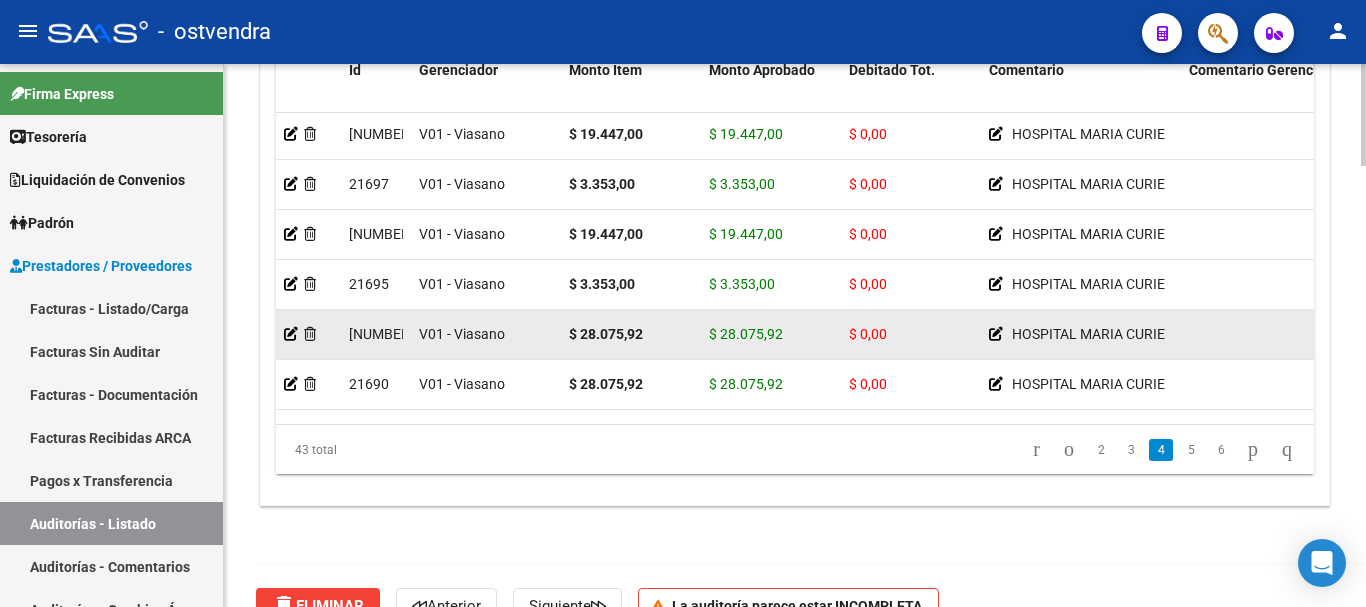click 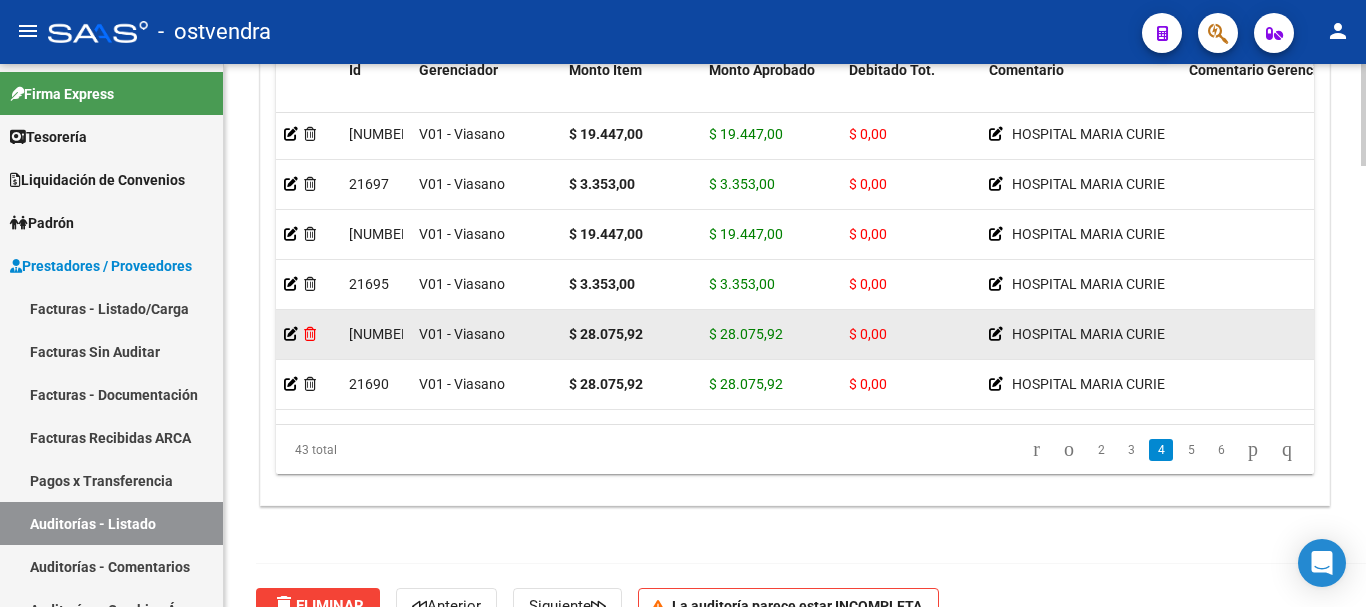click 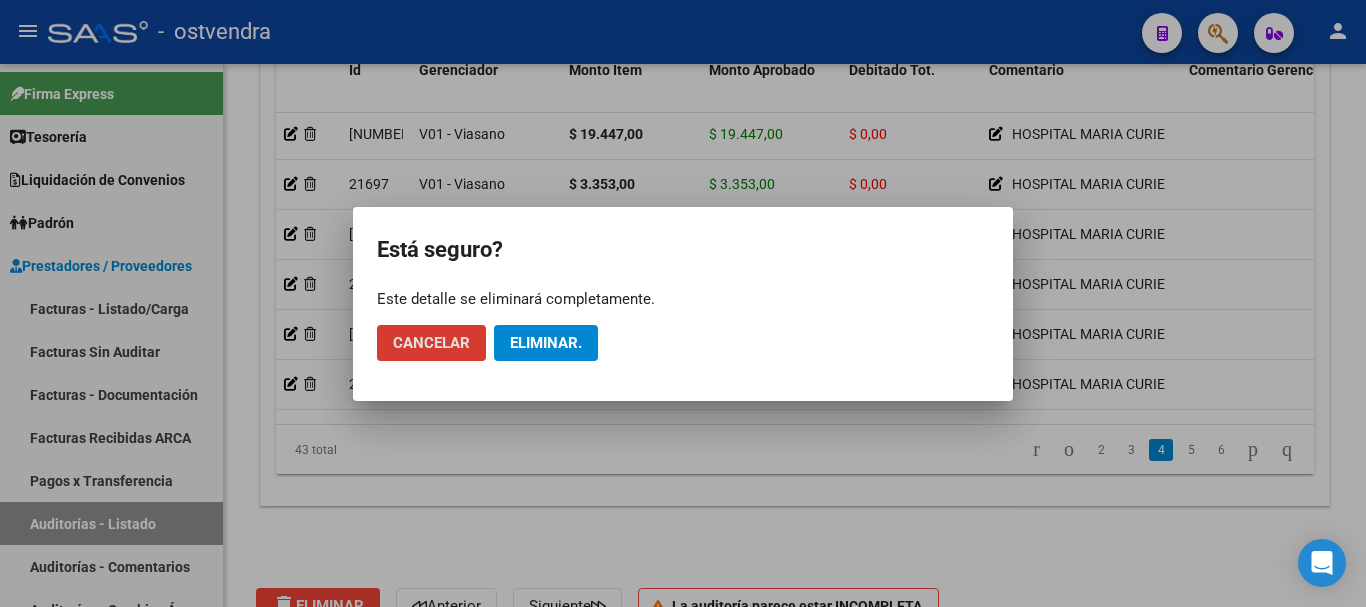 click on "Eliminar." 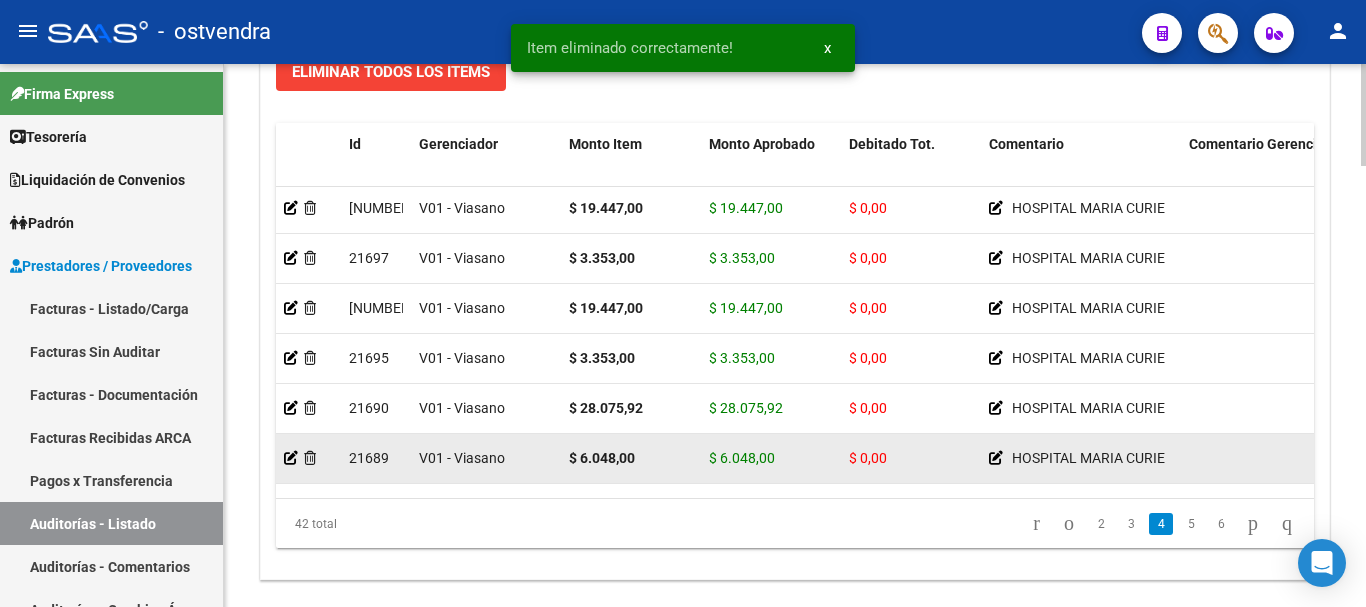 scroll, scrollTop: 2341, scrollLeft: 0, axis: vertical 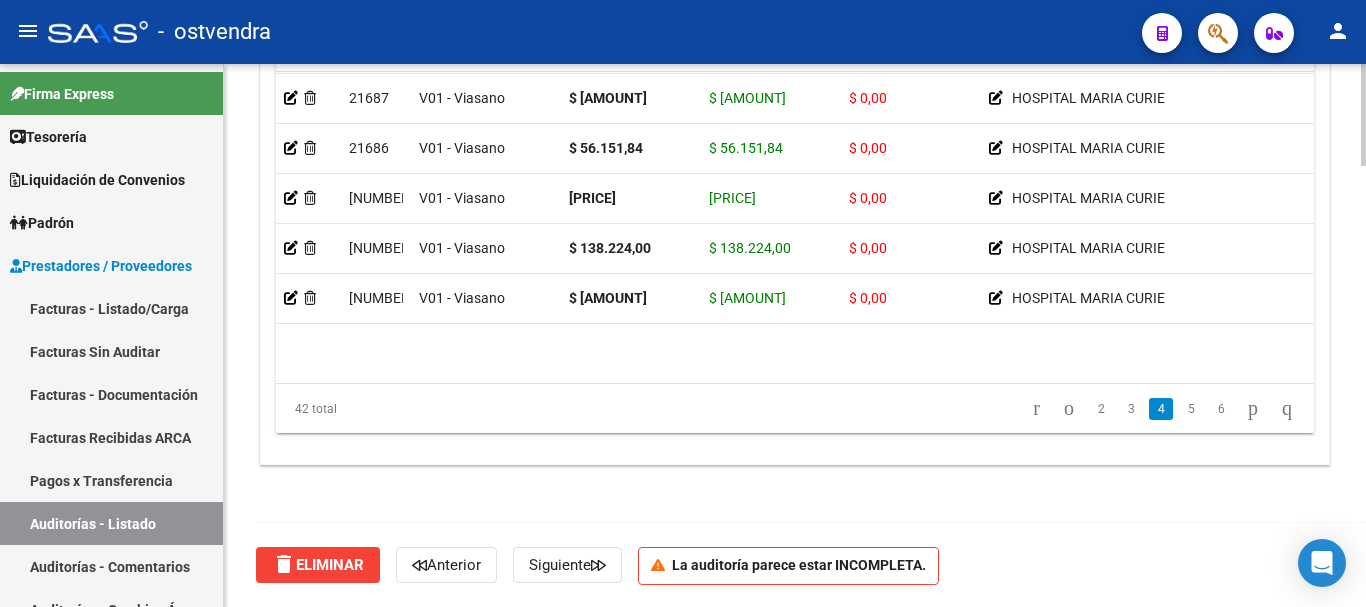 drag, startPoint x: 522, startPoint y: 367, endPoint x: 581, endPoint y: 384, distance: 61.400326 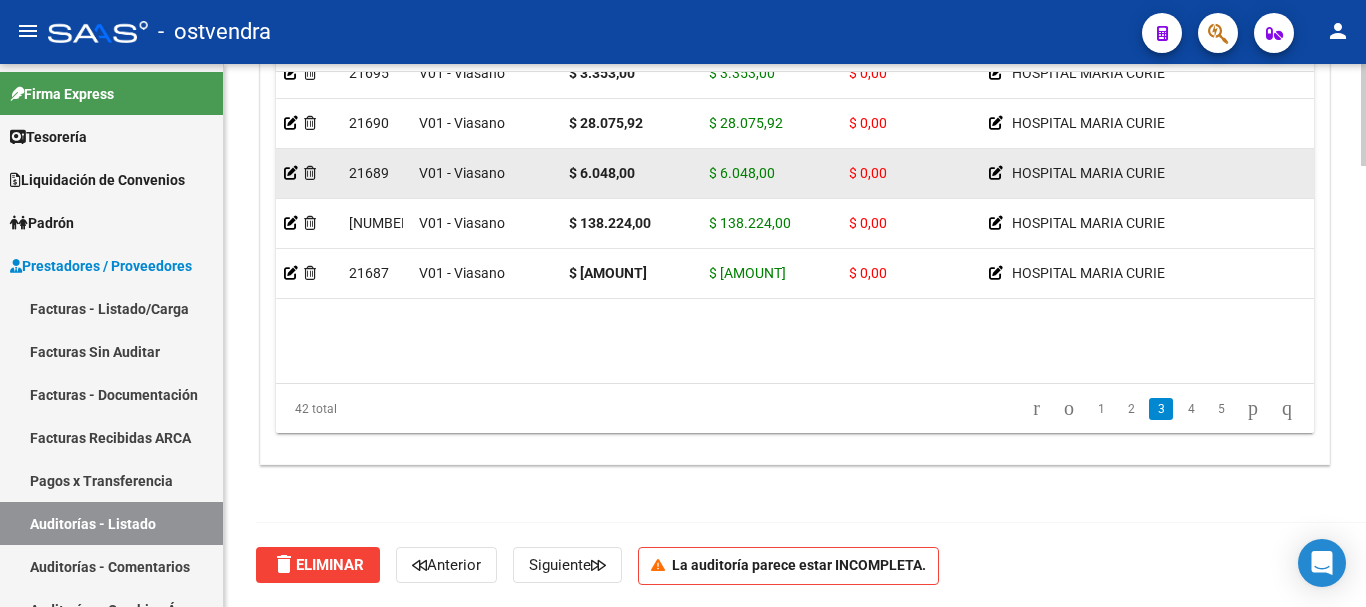 scroll, scrollTop: 859, scrollLeft: 0, axis: vertical 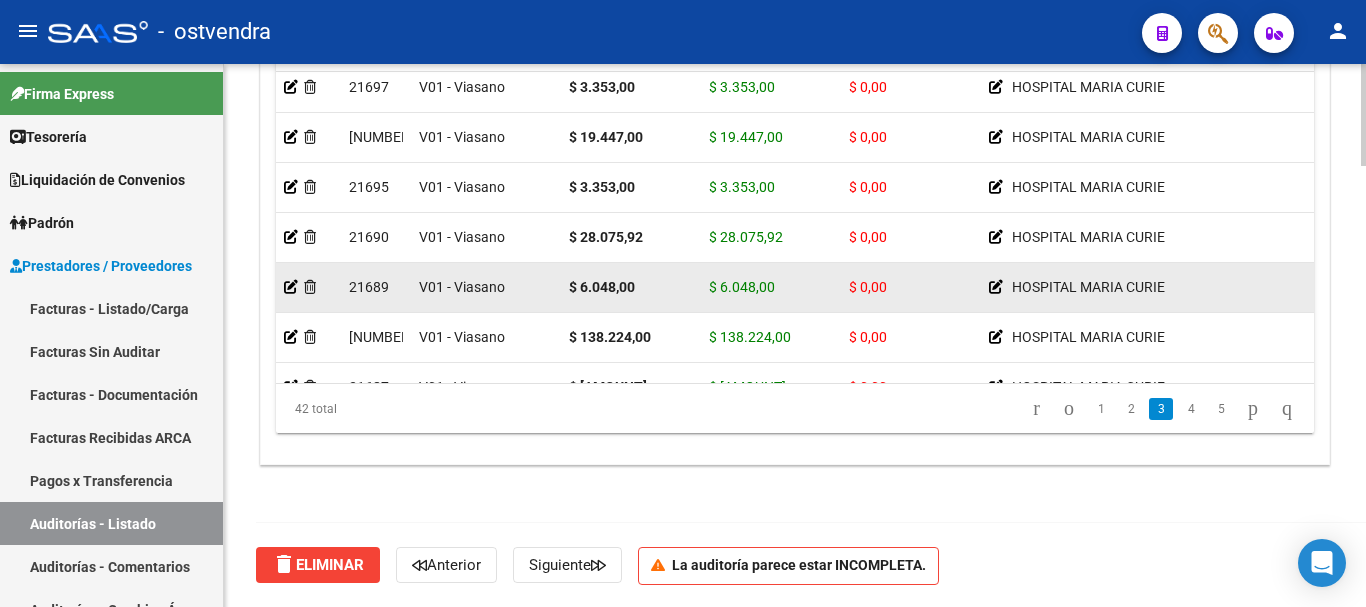 click on "$ 6.048,00" 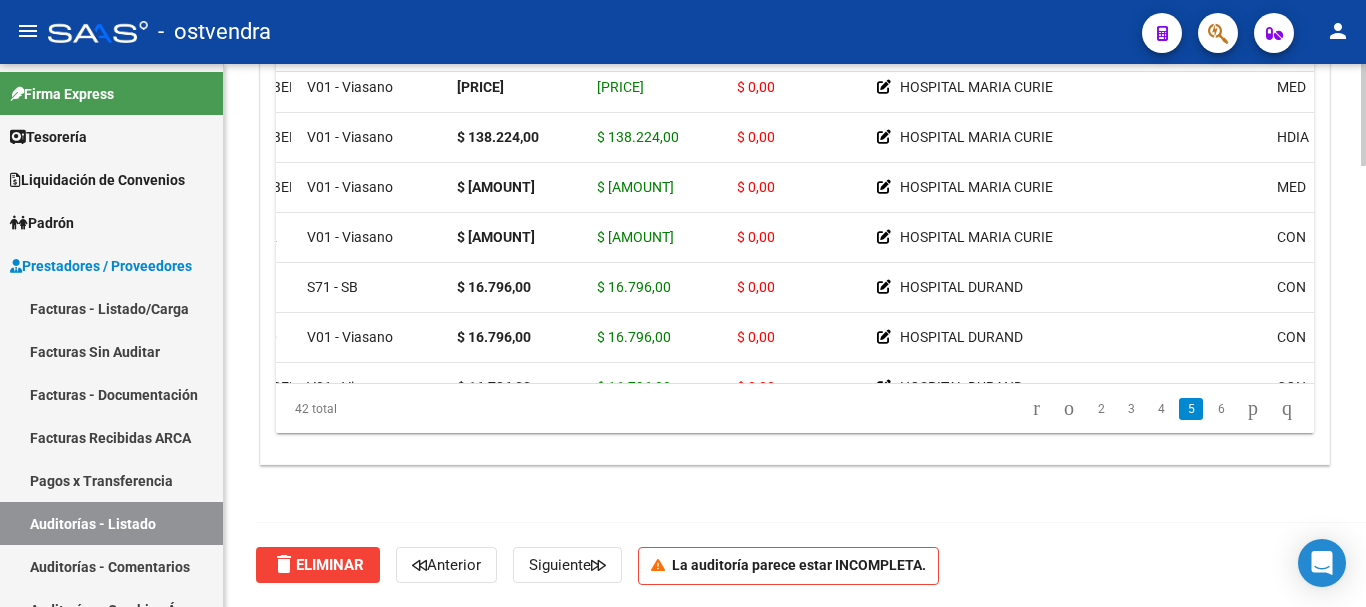 scroll, scrollTop: 1259, scrollLeft: 0, axis: vertical 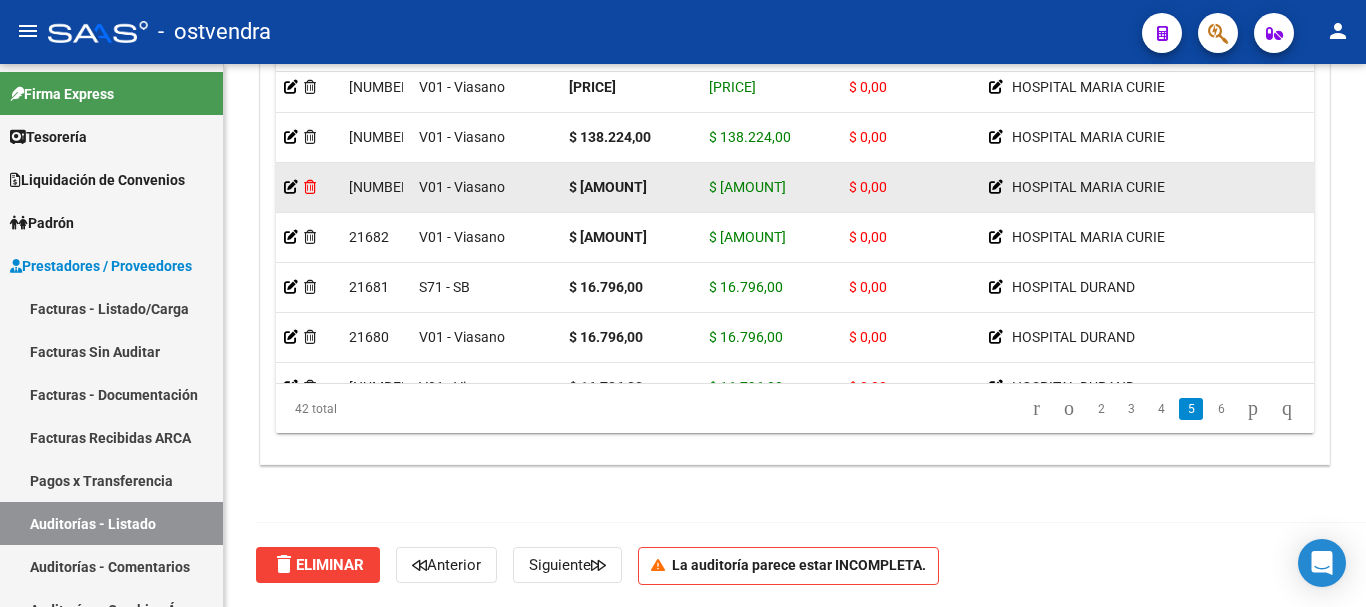 click 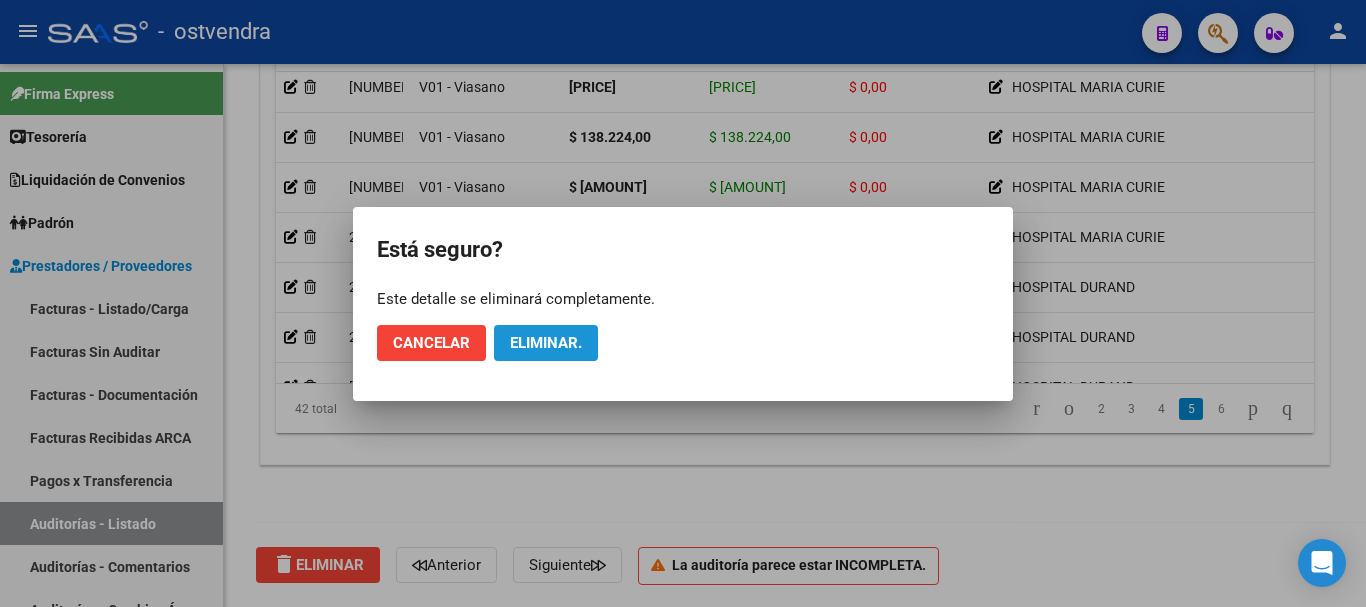 click on "Eliminar." 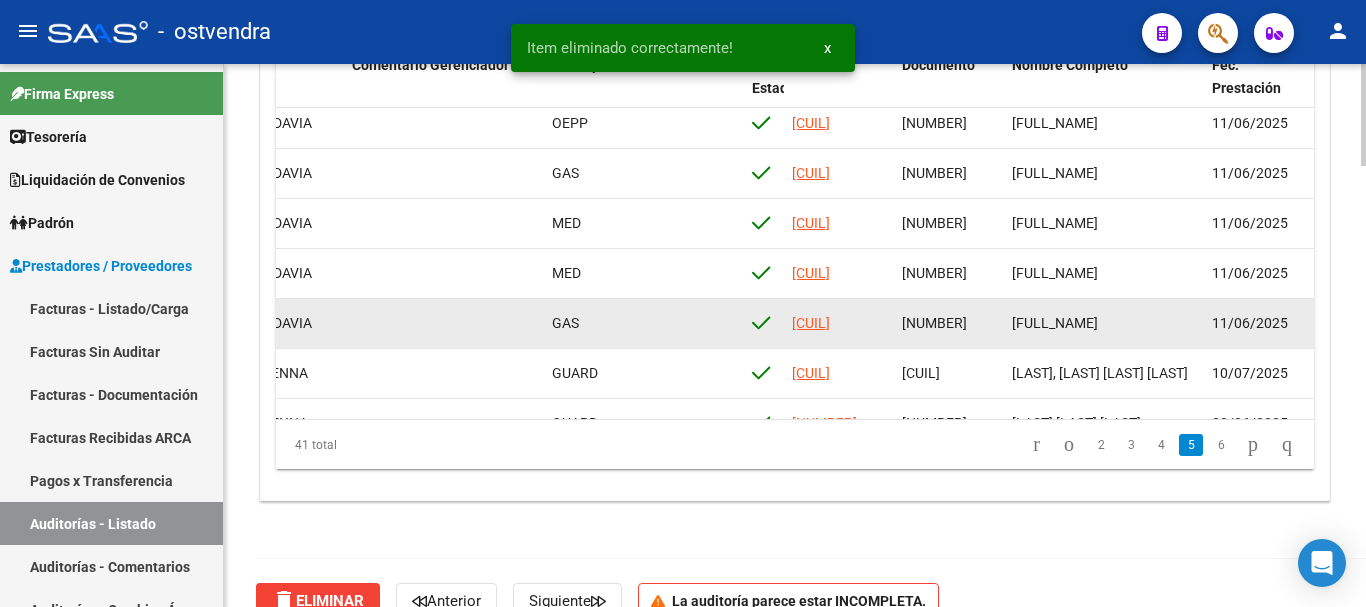 scroll, scrollTop: 1459, scrollLeft: 837, axis: both 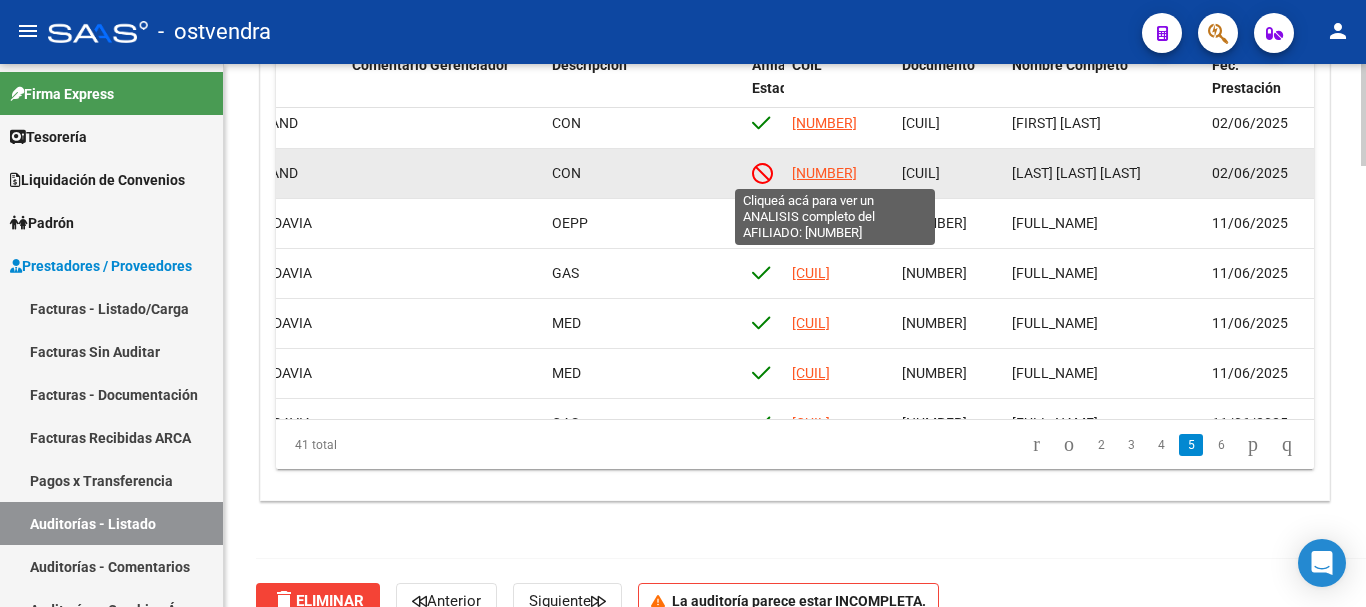 click on "[NUMBER]" 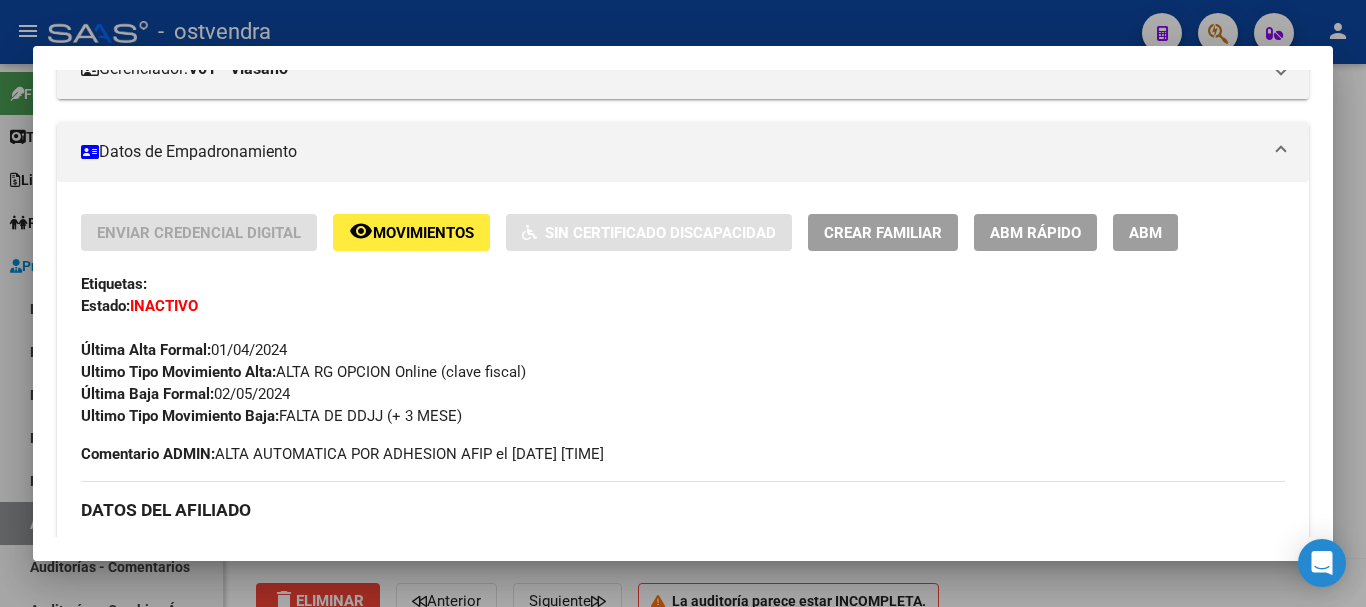 scroll, scrollTop: 300, scrollLeft: 0, axis: vertical 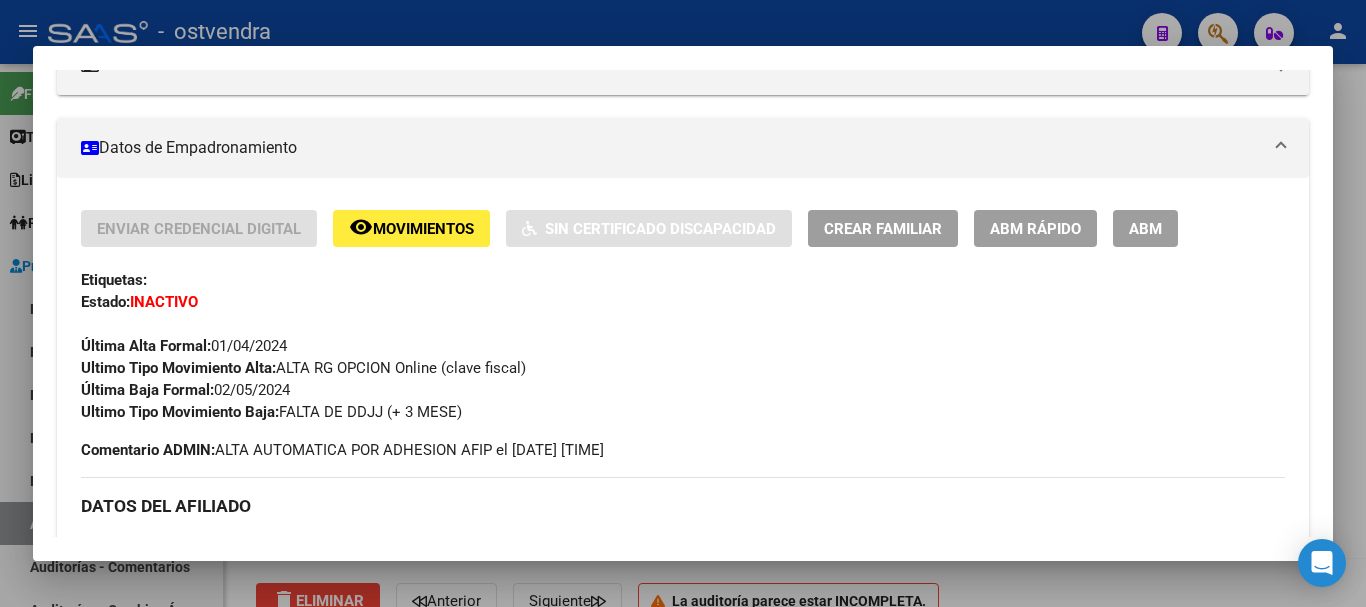 click at bounding box center [683, 303] 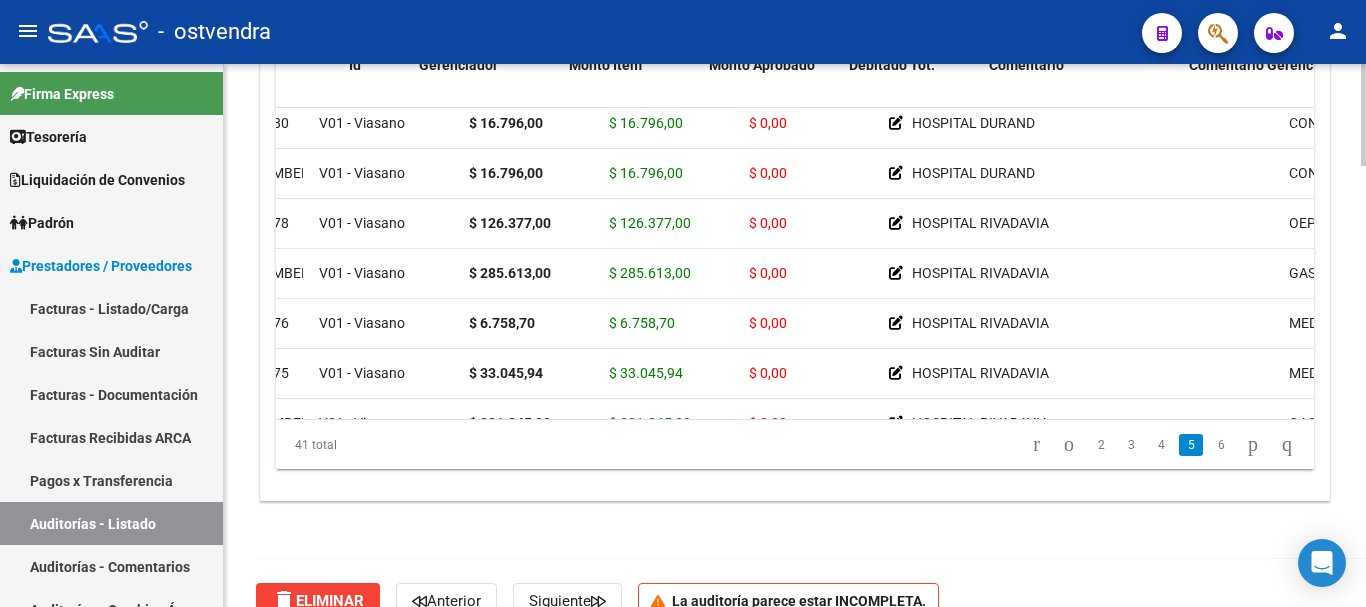 scroll, scrollTop: 1459, scrollLeft: 0, axis: vertical 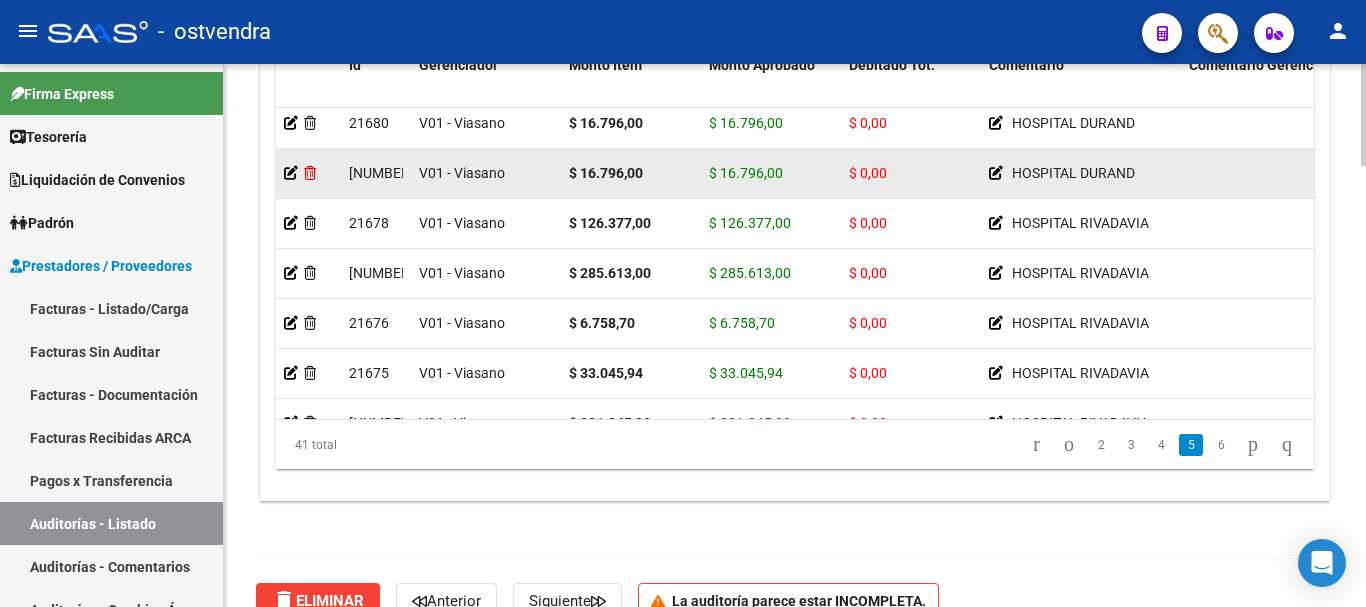 click 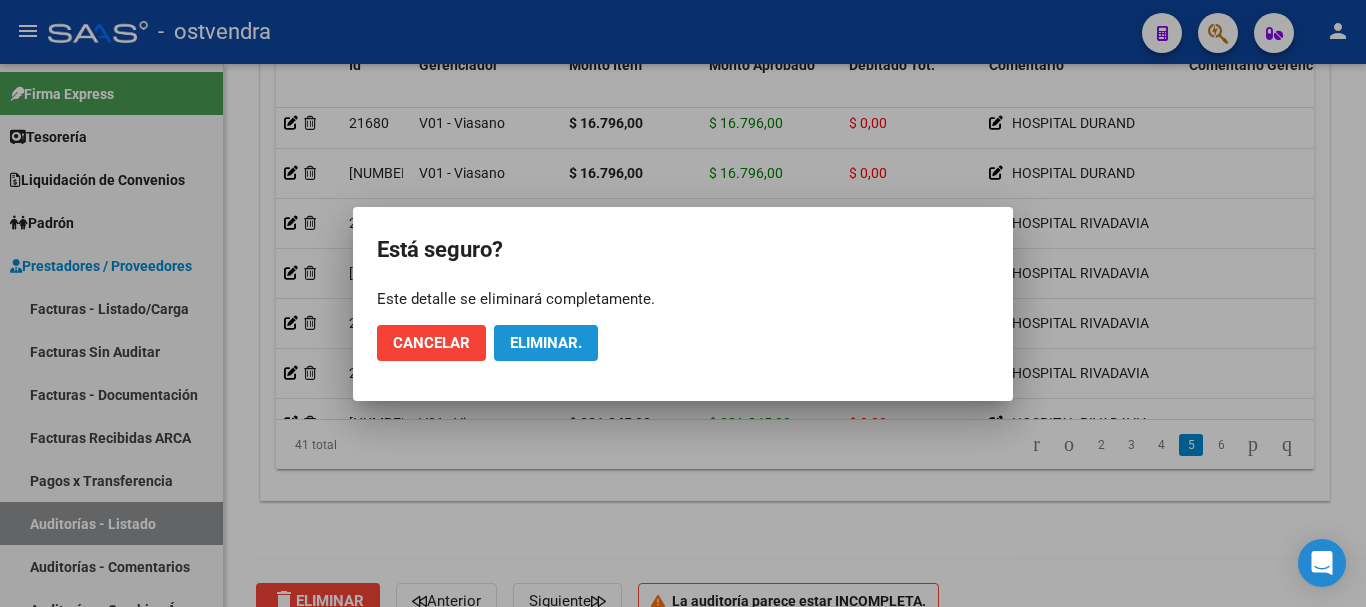 click on "Eliminar." 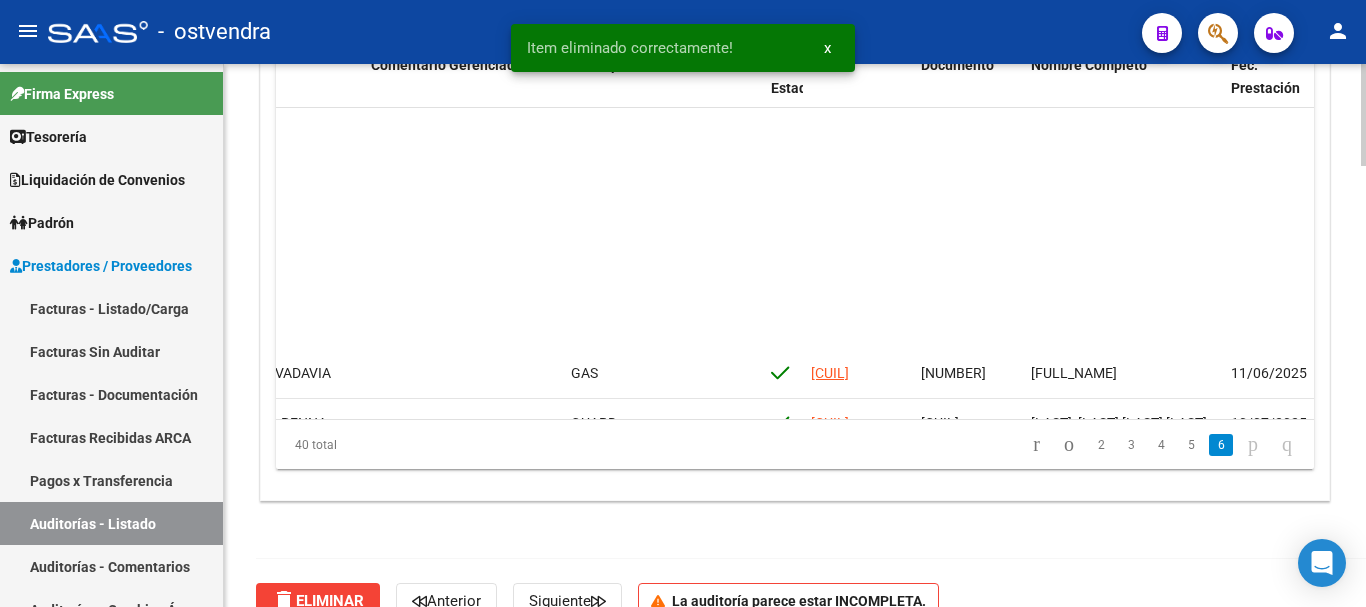 scroll, scrollTop: 1711, scrollLeft: 818, axis: both 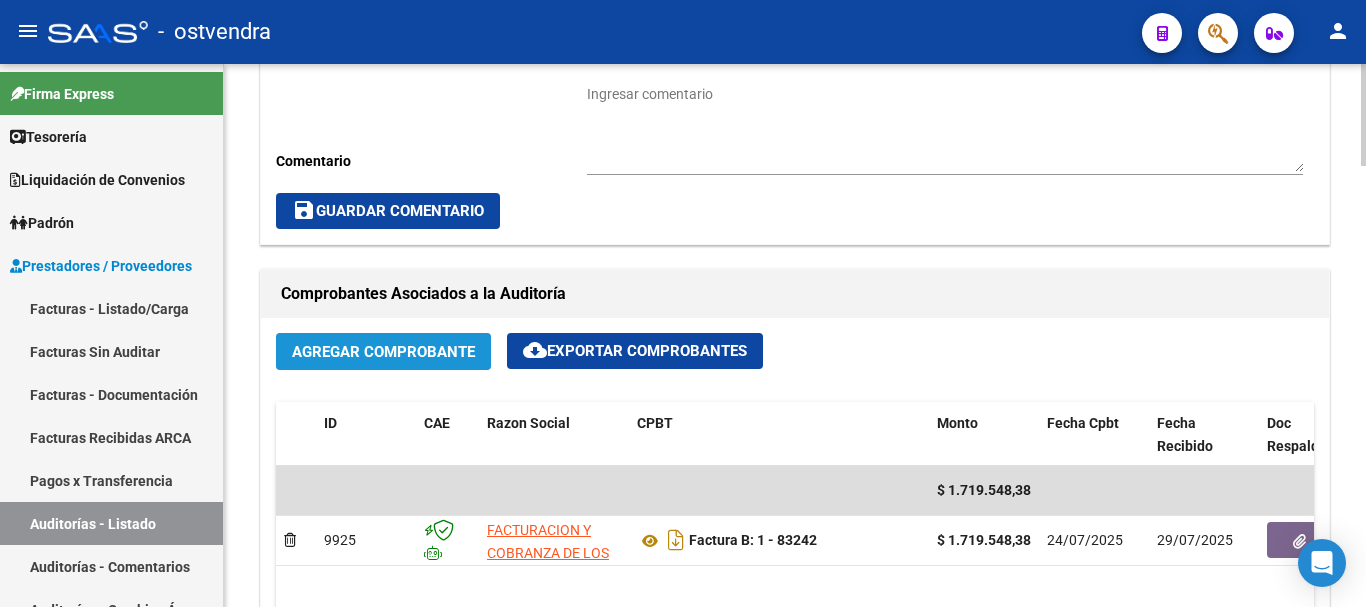 click on "Agregar Comprobante" 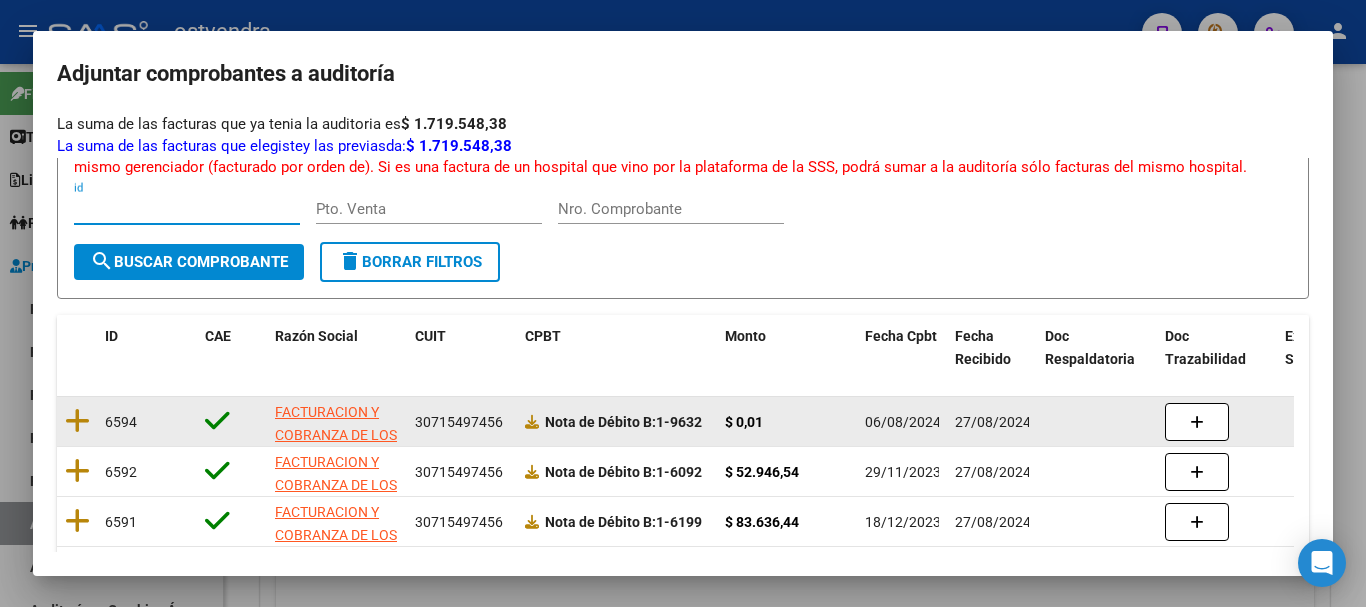 scroll, scrollTop: 200, scrollLeft: 0, axis: vertical 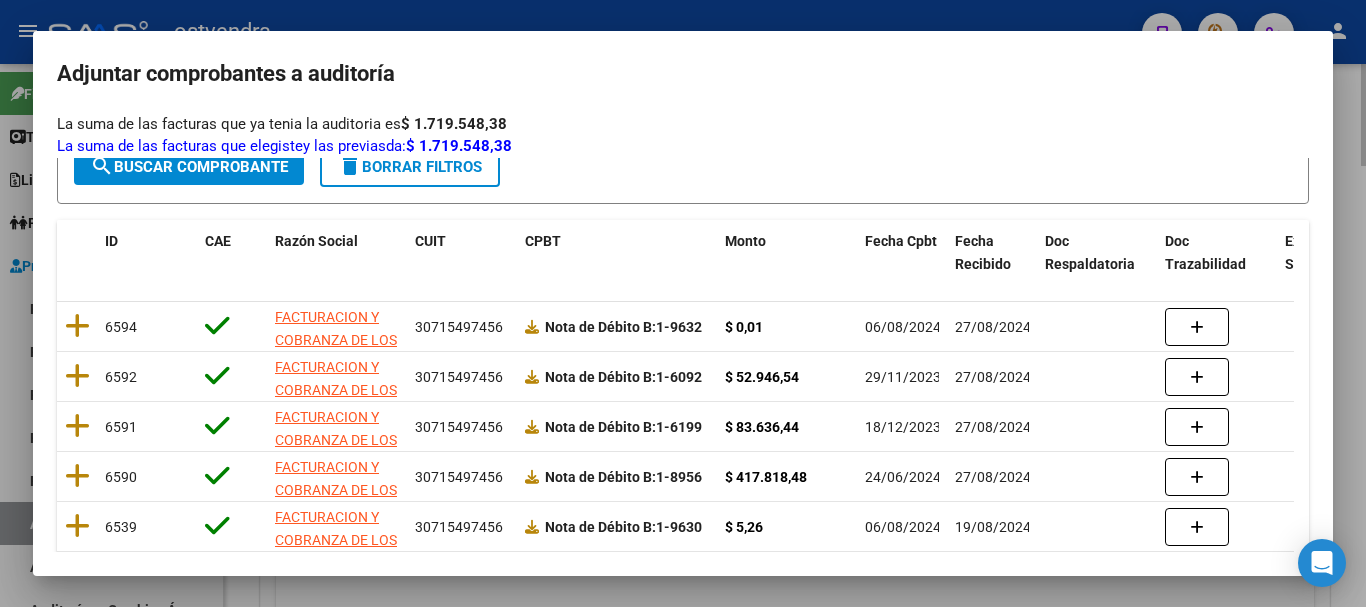 click at bounding box center [683, 303] 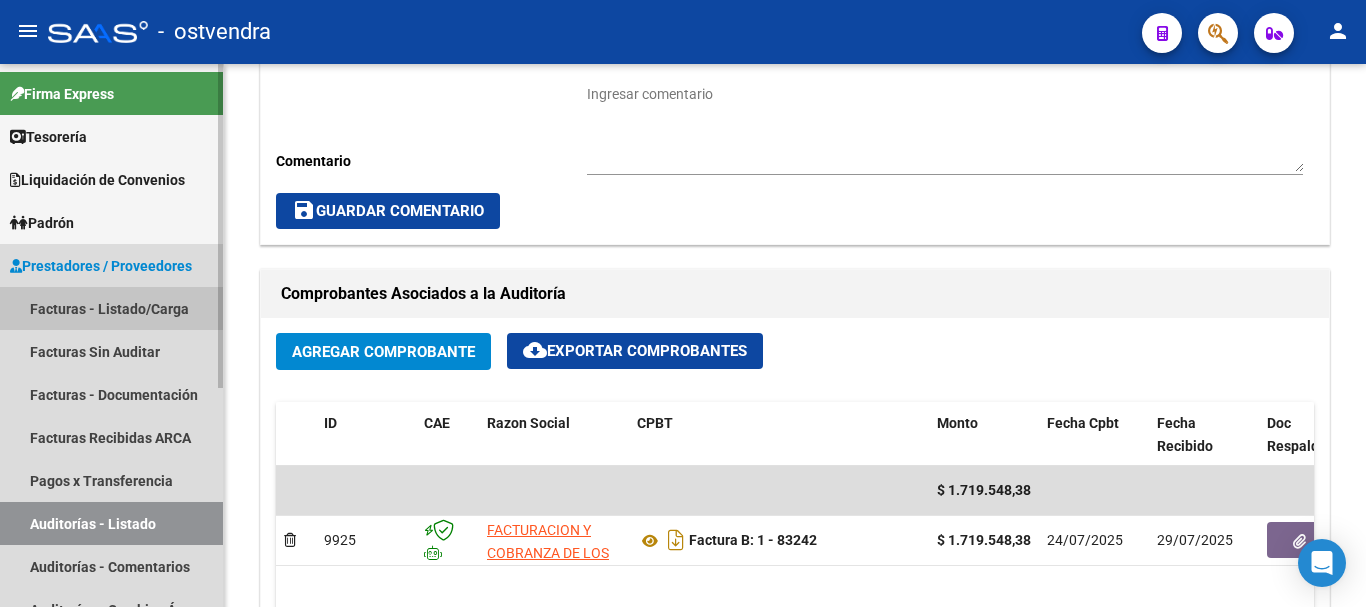 click on "Facturas - Listado/Carga" at bounding box center (111, 308) 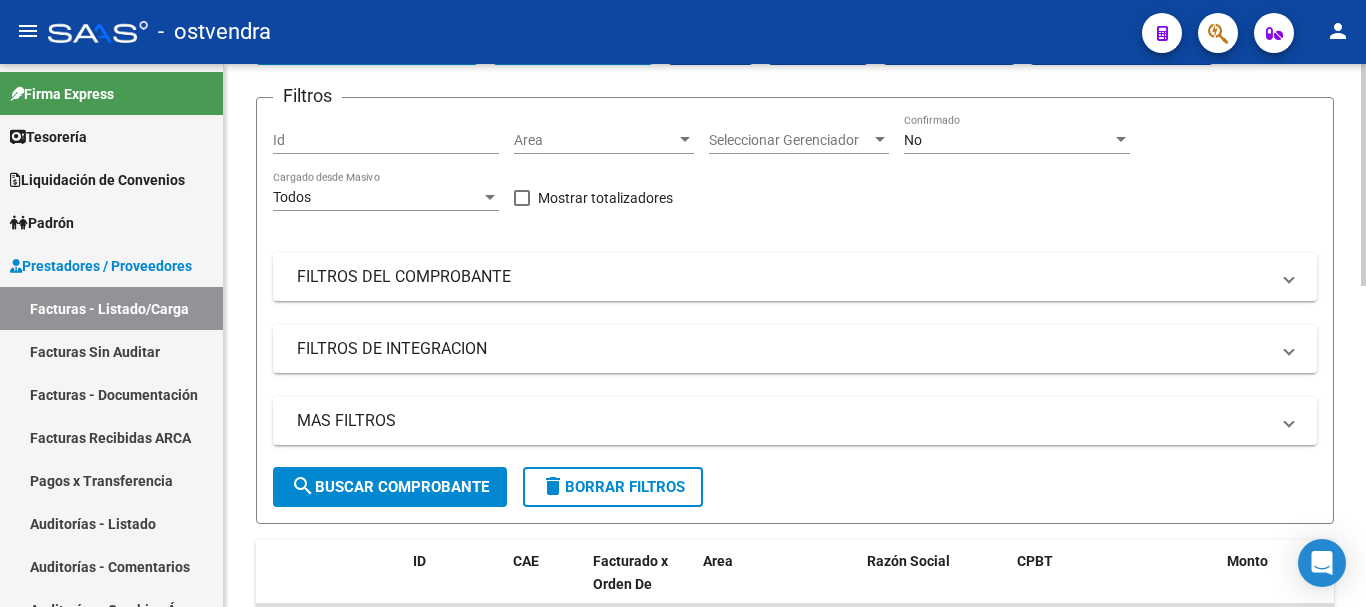 scroll, scrollTop: 0, scrollLeft: 0, axis: both 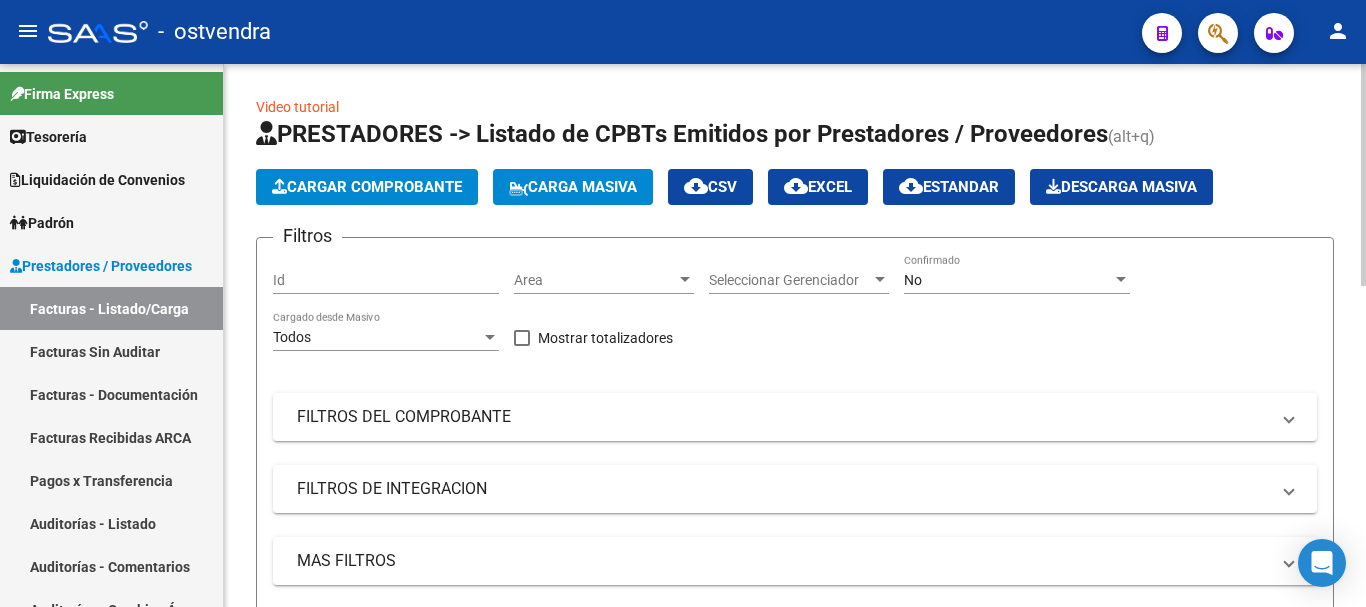 drag, startPoint x: 350, startPoint y: 168, endPoint x: 343, endPoint y: 184, distance: 17.464249 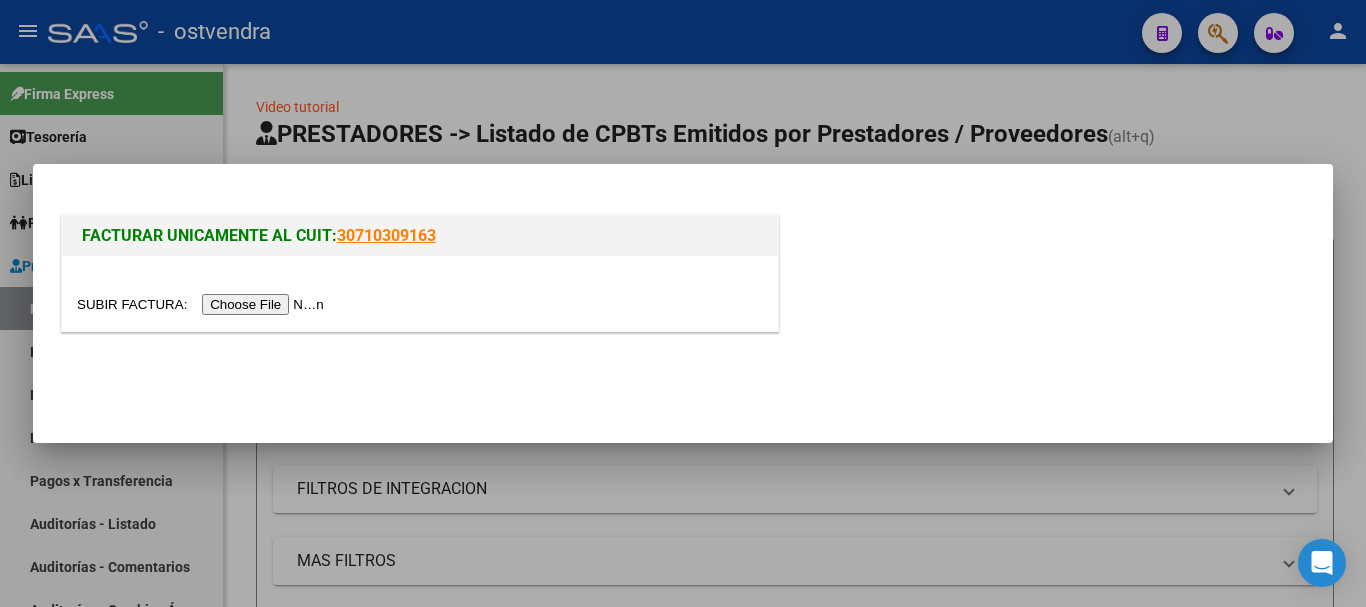 click at bounding box center [203, 304] 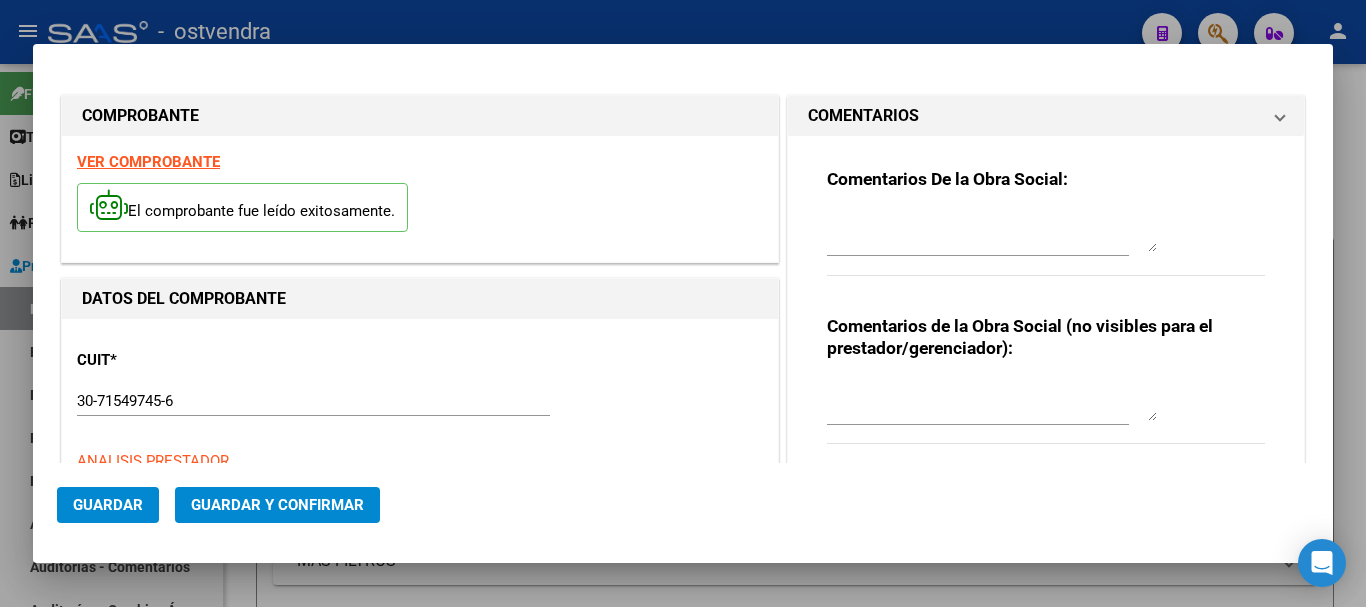 type on "[DATE]" 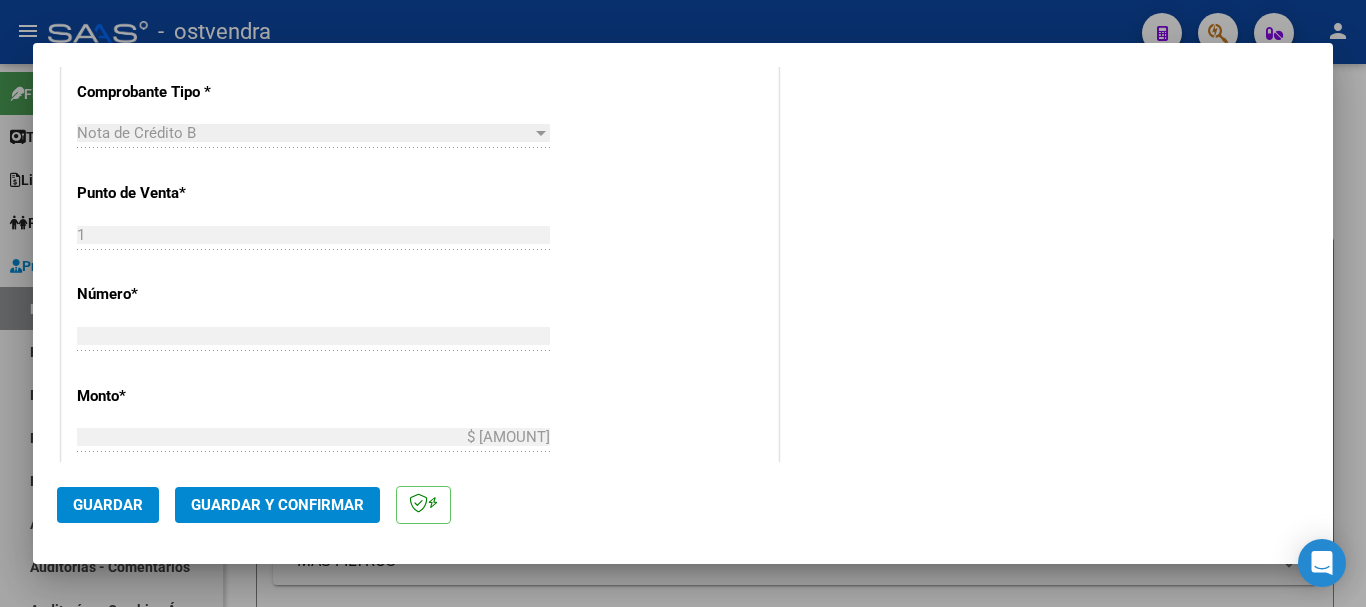 scroll, scrollTop: 600, scrollLeft: 0, axis: vertical 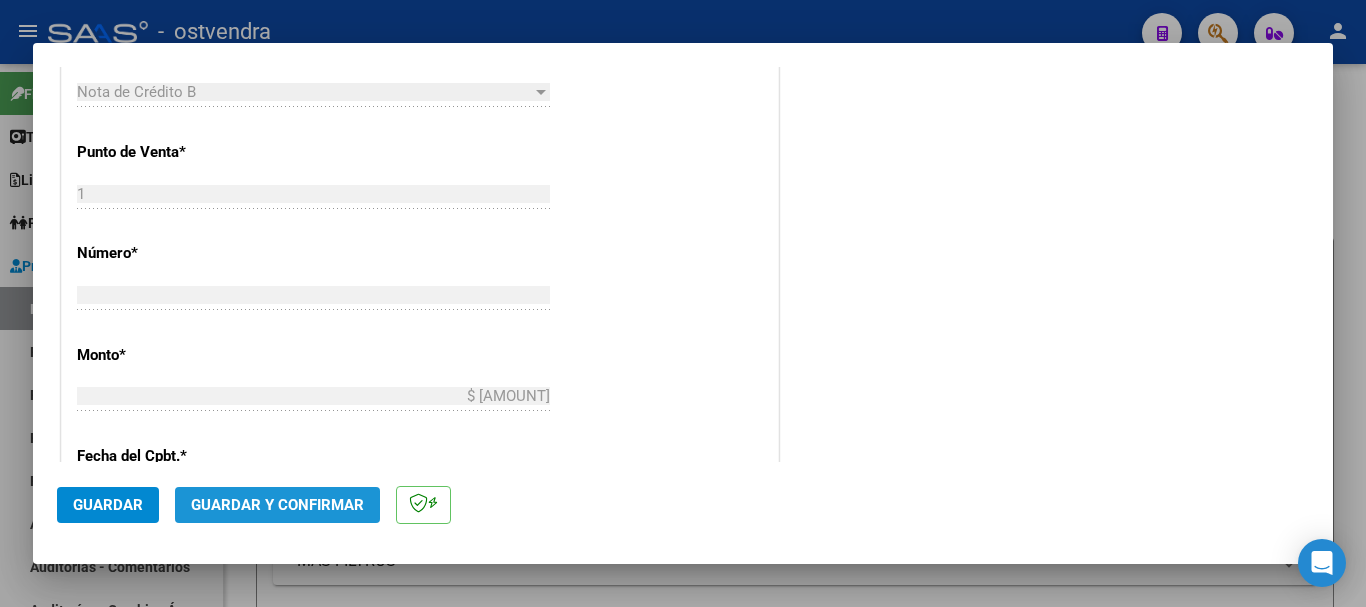click on "Guardar y Confirmar" 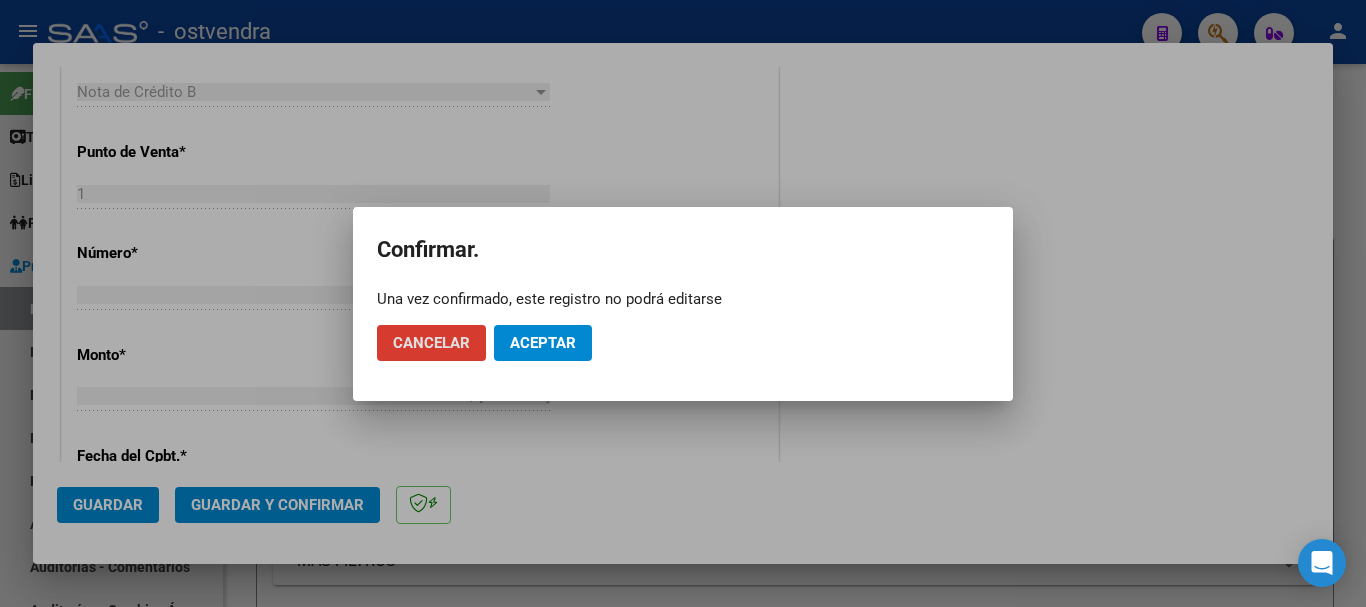 click on "Aceptar" 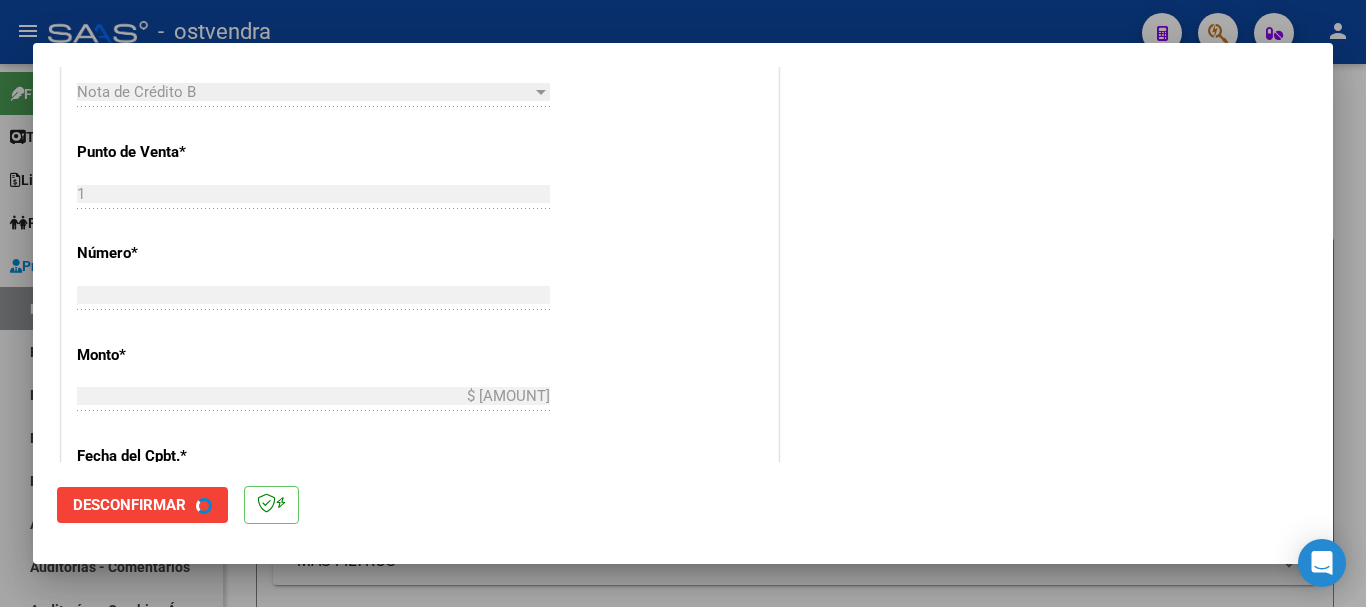 scroll, scrollTop: 0, scrollLeft: 0, axis: both 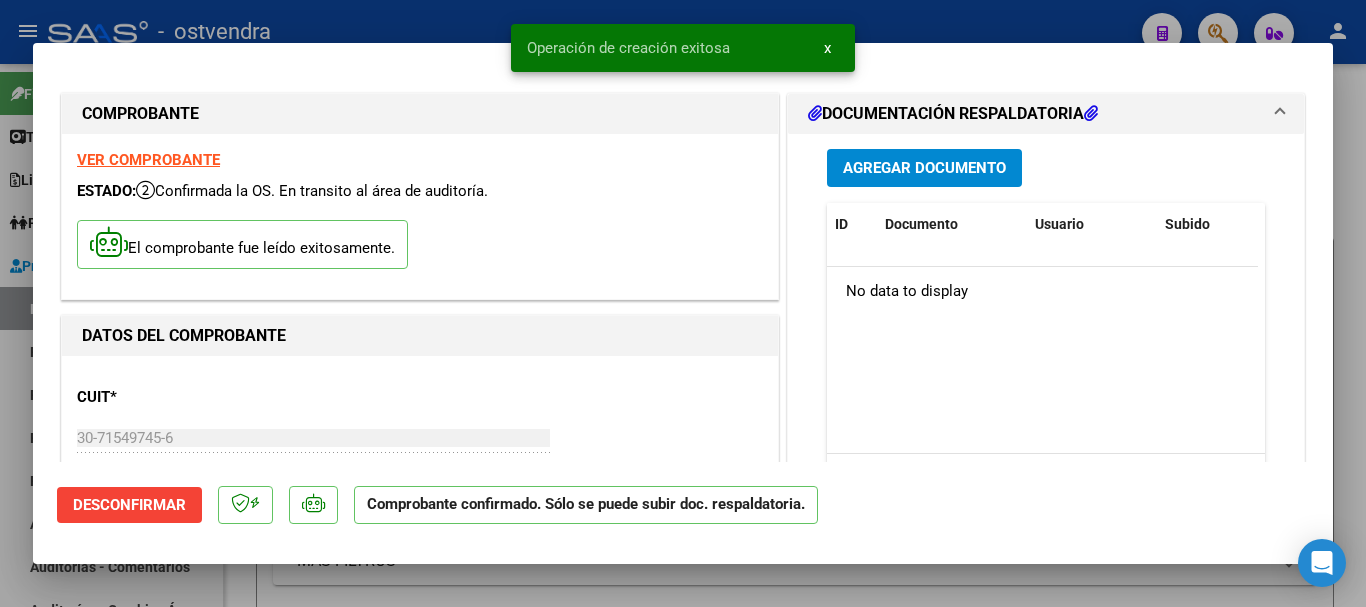 click at bounding box center [683, 303] 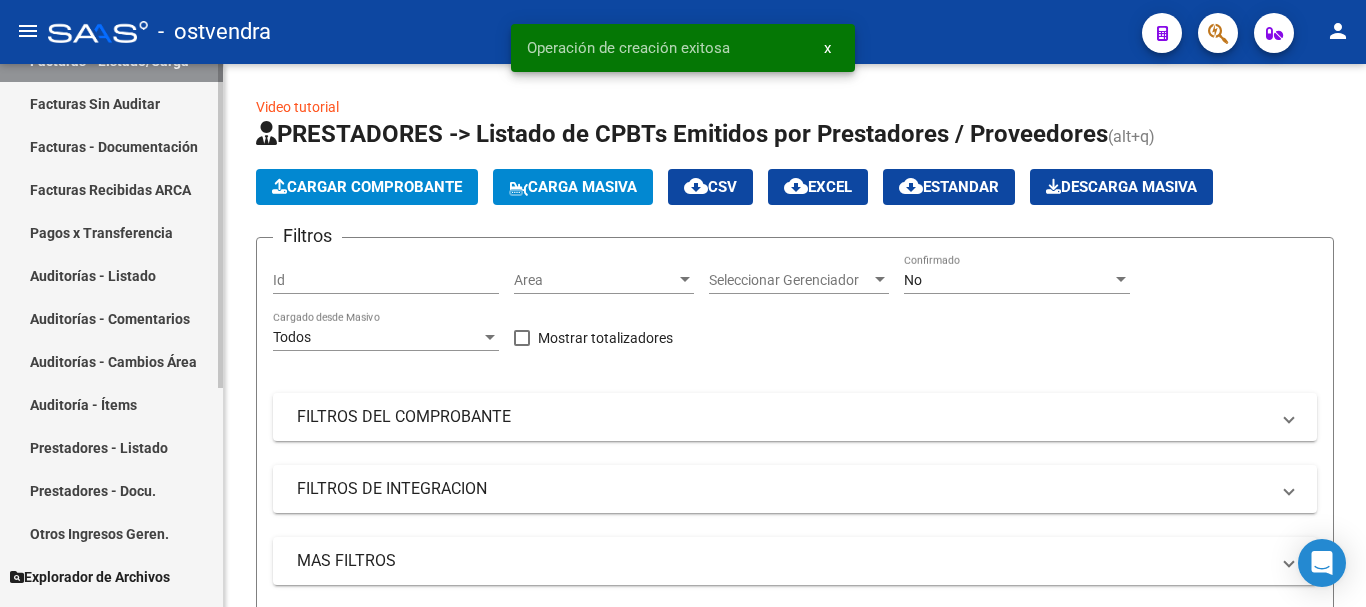 scroll, scrollTop: 300, scrollLeft: 0, axis: vertical 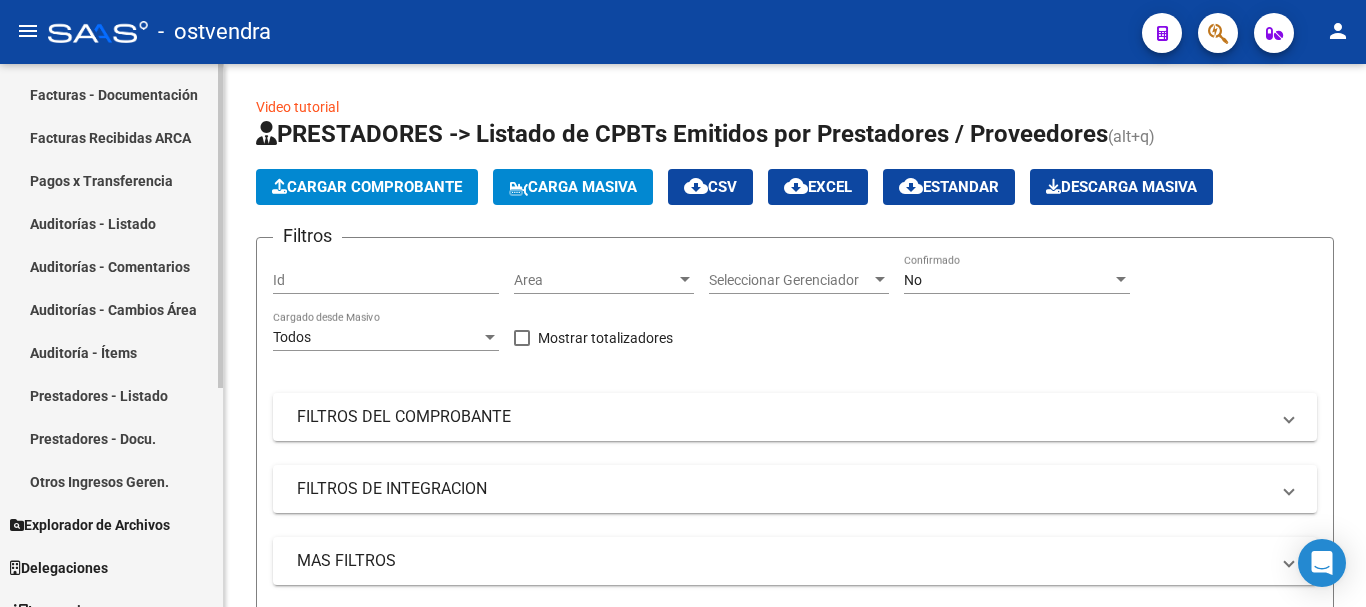 click on "Auditorías - Listado" at bounding box center [111, 223] 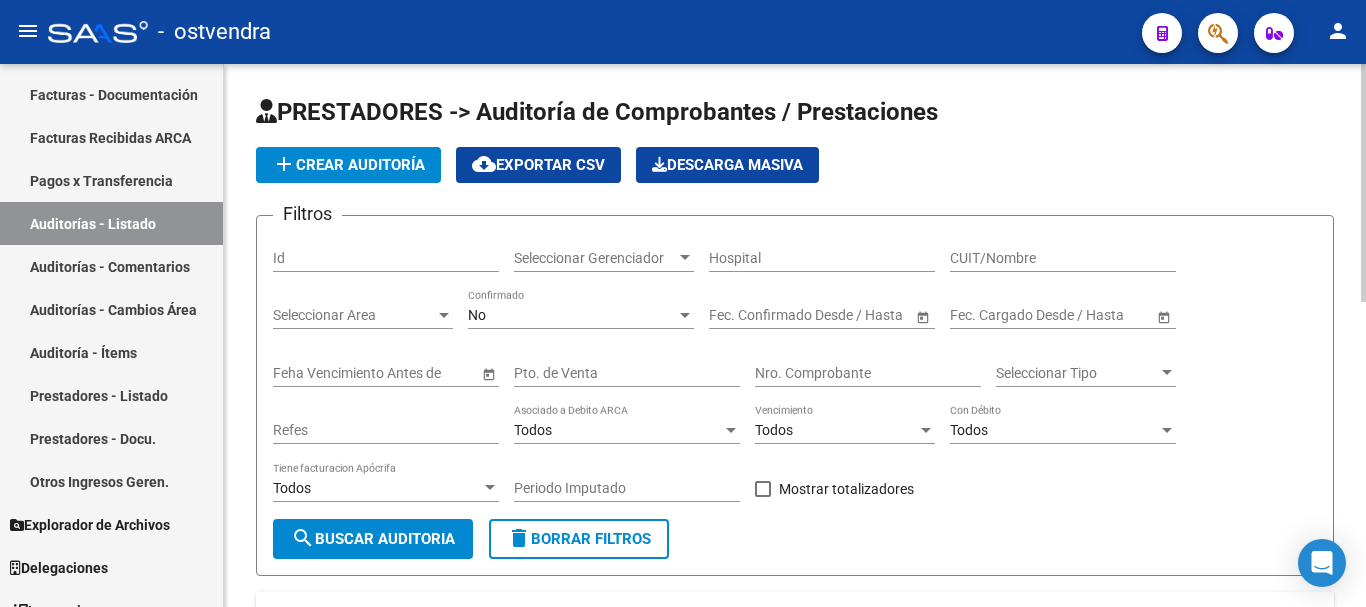 click on "Nro. Comprobante" at bounding box center [868, 373] 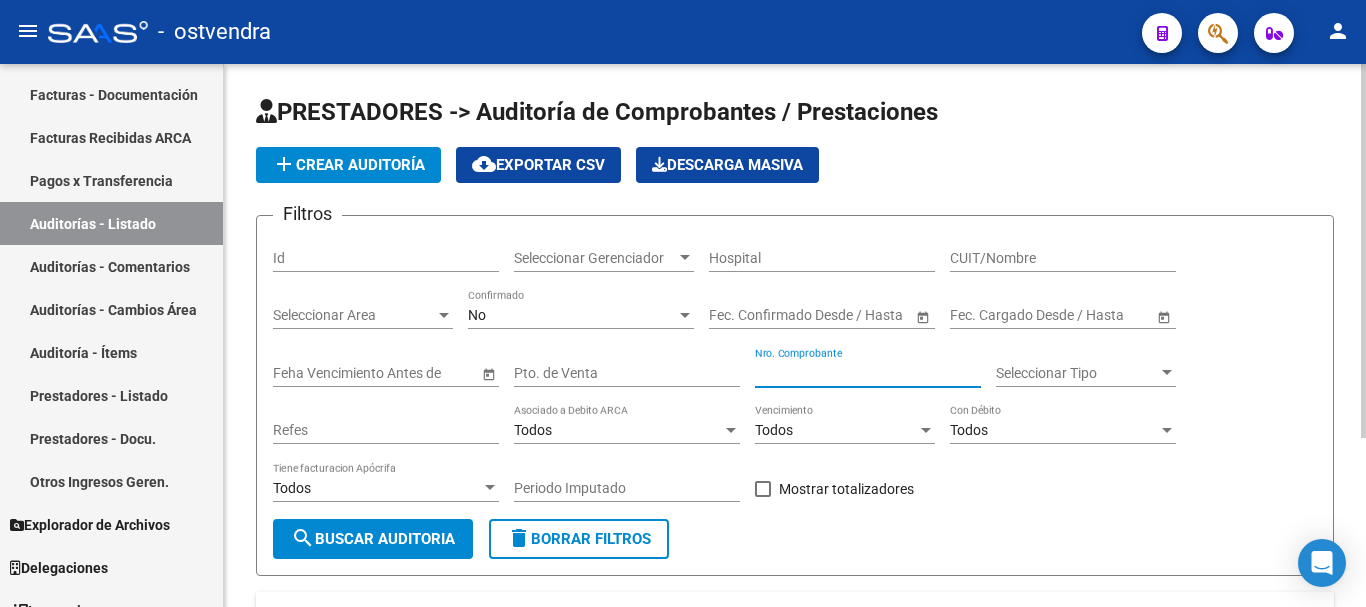 scroll, scrollTop: 200, scrollLeft: 0, axis: vertical 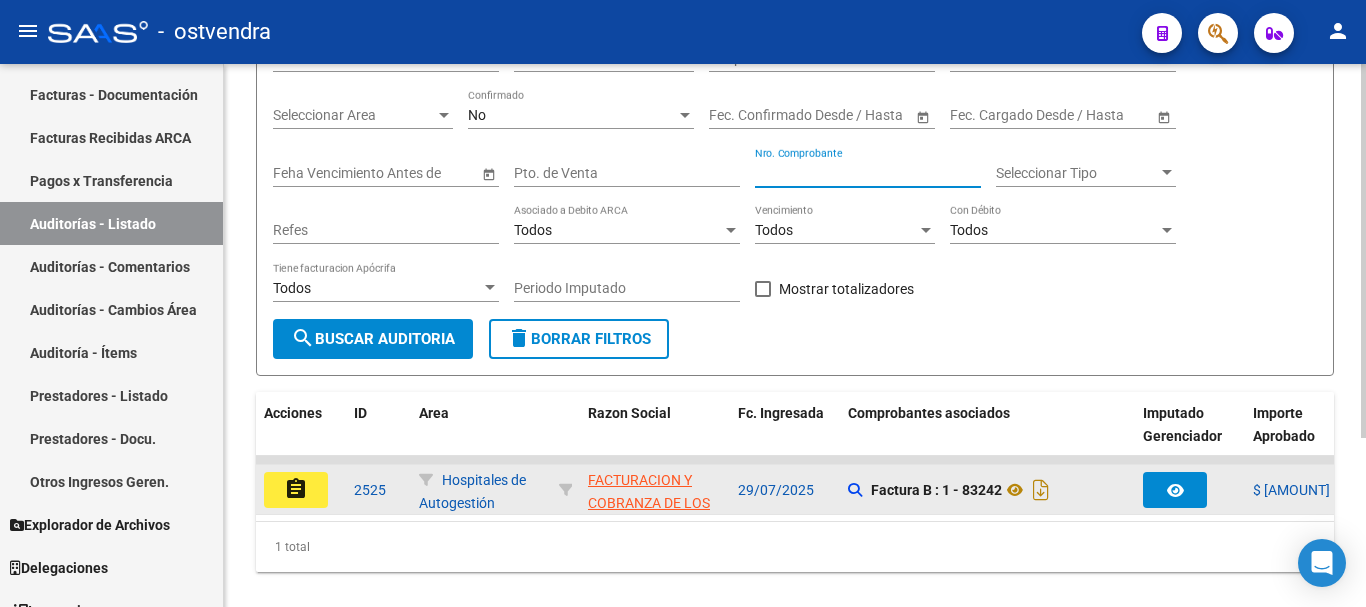 type on "[NUMBER]" 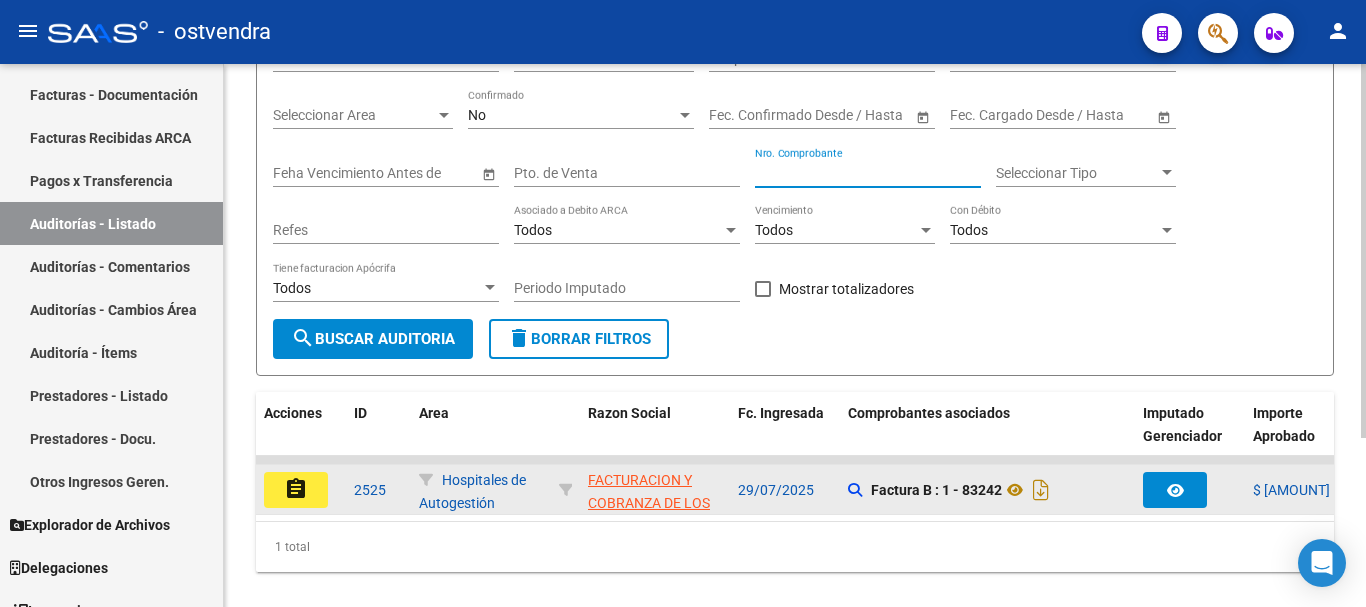 click on "assignment" 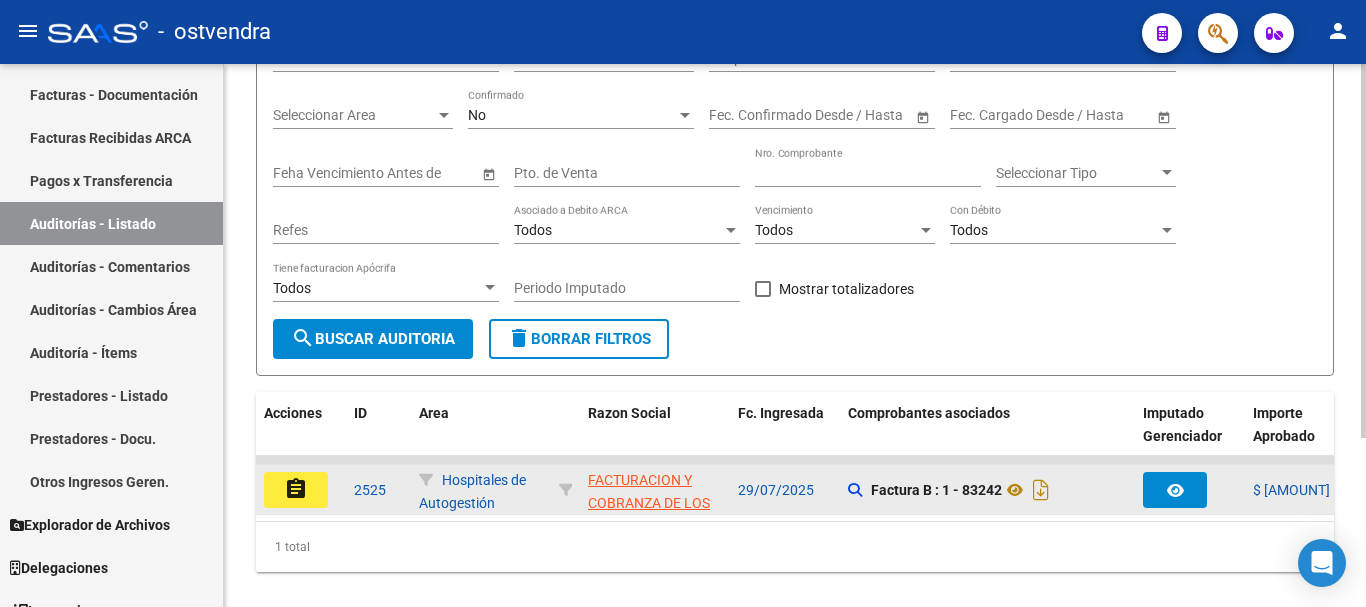 click on "assignment" 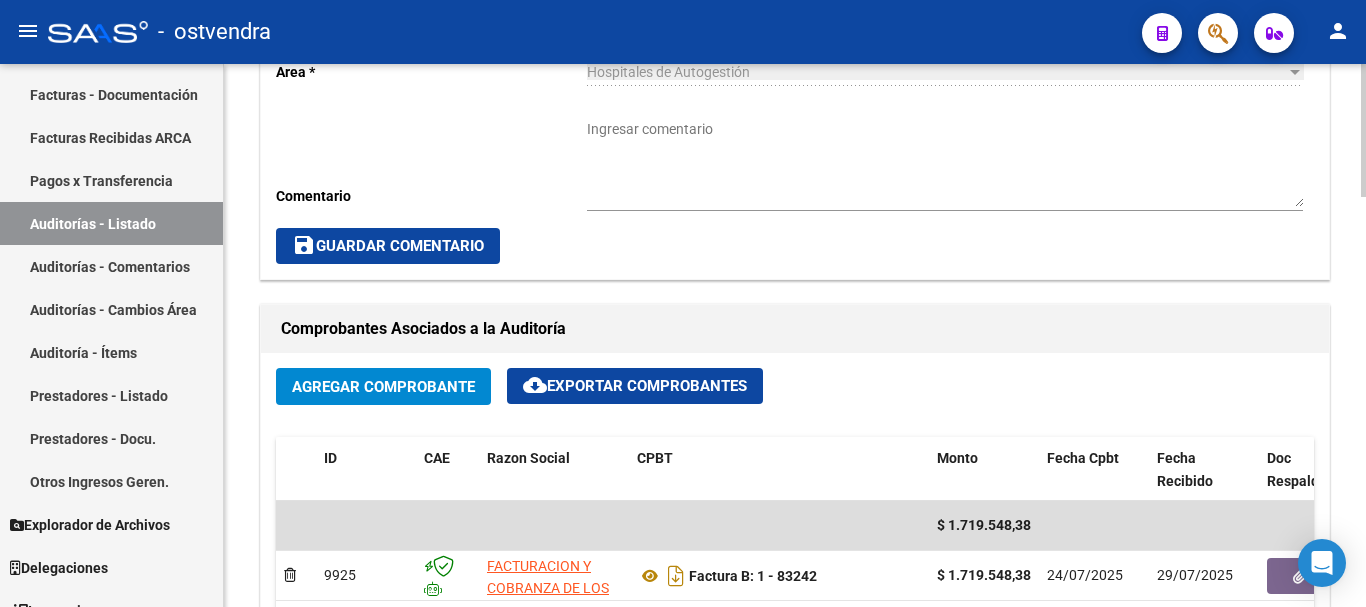 scroll, scrollTop: 700, scrollLeft: 0, axis: vertical 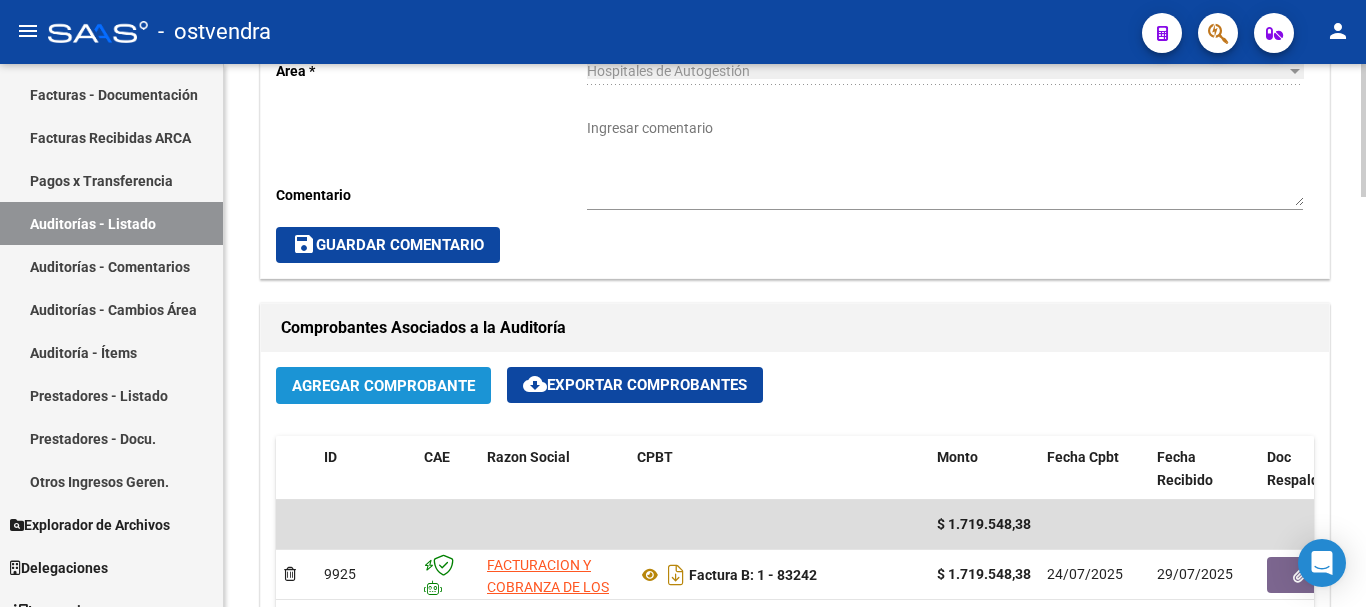 click on "Agregar Comprobante" 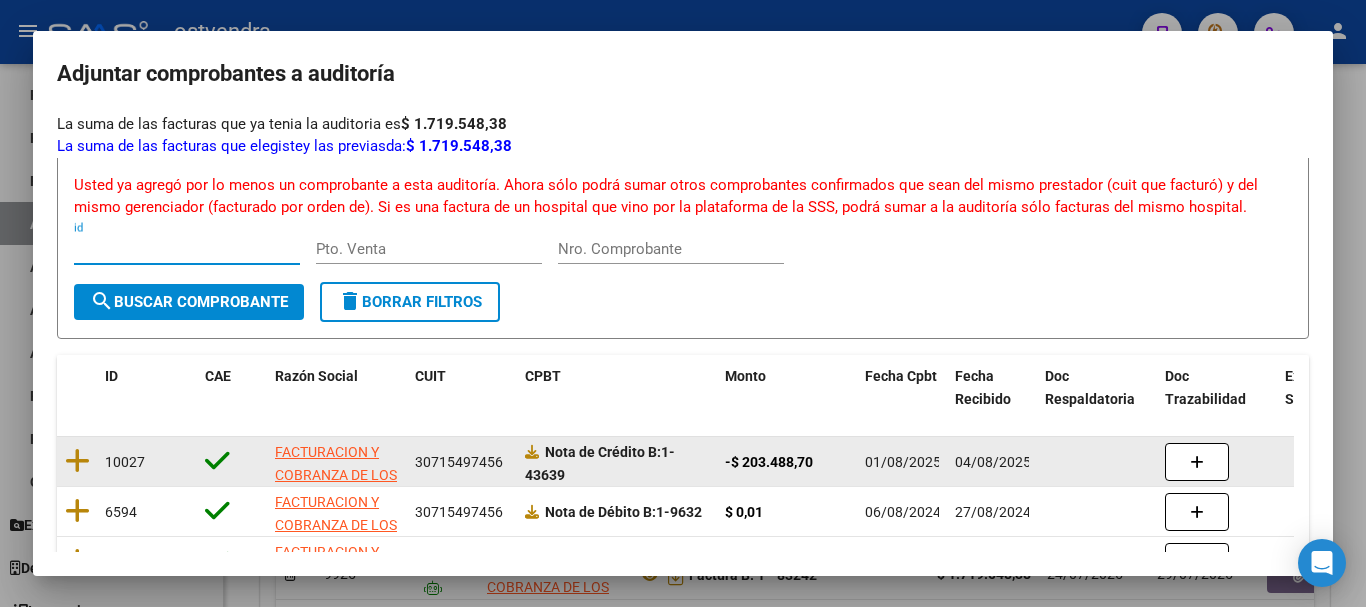 scroll, scrollTop: 100, scrollLeft: 0, axis: vertical 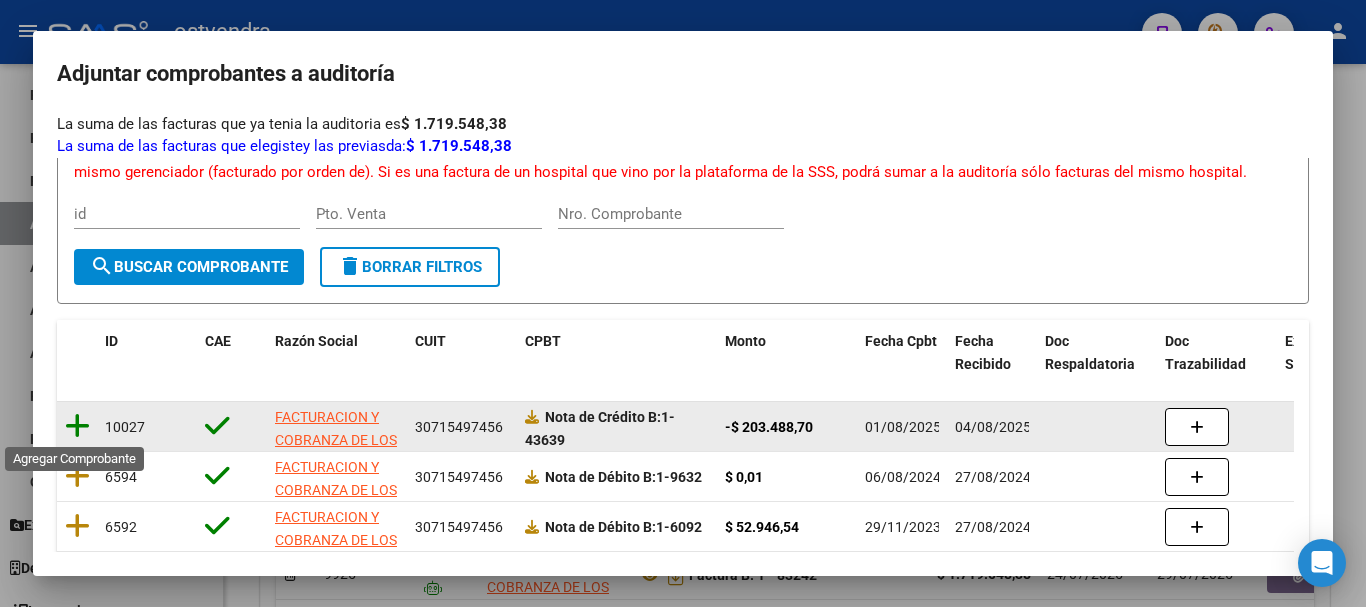 click 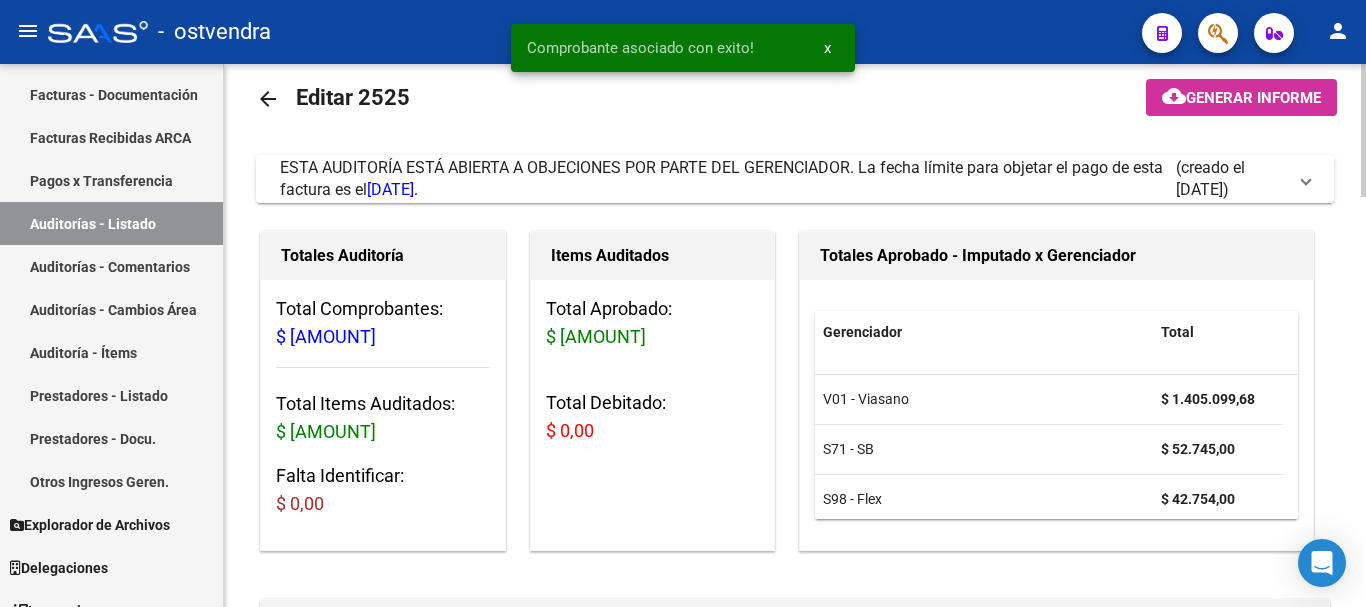 scroll, scrollTop: 0, scrollLeft: 0, axis: both 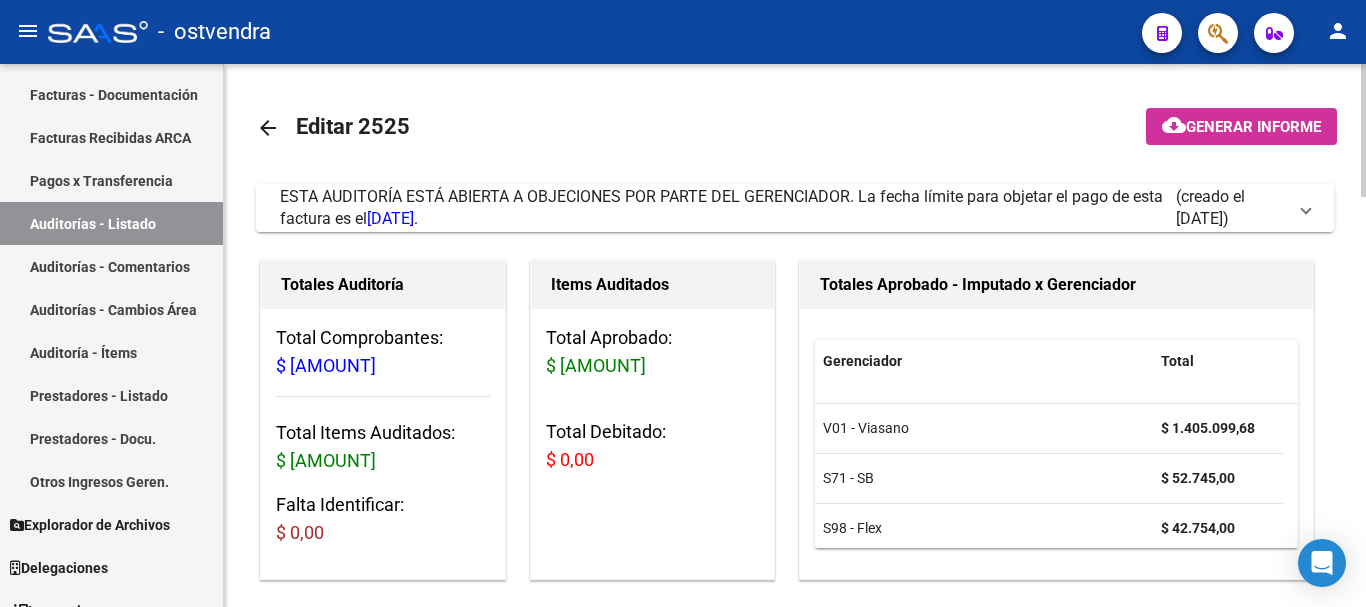 click on "arrow_back Editar [NUMBER]   cloud_download Generar informe ESTA AUDITORÍA ESTÁ ABIERTA A OBJECIONES POR PARTE DEL GERENCIADOR. La fecha límite para objetar el pago de esta factura es el [DATE].   (creado el [DATE]) EDITAR NOTIFICACION [FIRST] [LAST] [DATE] [TIME] Auditoria confirmada [PRICE] Responder [FIRST] [LAST] [DATE] [TIME] auditoria confirmada Responder Escriba su comentario aquí. Si desea no reconocer algún débito, debe especificar el importe y el concepto. Enviar comentario help Totales Auditoría Total Comprobantes: [PRICE] Total Items Auditados: [PRICE] Falta Identificar: [PRICE] Items Auditados Total Aprobado: [PRICE] Total Debitado: [PRICE] Totales Aprobado - Imputado x Gerenciador Gerenciador Total V01 - Viasano [PRICE] S71 - SB [PRICE] S98 - Flex [PRICE] Información del área Cambiar de área a esta auditoría Area * Hospitales de Autogestión Seleccionar area Comentario Ingresar comentario save ID CAE Id" 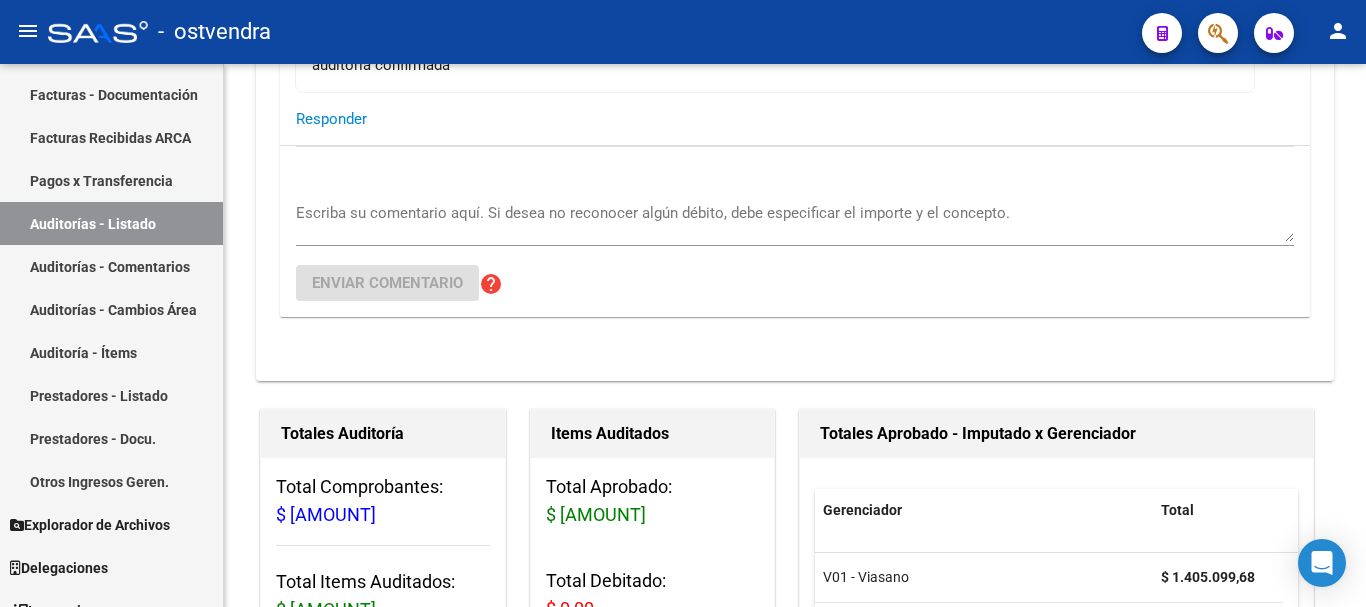 scroll, scrollTop: 500, scrollLeft: 0, axis: vertical 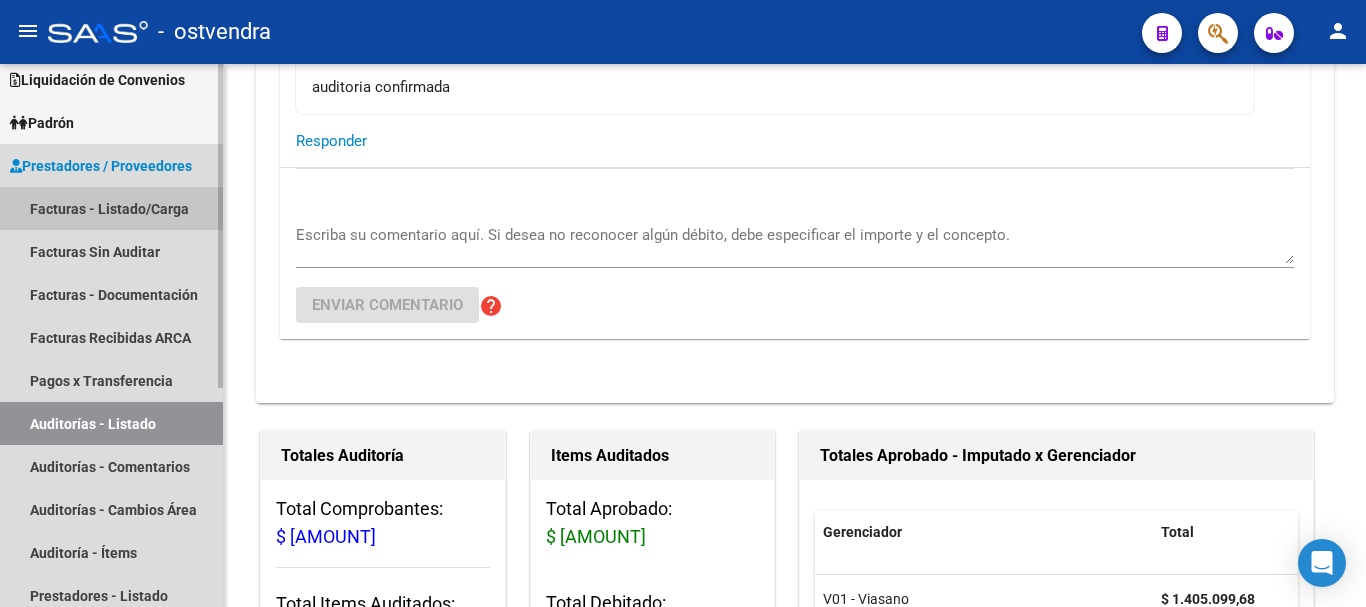 click on "Facturas - Listado/Carga" at bounding box center [111, 208] 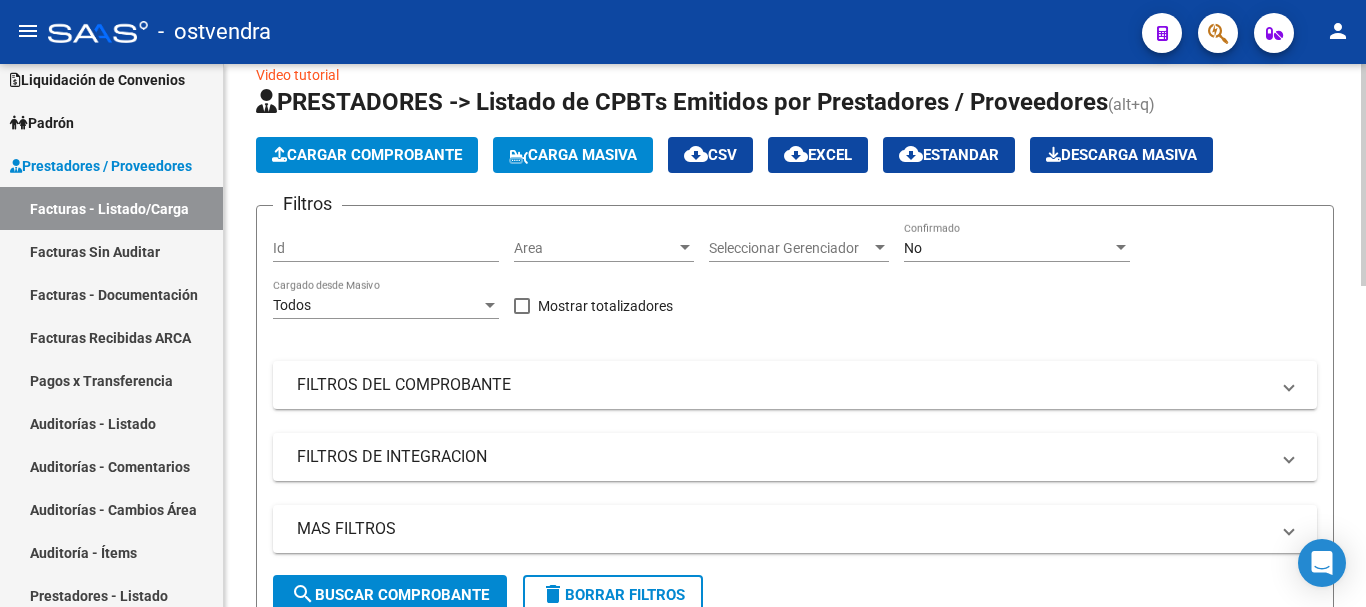 scroll, scrollTop: 0, scrollLeft: 0, axis: both 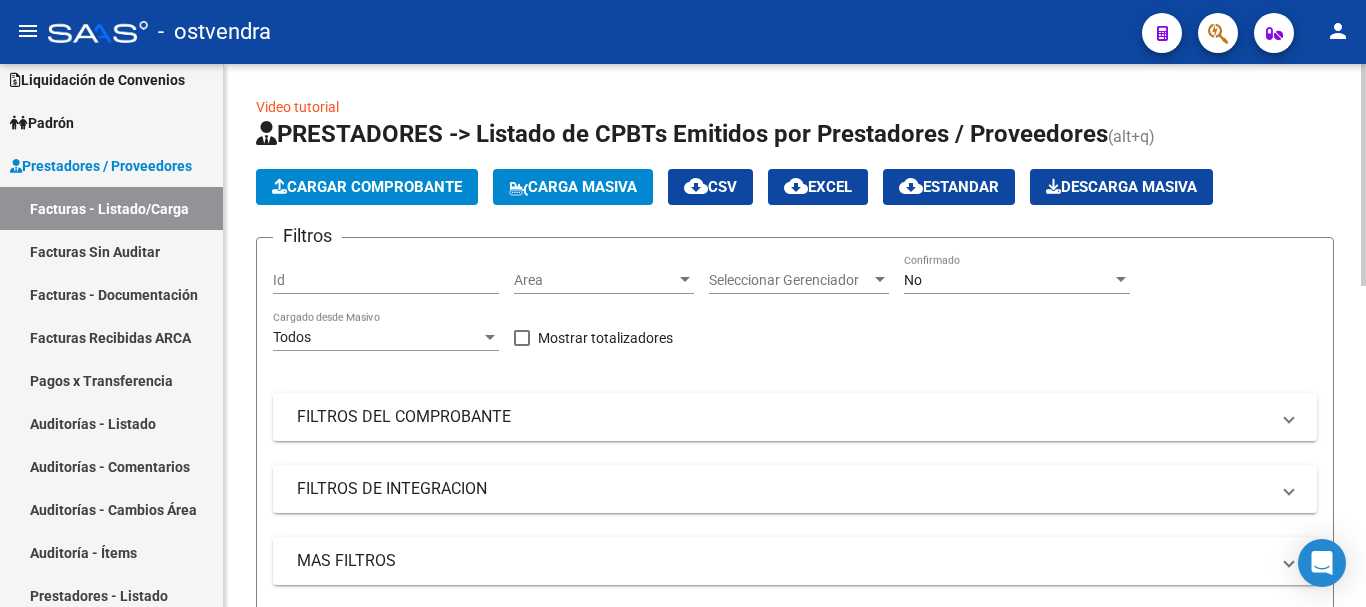 click on "Area" at bounding box center (595, 280) 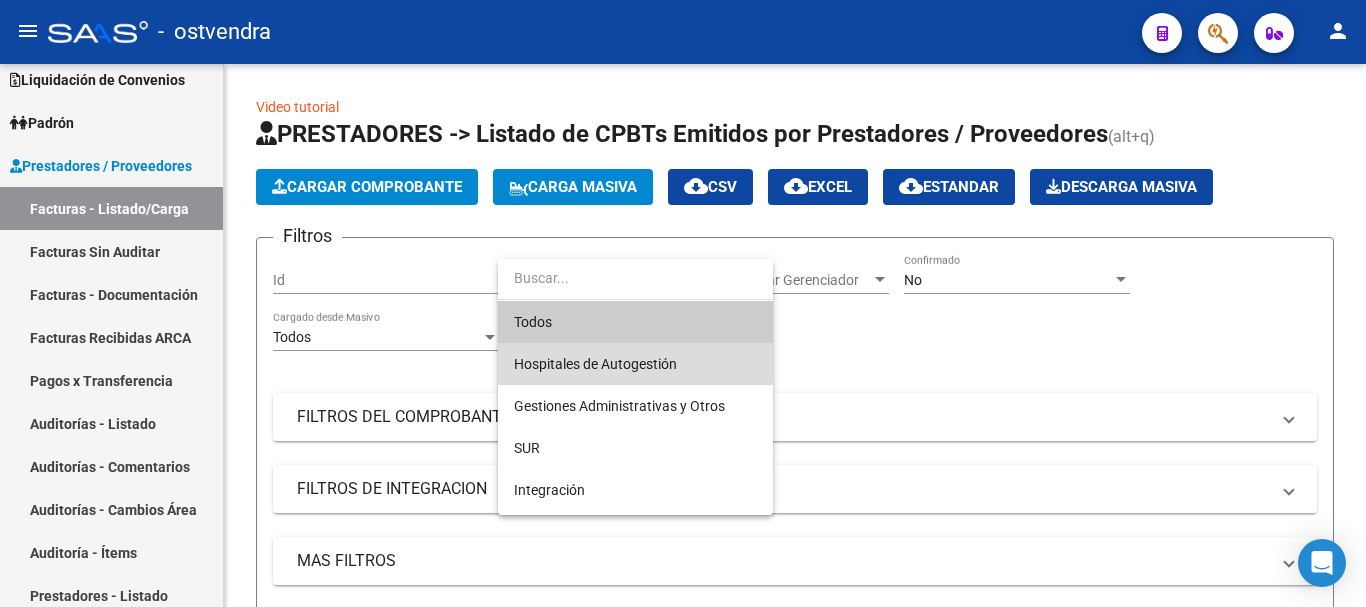 click on "Hospitales de Autogestión" at bounding box center [635, 364] 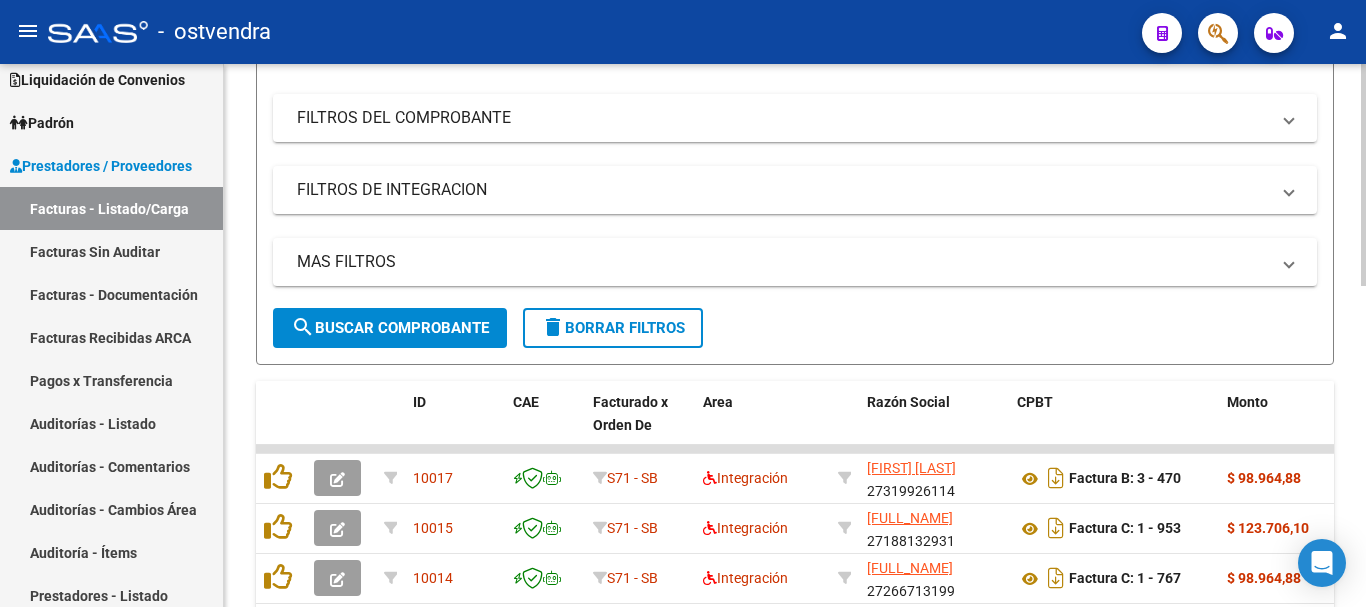 scroll, scrollTop: 300, scrollLeft: 0, axis: vertical 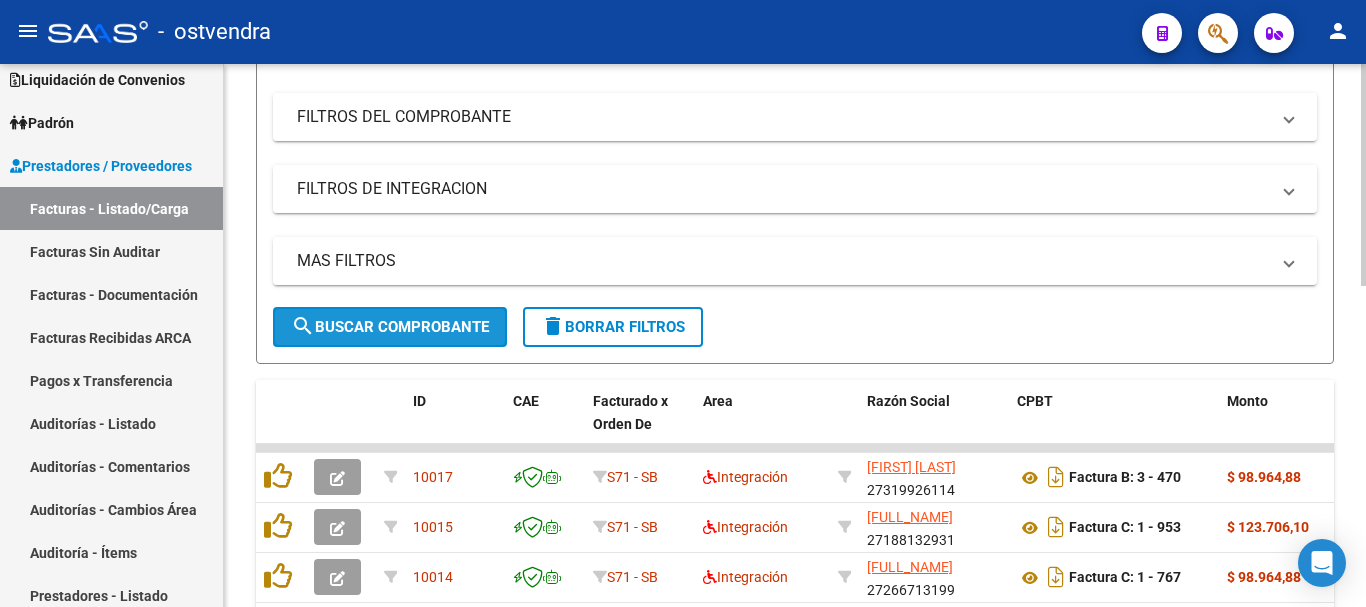 click on "search  Buscar Comprobante" 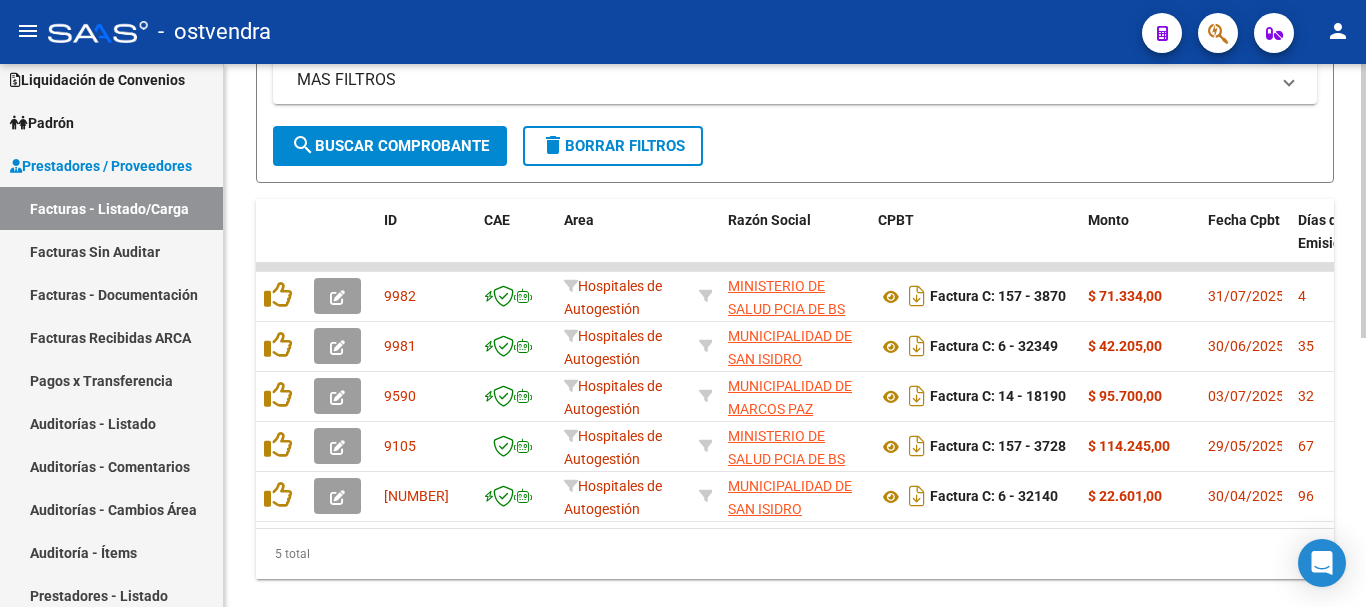 scroll, scrollTop: 533, scrollLeft: 0, axis: vertical 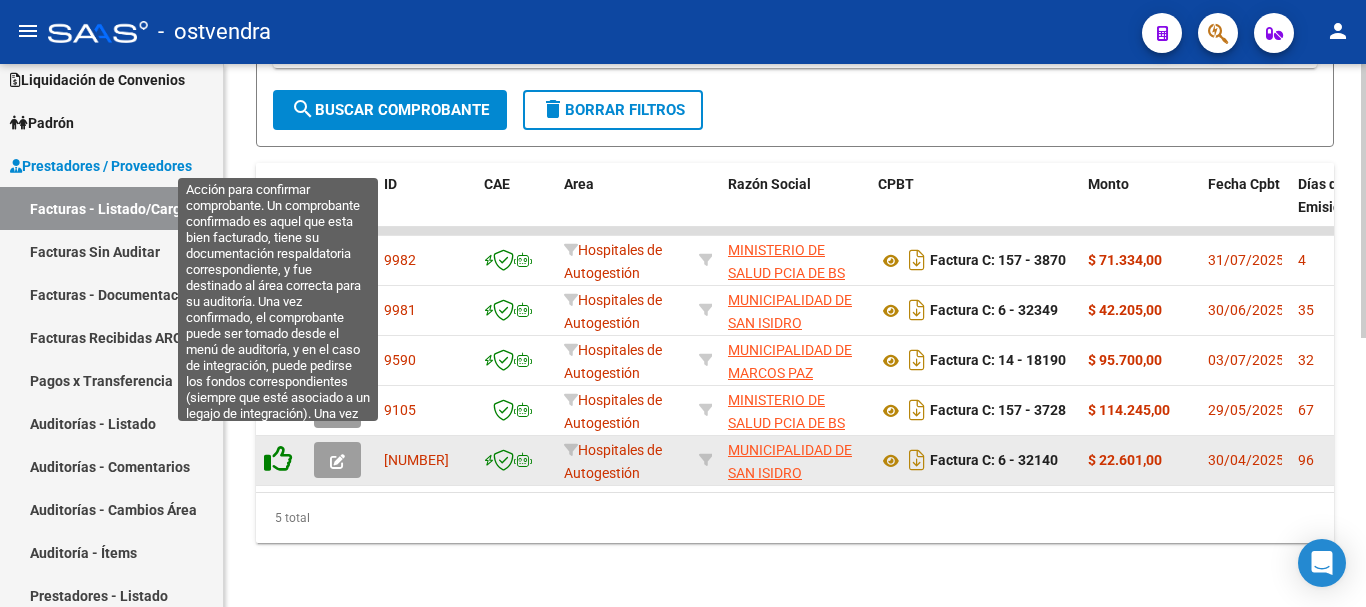 click 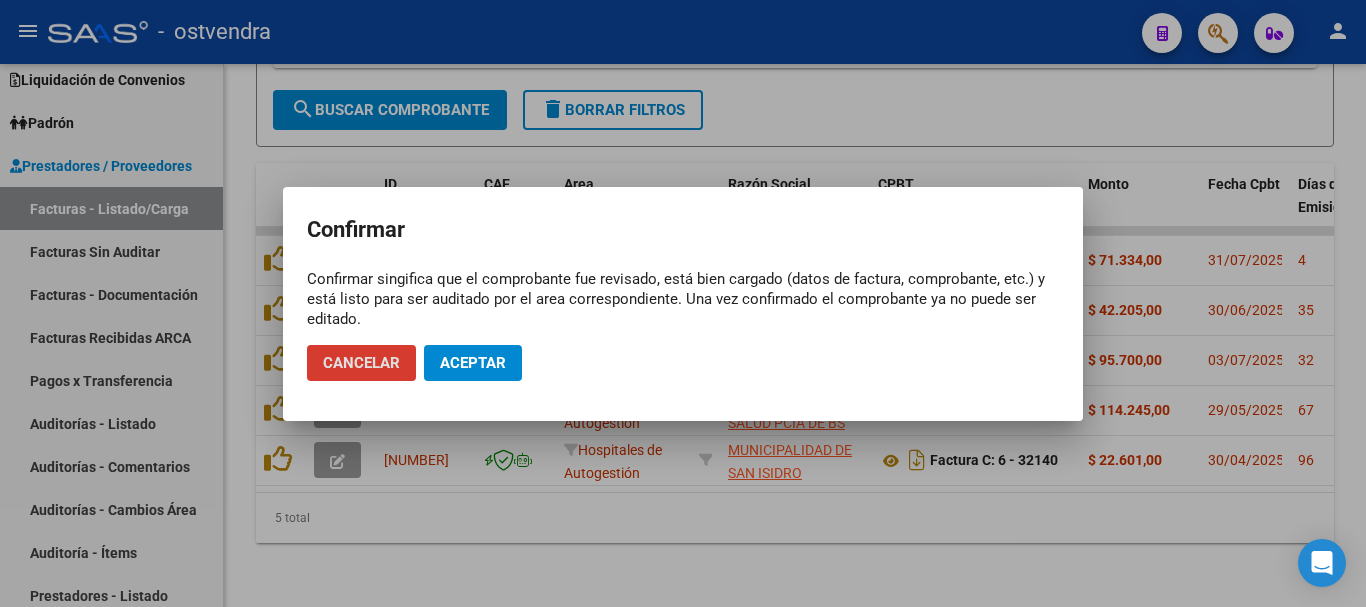 click on "Aceptar" 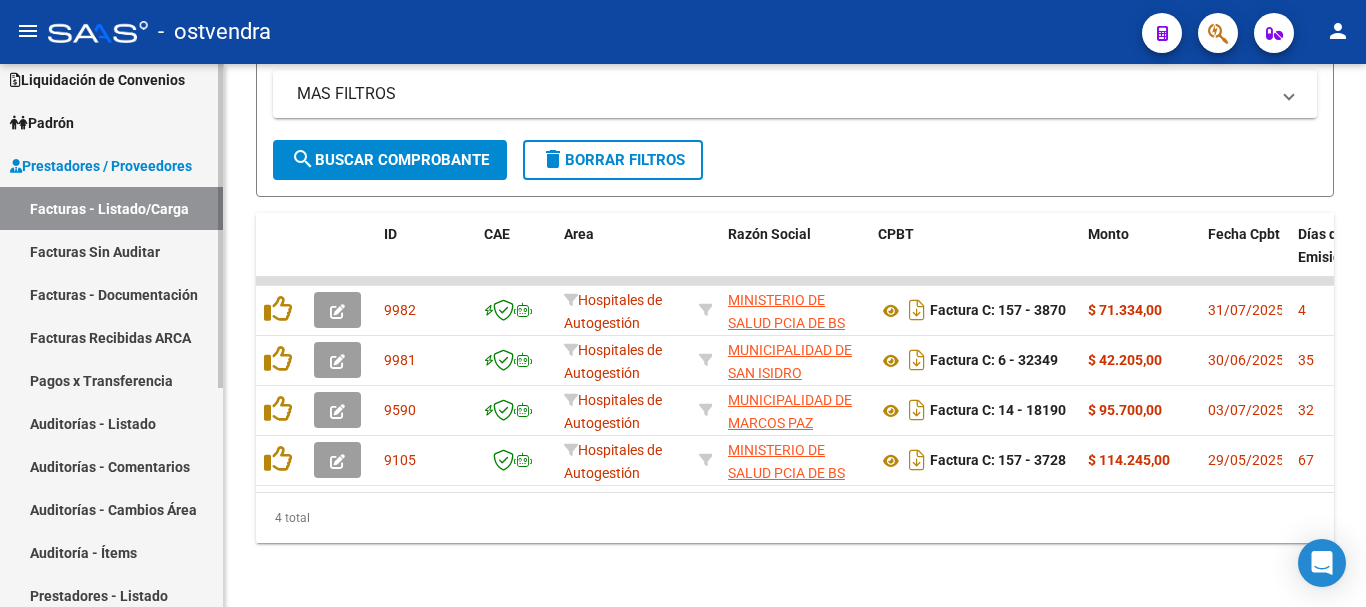 scroll, scrollTop: 483, scrollLeft: 0, axis: vertical 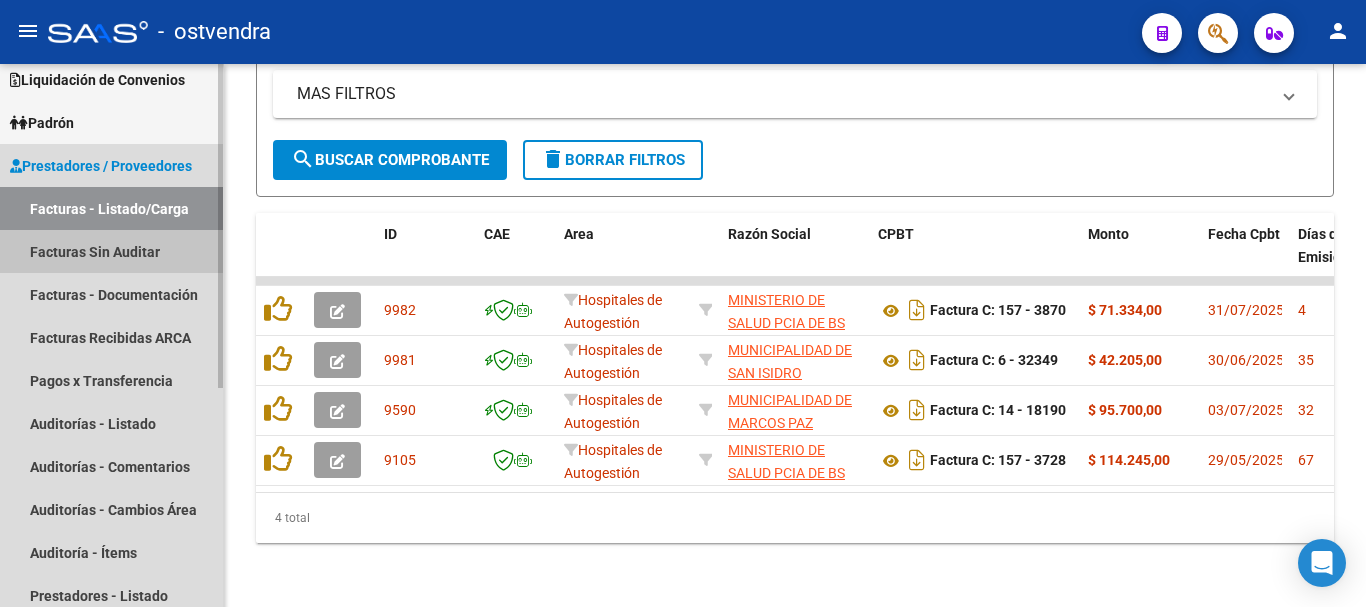 click on "Facturas Sin Auditar" at bounding box center (111, 251) 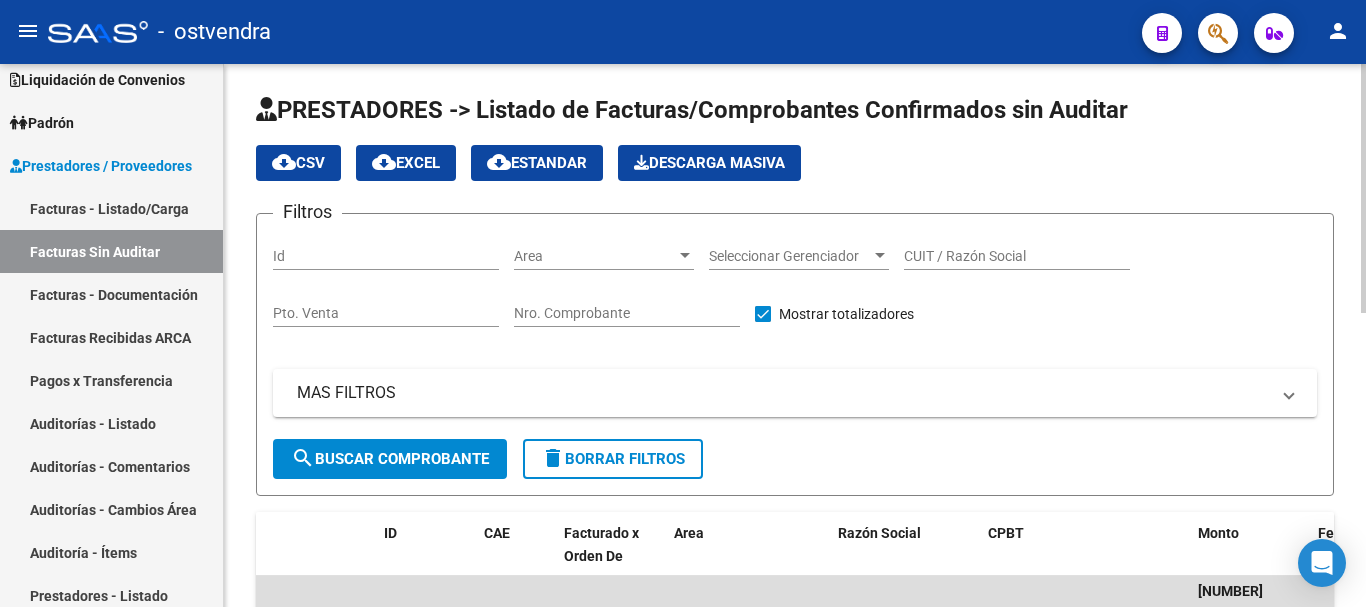 scroll, scrollTop: 0, scrollLeft: 0, axis: both 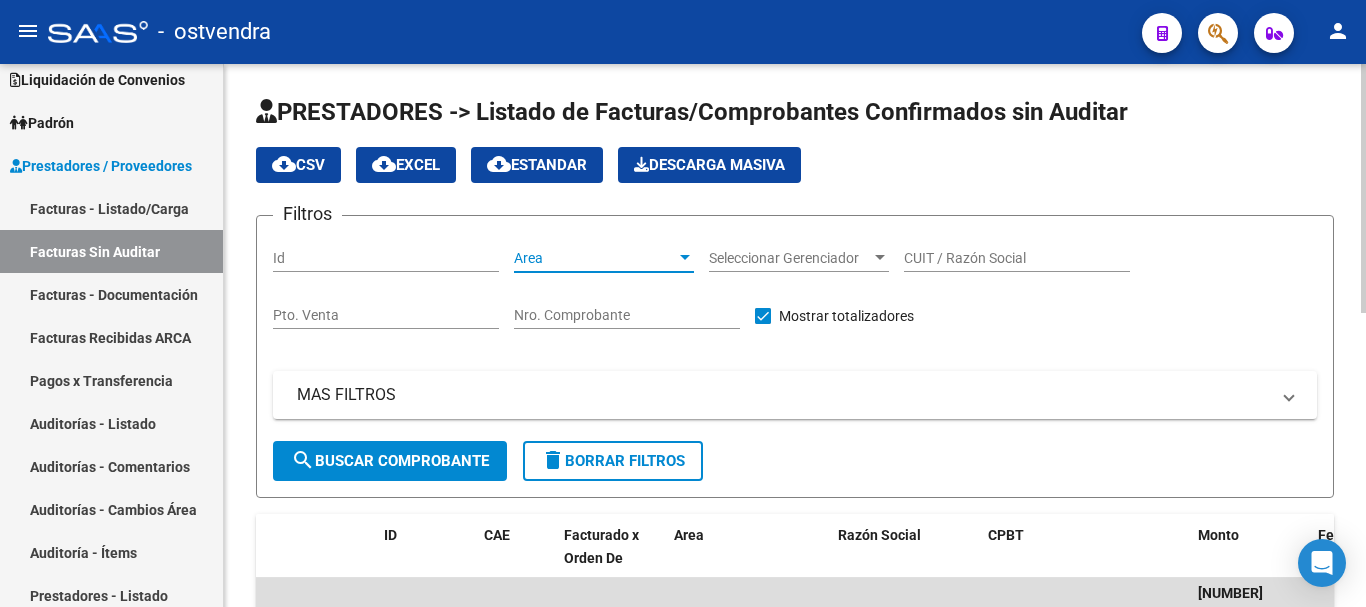 click on "Area" at bounding box center [595, 258] 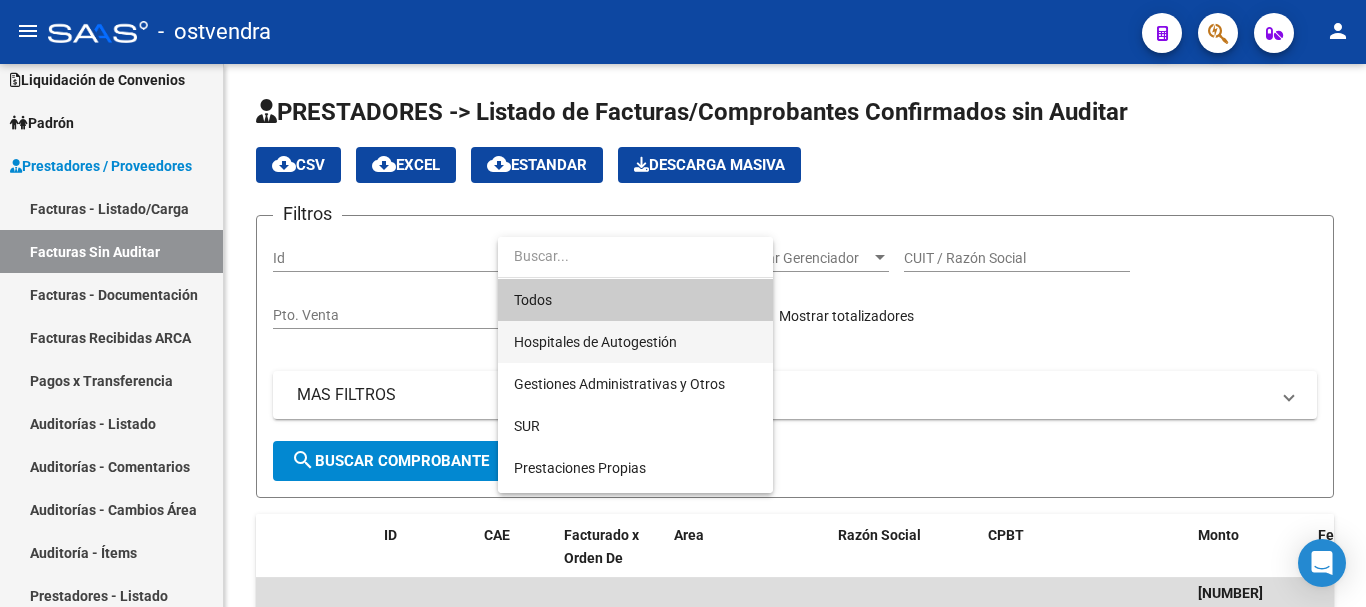 click on "Hospitales de Autogestión" at bounding box center [595, 342] 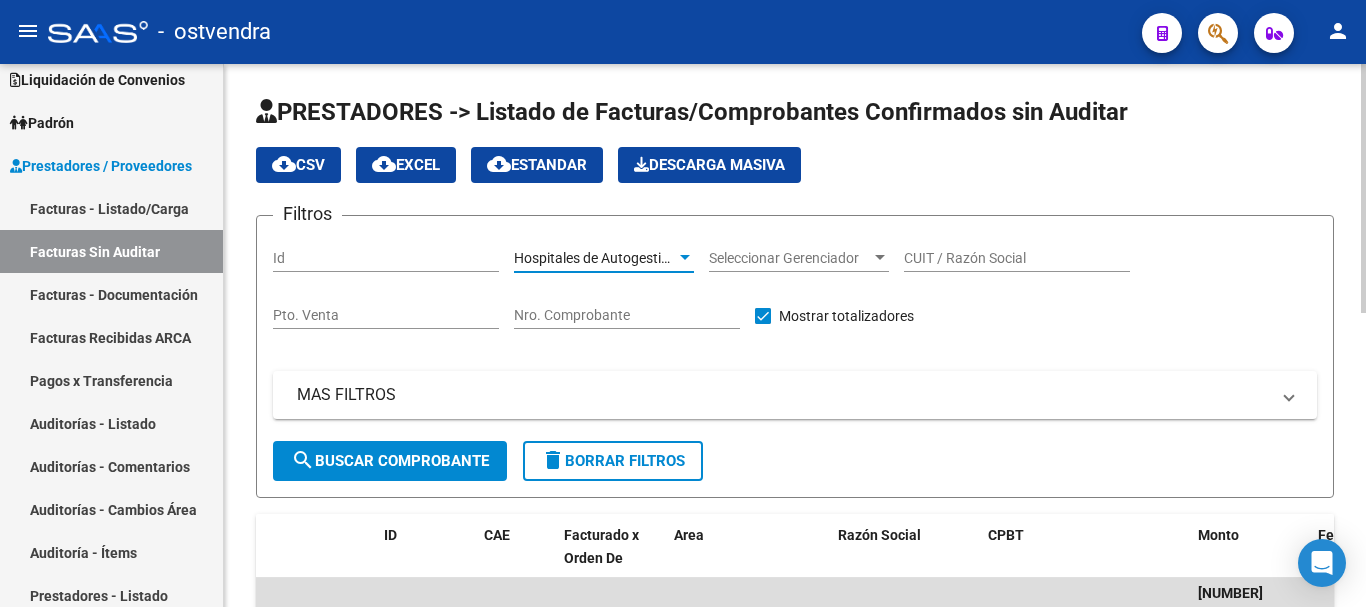 click on "search  Buscar Comprobante" 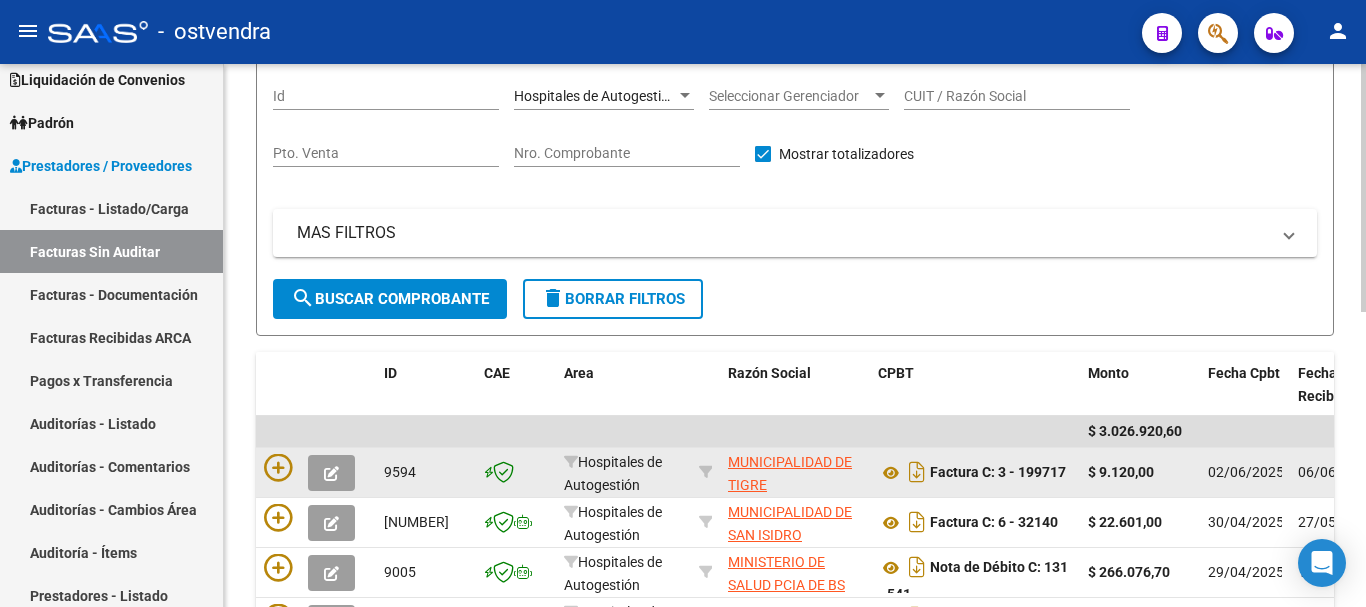 scroll, scrollTop: 300, scrollLeft: 0, axis: vertical 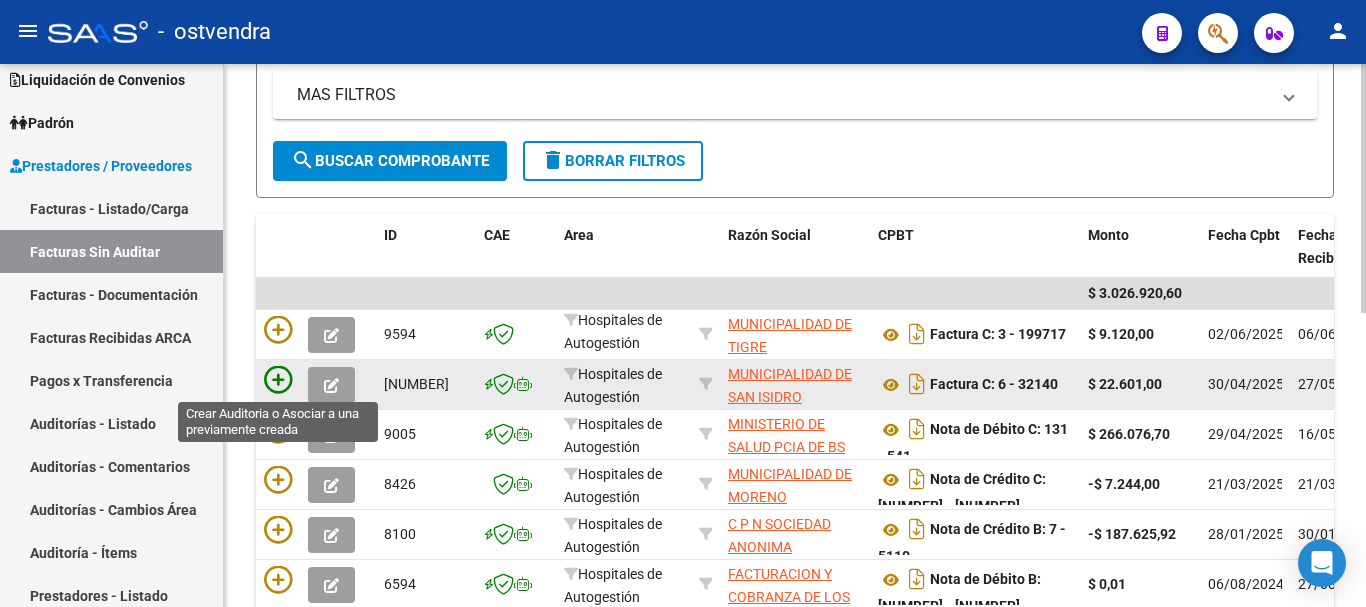 click 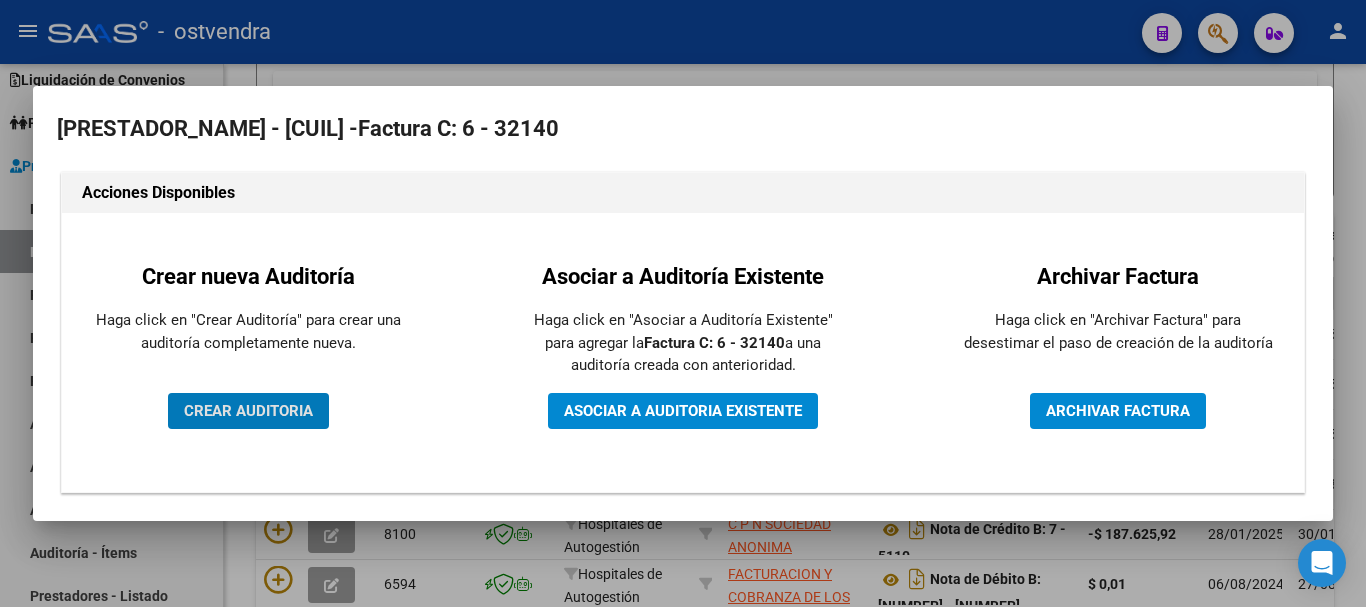 click on "CREAR AUDITORIA" at bounding box center (248, 411) 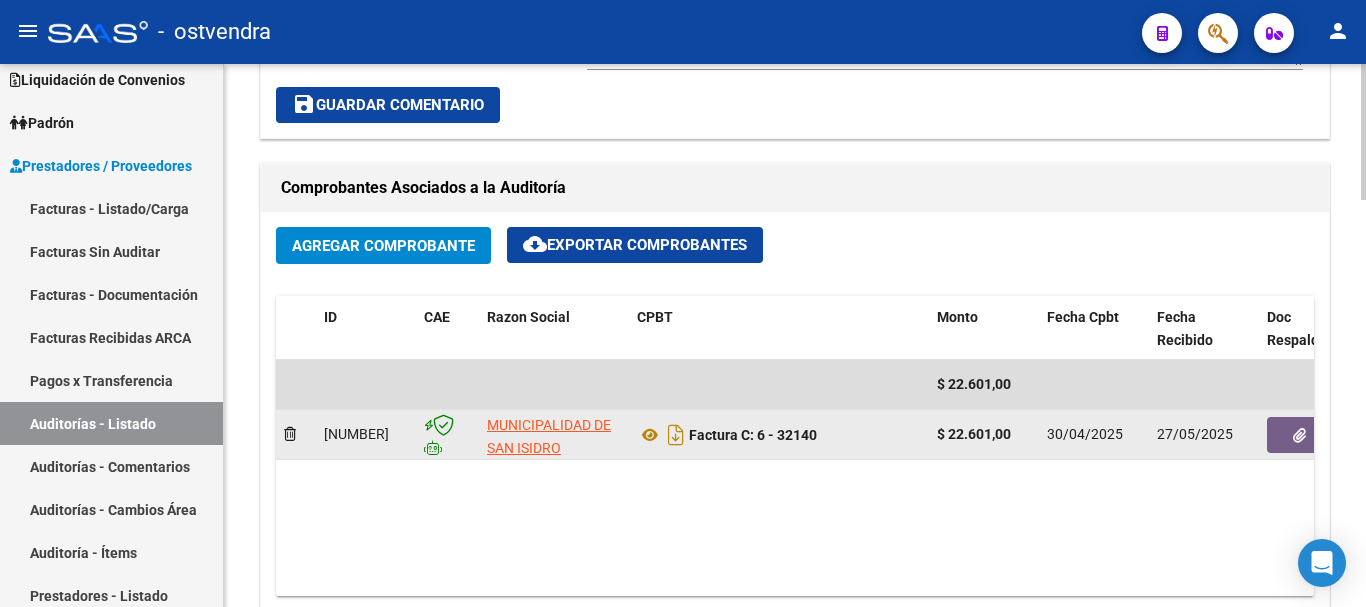 scroll, scrollTop: 900, scrollLeft: 0, axis: vertical 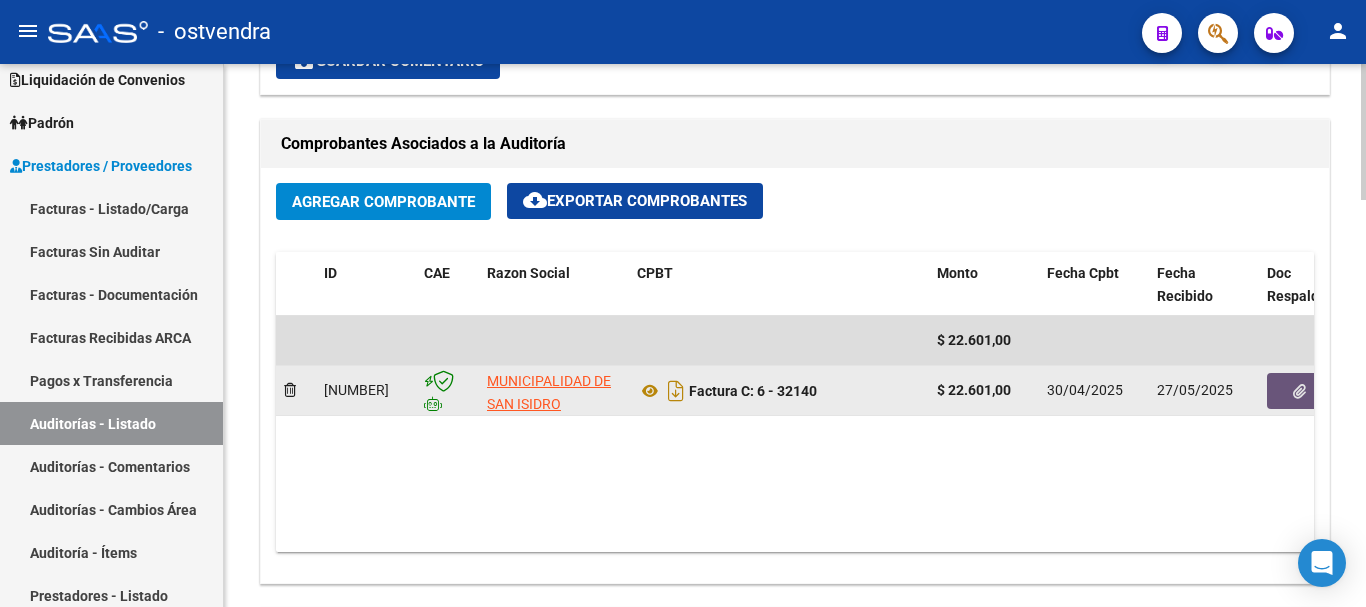 click 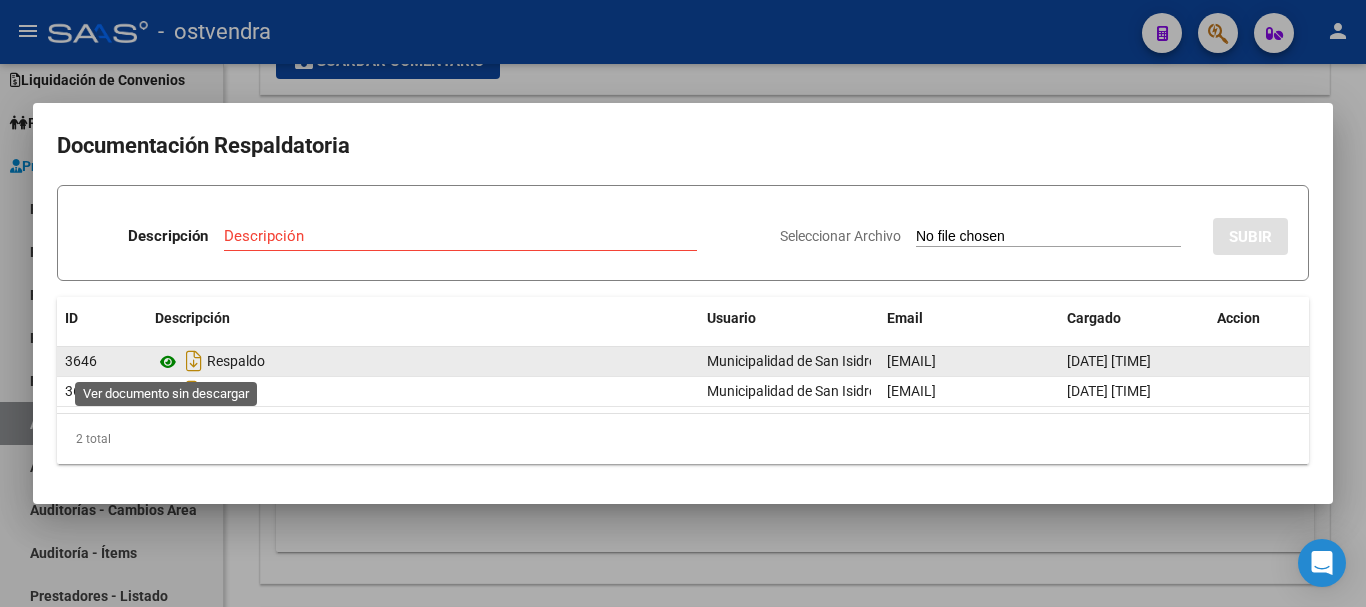 click 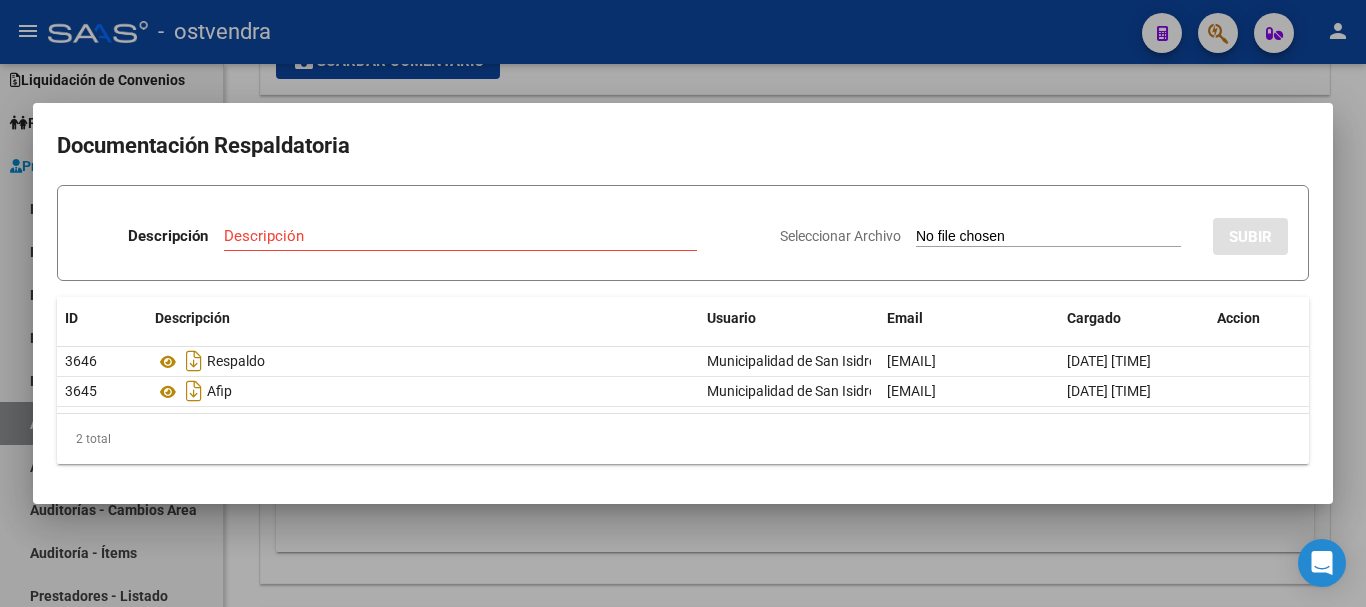 click at bounding box center [683, 303] 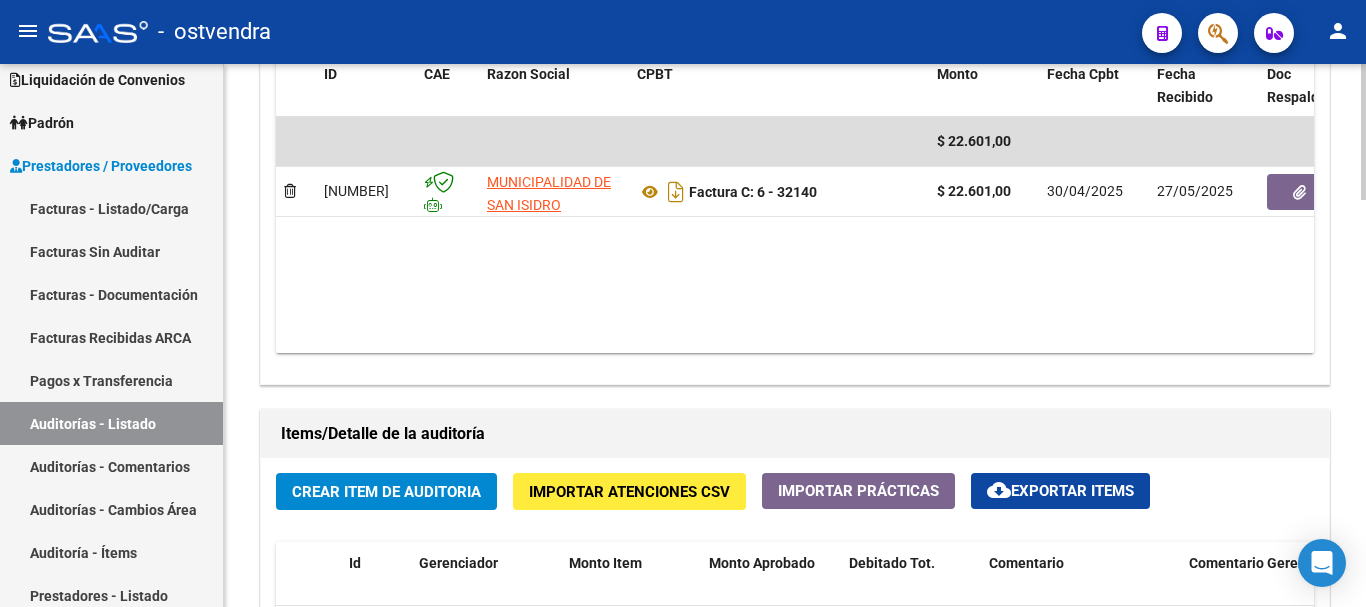 scroll, scrollTop: 1100, scrollLeft: 0, axis: vertical 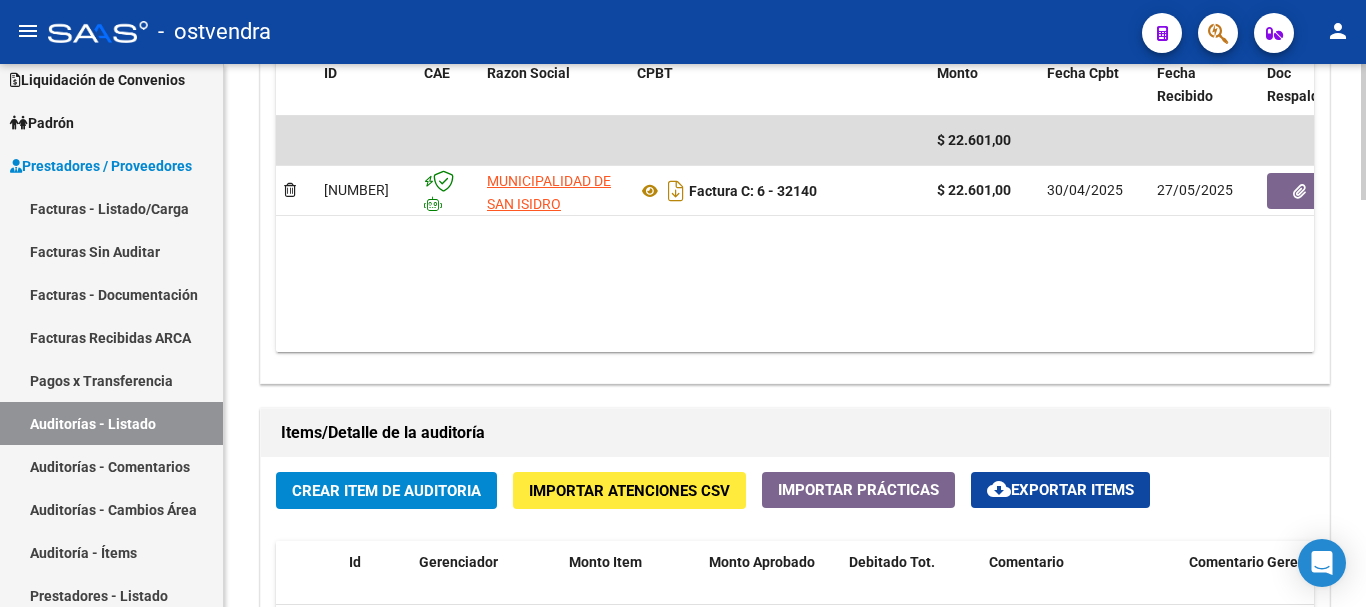 click on "Crear Item de Auditoria" 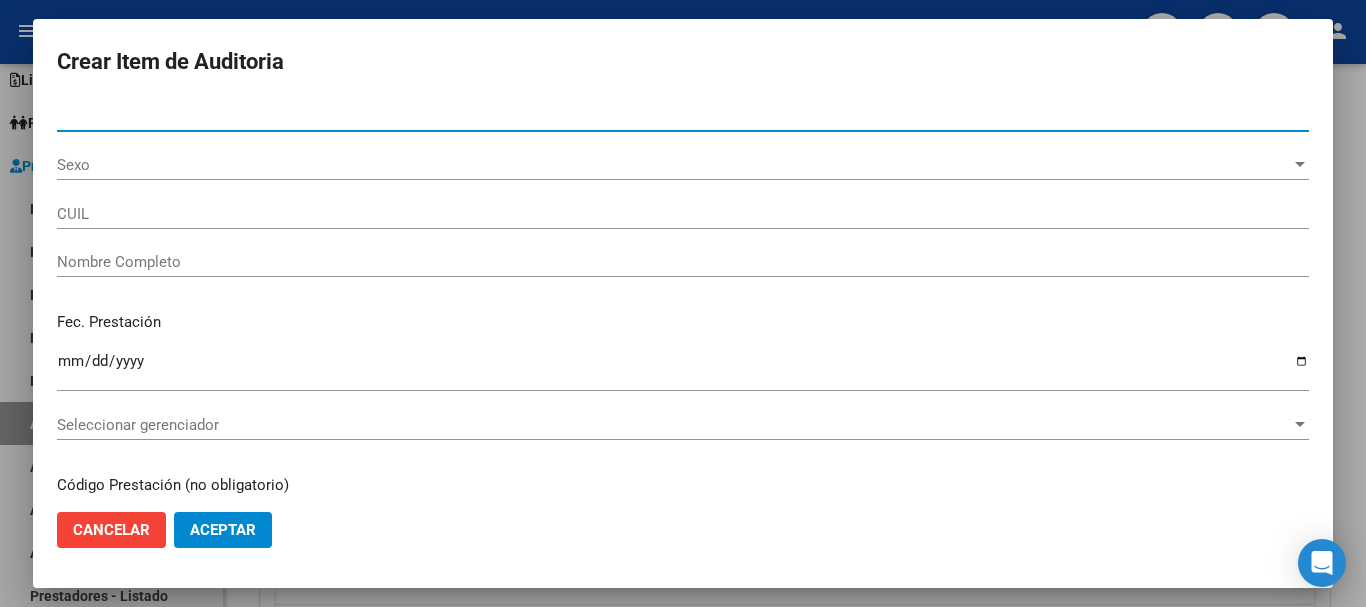 type on "[CUIL]" 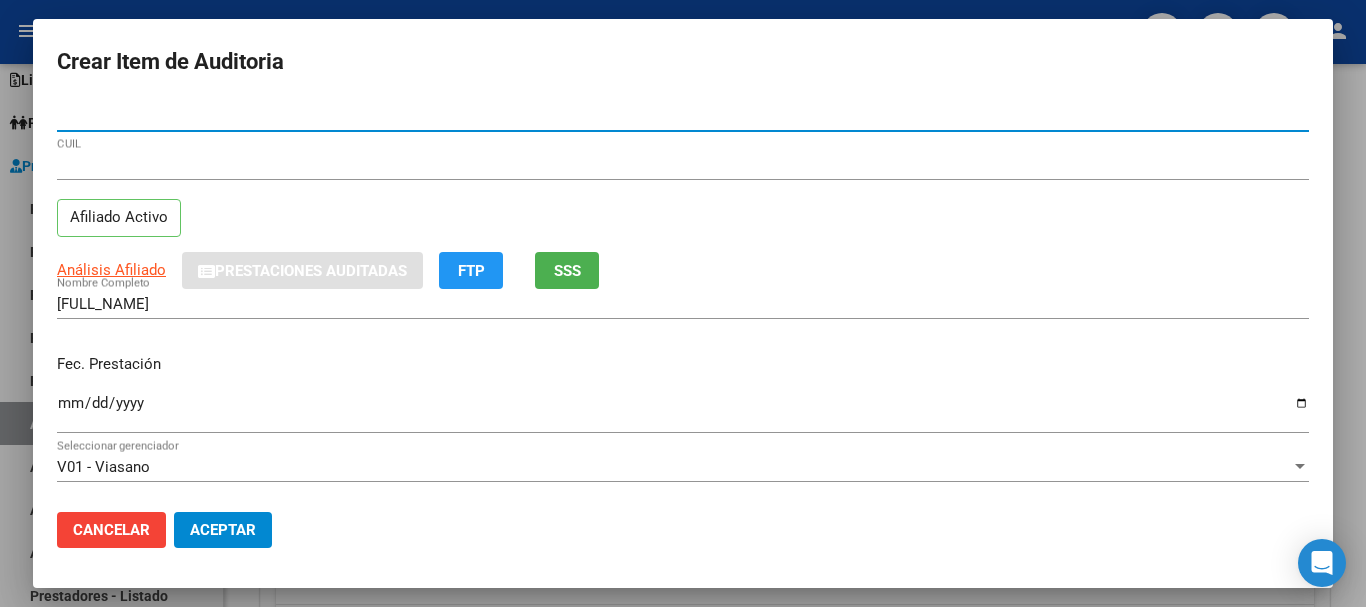 type on "[CUIL]" 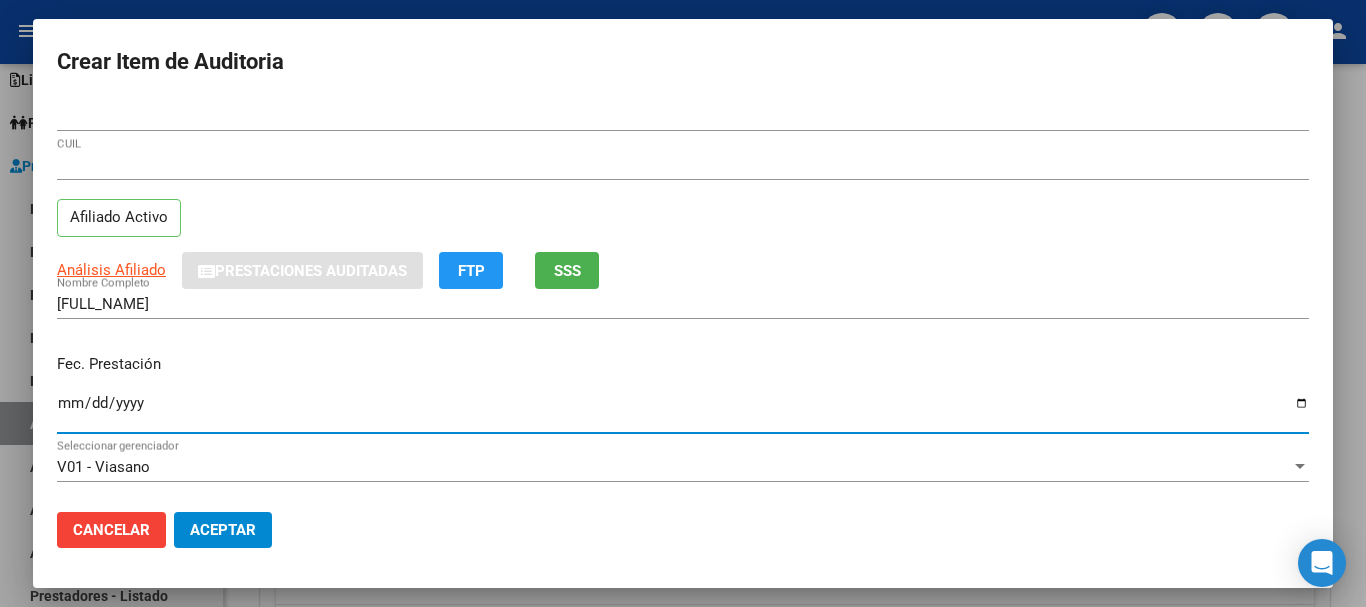click on "Ingresar la fecha" at bounding box center [683, 411] 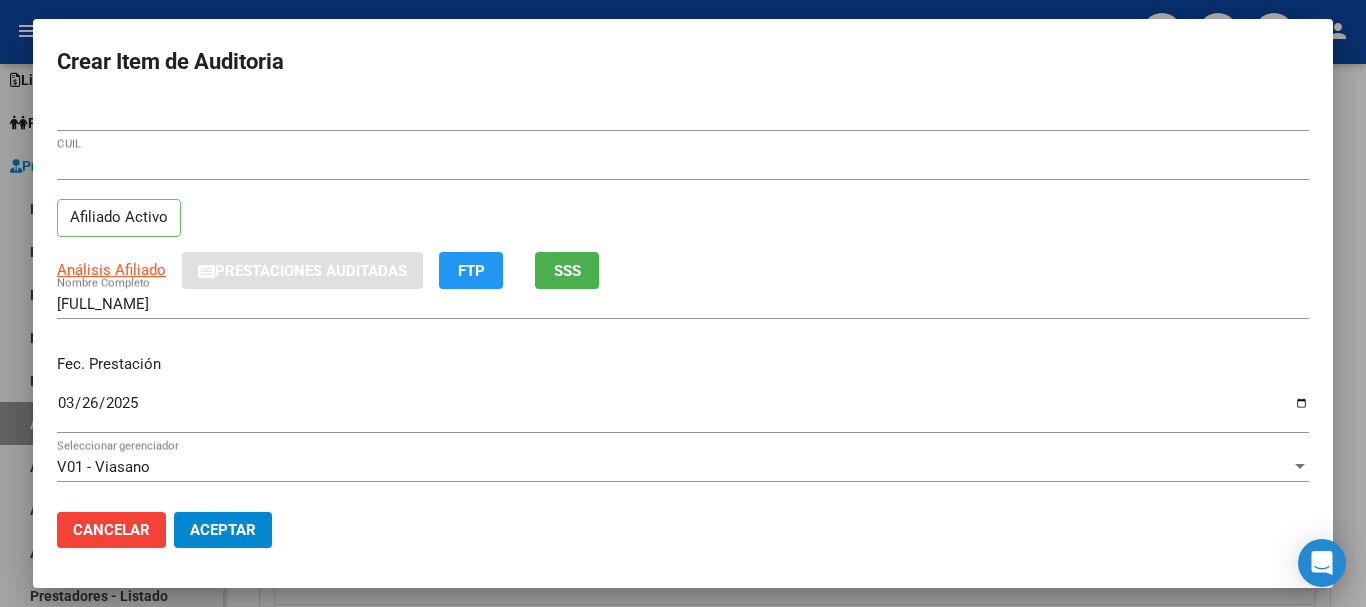 click on "[FIRST] [LAST] Nombre Completo" at bounding box center [683, 313] 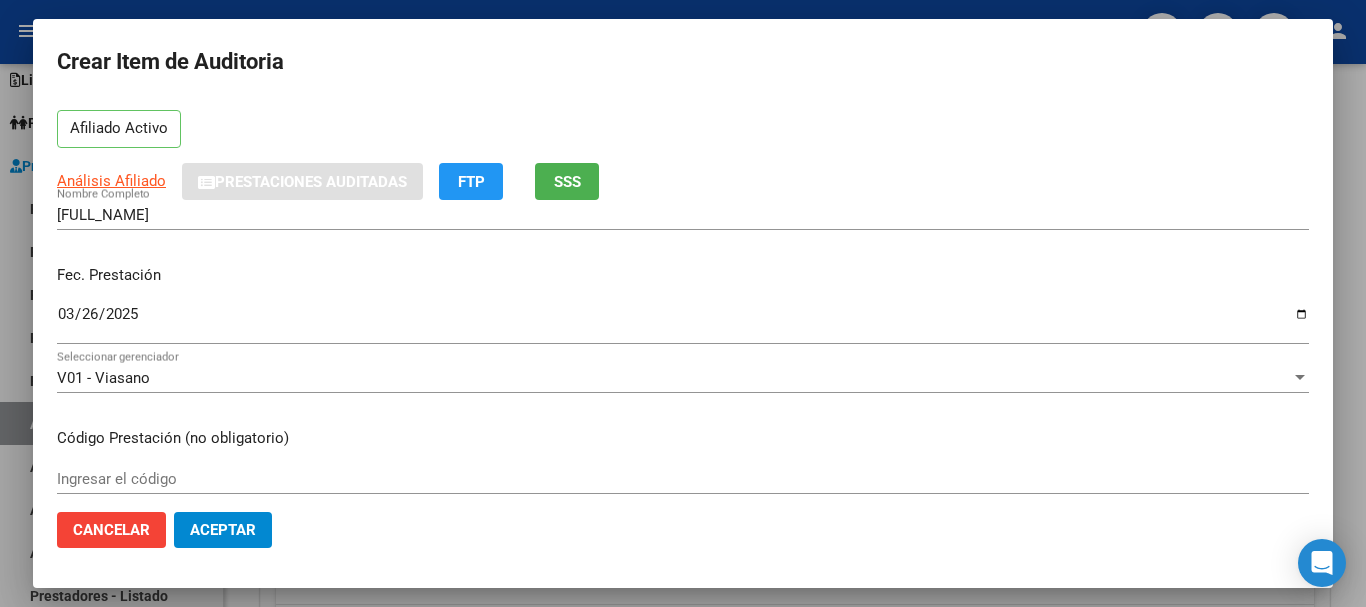 scroll, scrollTop: 200, scrollLeft: 0, axis: vertical 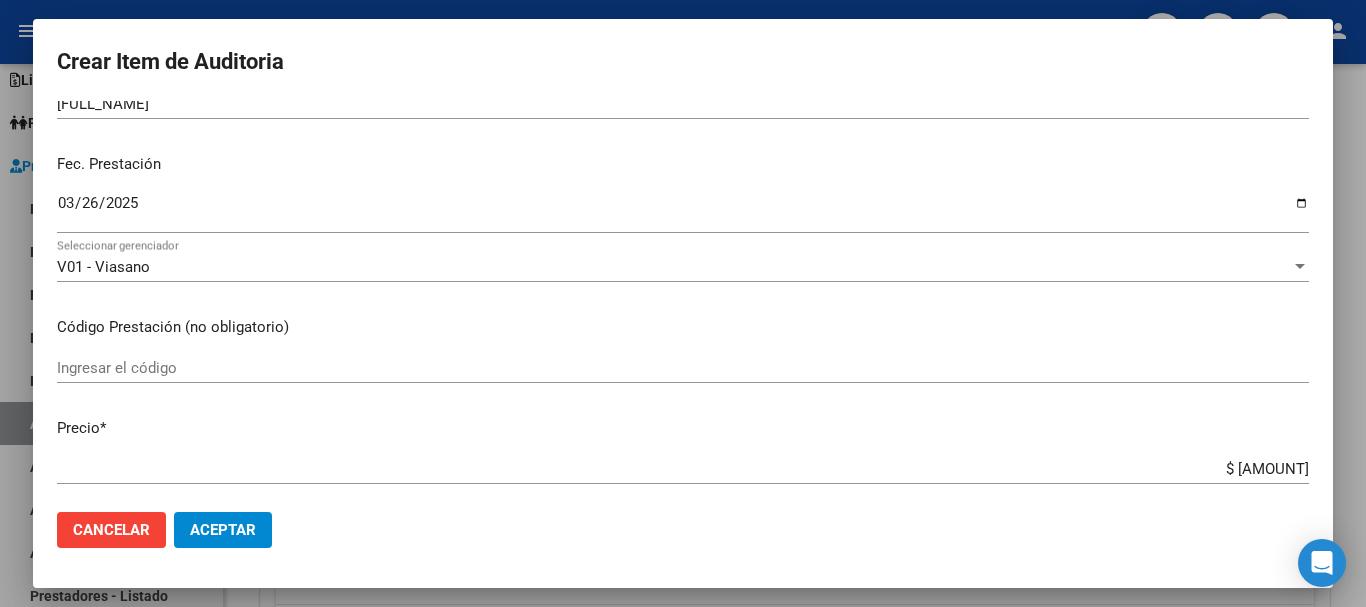click on "$ [AMOUNT]" at bounding box center (683, 469) 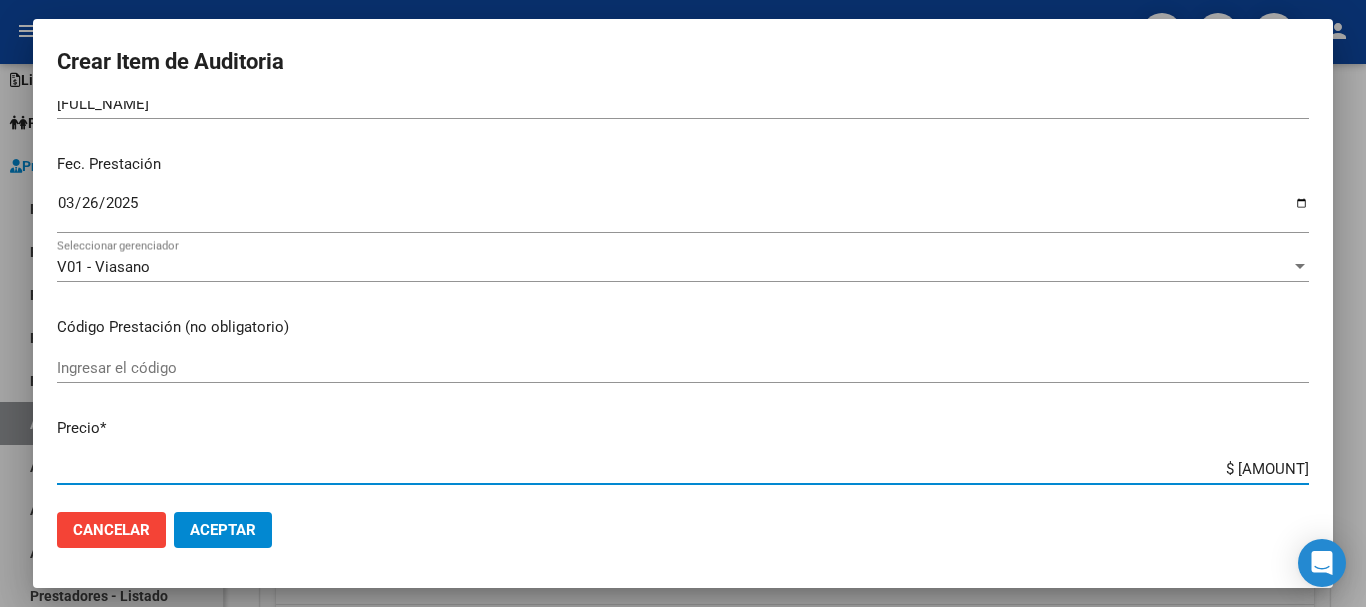 type on "$ 2.260,00" 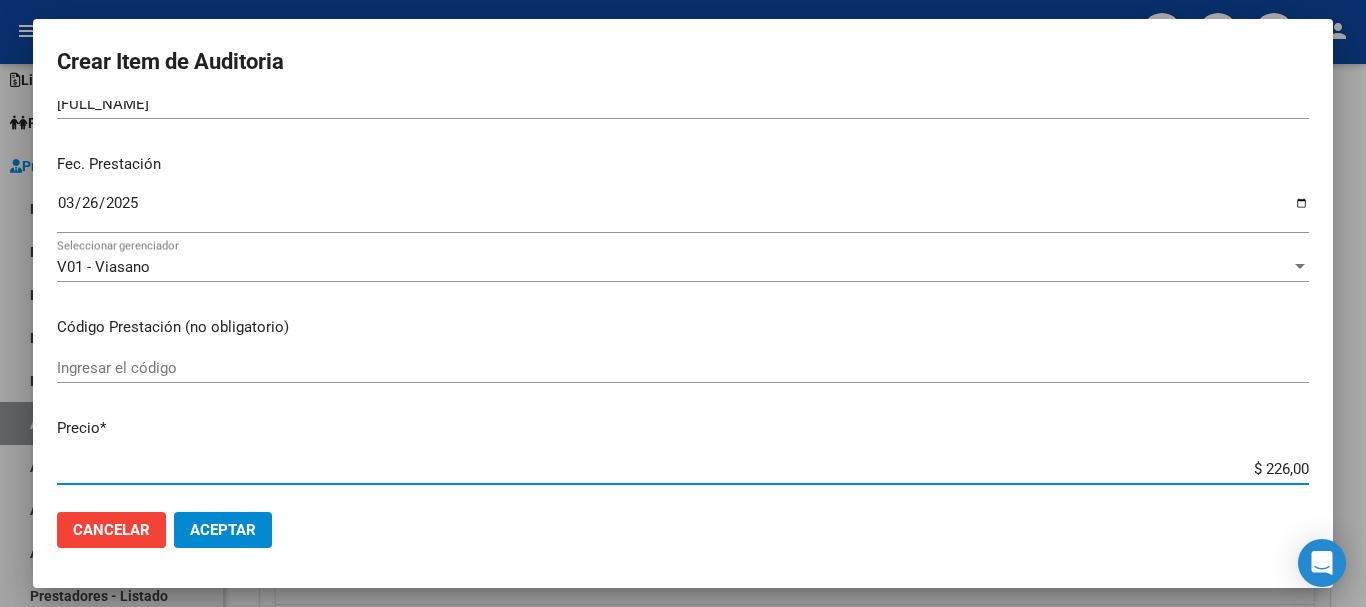 type on "$ 22,00" 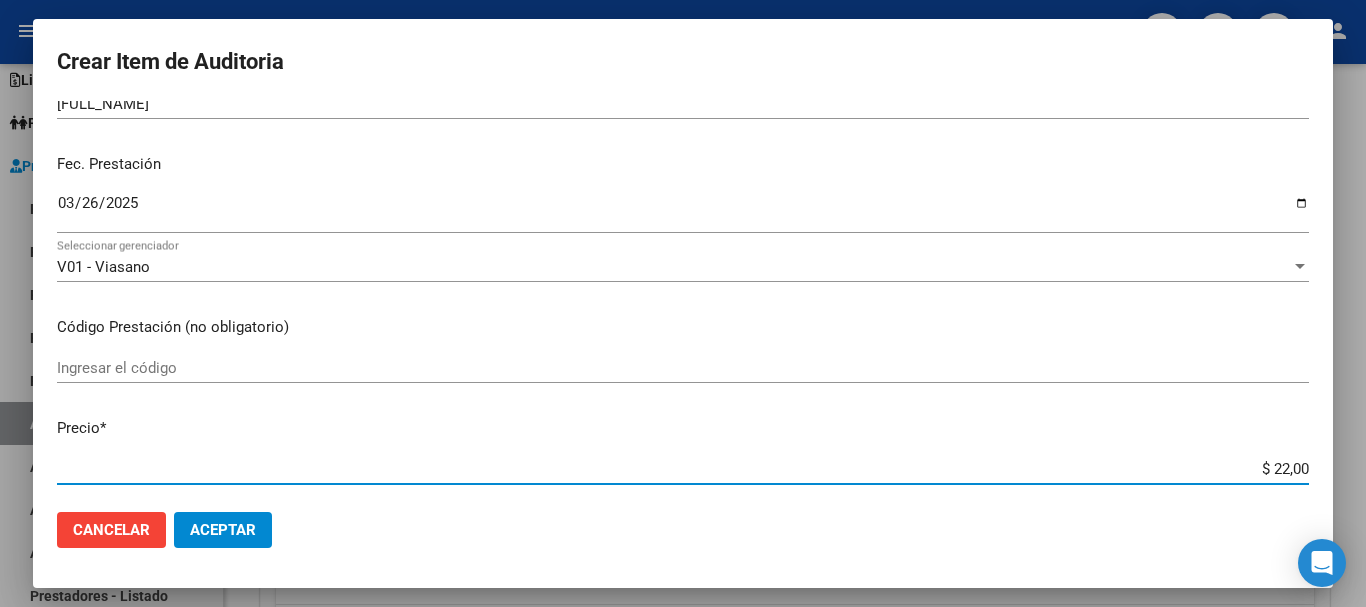 type on "$ 22,00" 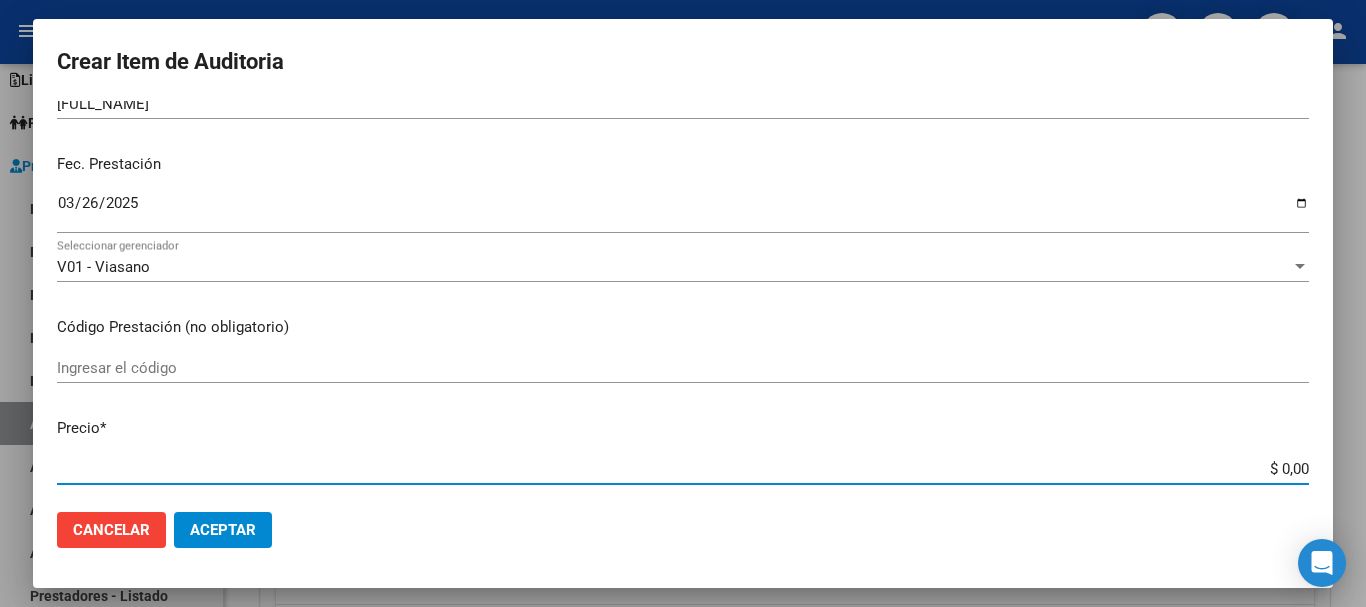 type on "$ 3,00" 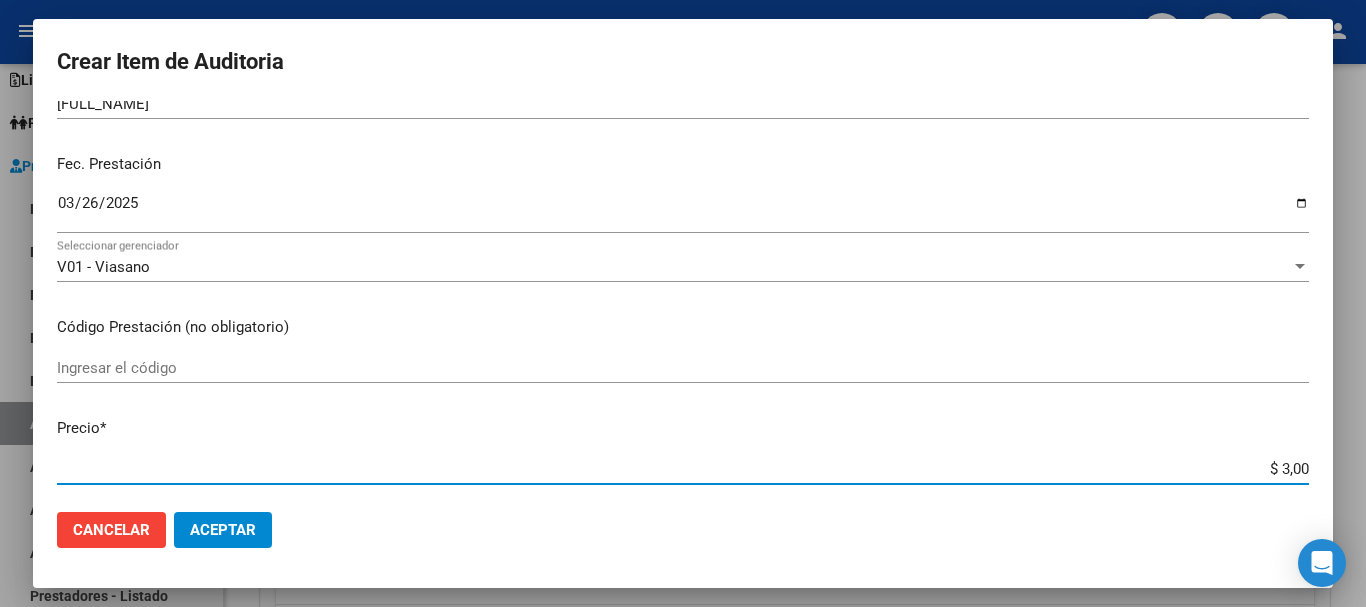 type on "$ 39,00" 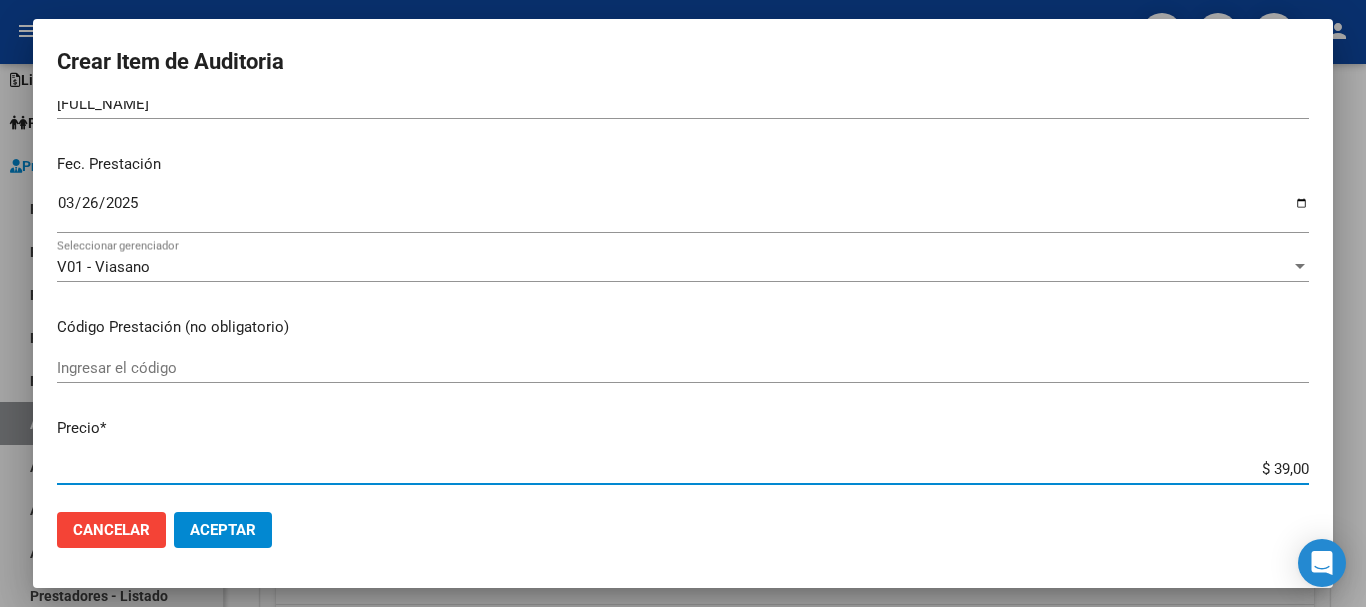 type on "$ 399,00" 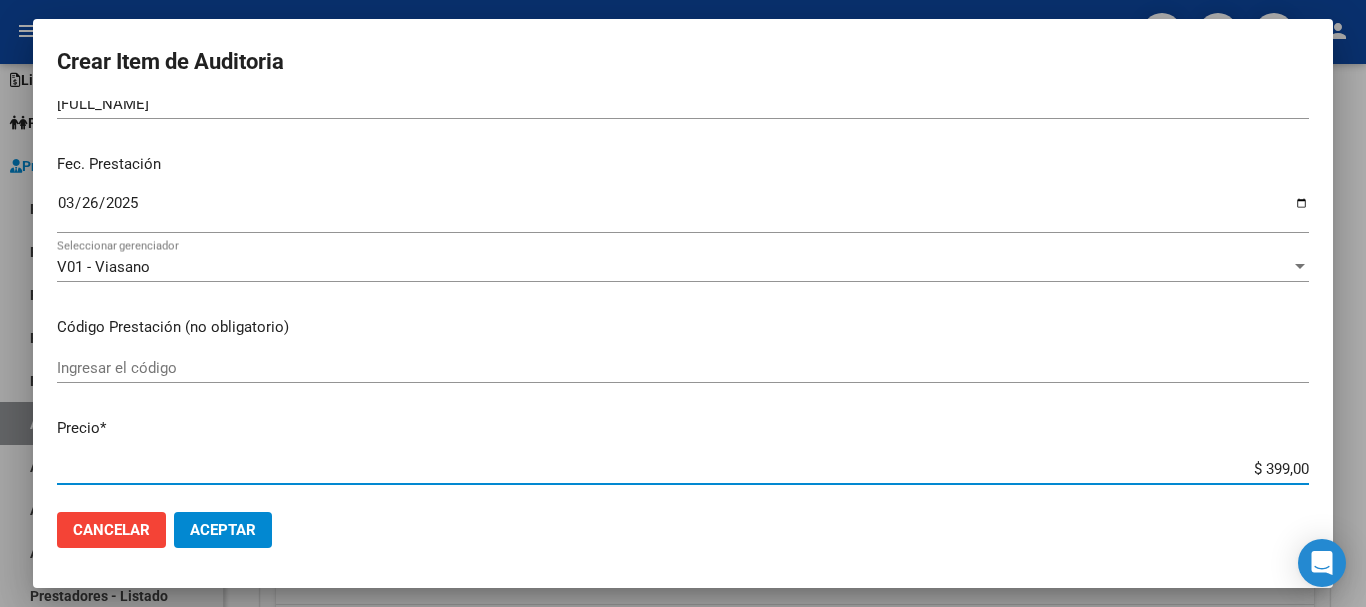 type on "$ 3.998,00" 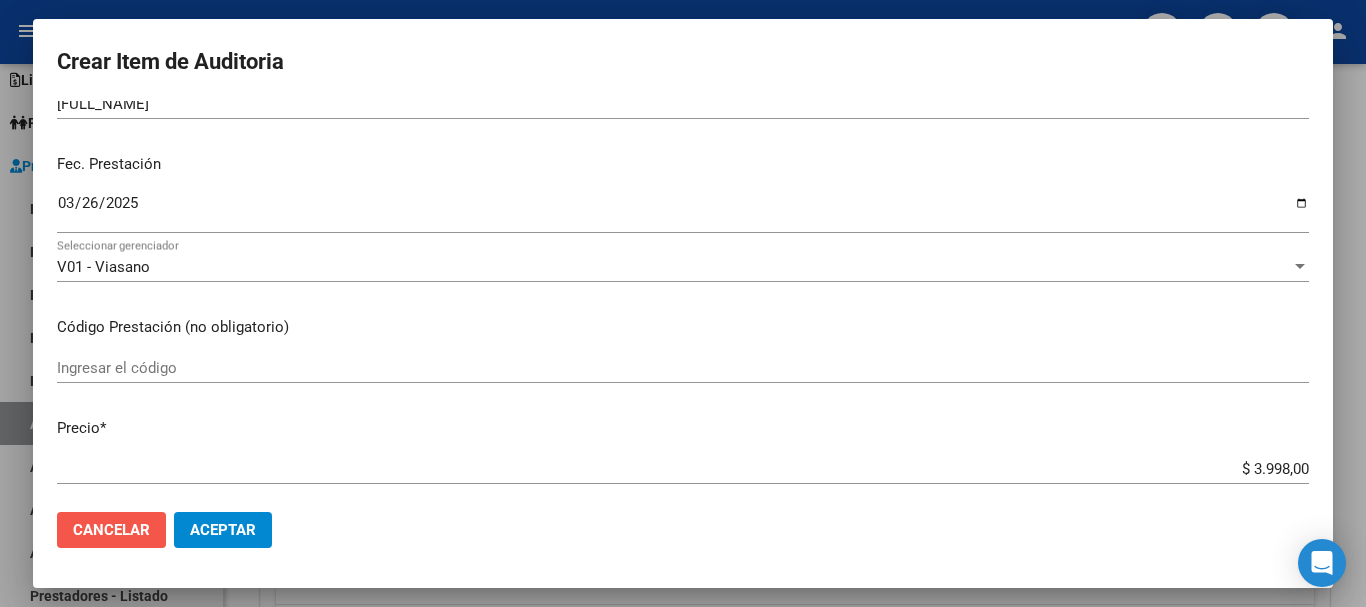 click on "Cancelar" 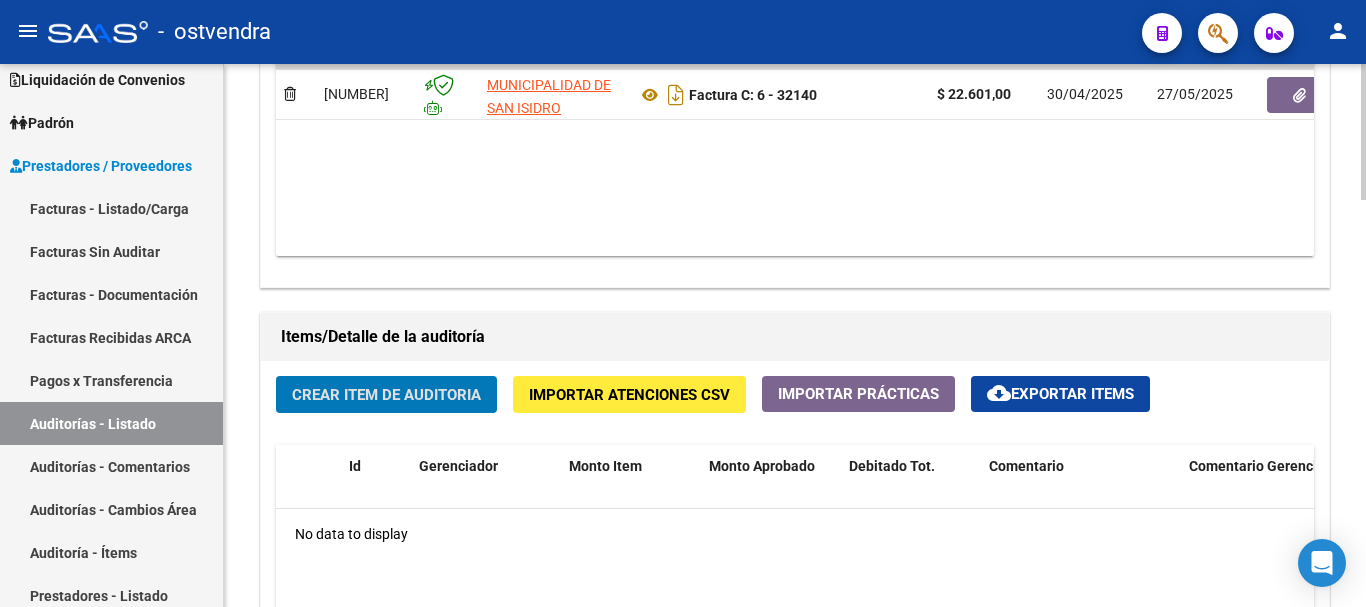 scroll, scrollTop: 1300, scrollLeft: 0, axis: vertical 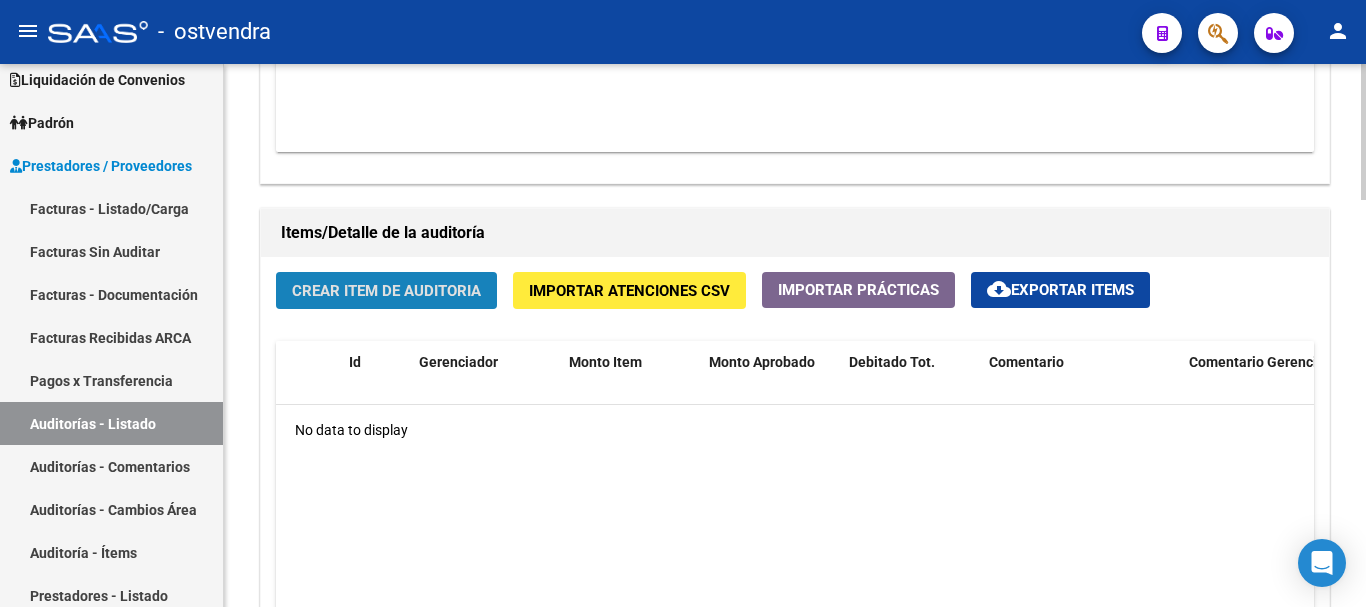 click on "Crear Item de Auditoria" 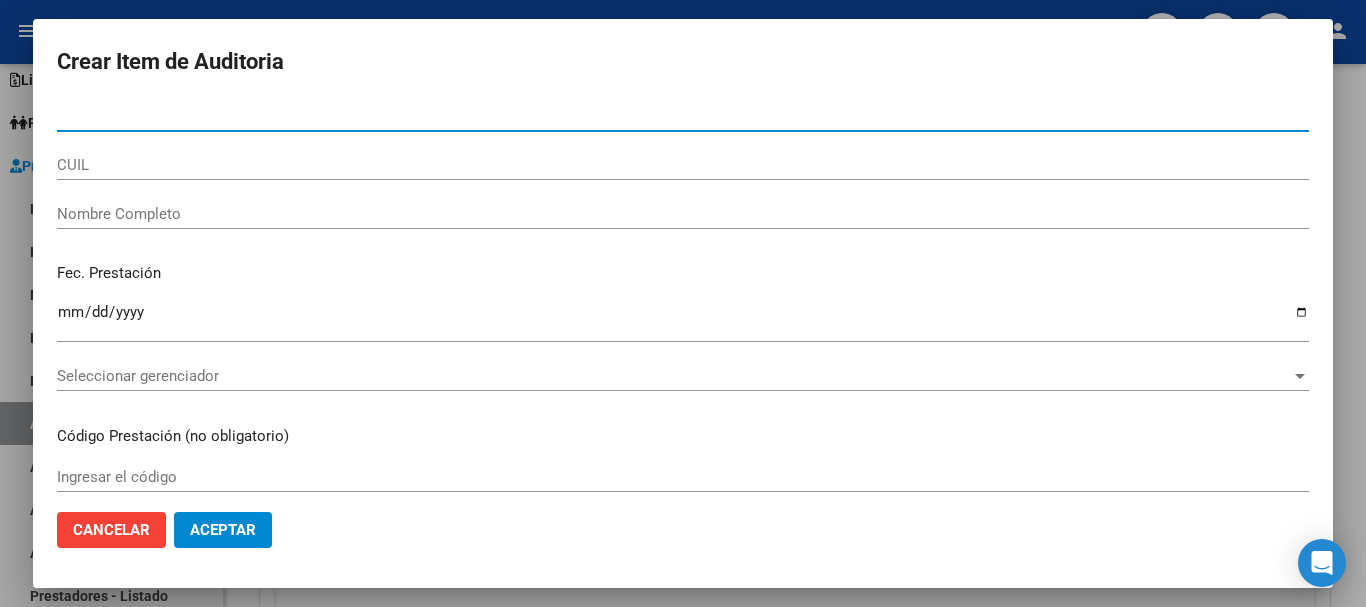 type on "[CUIL]" 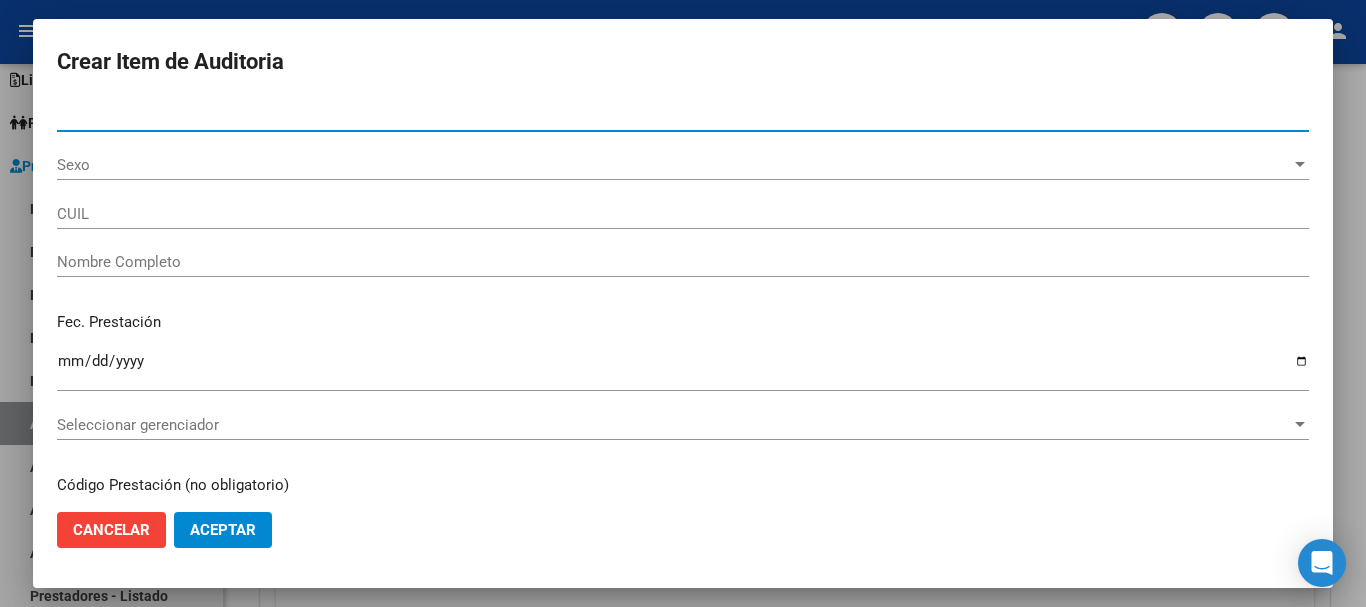 type on "[CUIL]" 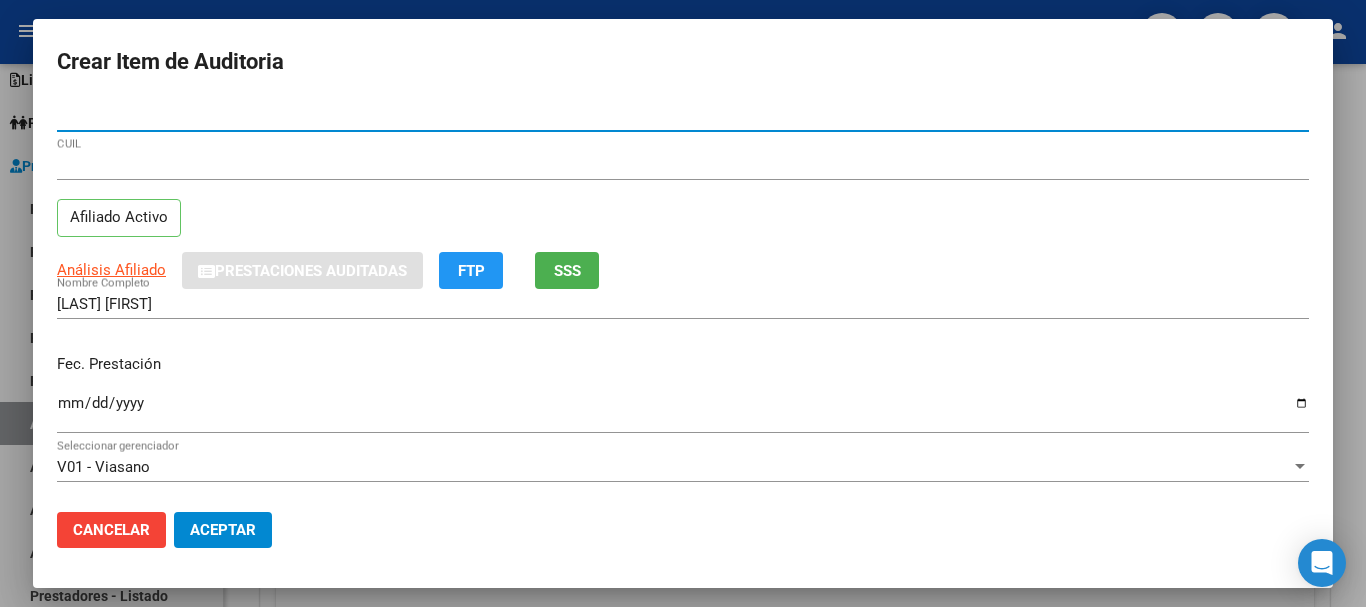 type on "[CUIL]" 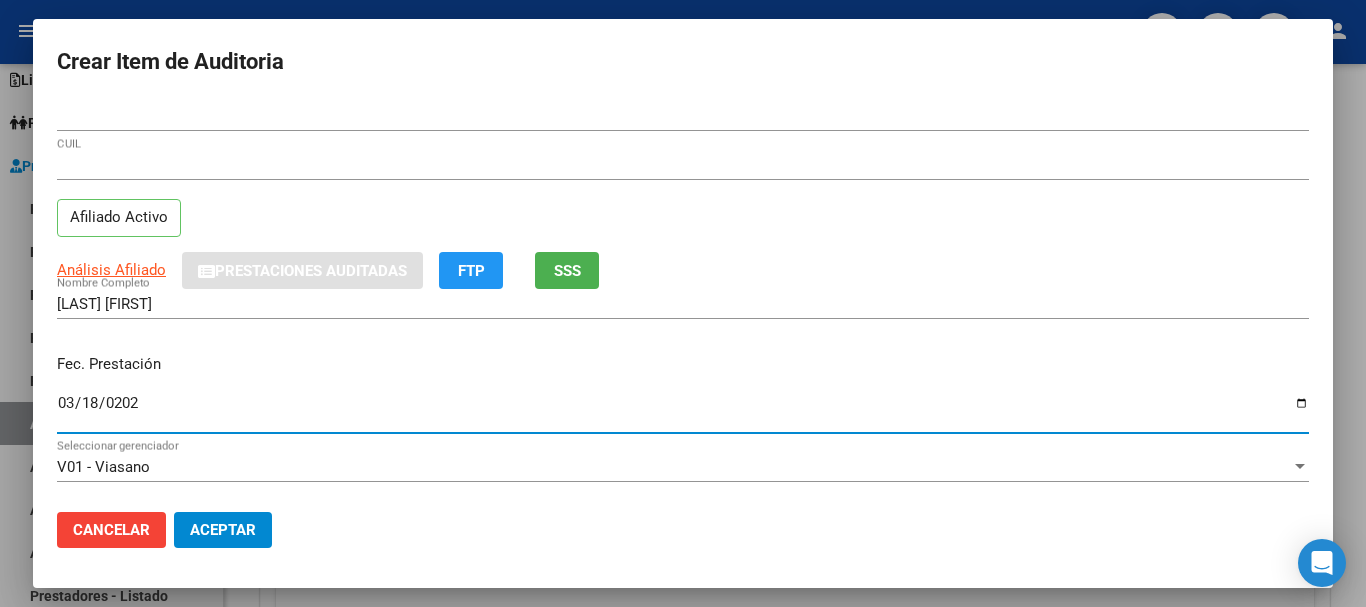 type on "2025-03-18" 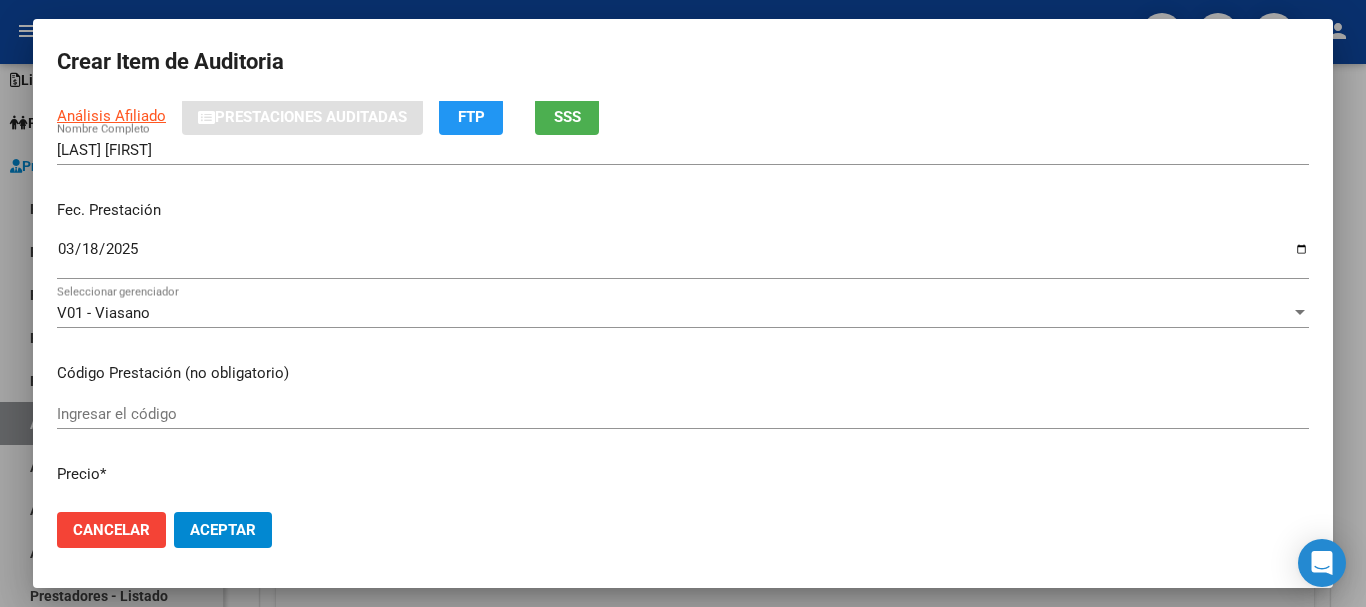 scroll, scrollTop: 300, scrollLeft: 0, axis: vertical 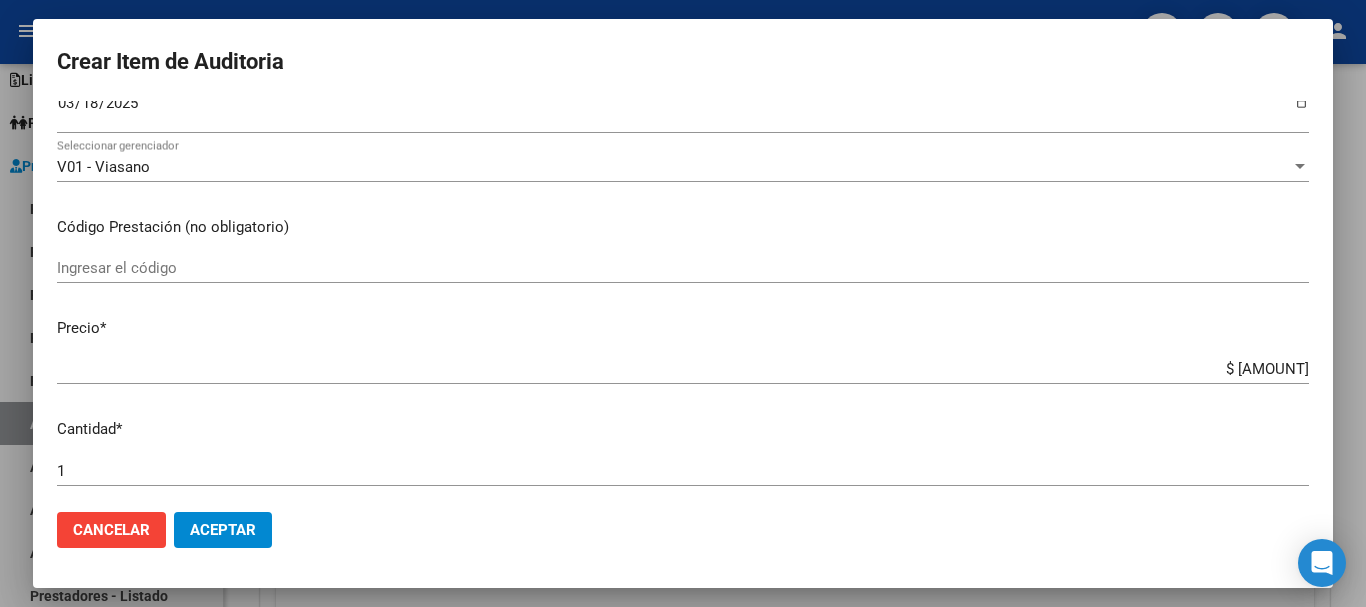 click on "$ [AMOUNT]" at bounding box center (683, 369) 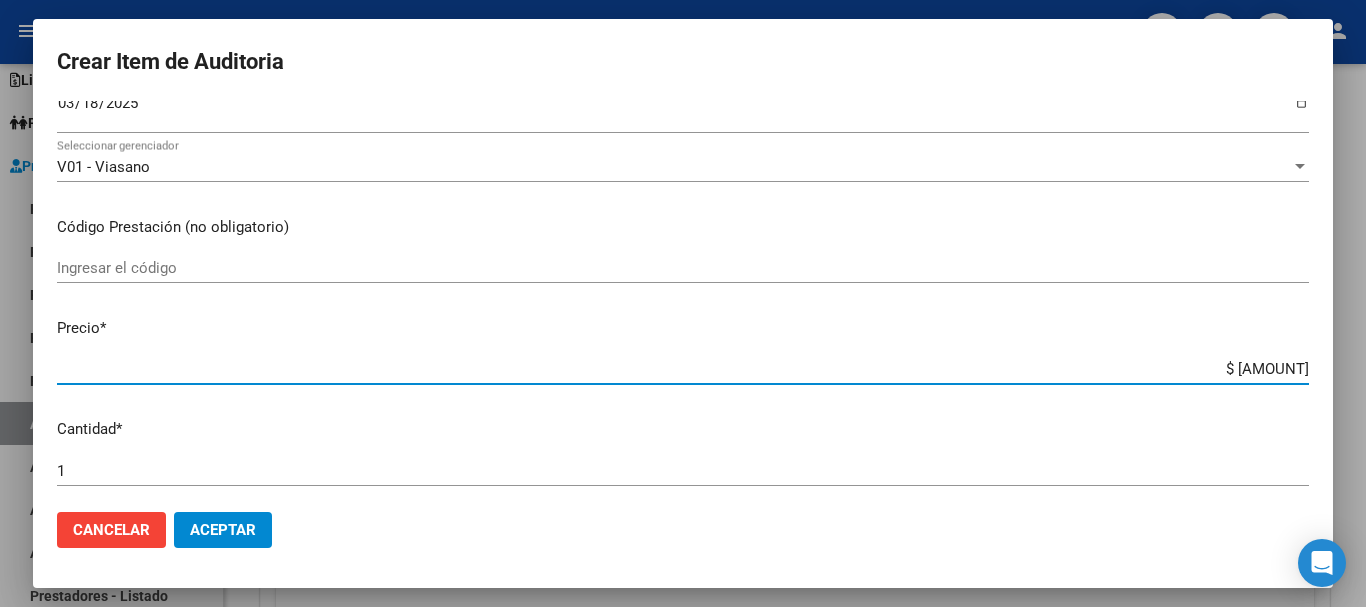 type on "$ 2.260,00" 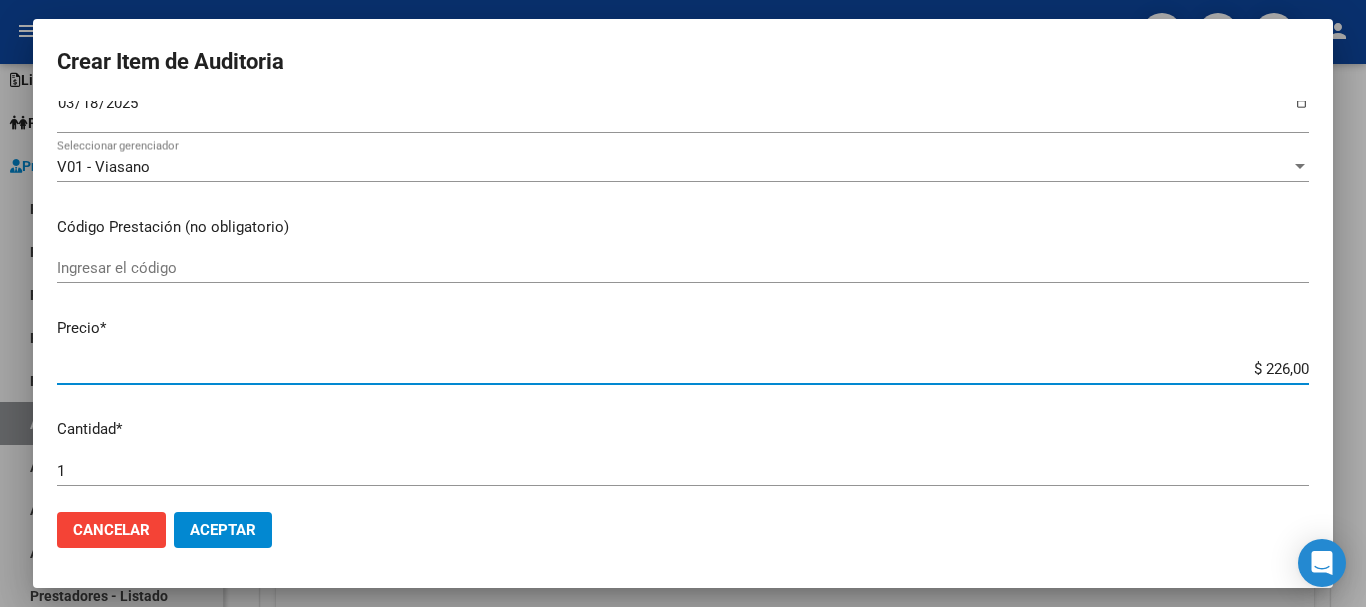 type on "$ 22,00" 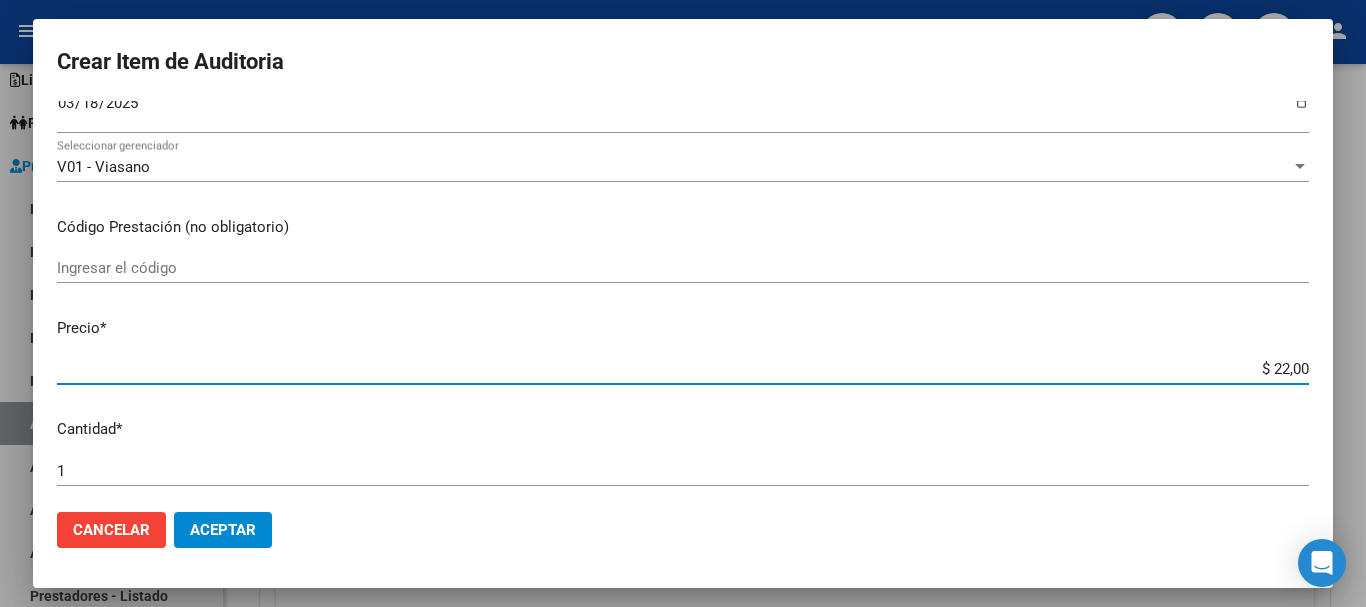 type on "$ 2,00" 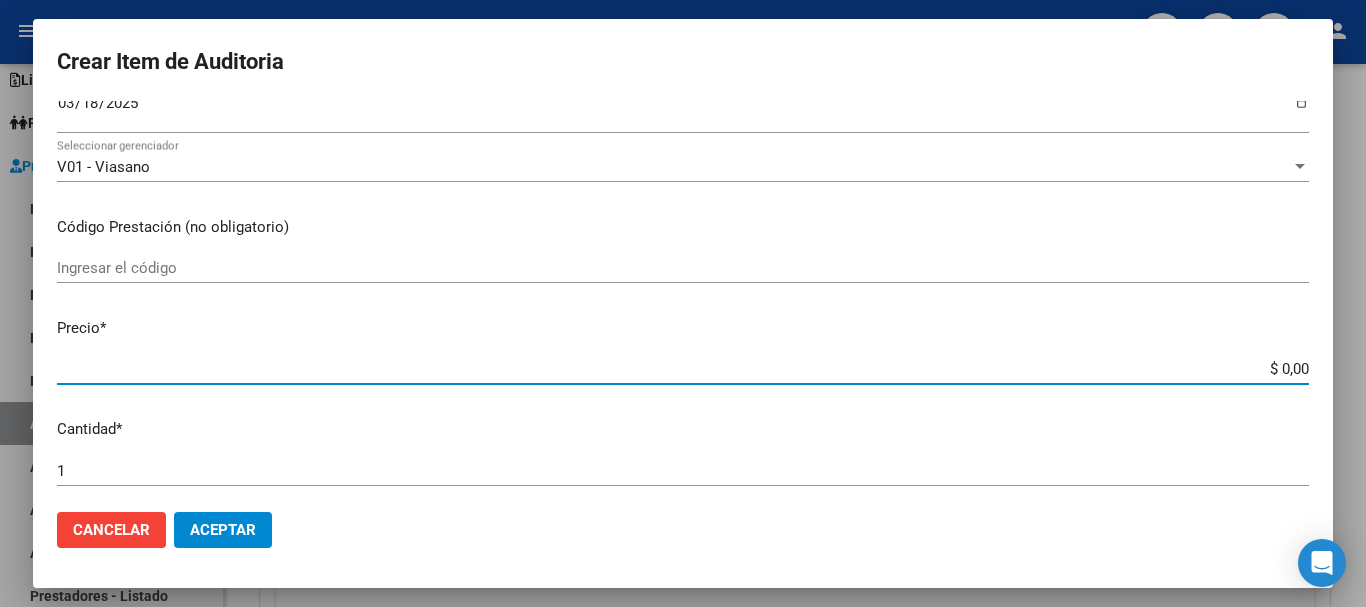 type on "$ 3,00" 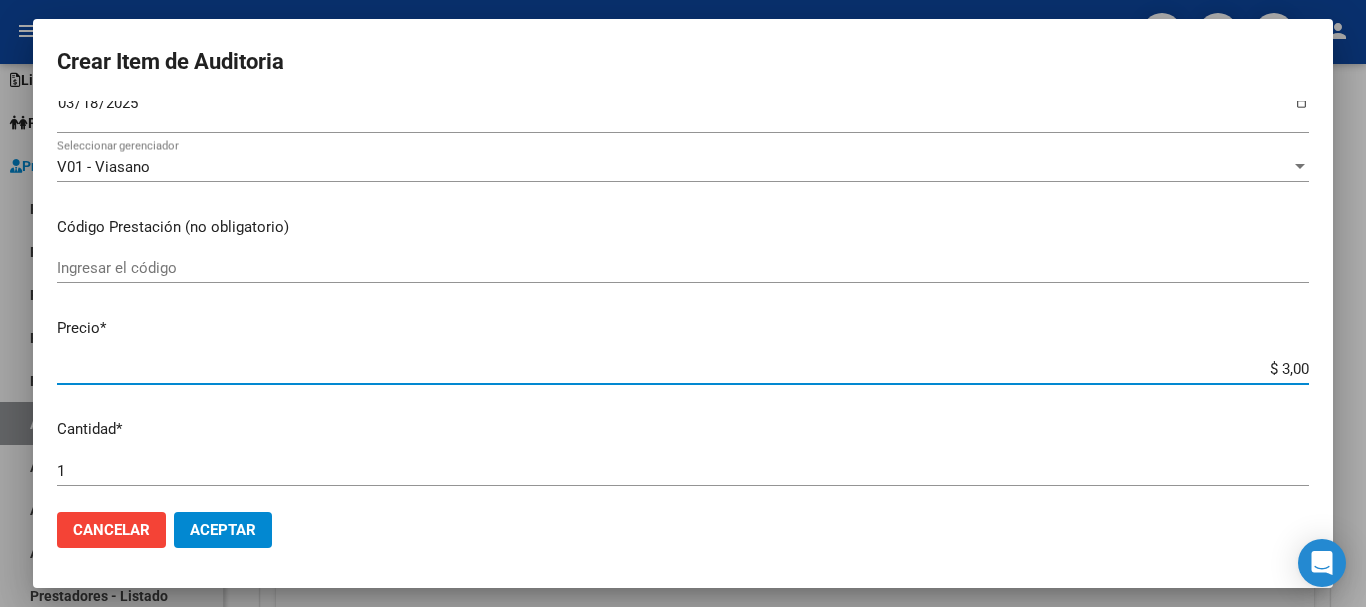 type on "$ 39,00" 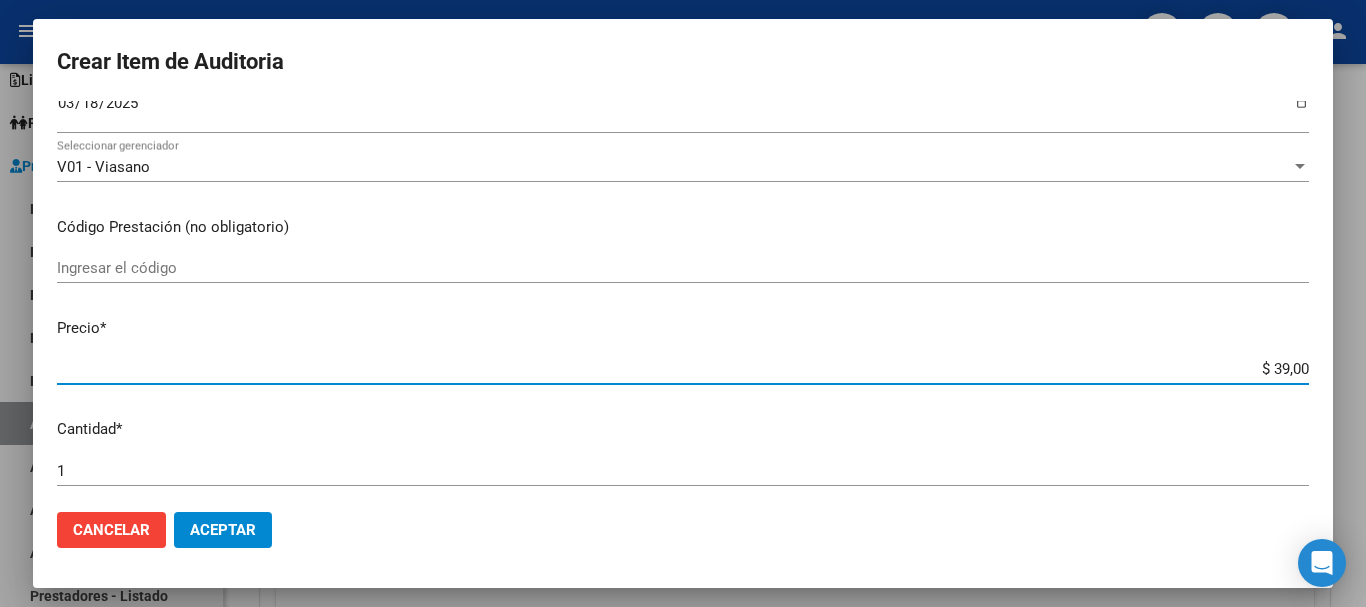 type on "$ 399,00" 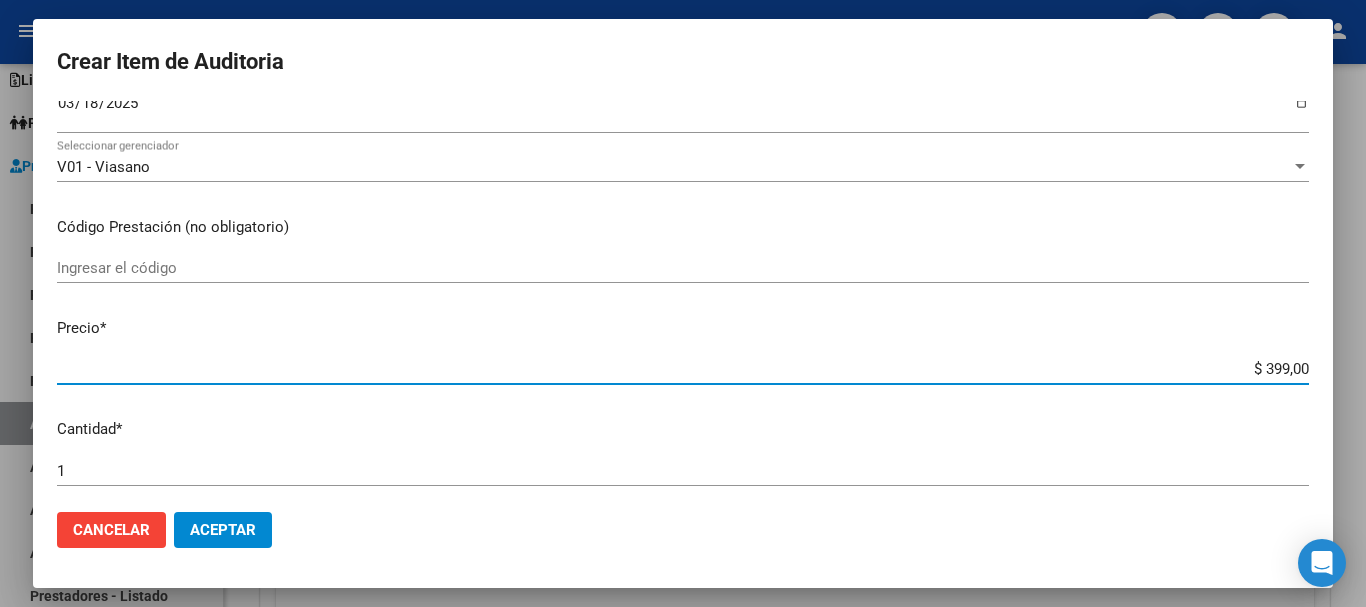 type on "$ 3.998,00" 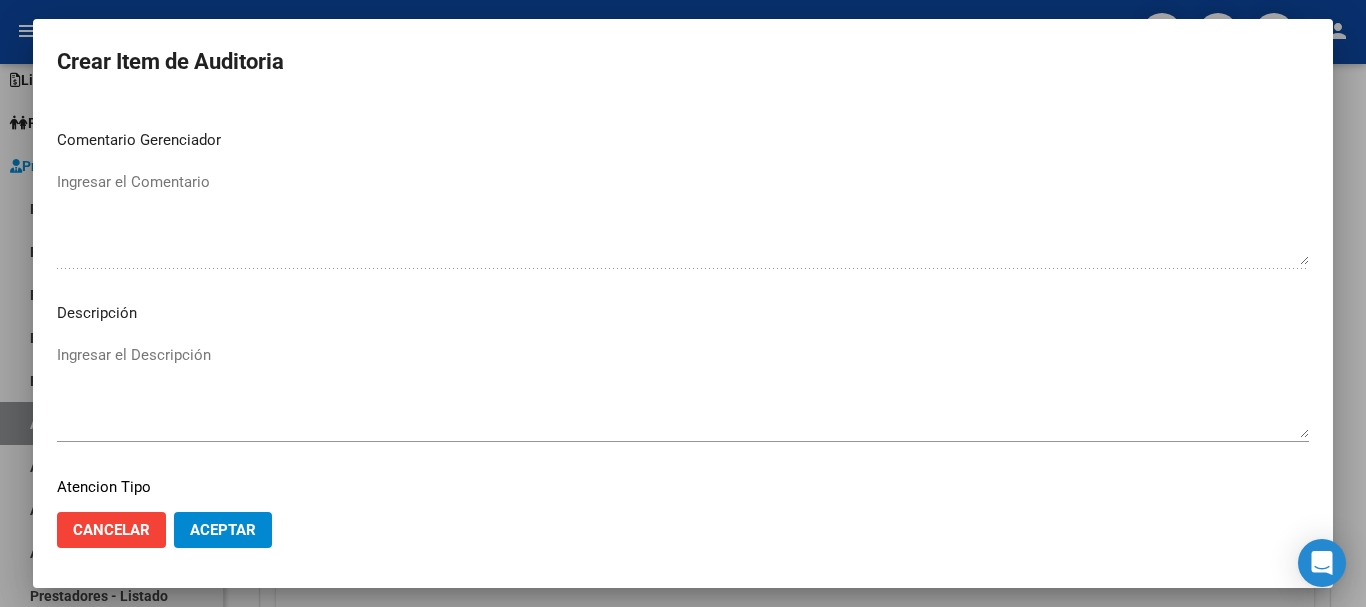 scroll, scrollTop: 1100, scrollLeft: 0, axis: vertical 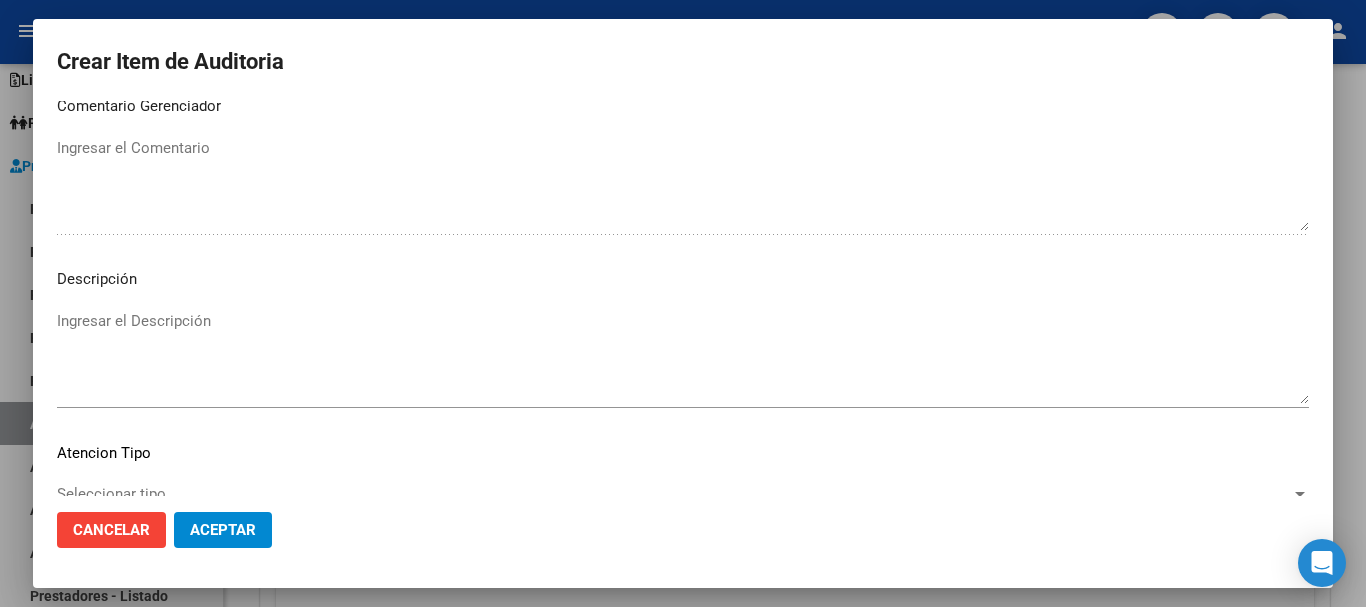 click on "Ingresar el Descripción" at bounding box center (683, 357) 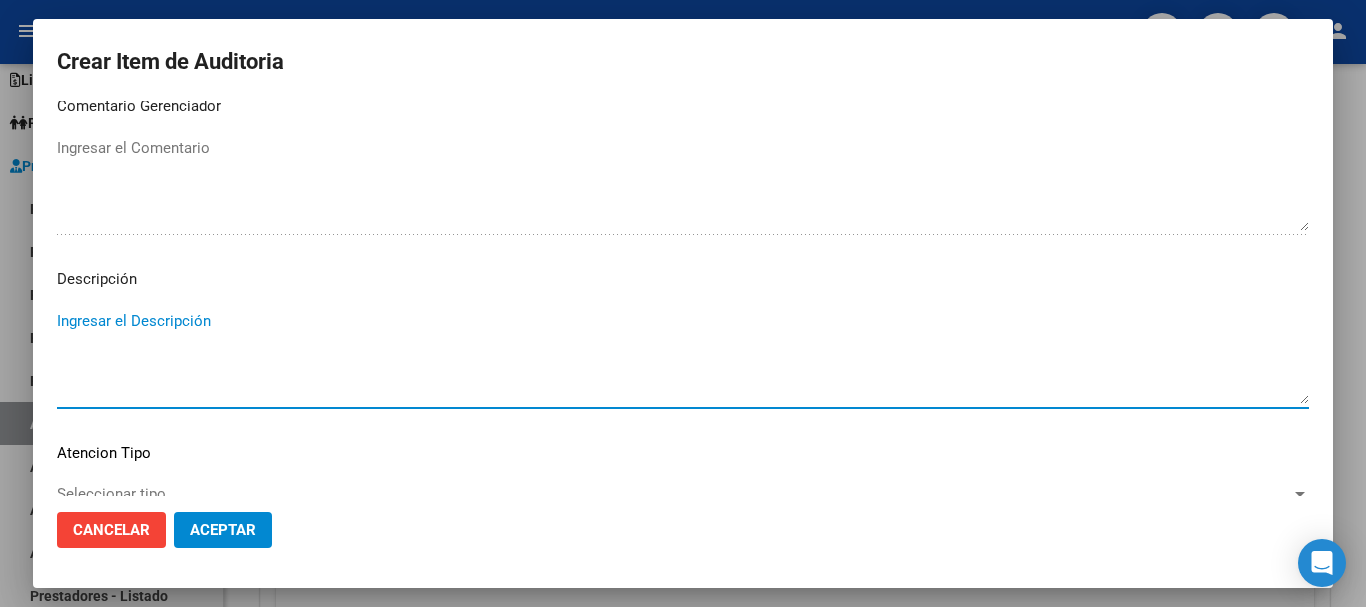 paste on "Atención en
guardia o
consultorio
externo." 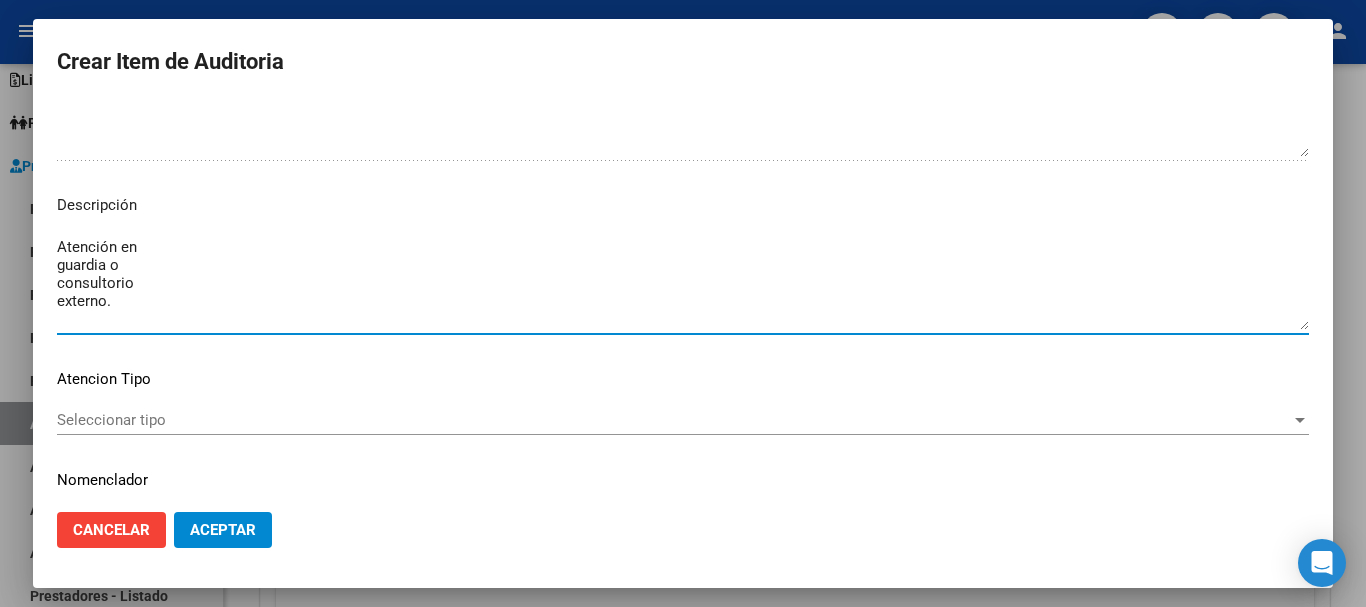 scroll, scrollTop: 1200, scrollLeft: 0, axis: vertical 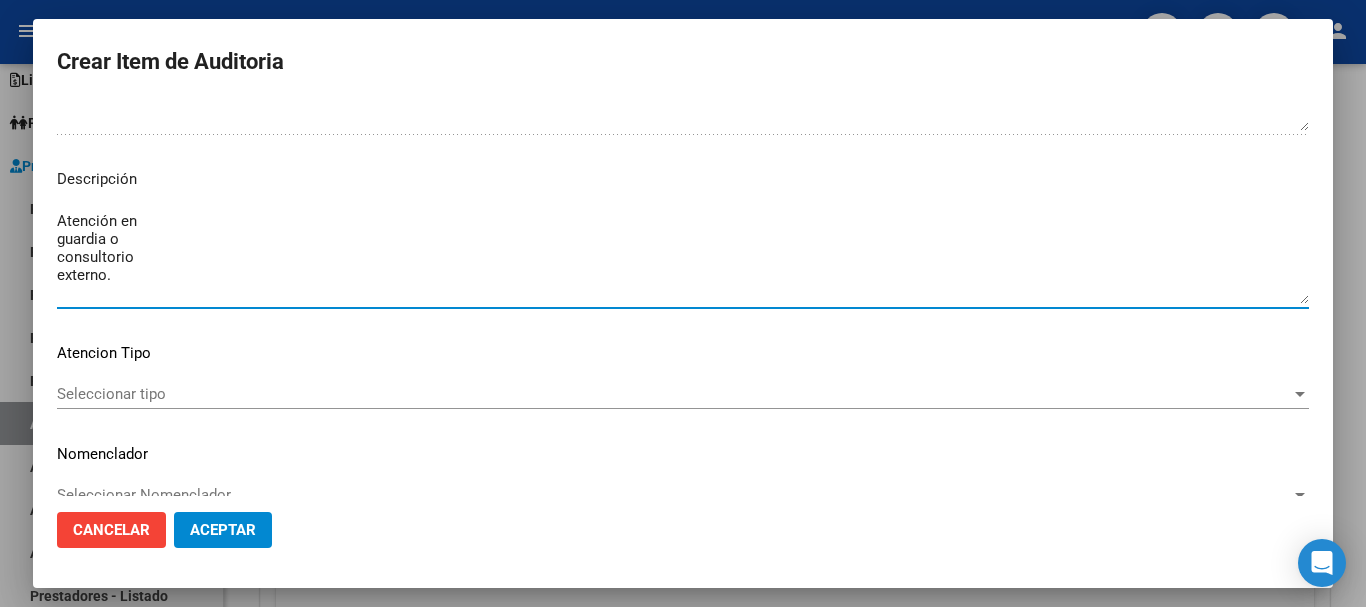 type on "Atención en
guardia o
consultorio
externo." 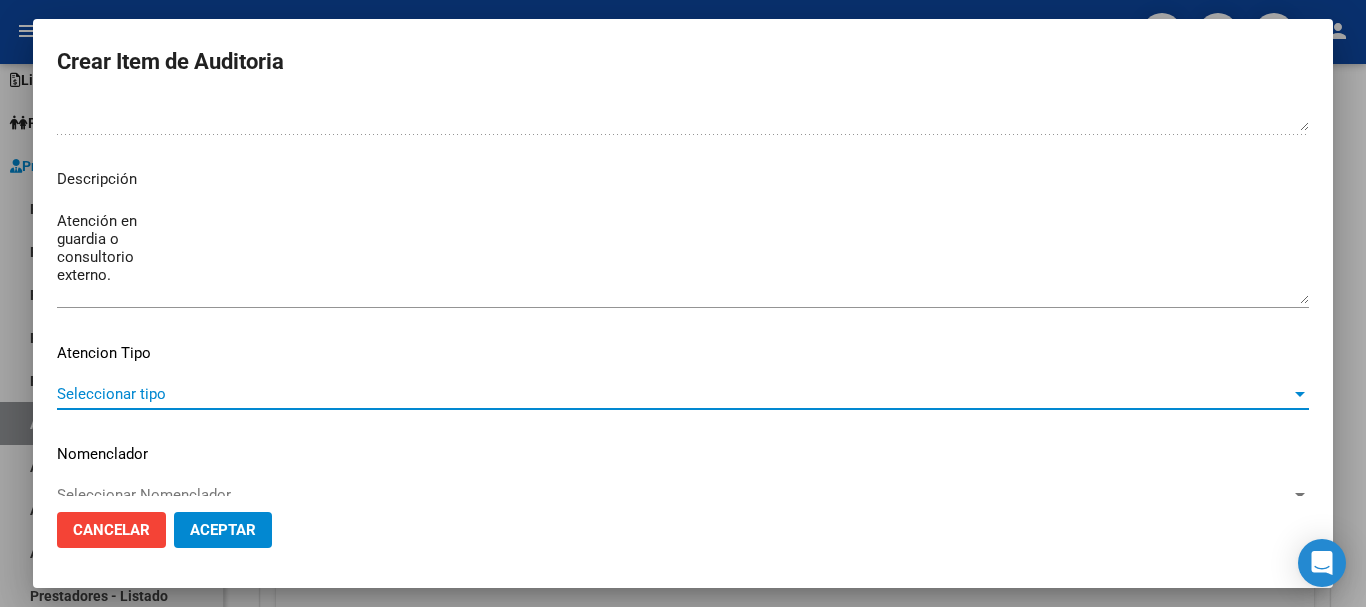 click on "Seleccionar tipo" at bounding box center (674, 394) 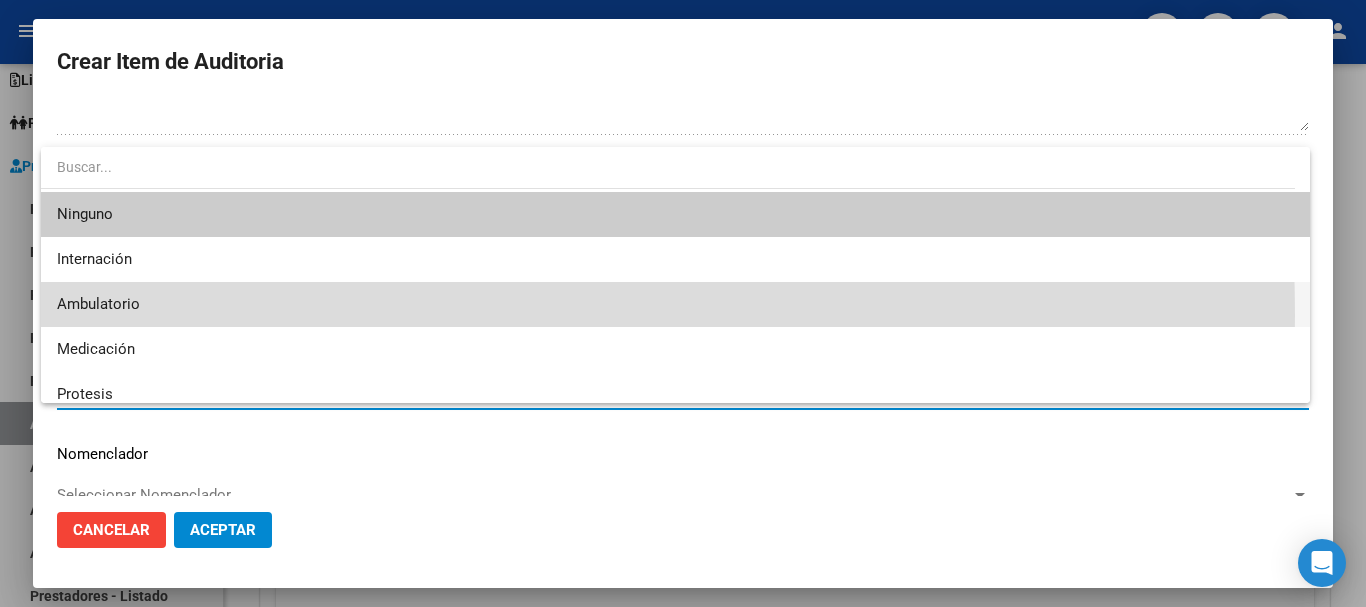 click on "Ambulatorio" at bounding box center (675, 304) 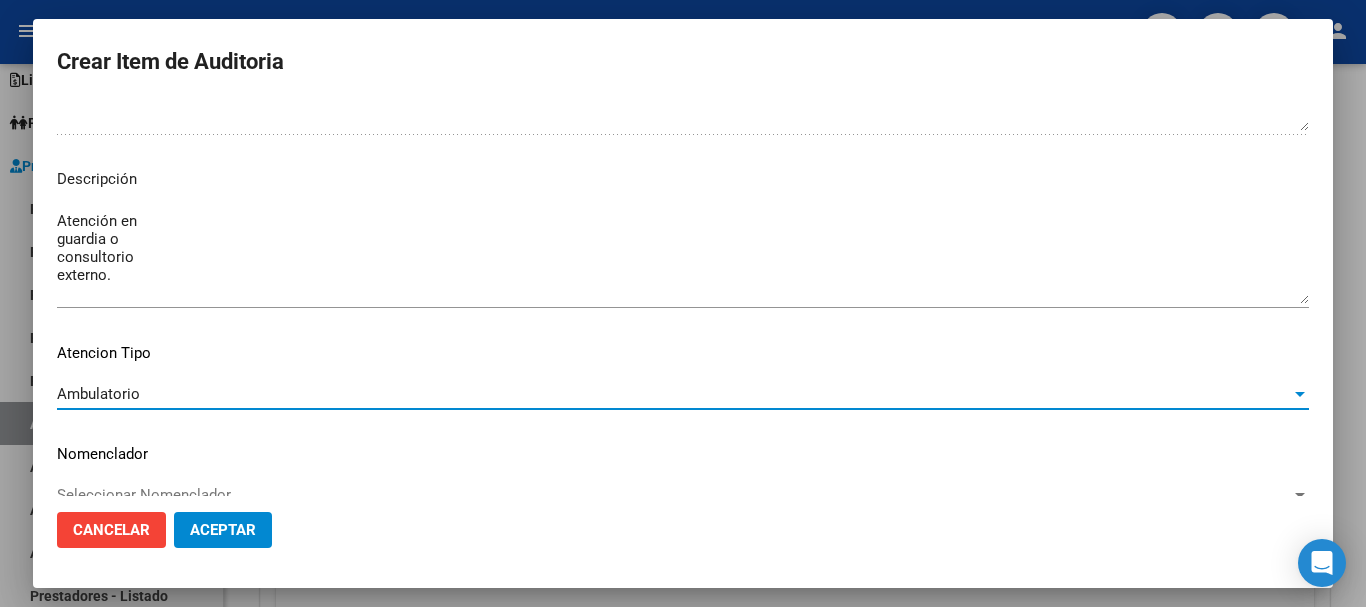 click on "Aceptar" 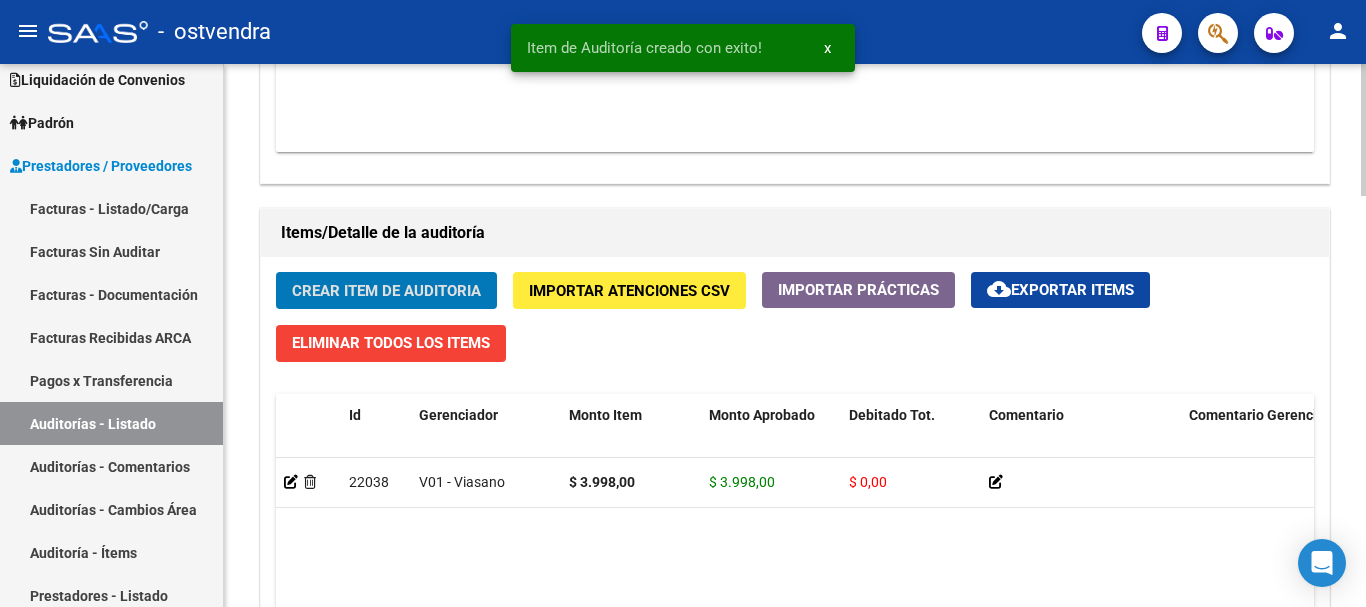 scroll, scrollTop: 1301, scrollLeft: 0, axis: vertical 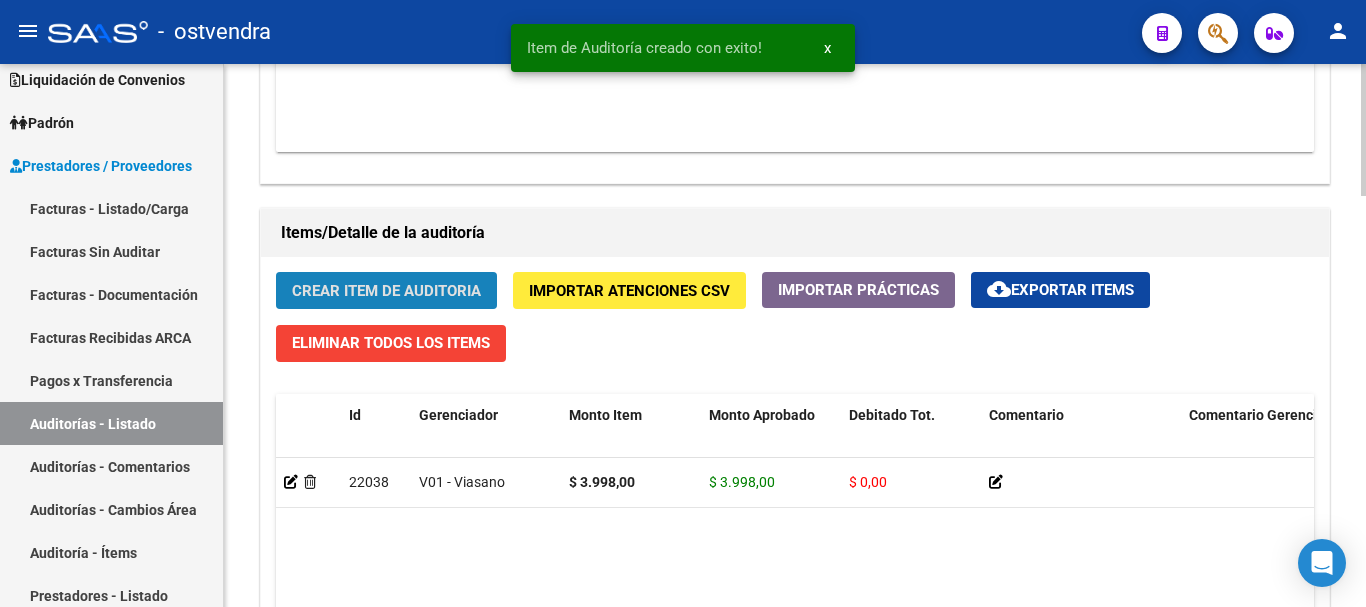 click on "Crear Item de Auditoria" 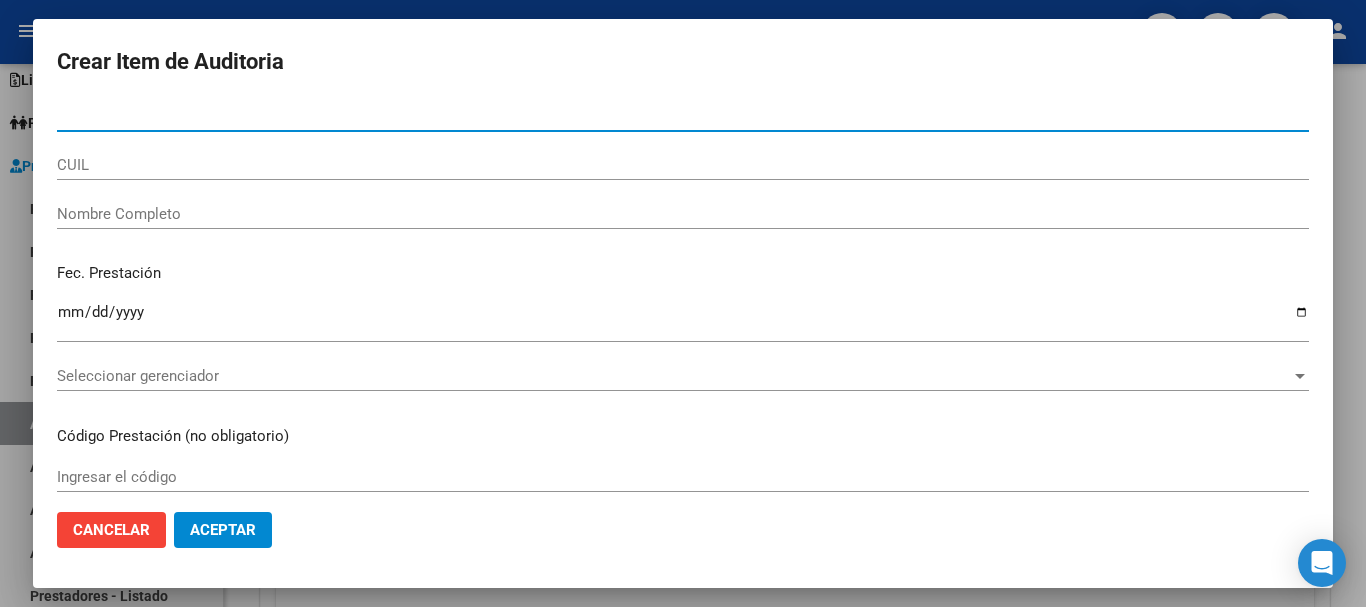 type on "[CUIL]" 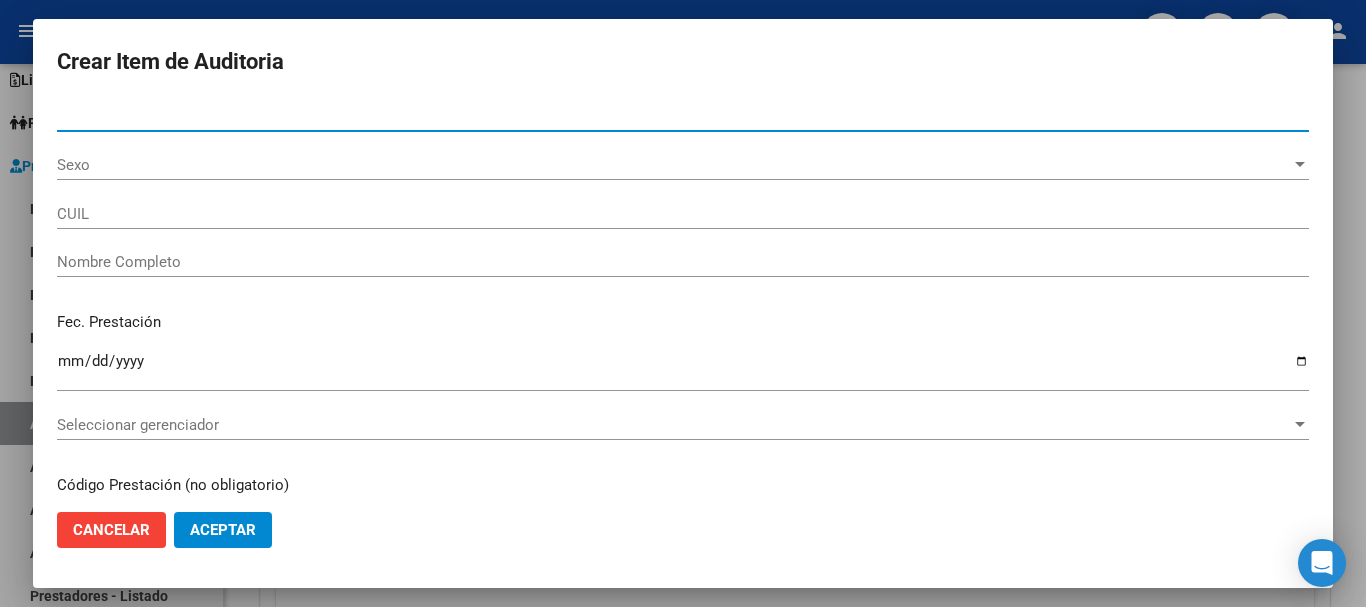 type on "[CUIL]" 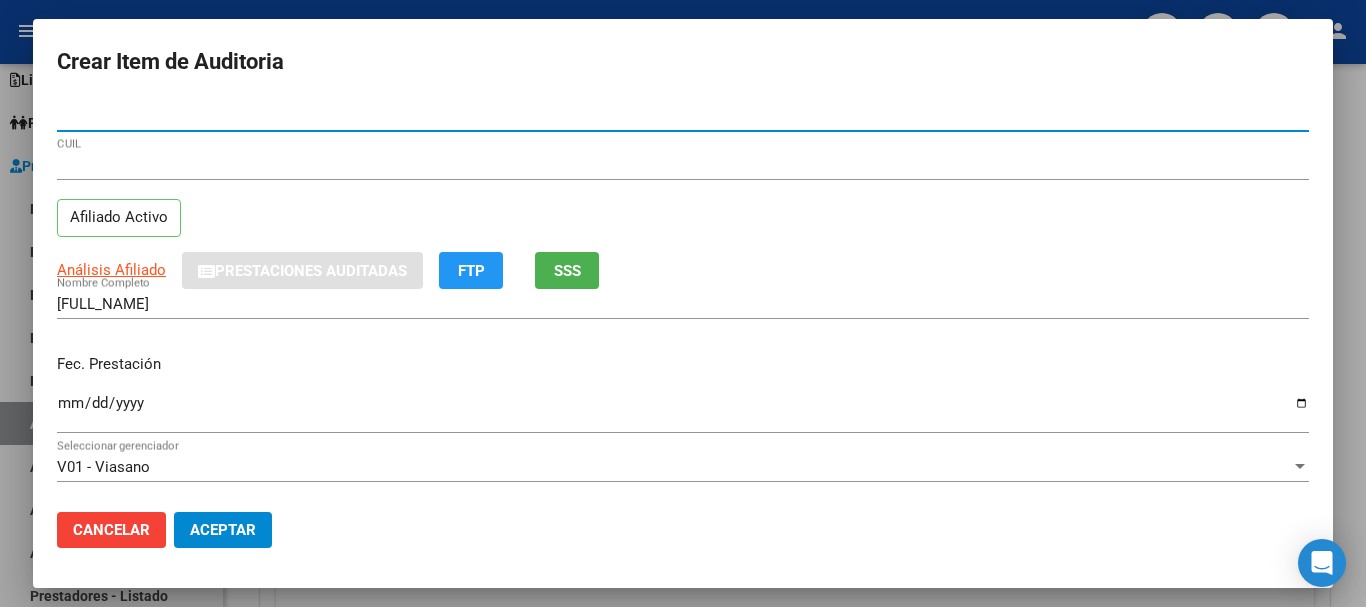 type on "[CUIL]" 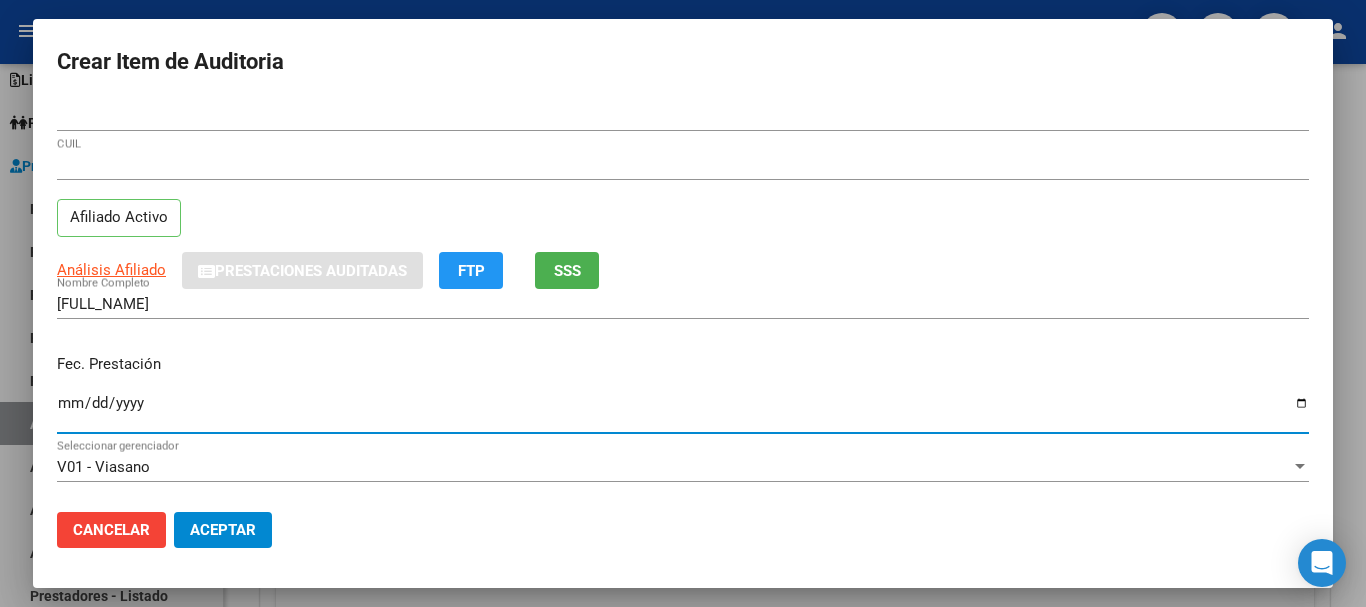 click on "Ingresar la fecha" at bounding box center (683, 411) 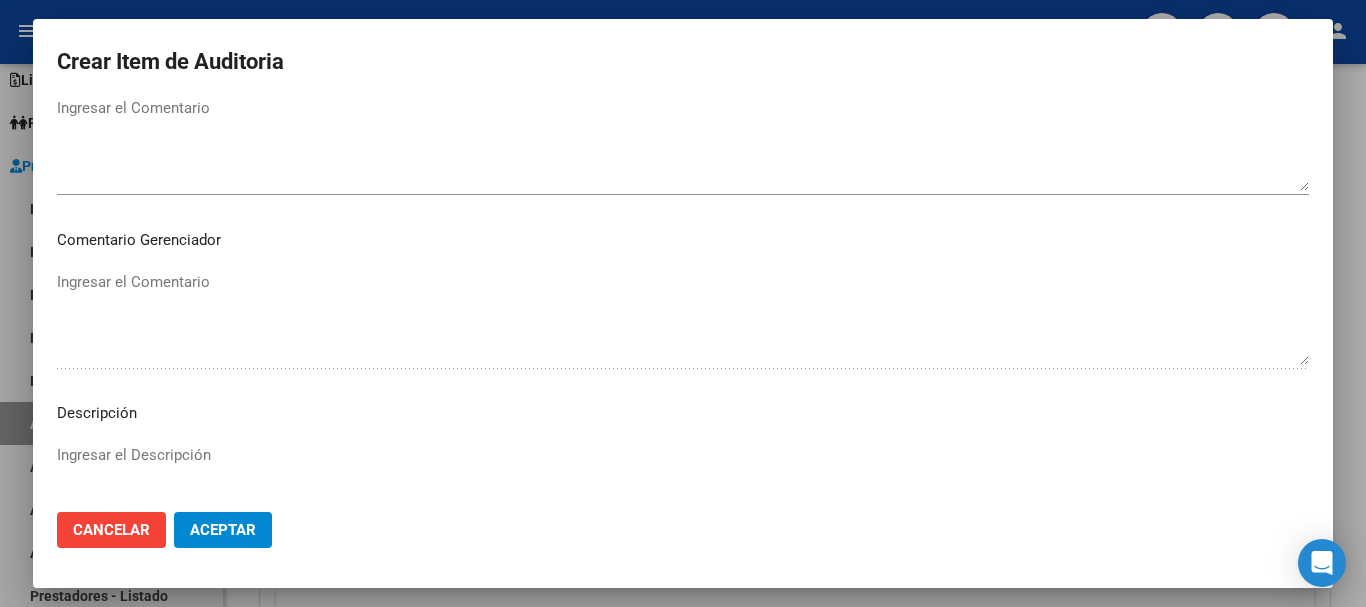 scroll, scrollTop: 1000, scrollLeft: 0, axis: vertical 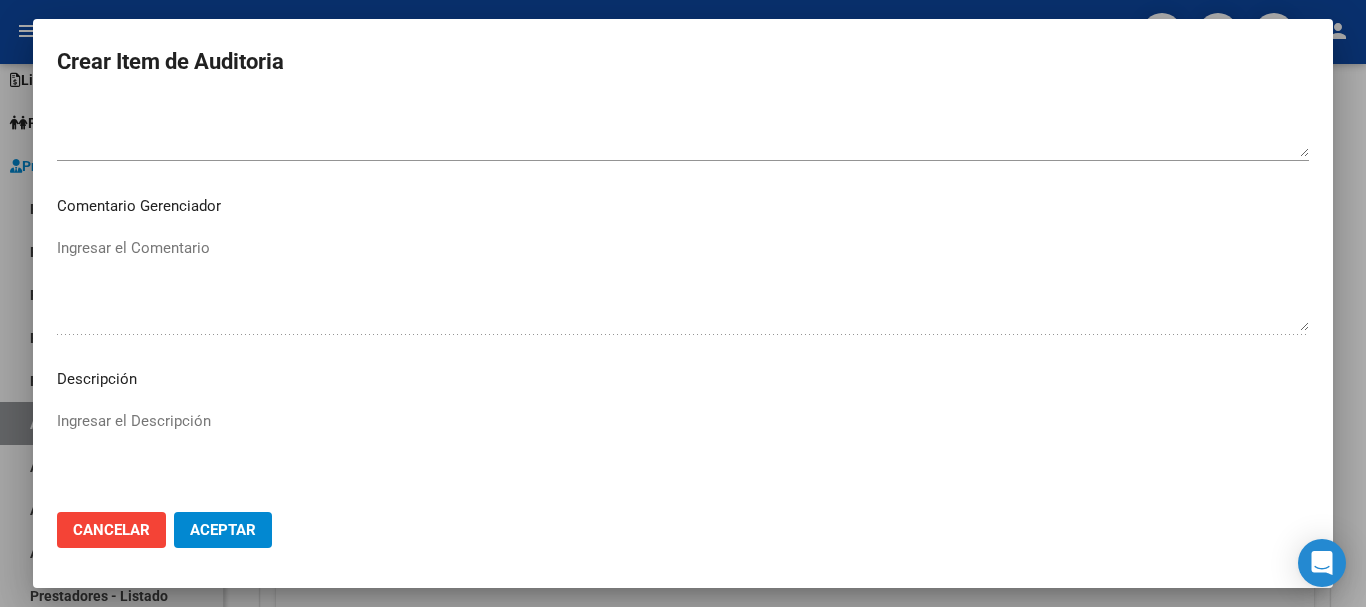 click on "Ingresar el Descripción" at bounding box center [683, 457] 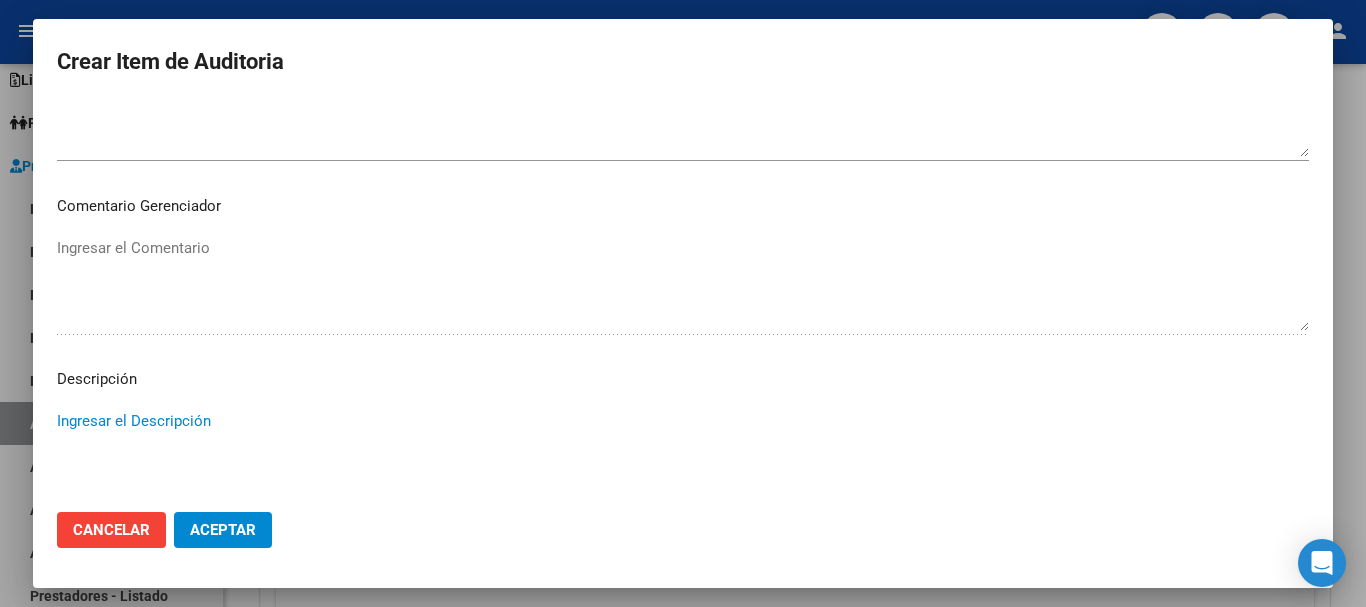 type on "l" 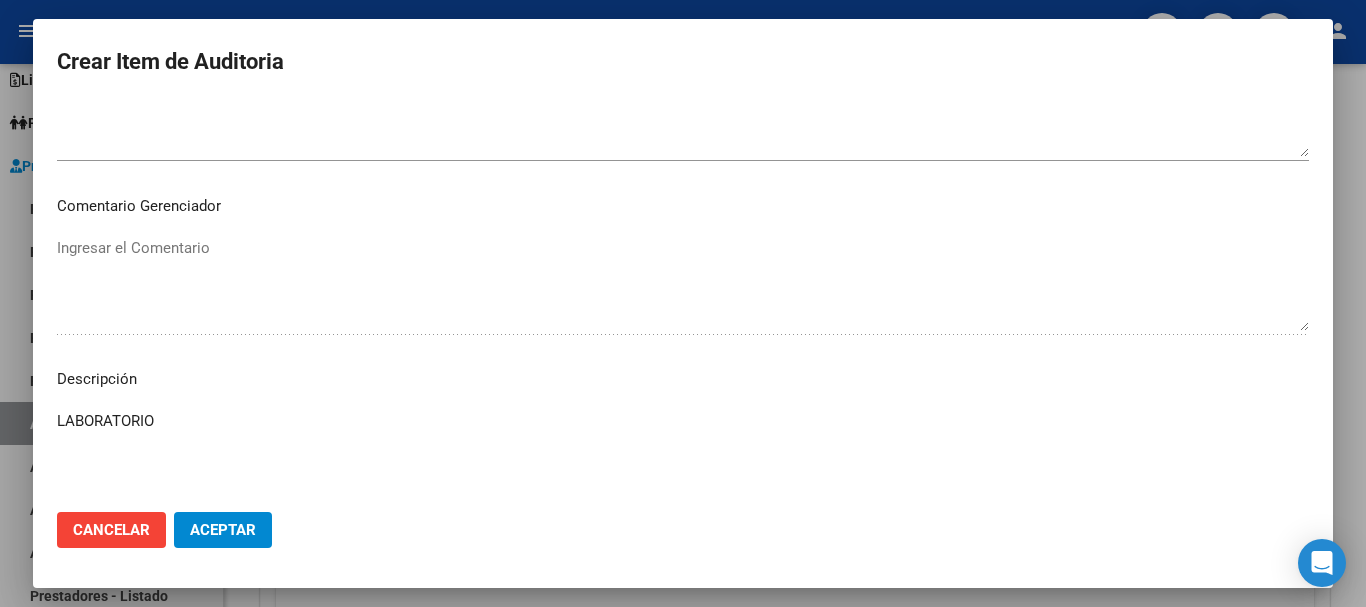 type on "LABORATORIO" 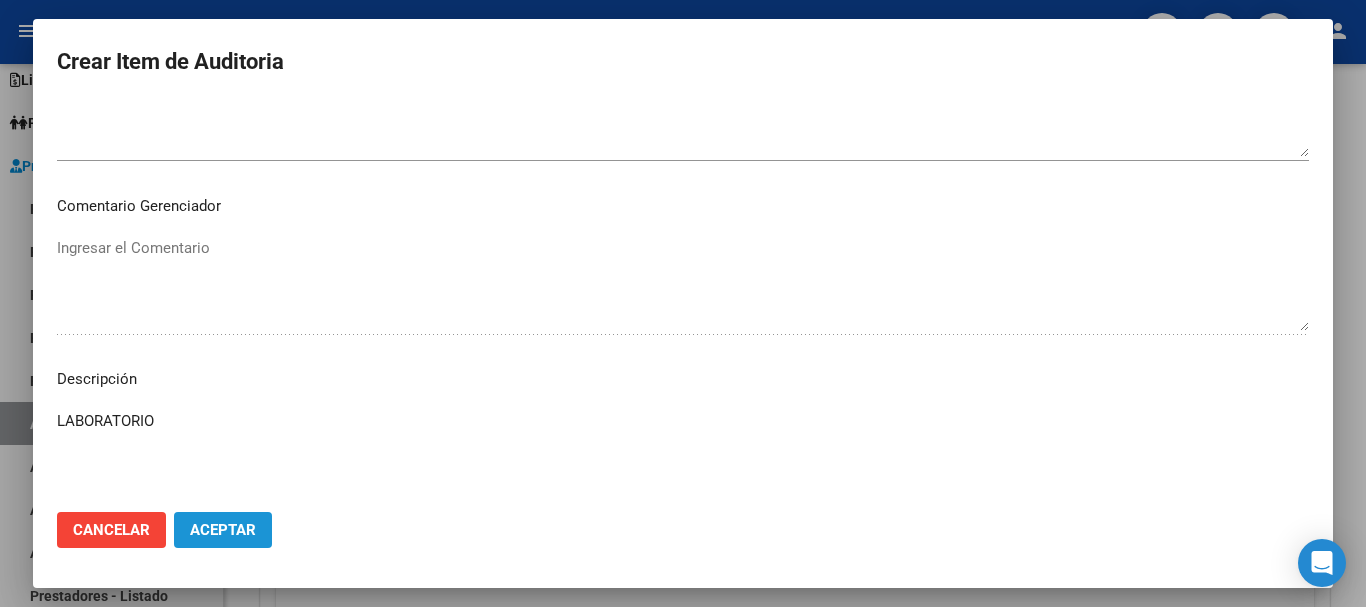 click on "Aceptar" 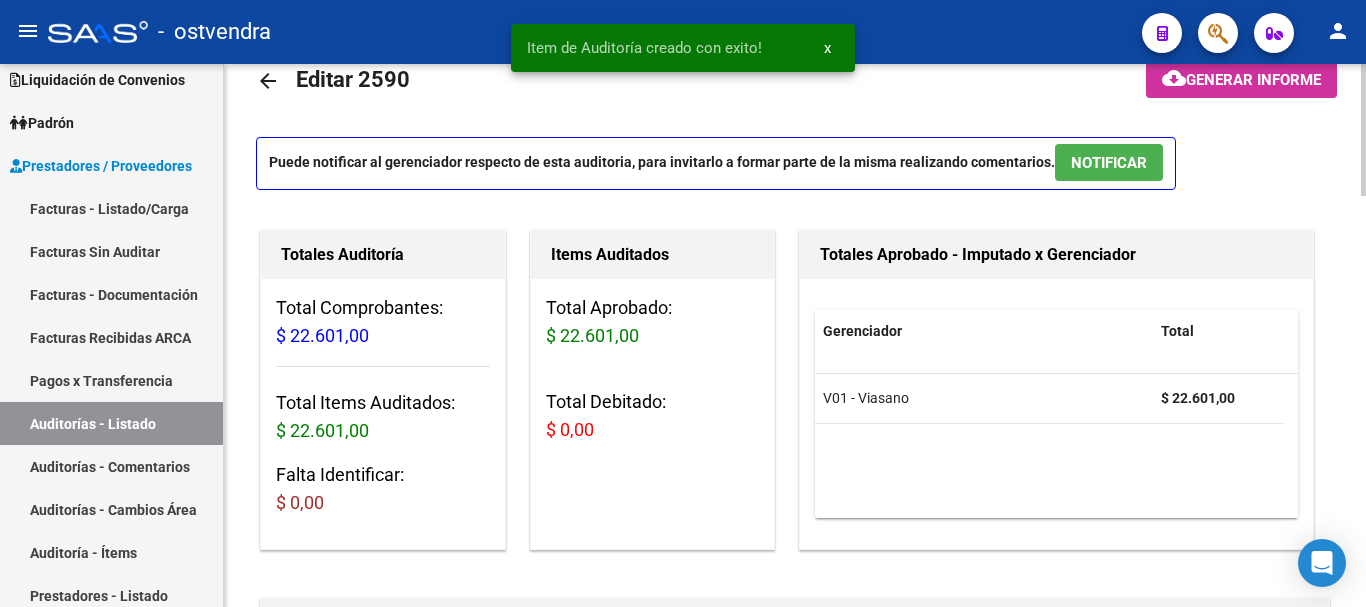 scroll, scrollTop: 0, scrollLeft: 0, axis: both 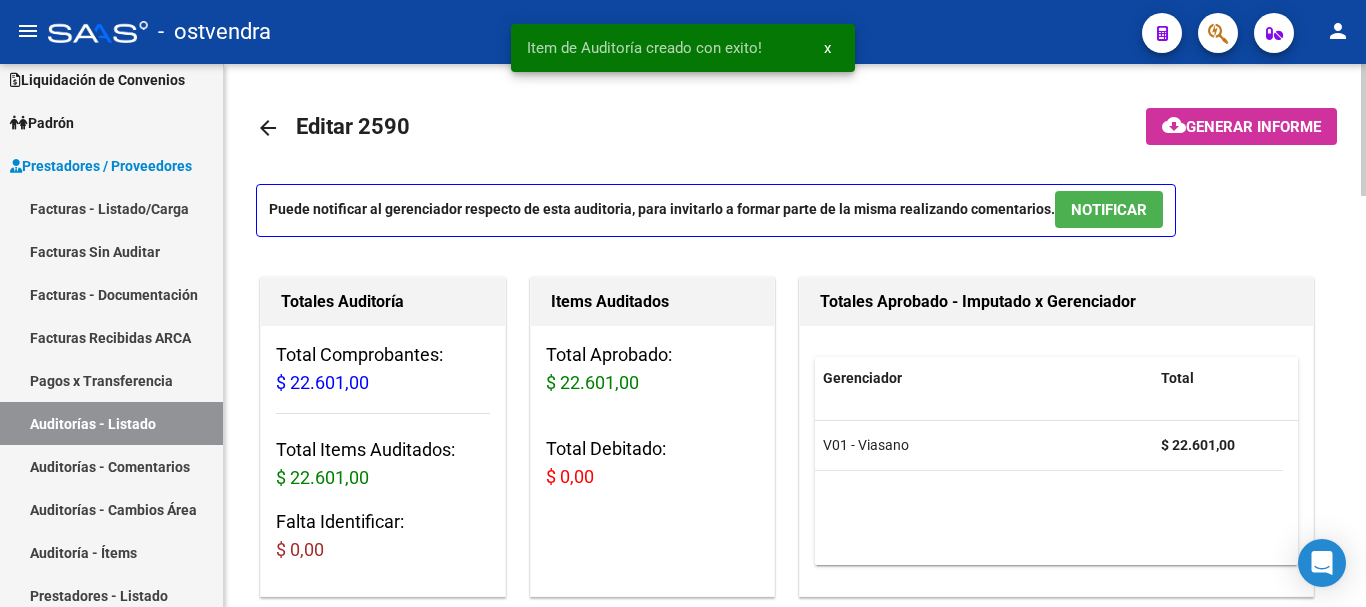 click on "NOTIFICAR" at bounding box center (1109, 210) 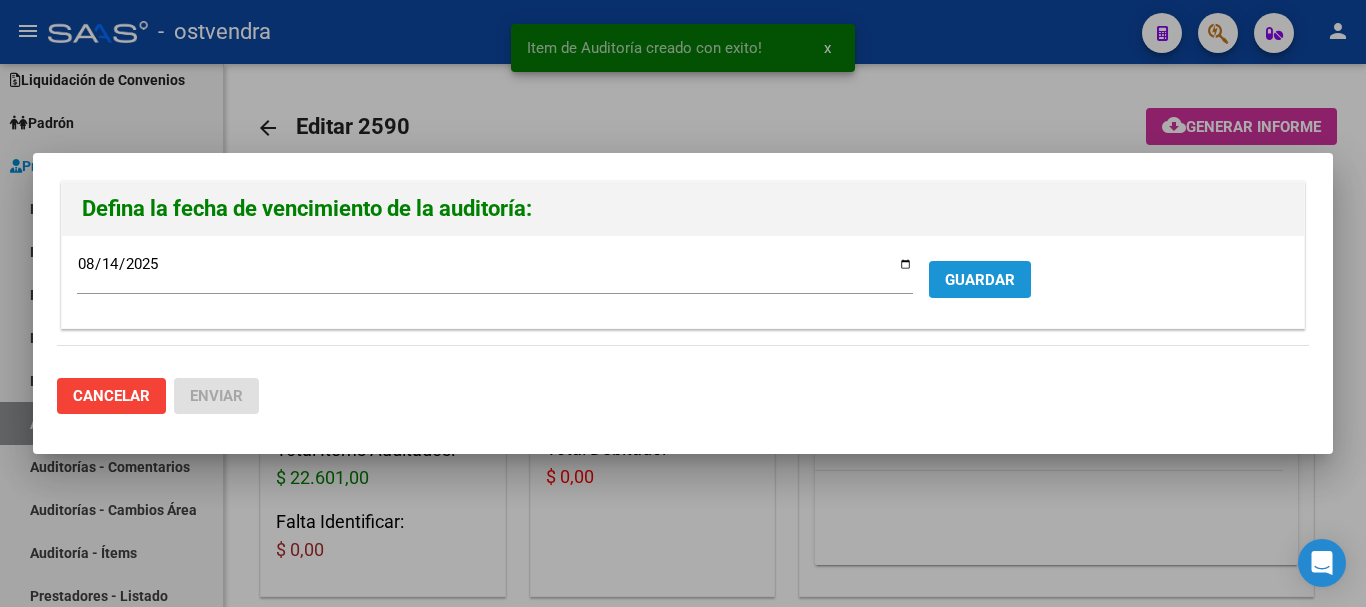 click on "GUARDAR" at bounding box center [980, 279] 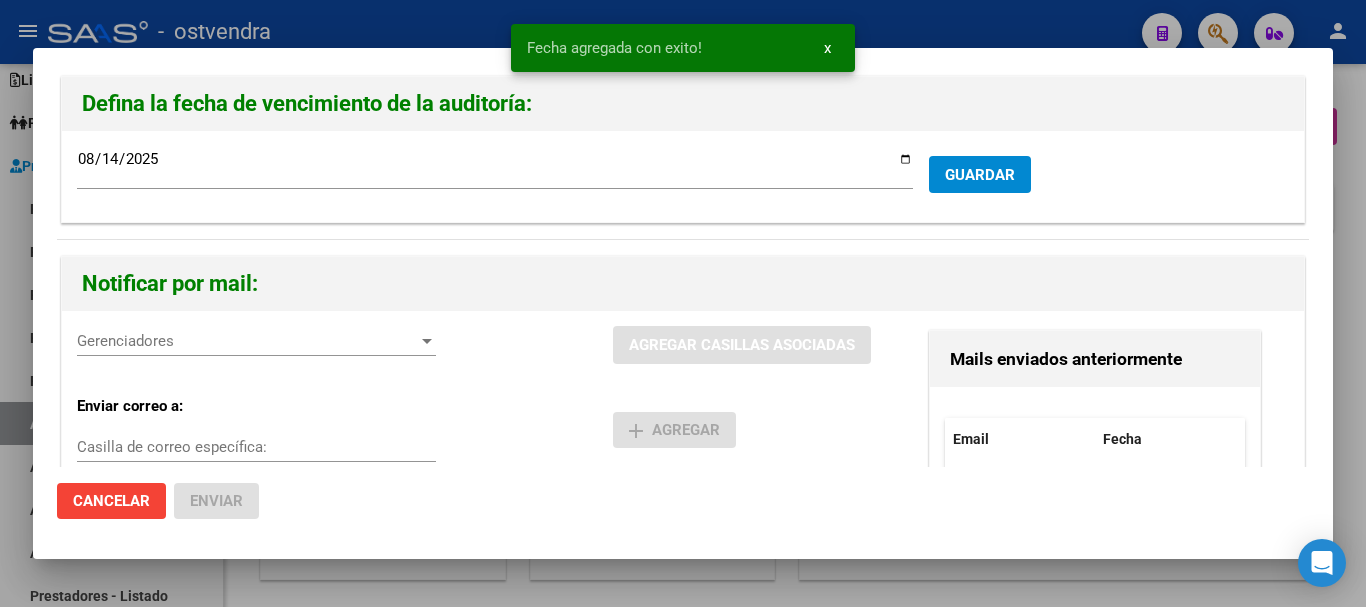 drag, startPoint x: 176, startPoint y: 319, endPoint x: 171, endPoint y: 346, distance: 27.45906 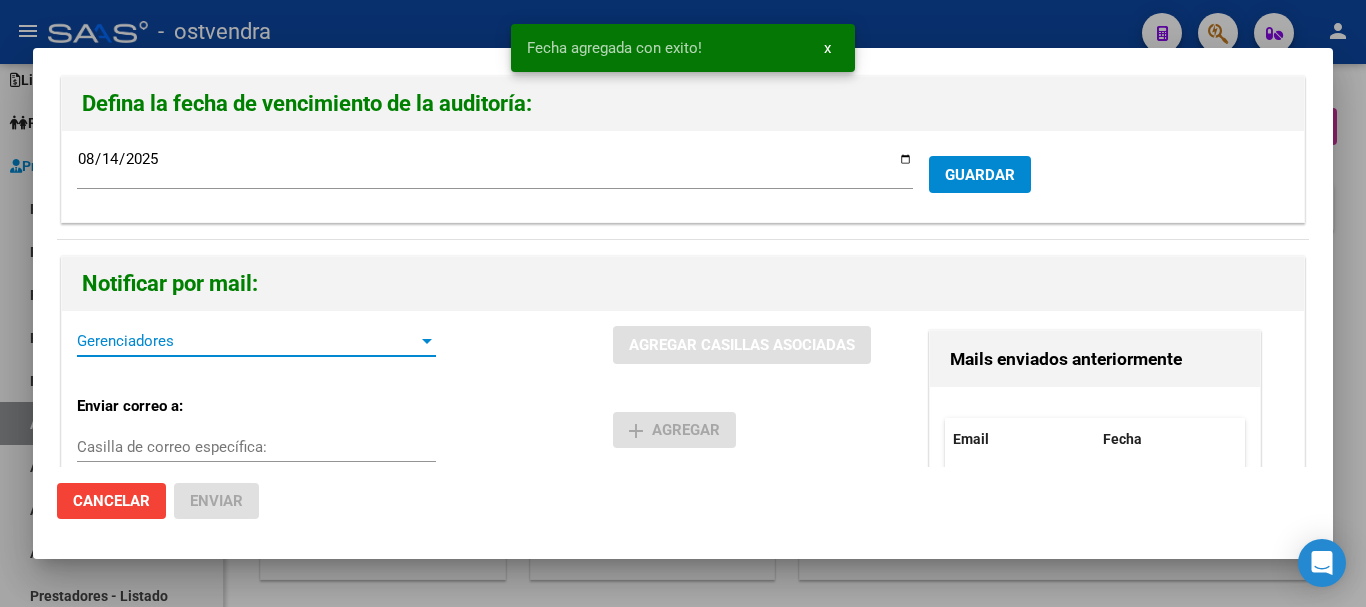 click on "Gerenciadores" at bounding box center [247, 341] 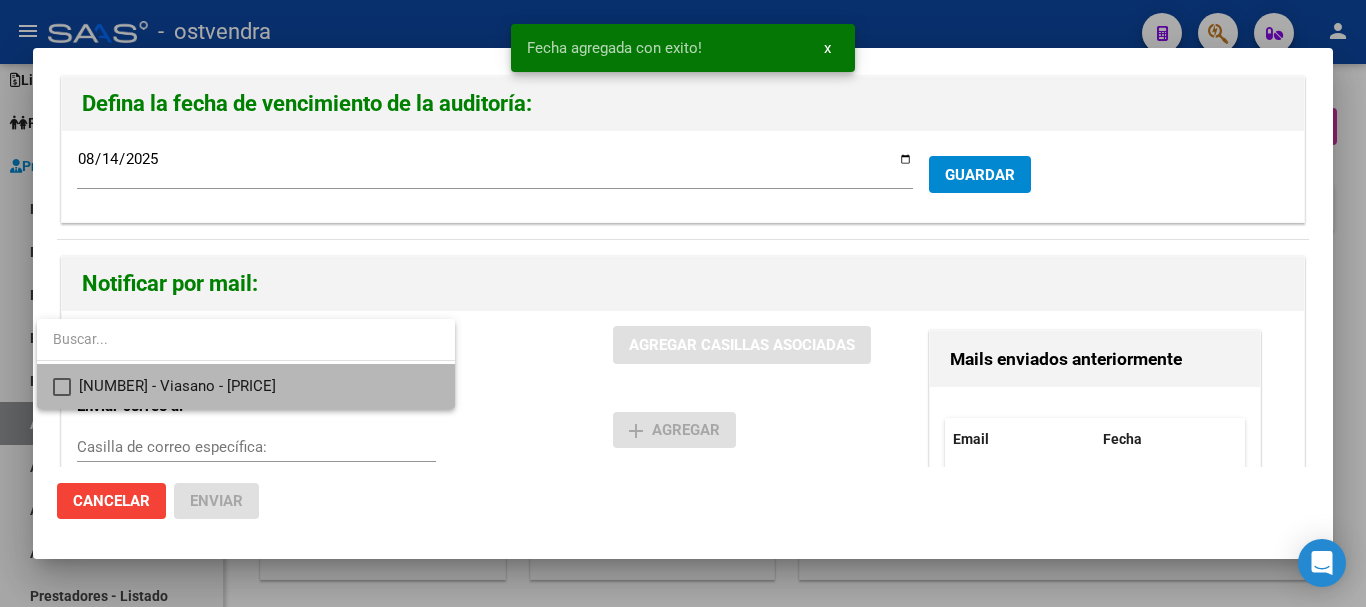 click on "[NUMBER] - Viasano - [PRICE]" at bounding box center [259, 386] 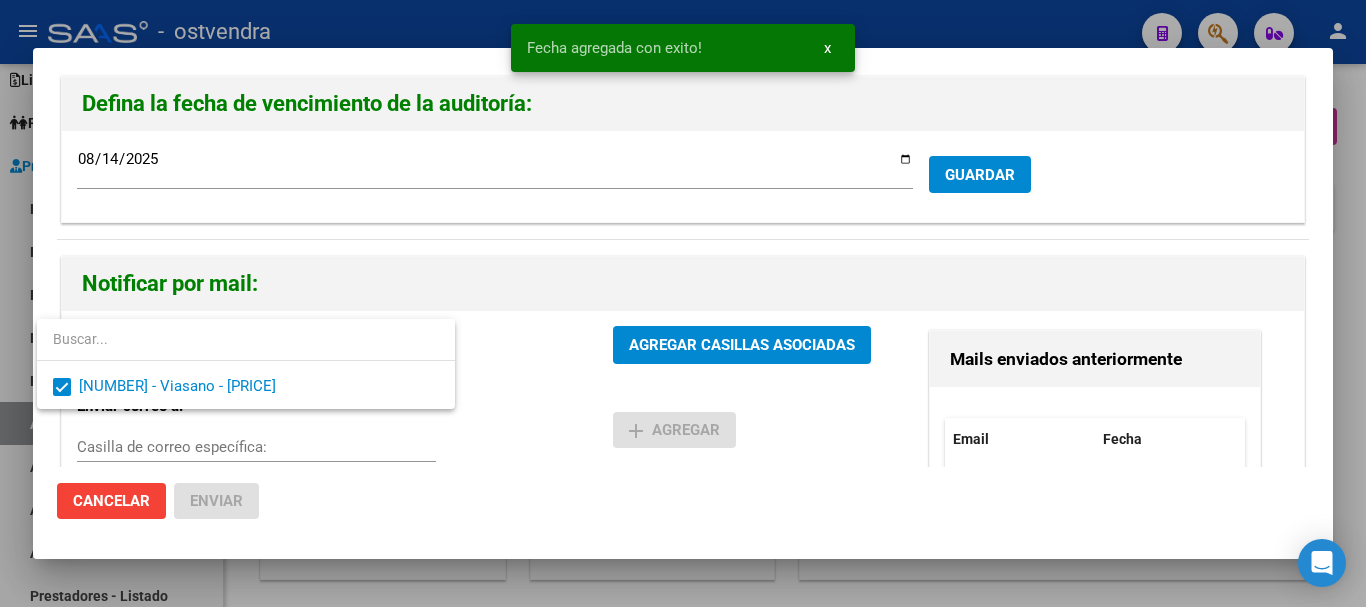 click at bounding box center [683, 303] 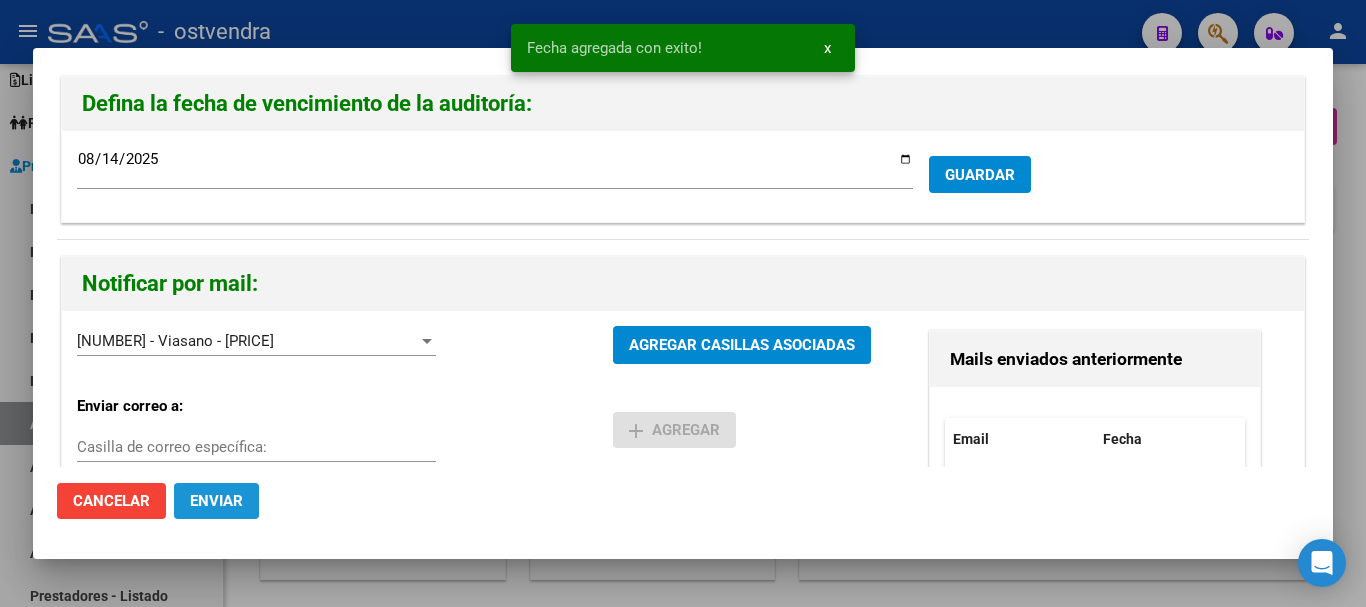 click on "Enviar" 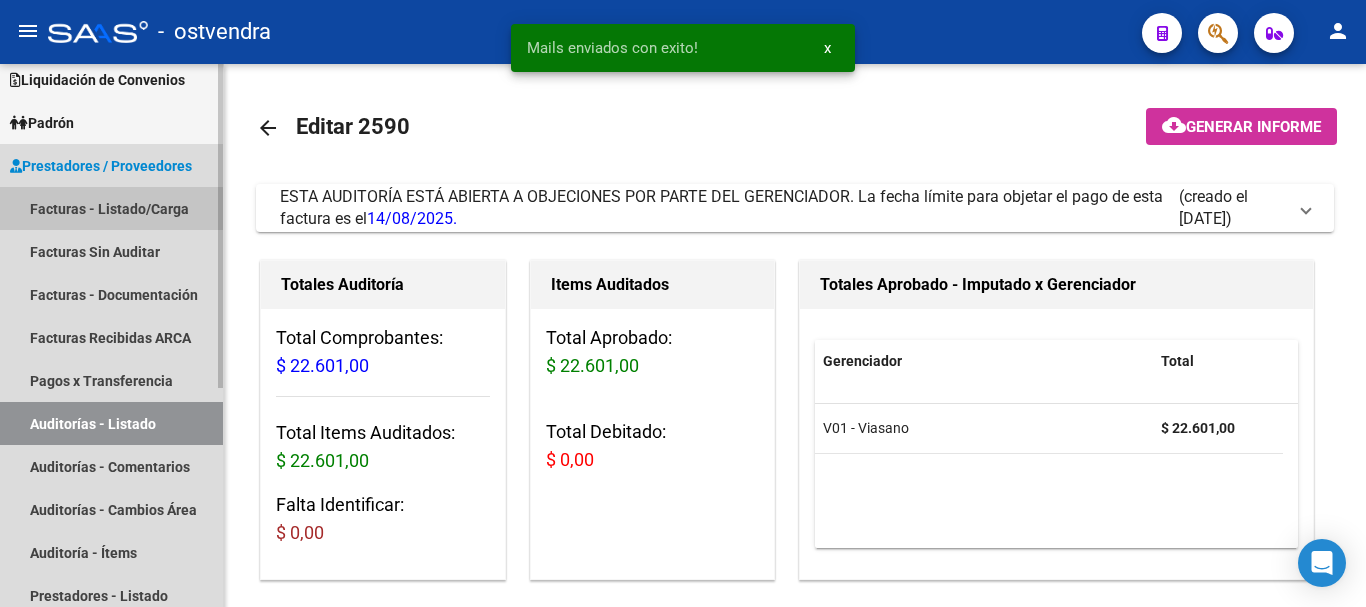 click on "Facturas - Listado/Carga" at bounding box center [111, 208] 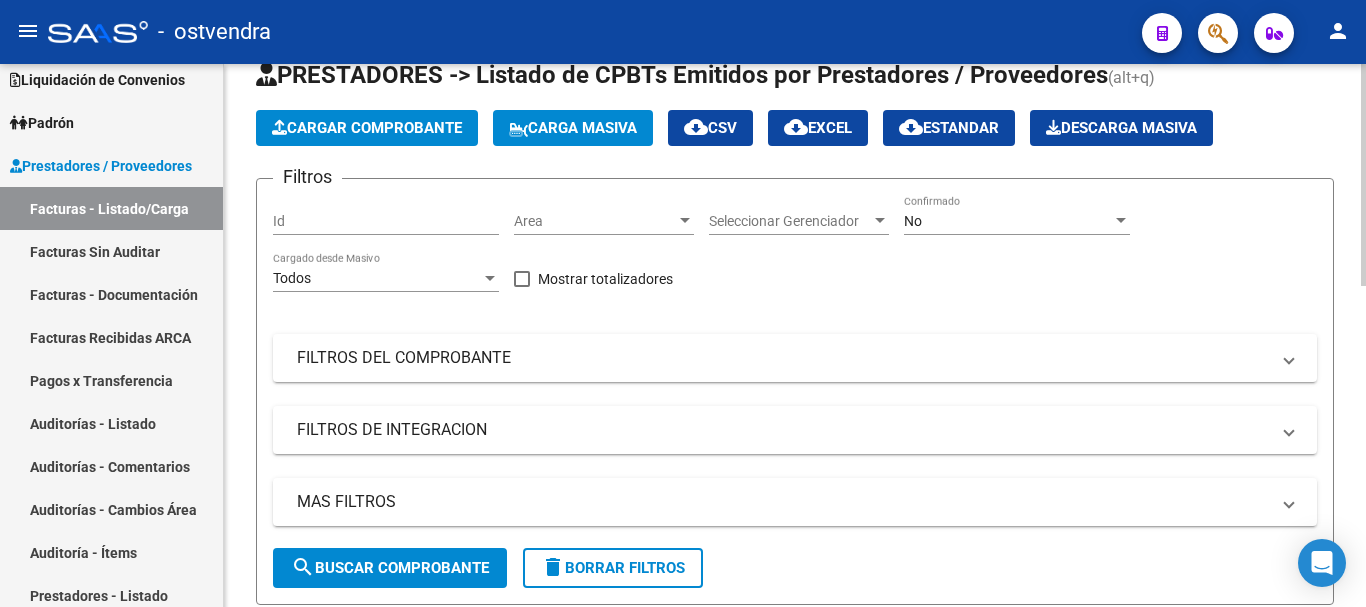 scroll, scrollTop: 0, scrollLeft: 0, axis: both 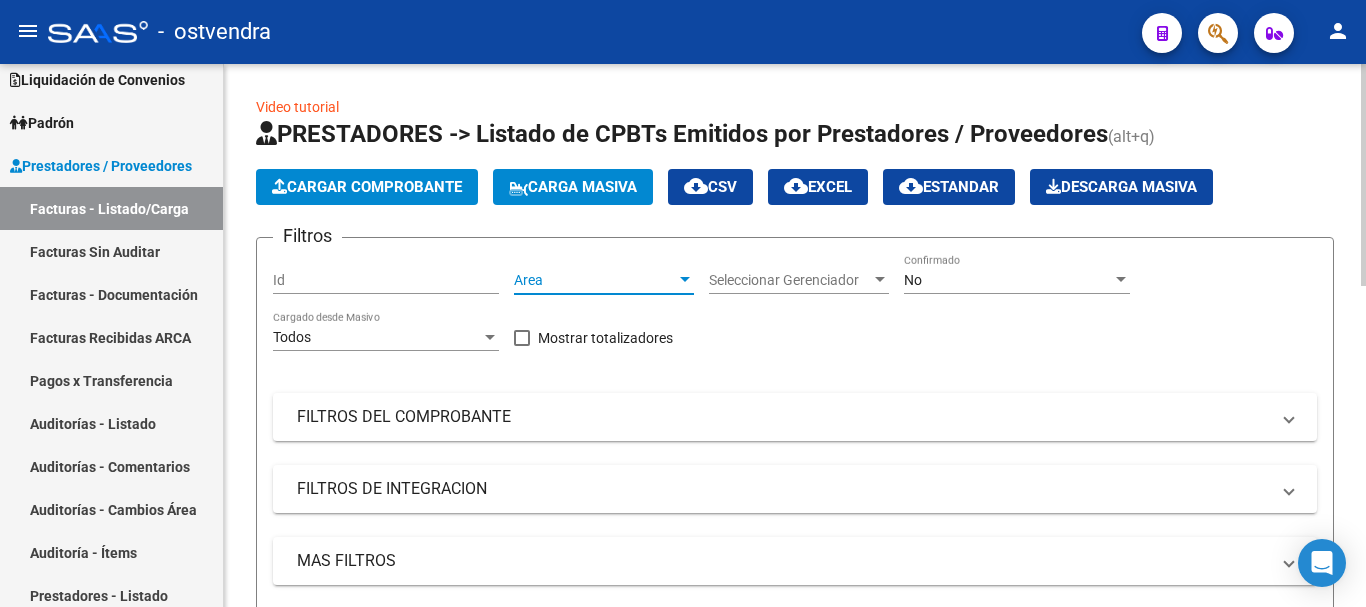 click on "Area" at bounding box center (595, 280) 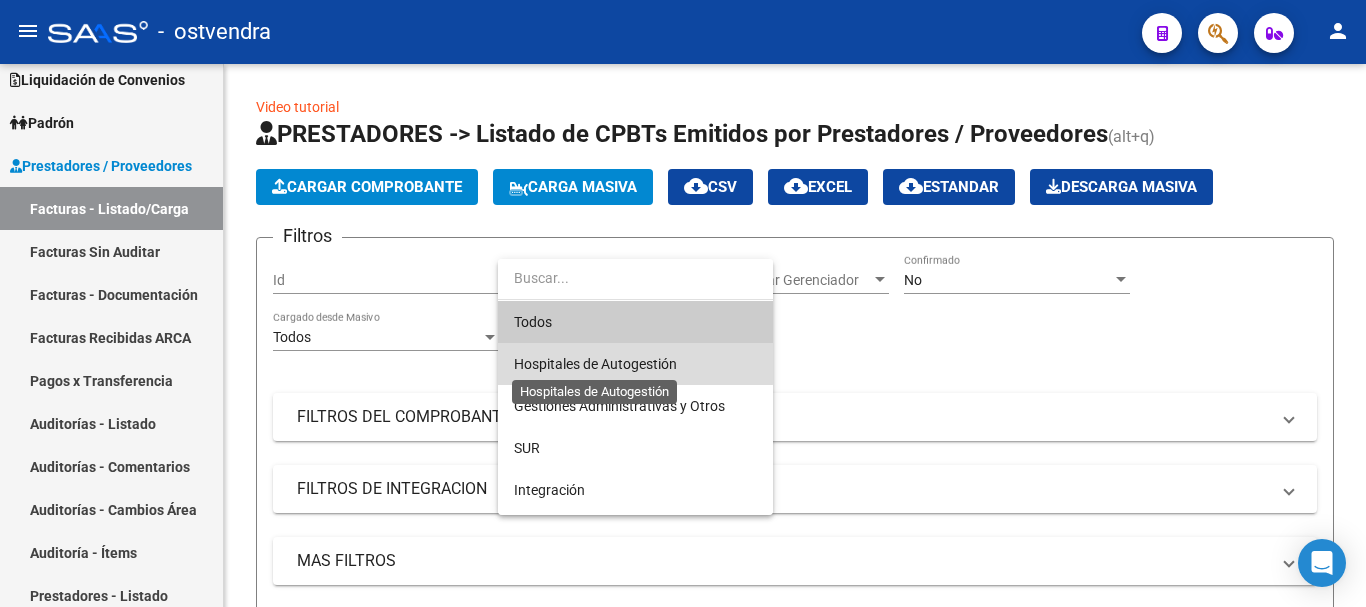 click on "Hospitales de Autogestión" at bounding box center [595, 364] 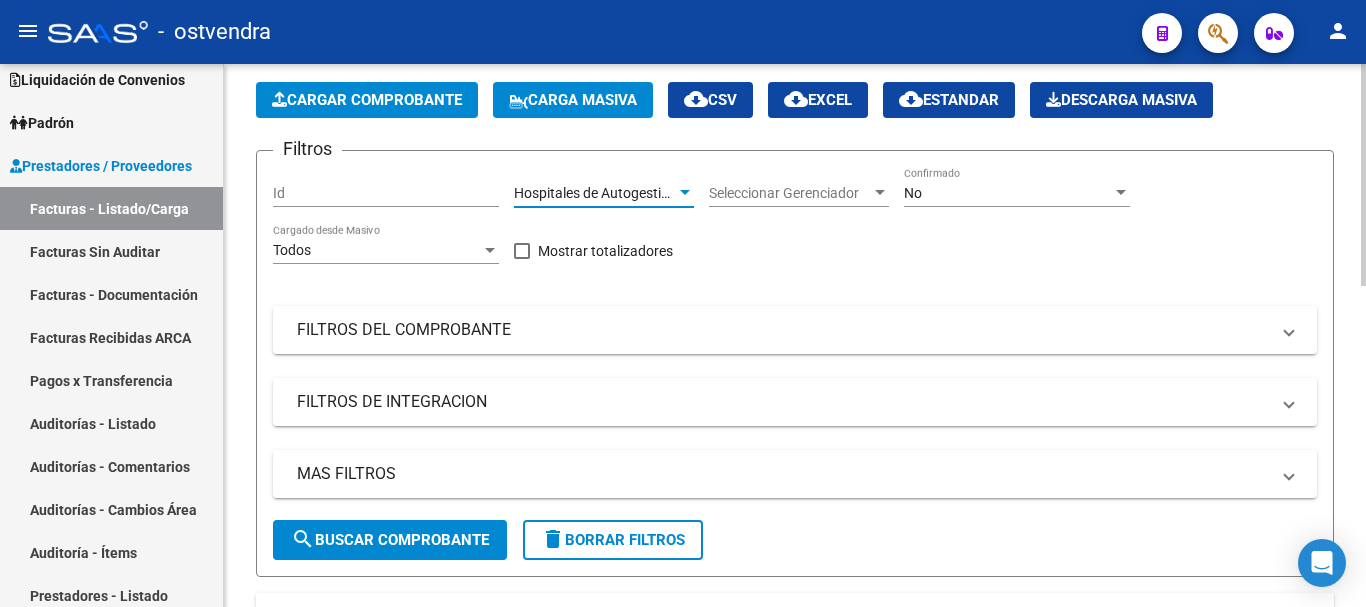scroll, scrollTop: 300, scrollLeft: 0, axis: vertical 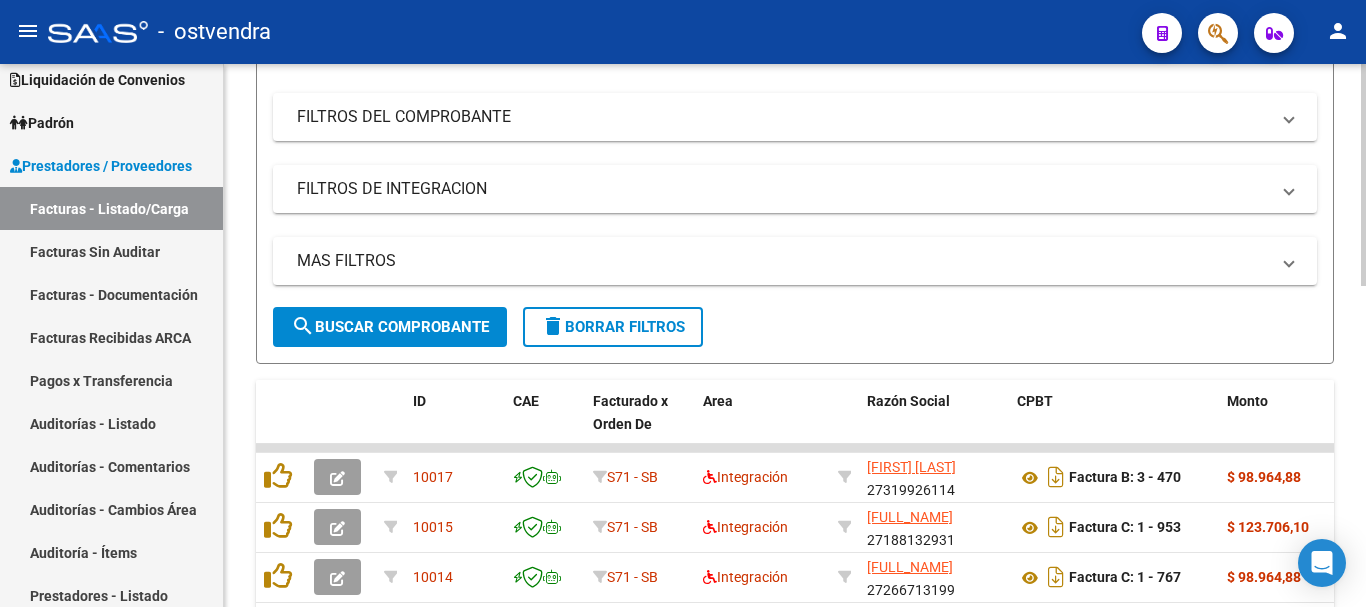 click on "search  Buscar Comprobante" 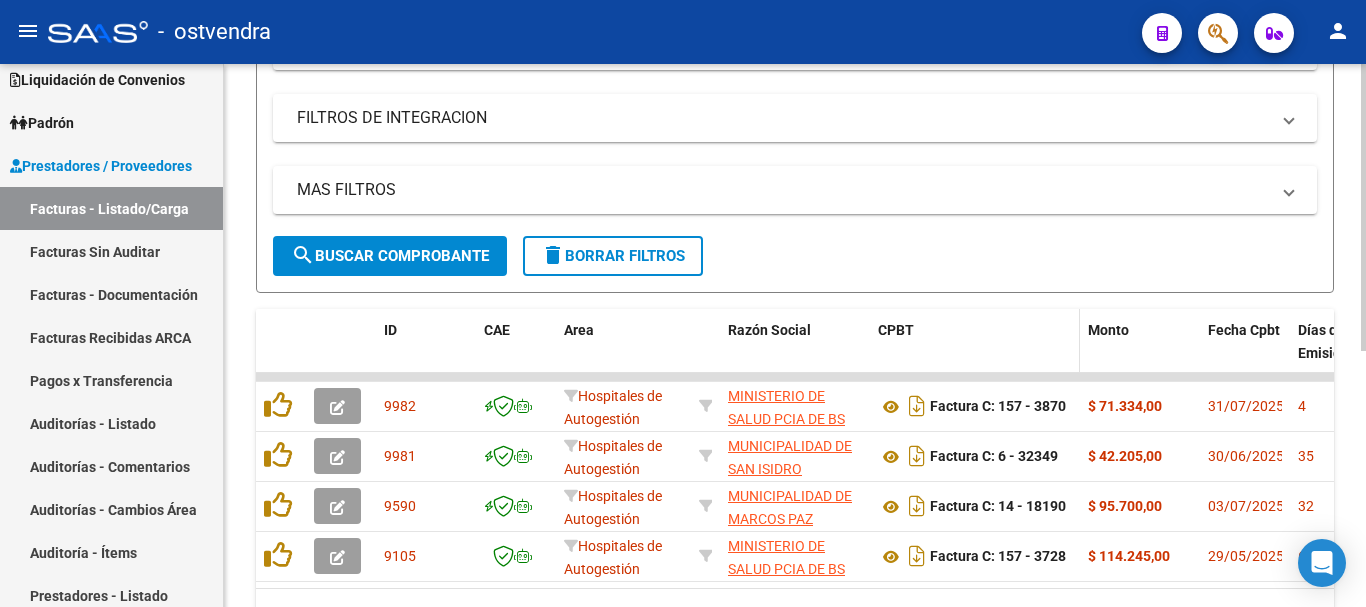 scroll, scrollTop: 483, scrollLeft: 0, axis: vertical 